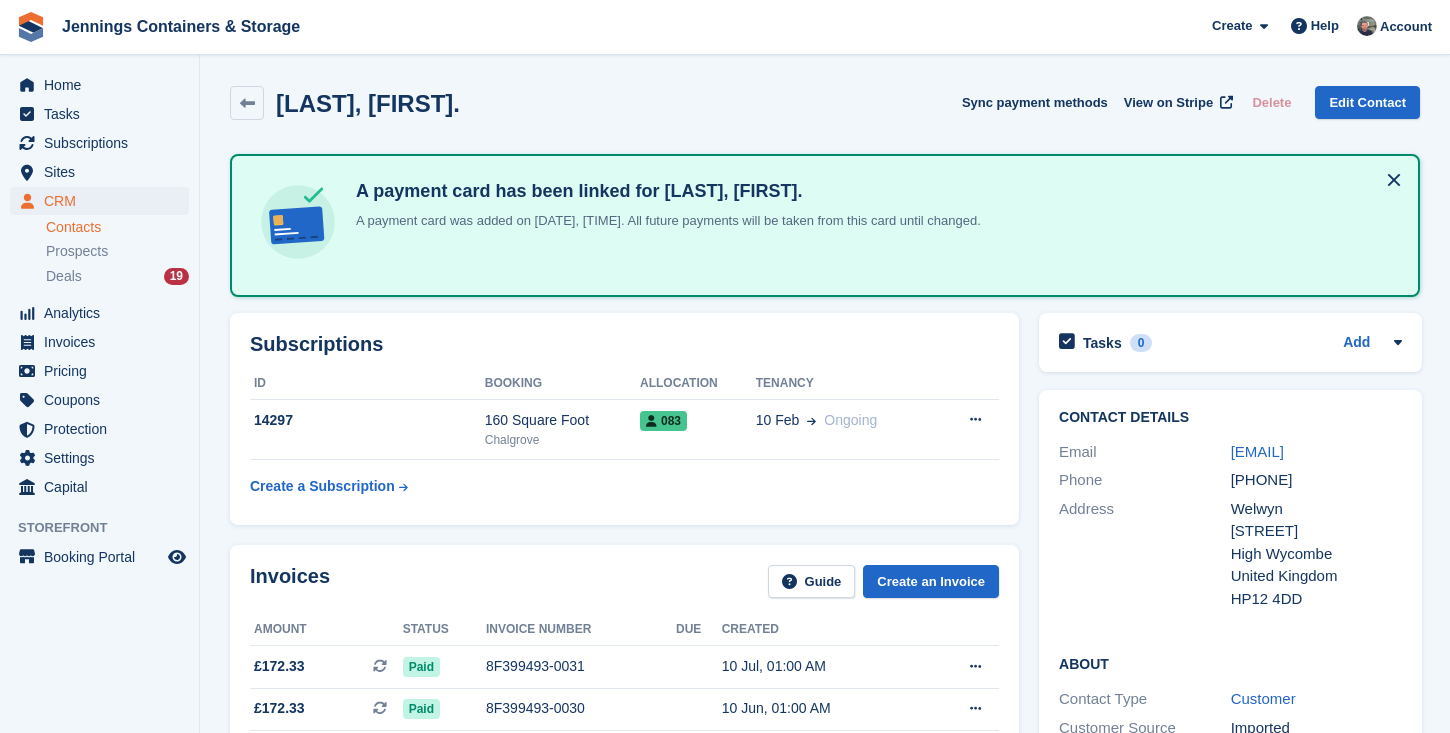 scroll, scrollTop: 2070, scrollLeft: 0, axis: vertical 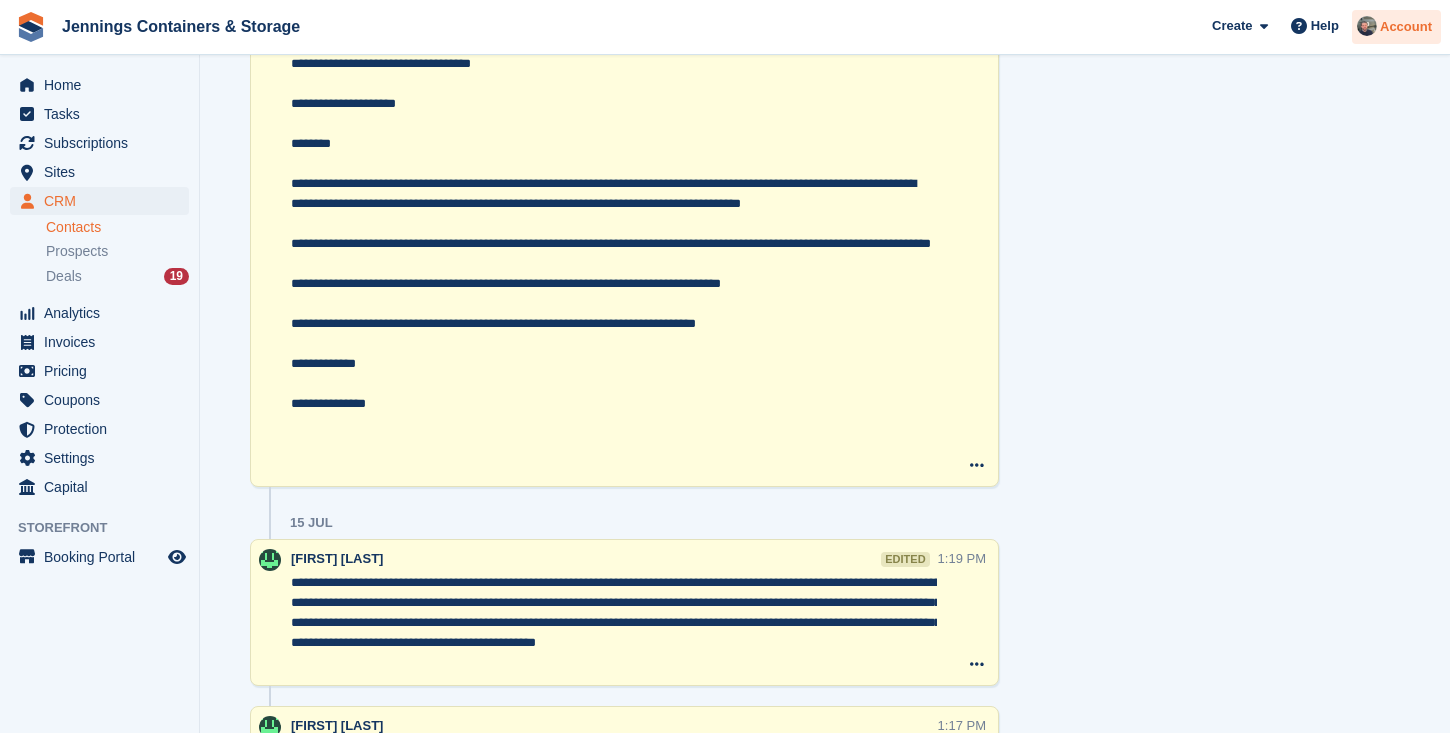 click on "Account" at bounding box center [1406, 27] 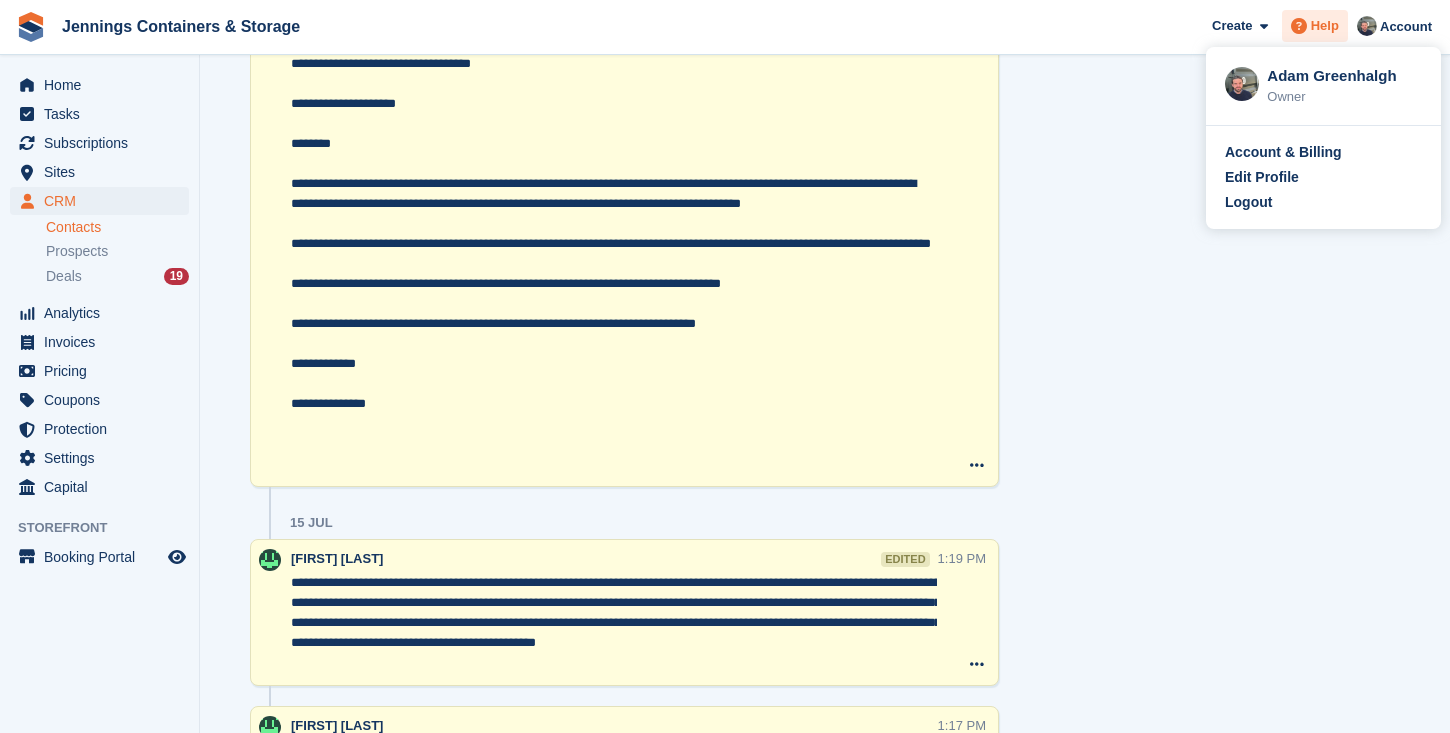 click on "Help" at bounding box center [1325, 26] 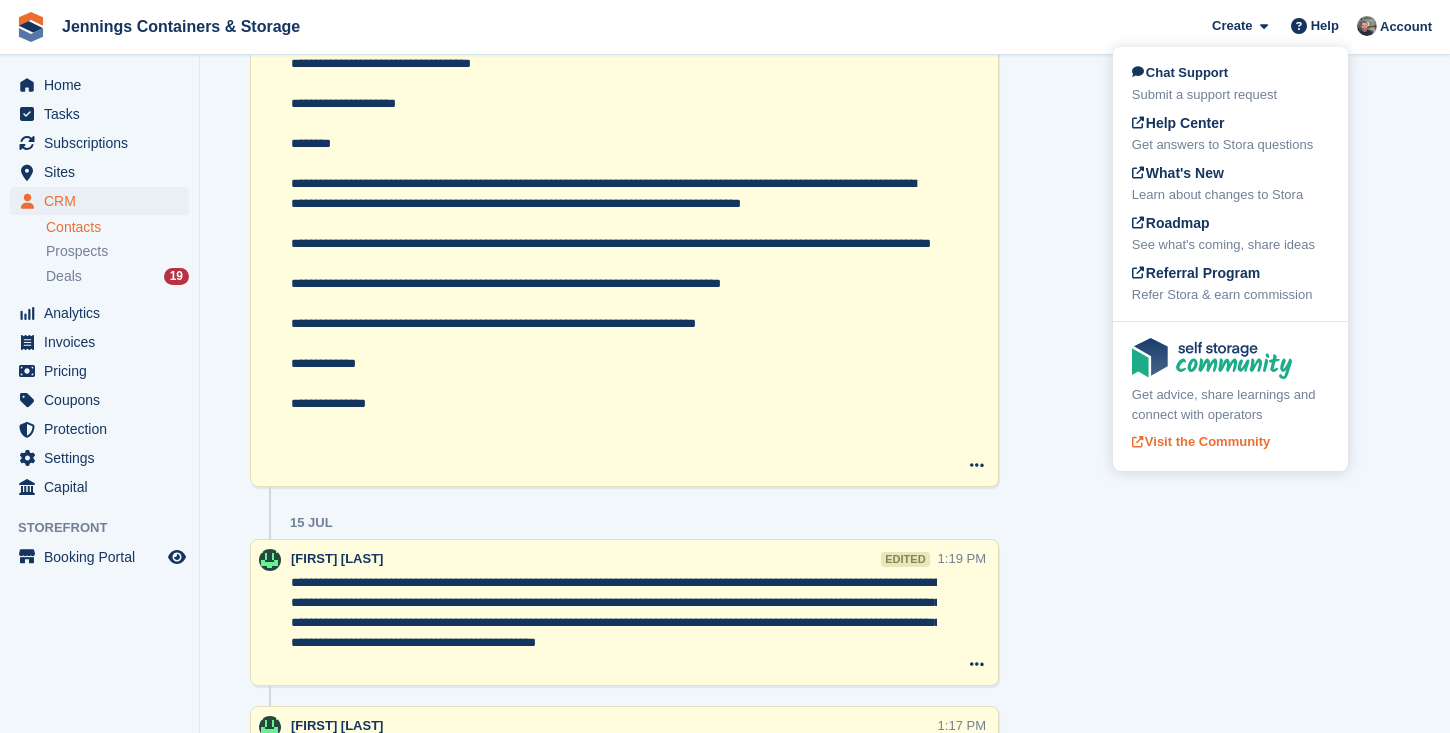 click on "Get advice, share learnings and connect with operators
Visit the Community" at bounding box center [1230, 396] 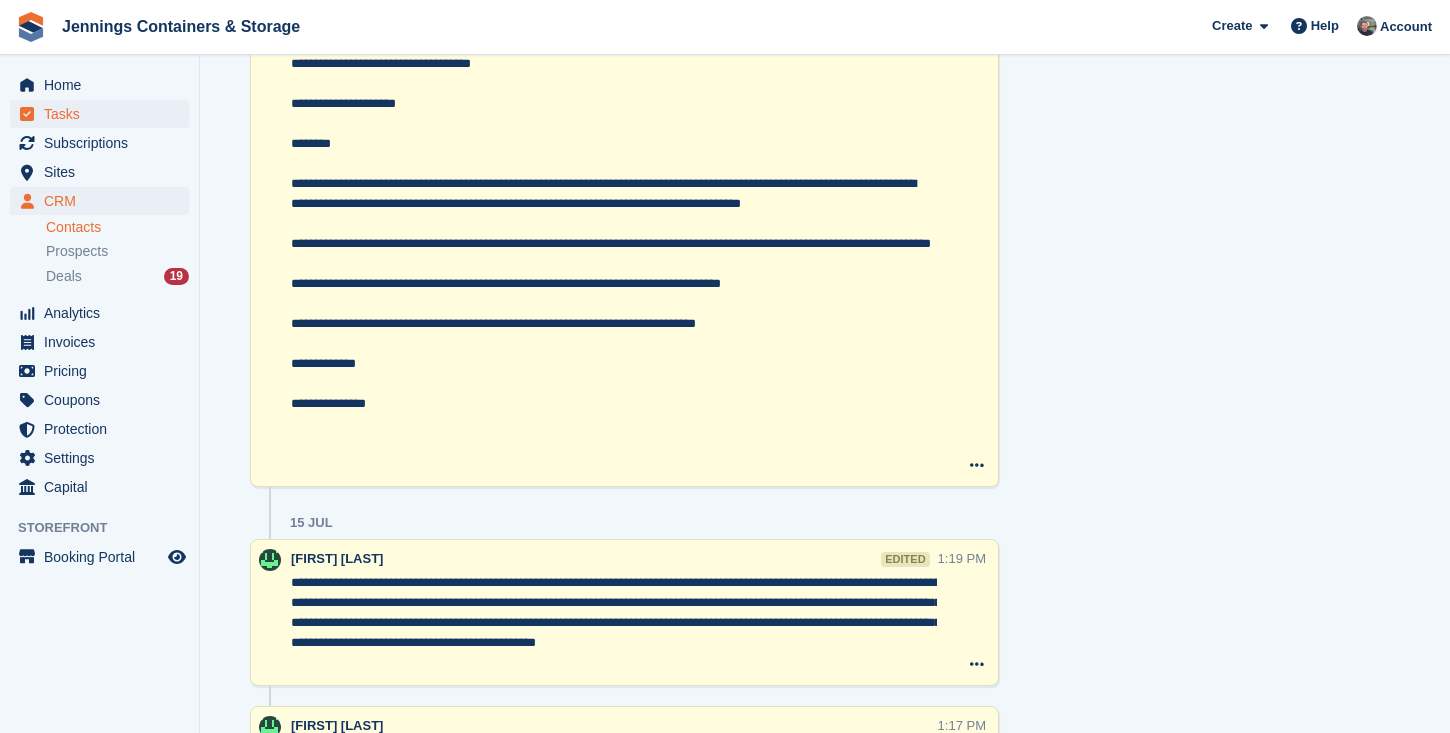 click on "Tasks" at bounding box center [104, 114] 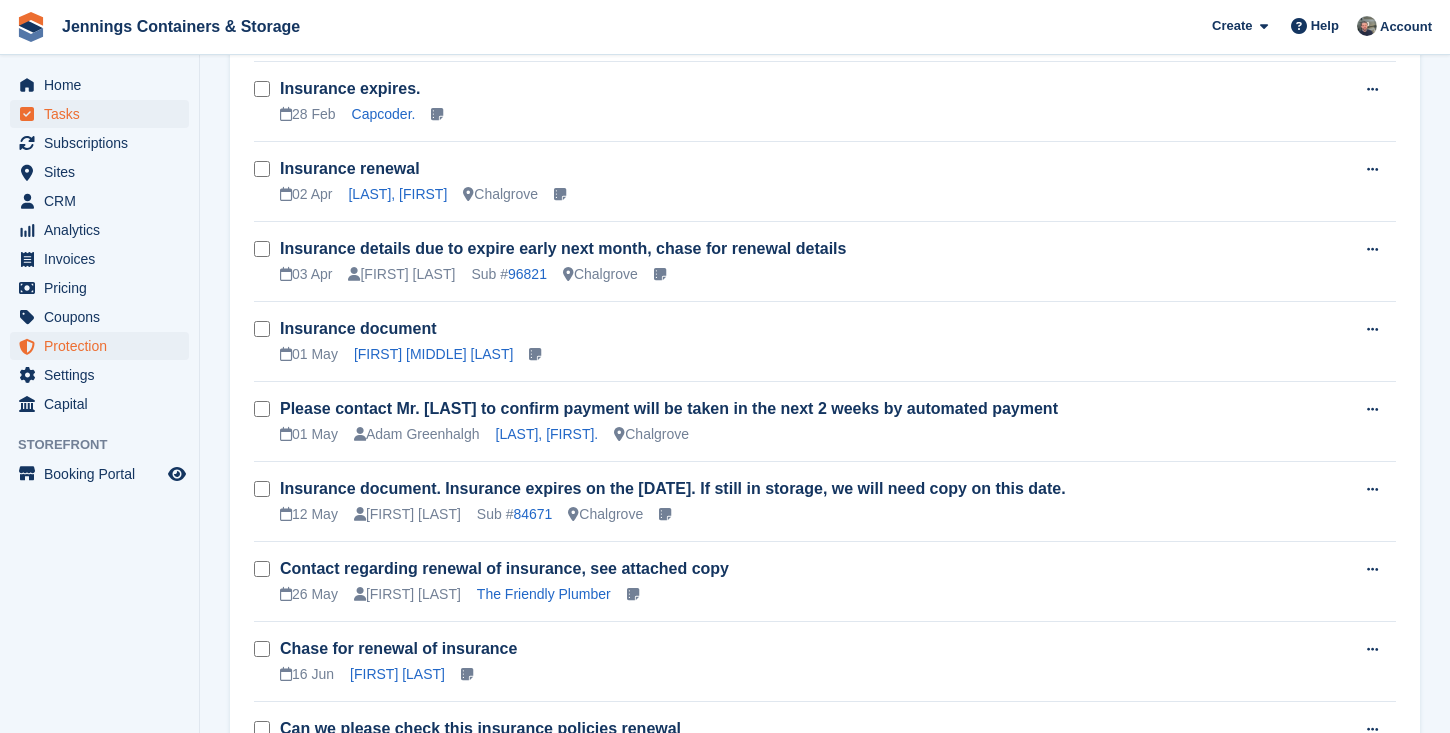 scroll, scrollTop: 0, scrollLeft: 0, axis: both 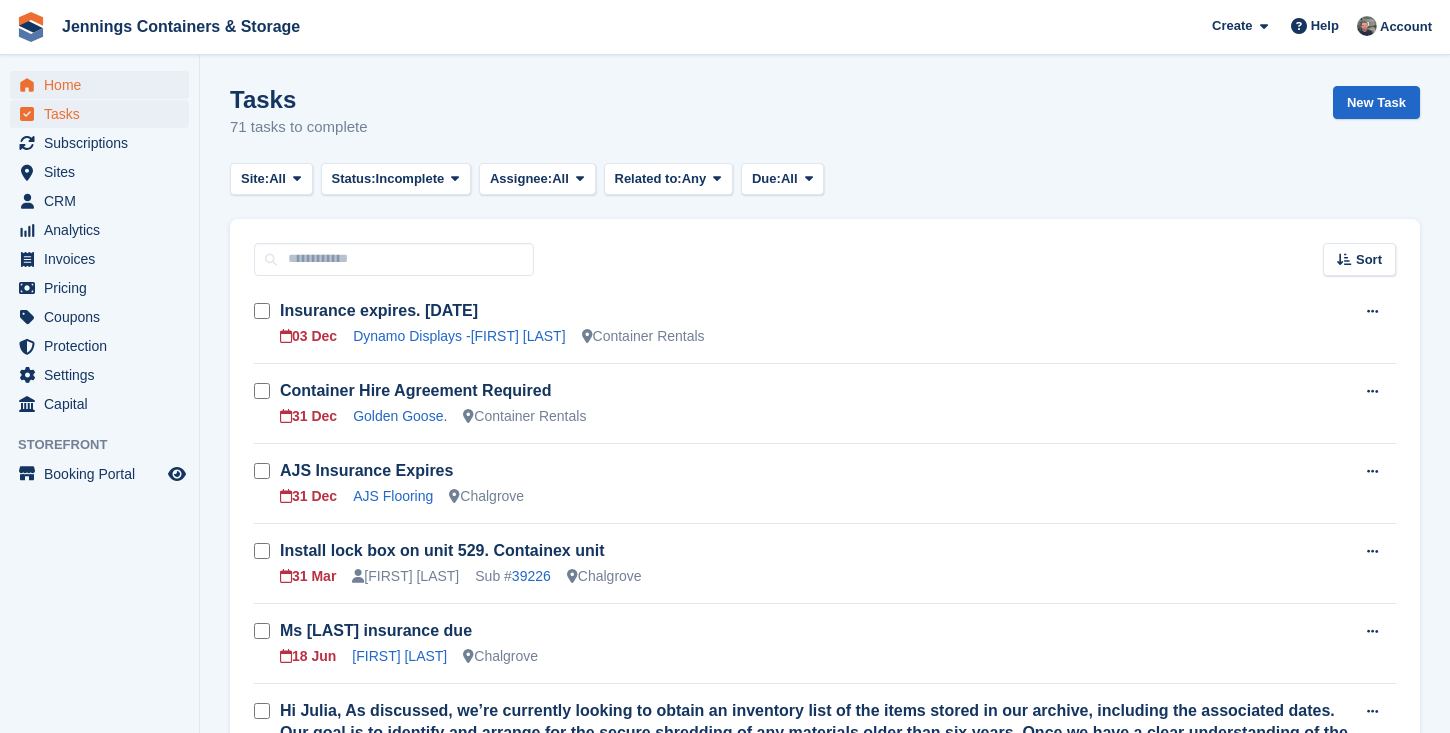 click on "Home" at bounding box center (104, 85) 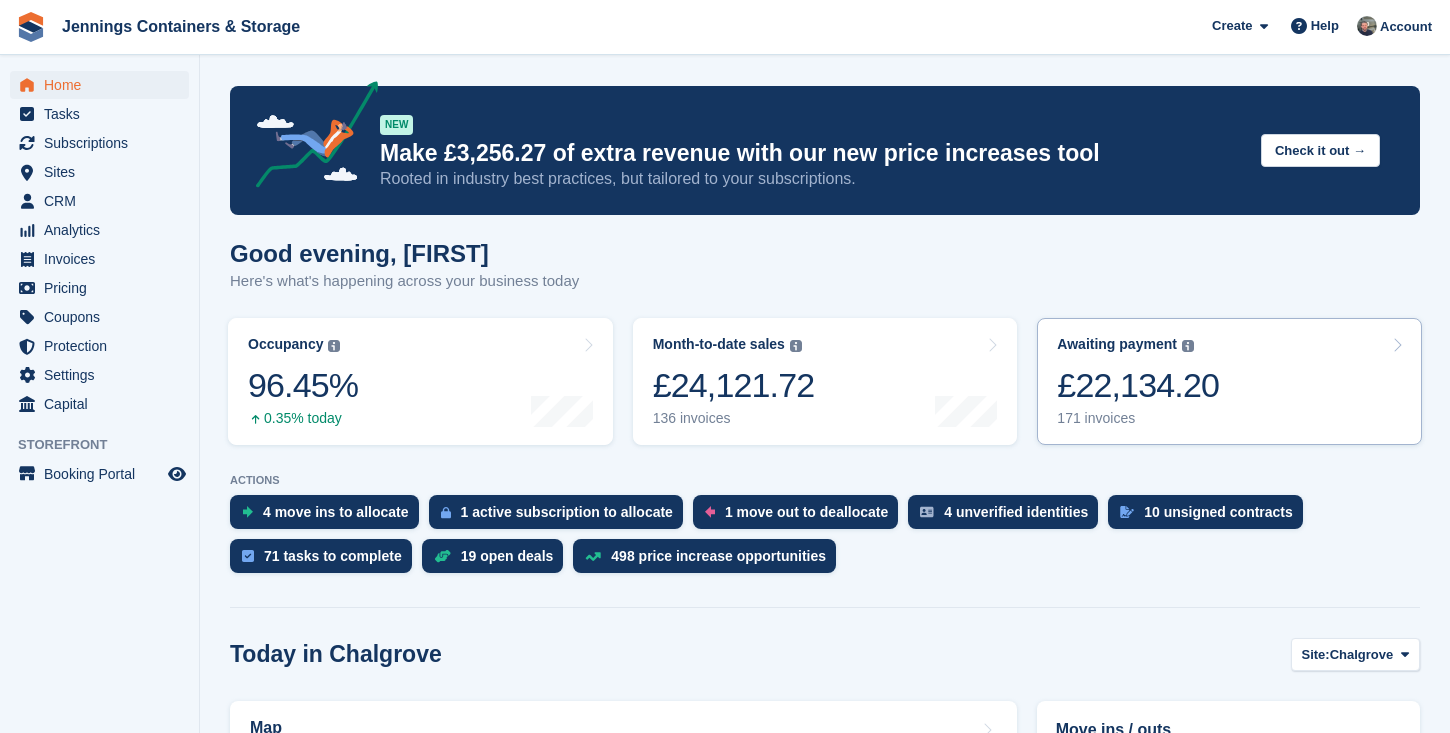scroll, scrollTop: 332, scrollLeft: 0, axis: vertical 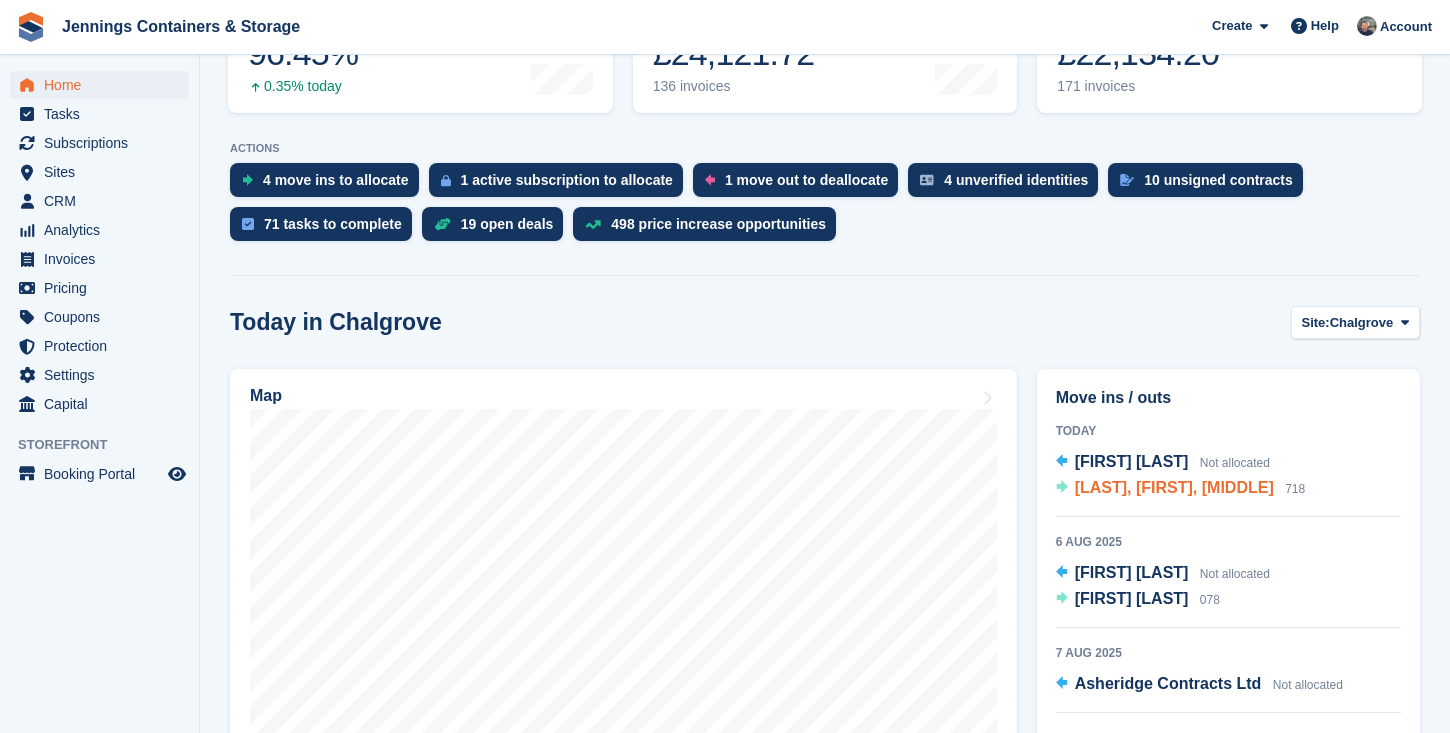 click on "[LAST], [FIRST], [MIDDLE]" at bounding box center (1174, 487) 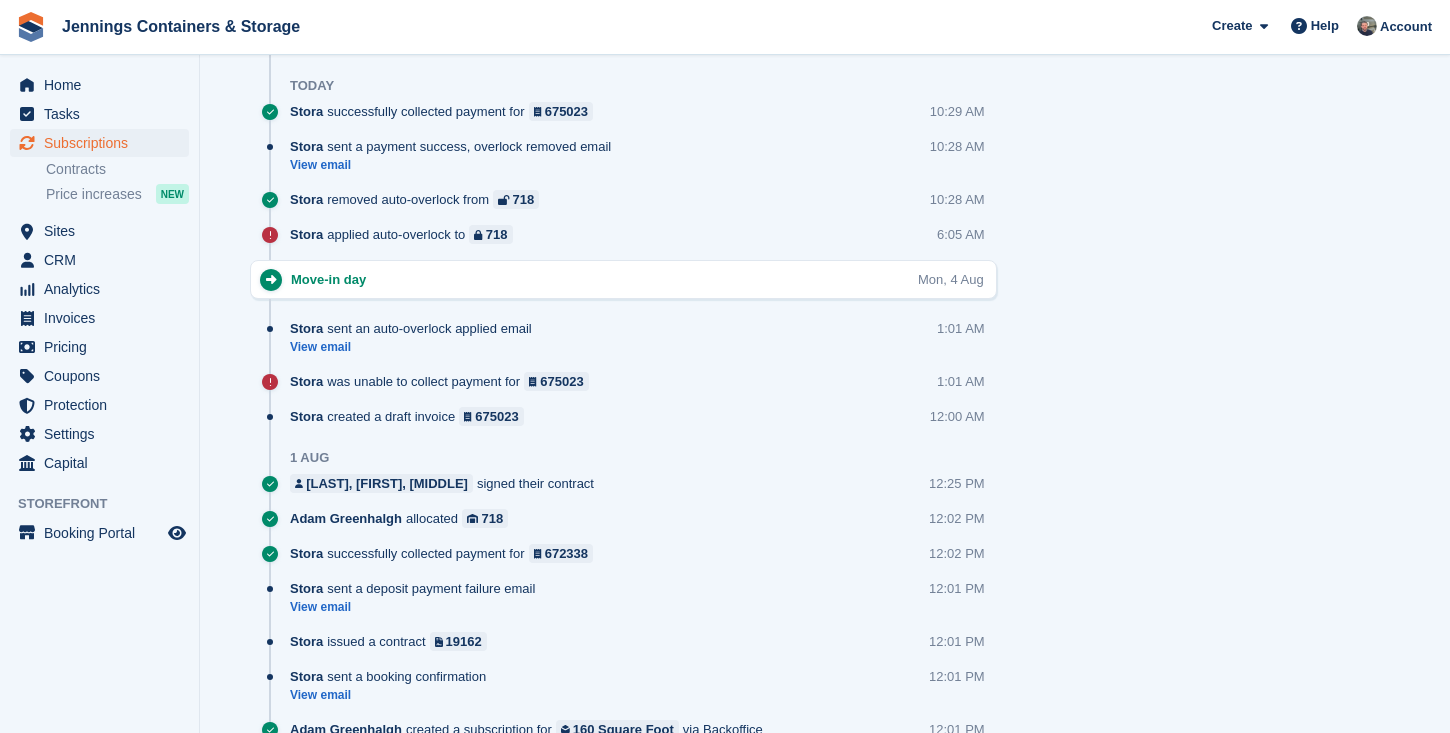 scroll, scrollTop: 1218, scrollLeft: 0, axis: vertical 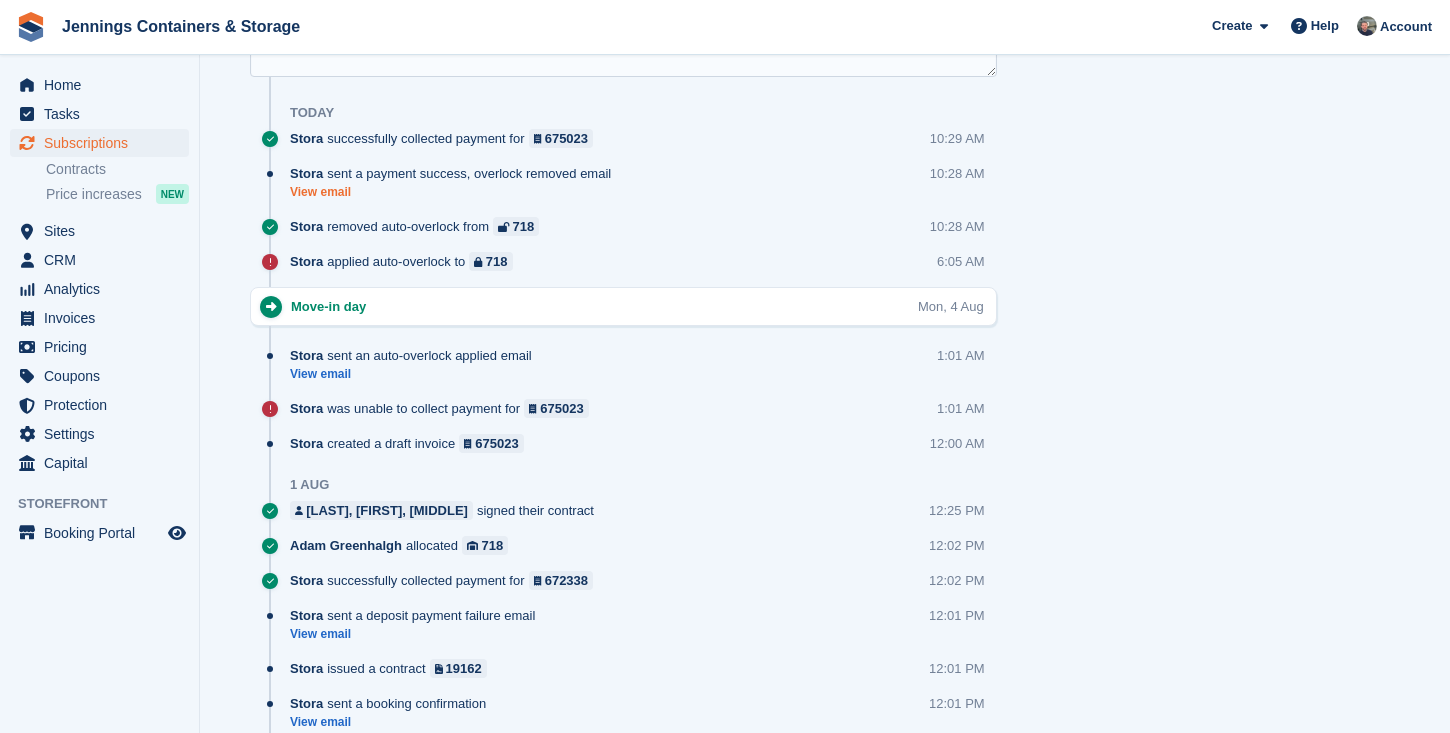 click on "View email" at bounding box center (455, 192) 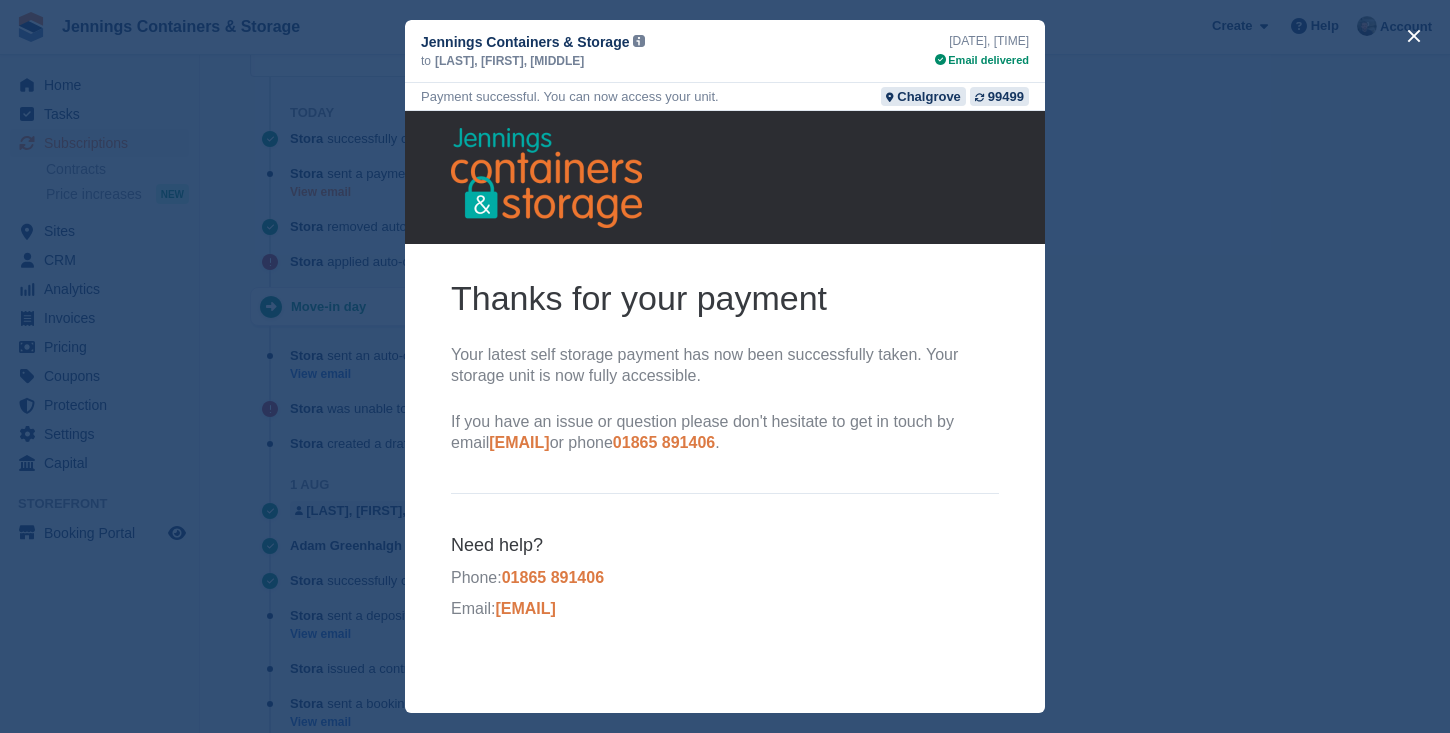 scroll, scrollTop: 0, scrollLeft: 0, axis: both 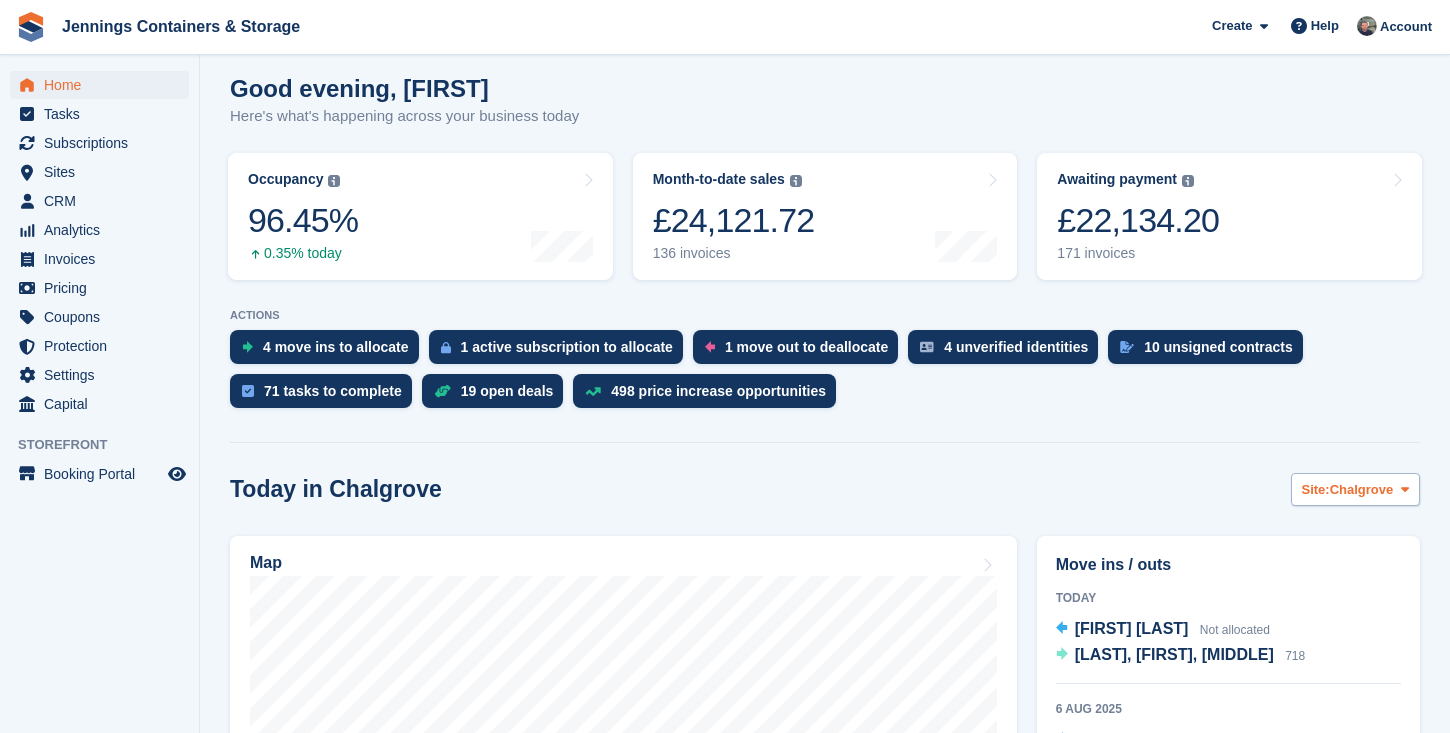 click on "Chalgrove" at bounding box center [1362, 490] 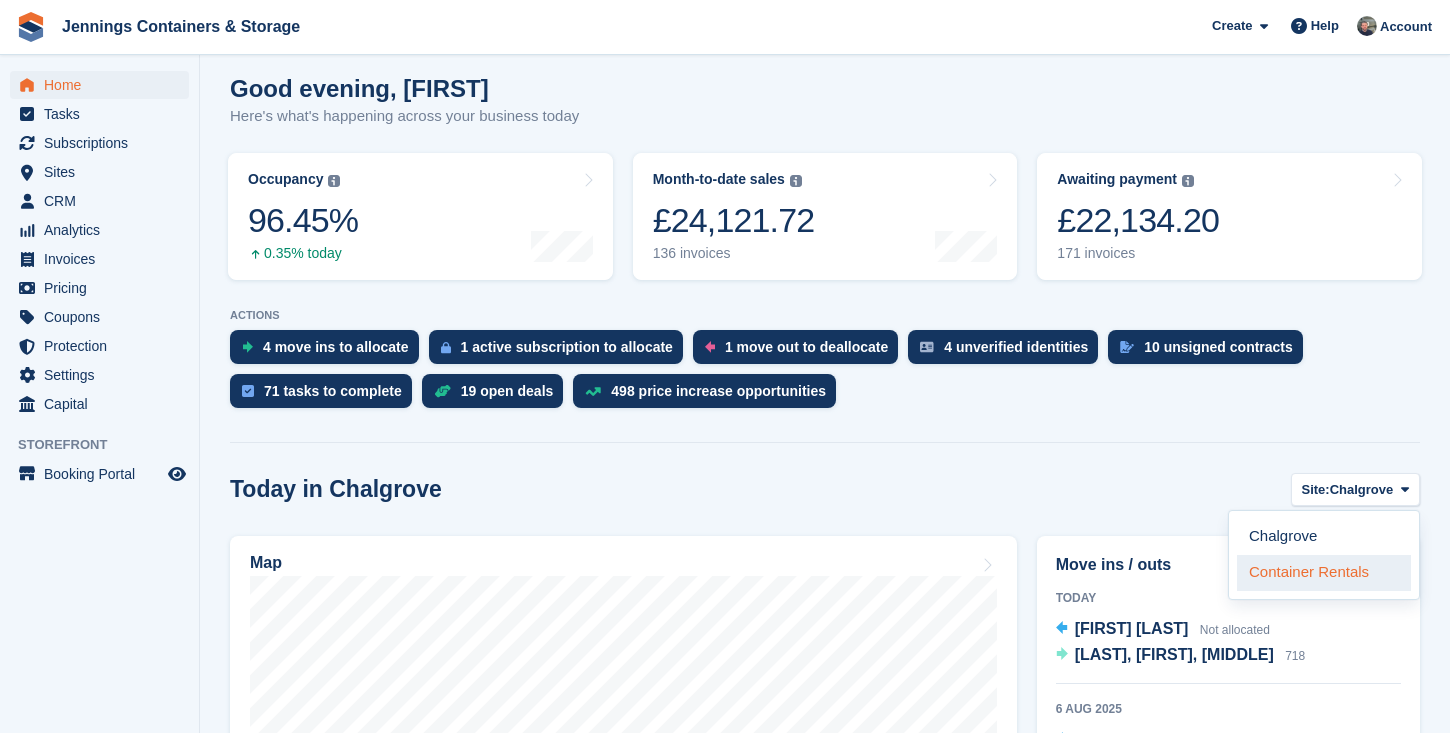 click on "Container Rentals" at bounding box center (1324, 573) 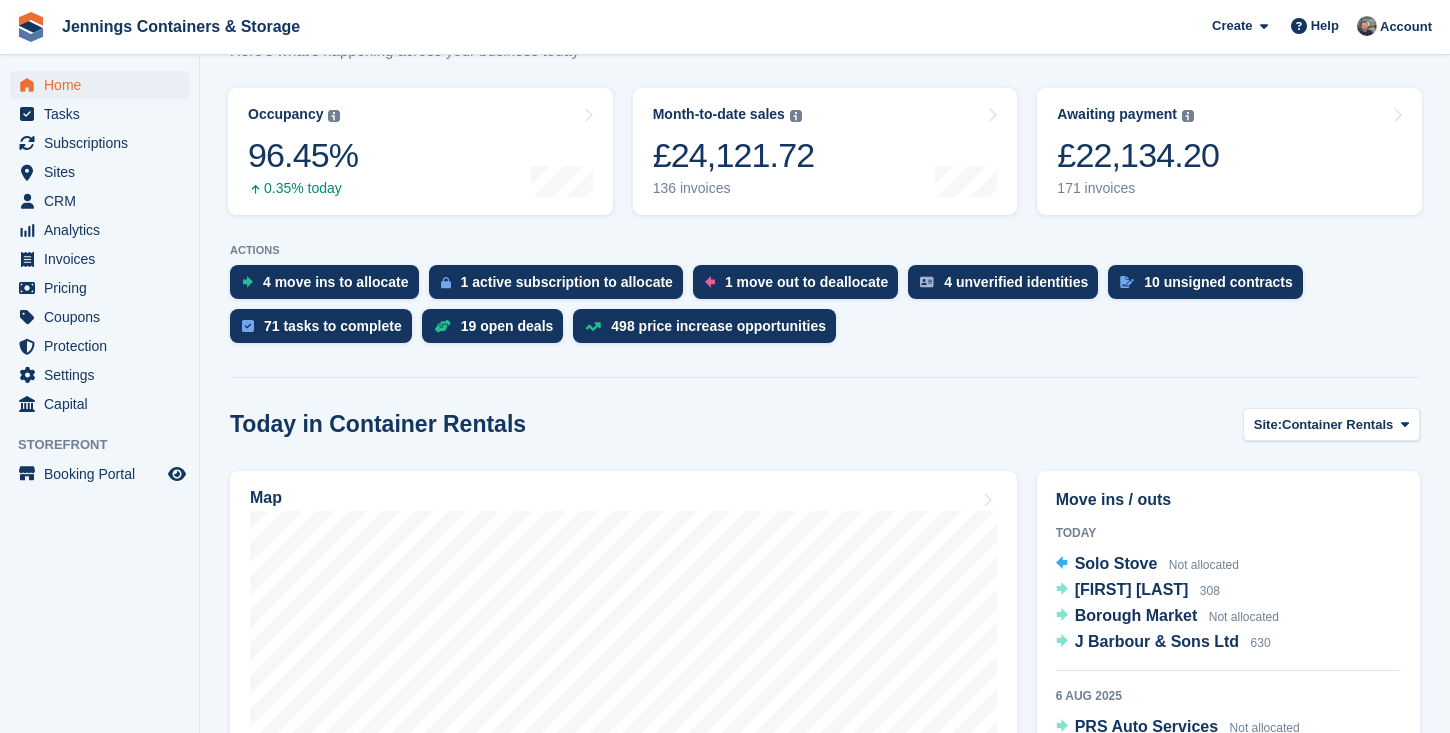 scroll, scrollTop: 354, scrollLeft: 0, axis: vertical 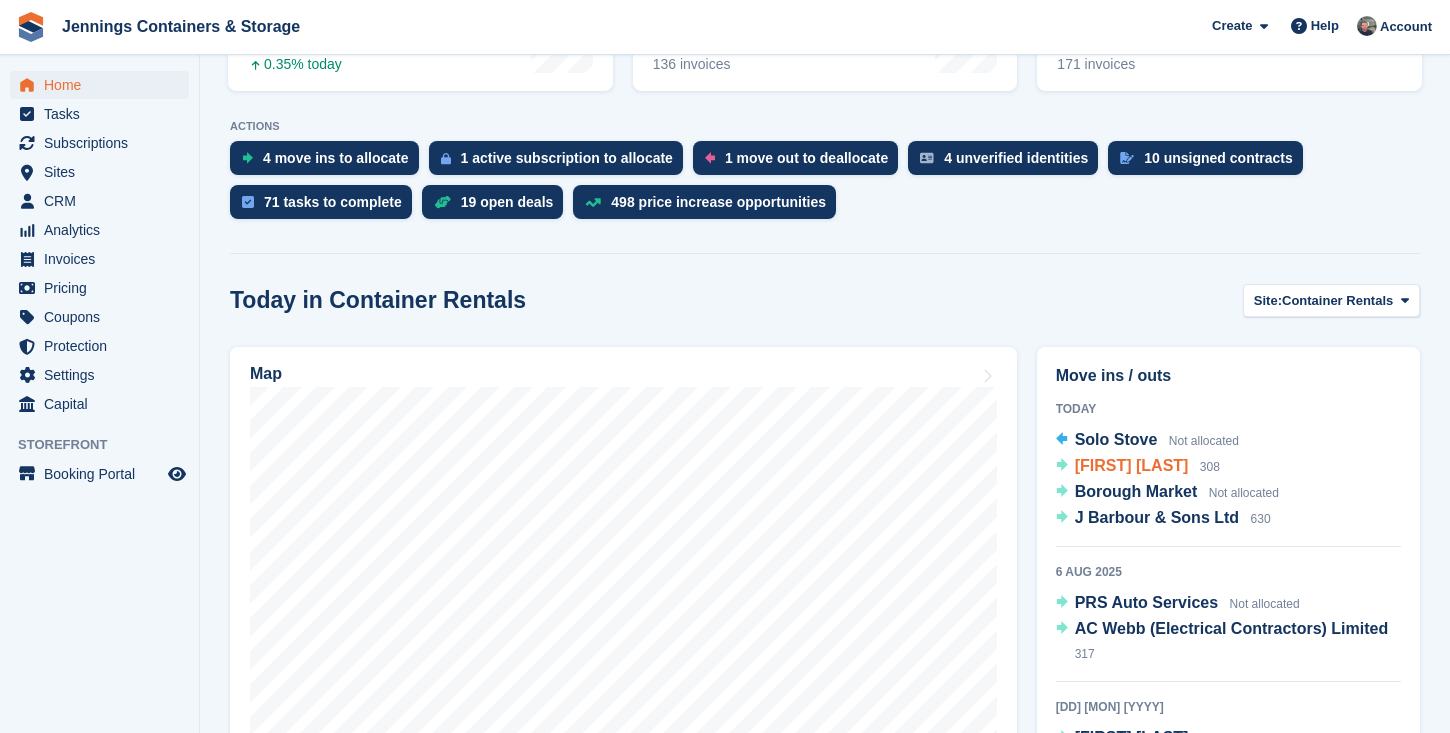 click on "[FIRST] [LAST]" at bounding box center (1132, 465) 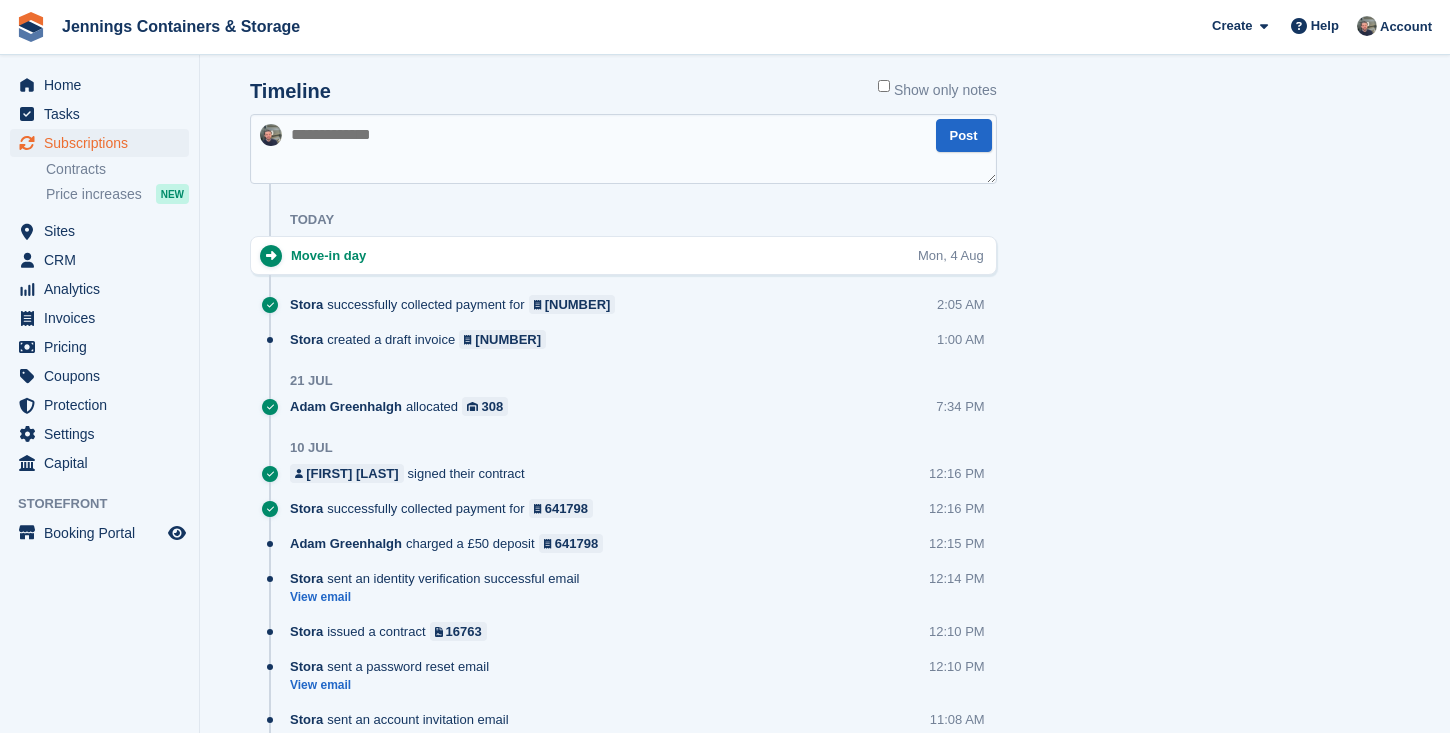 scroll, scrollTop: 1046, scrollLeft: 0, axis: vertical 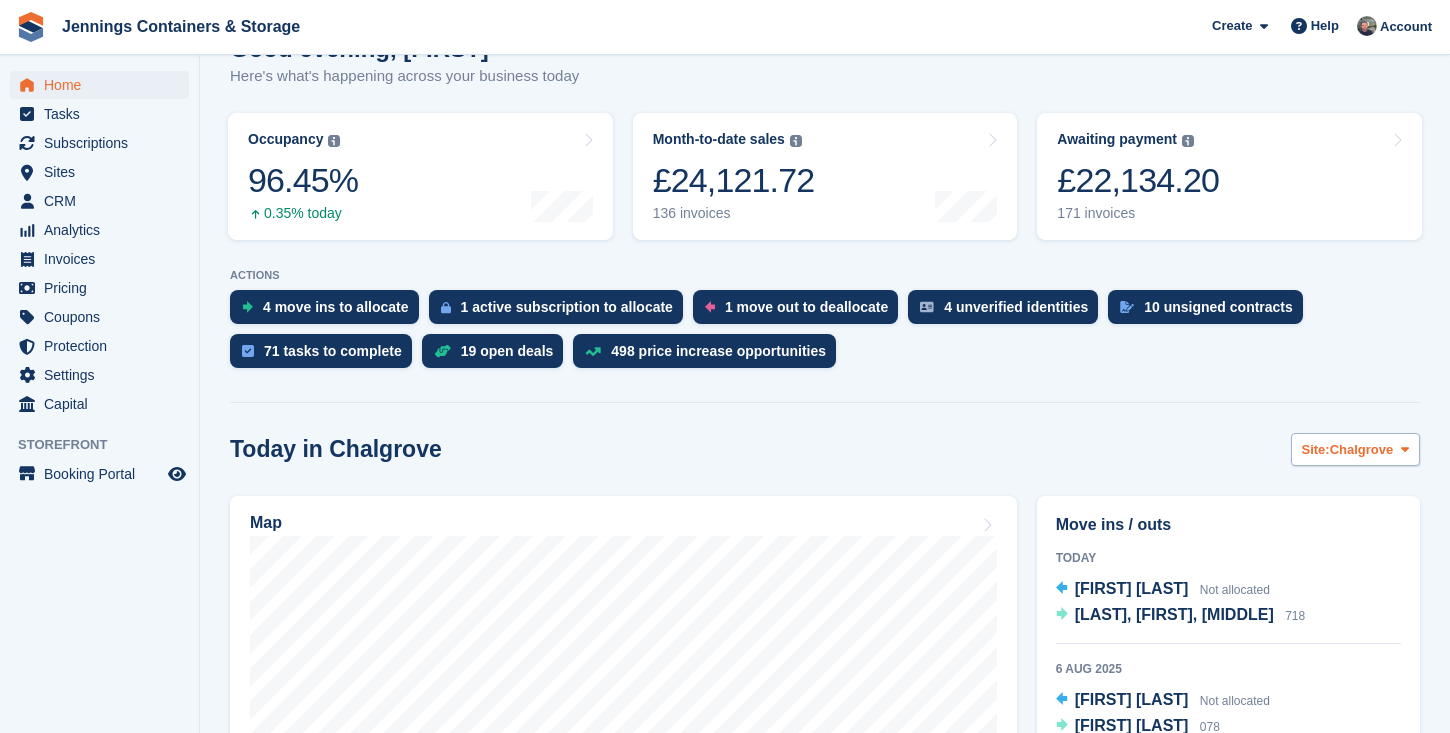 click on "Chalgrove" at bounding box center (1362, 450) 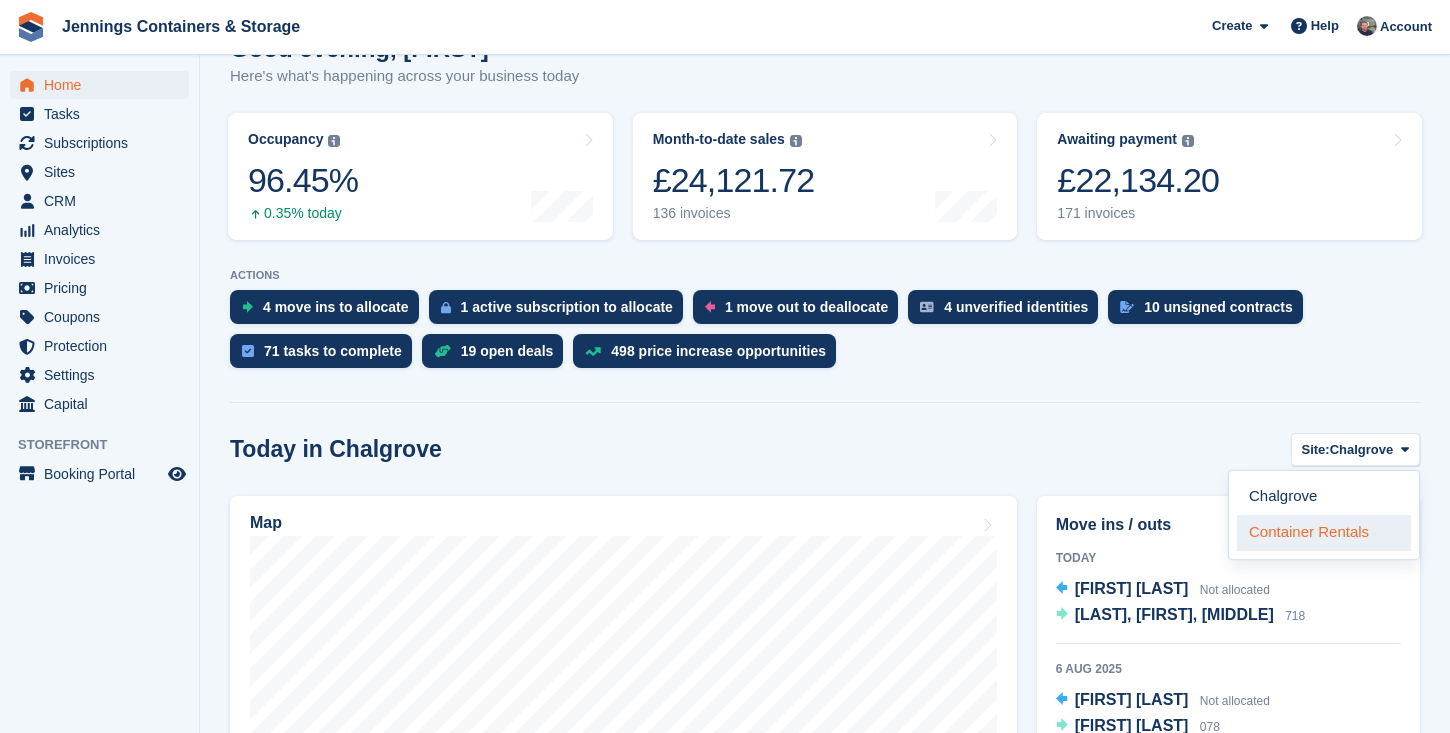 click on "Container Rentals" at bounding box center (1324, 533) 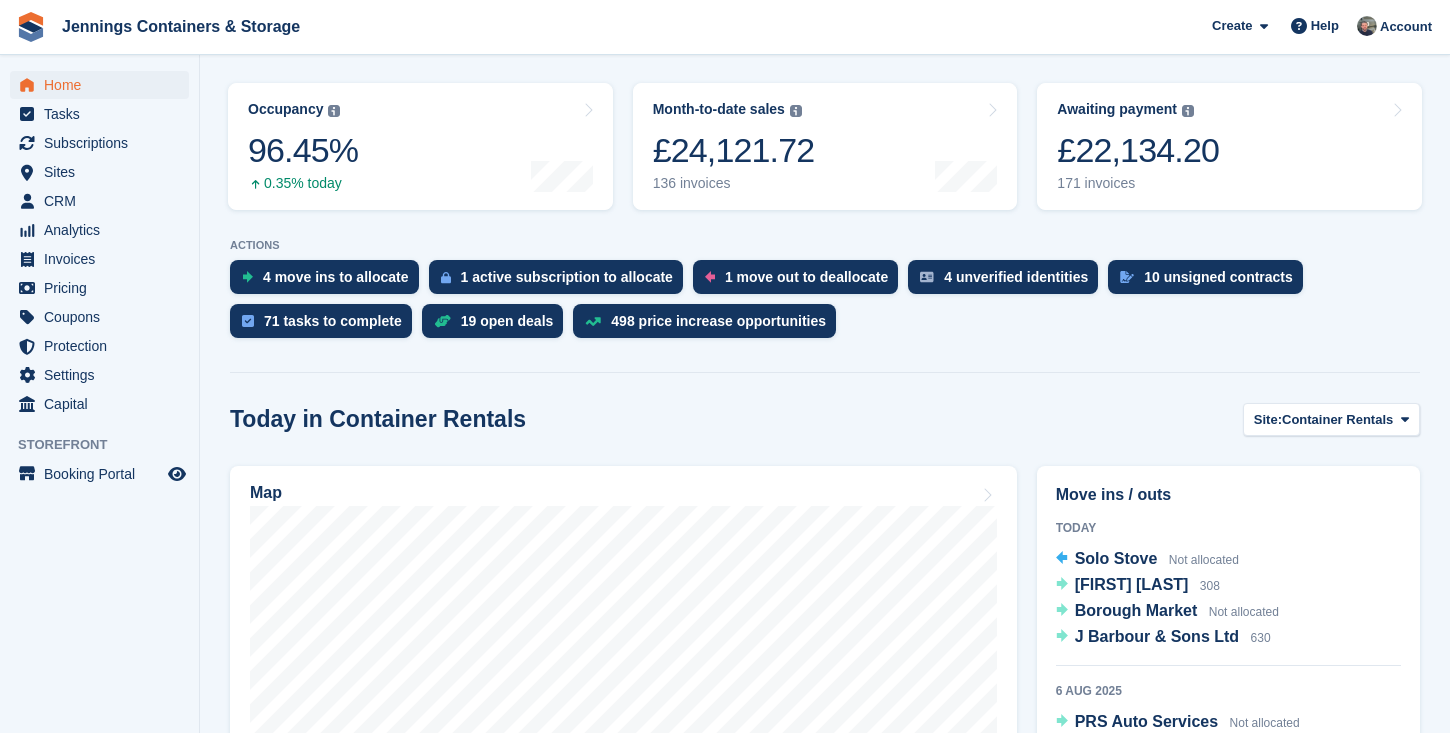 scroll, scrollTop: 334, scrollLeft: 0, axis: vertical 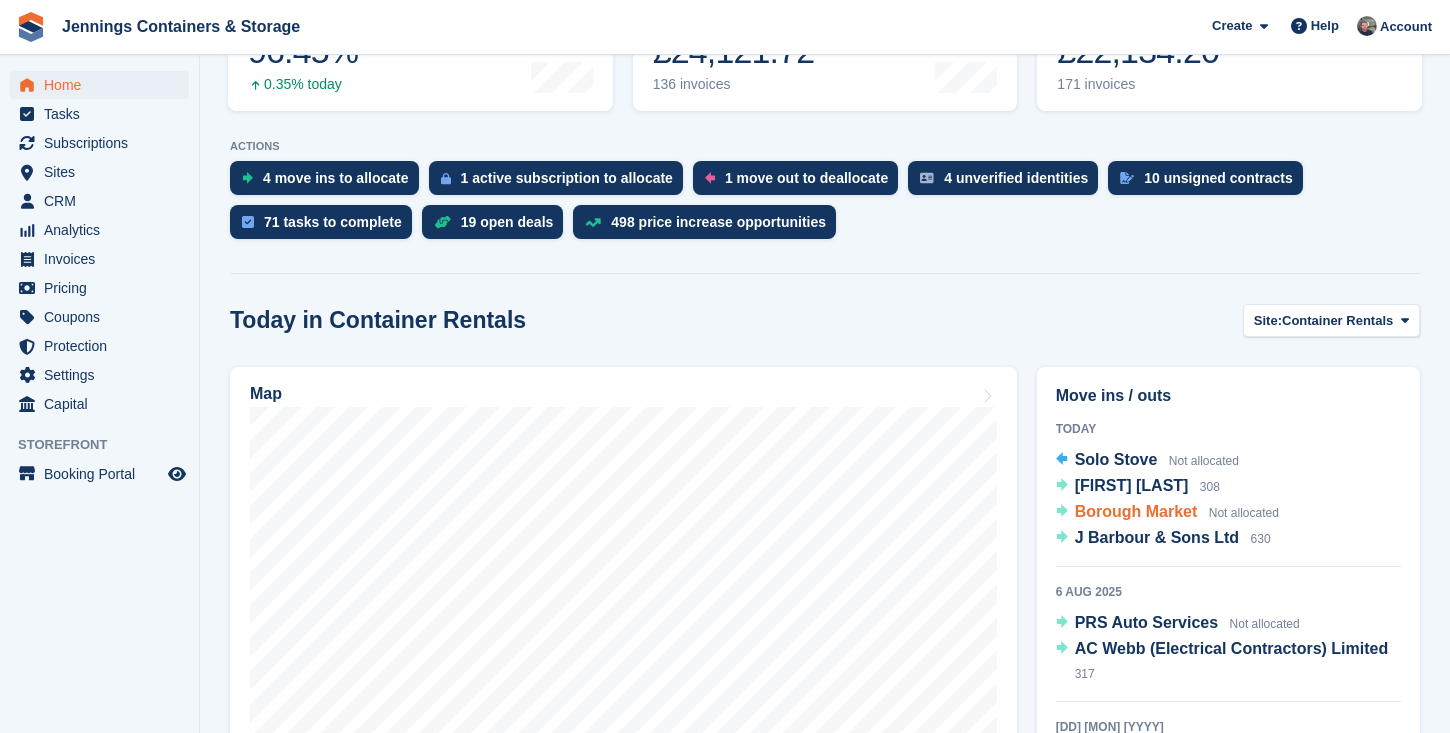 click on "Borough Market
Not allocated" at bounding box center [1177, 513] 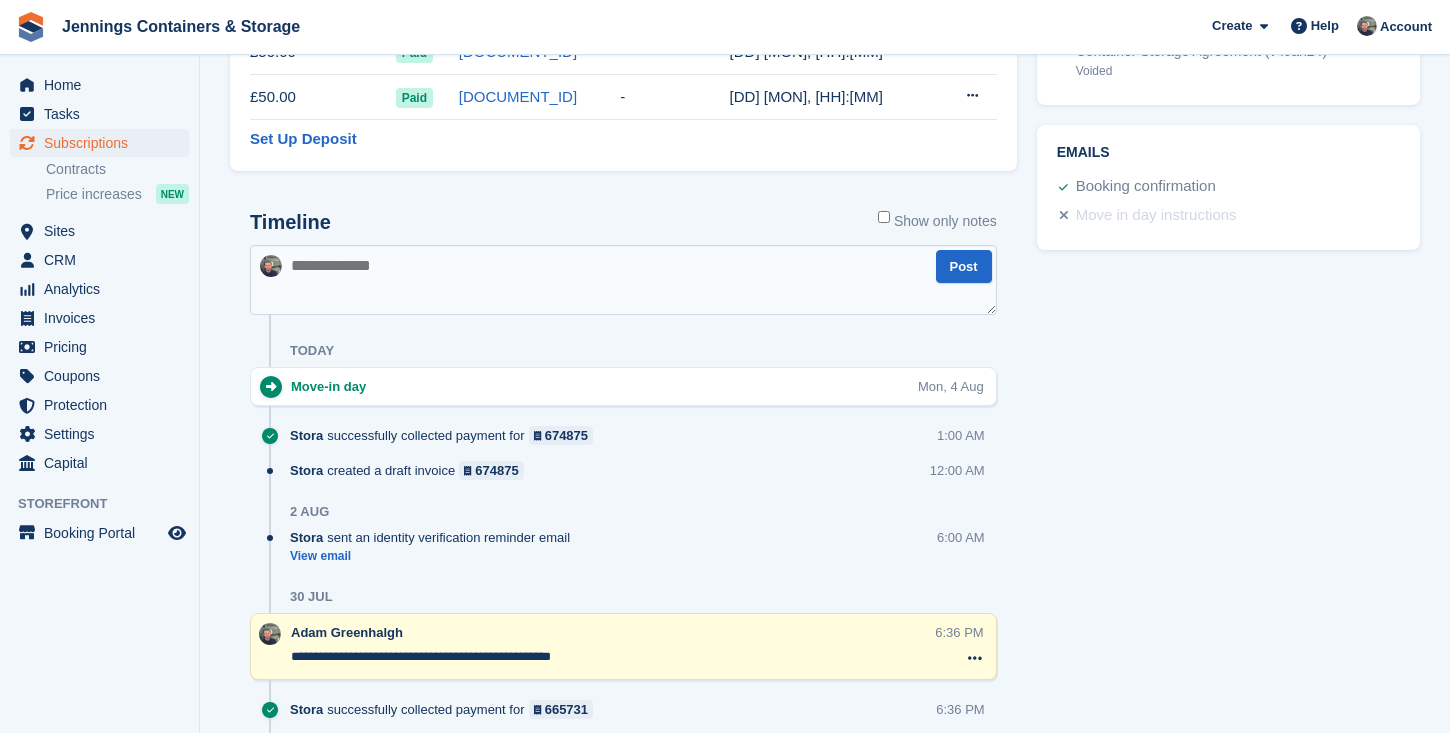 scroll, scrollTop: 926, scrollLeft: 0, axis: vertical 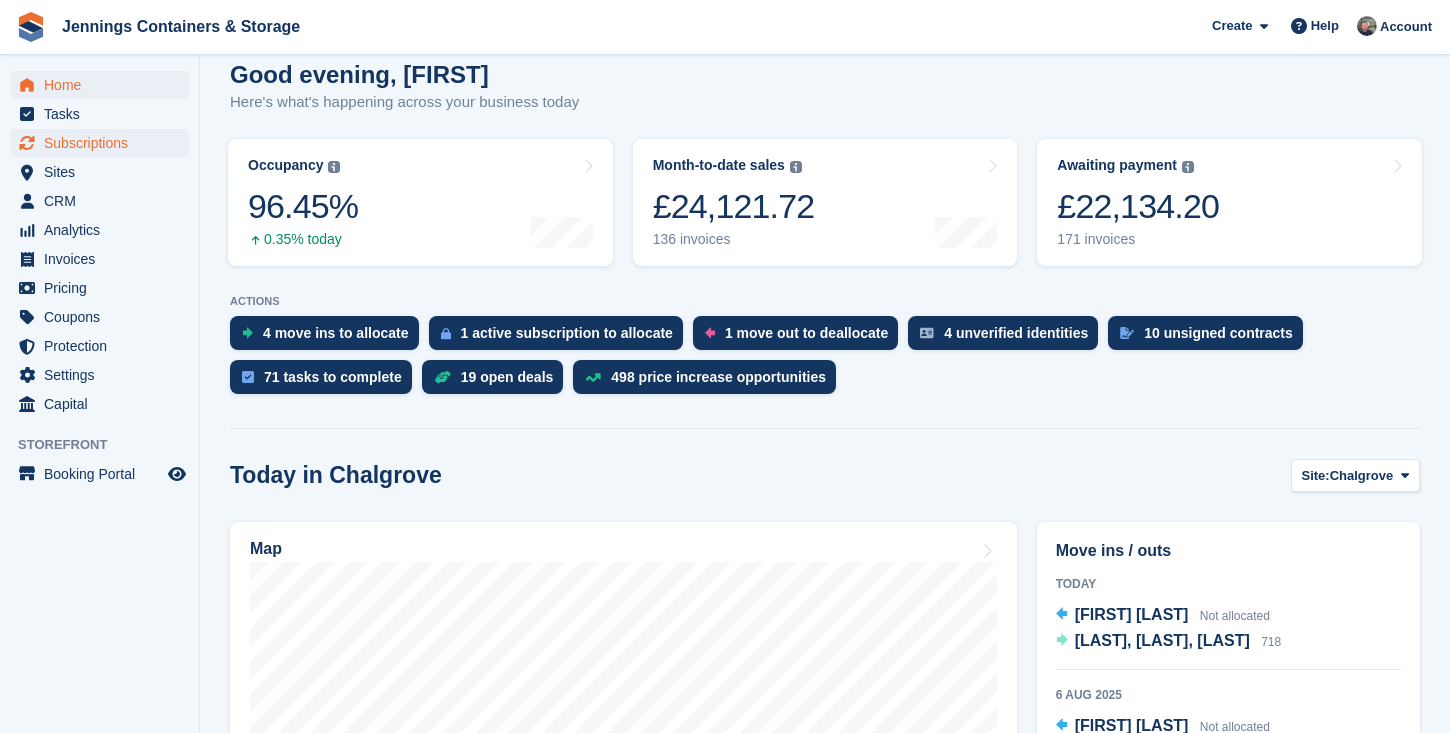 click on "Subscriptions" at bounding box center (104, 143) 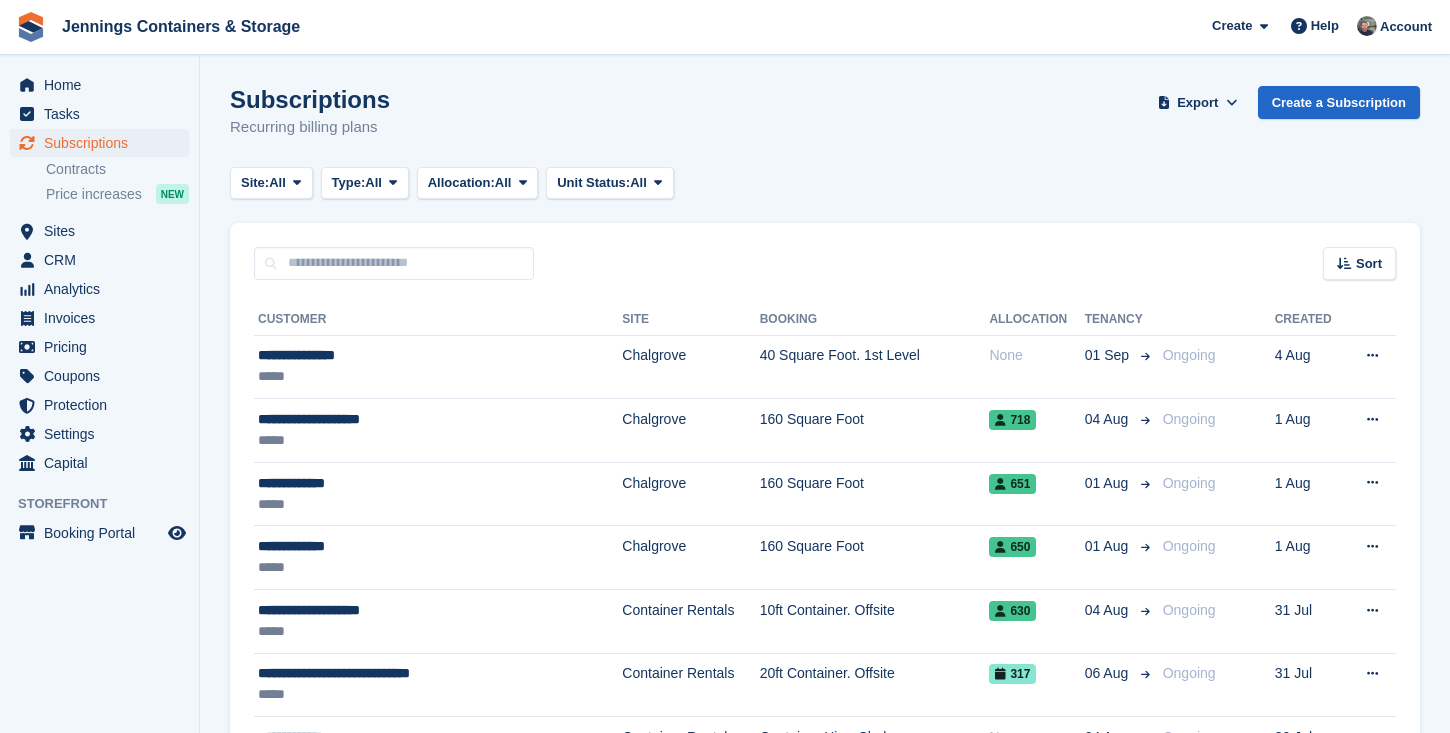scroll, scrollTop: 0, scrollLeft: 0, axis: both 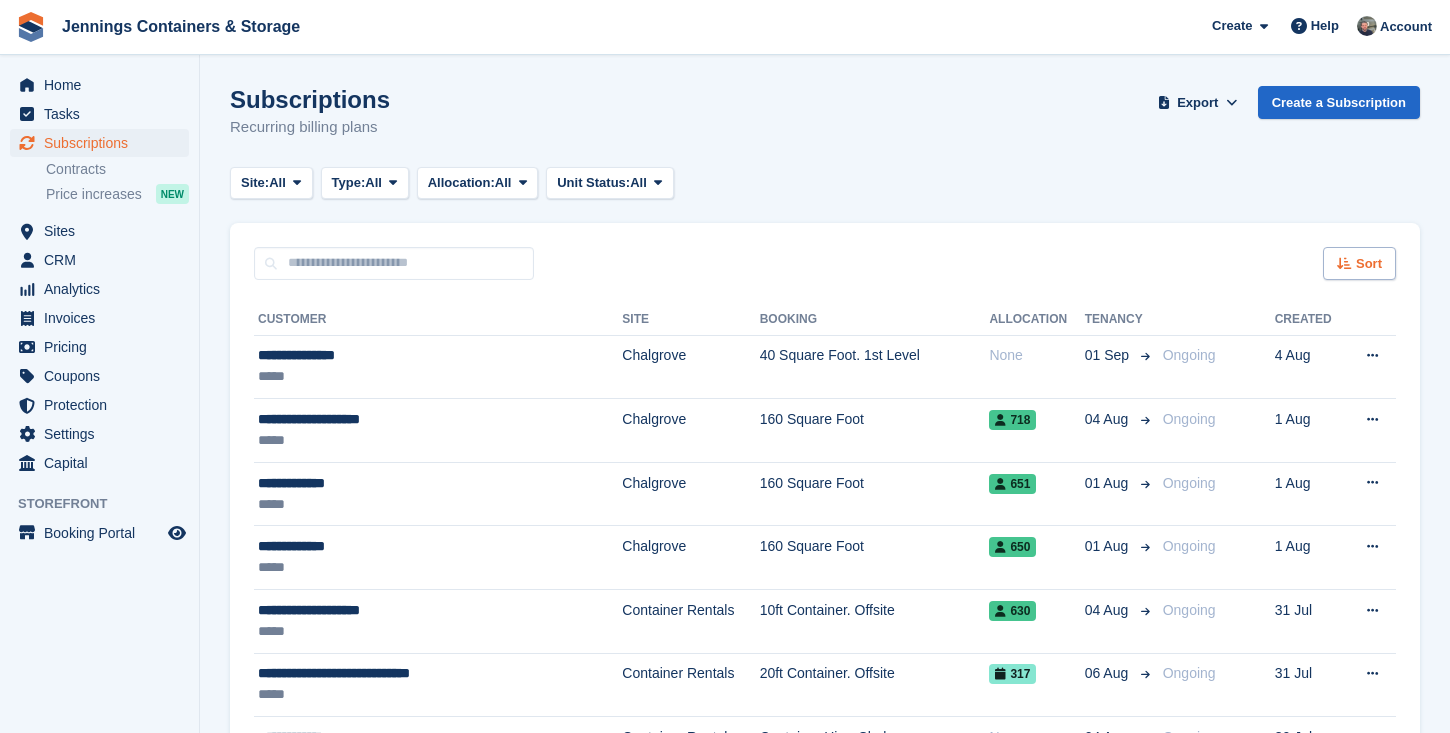 click on "Sort" at bounding box center [1369, 264] 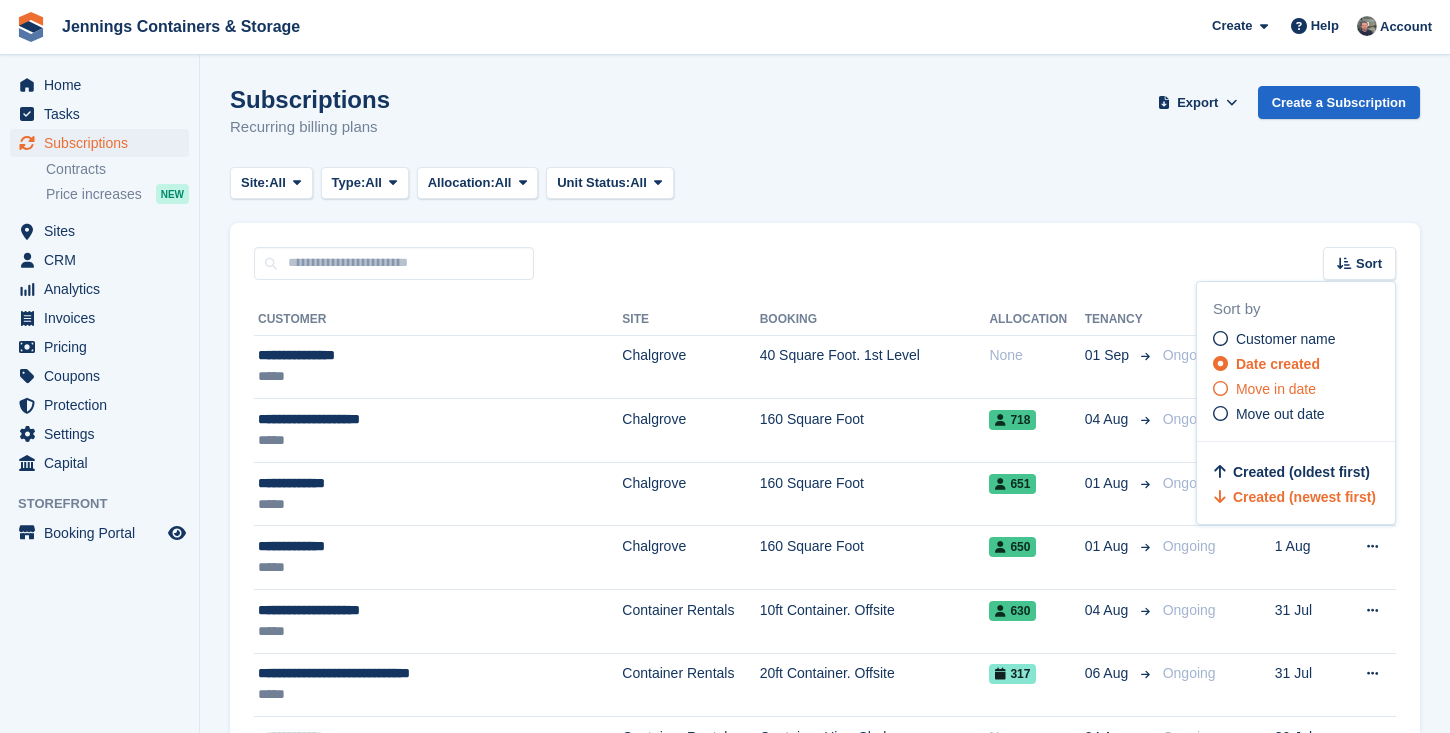 click on "Move in date" at bounding box center [1276, 389] 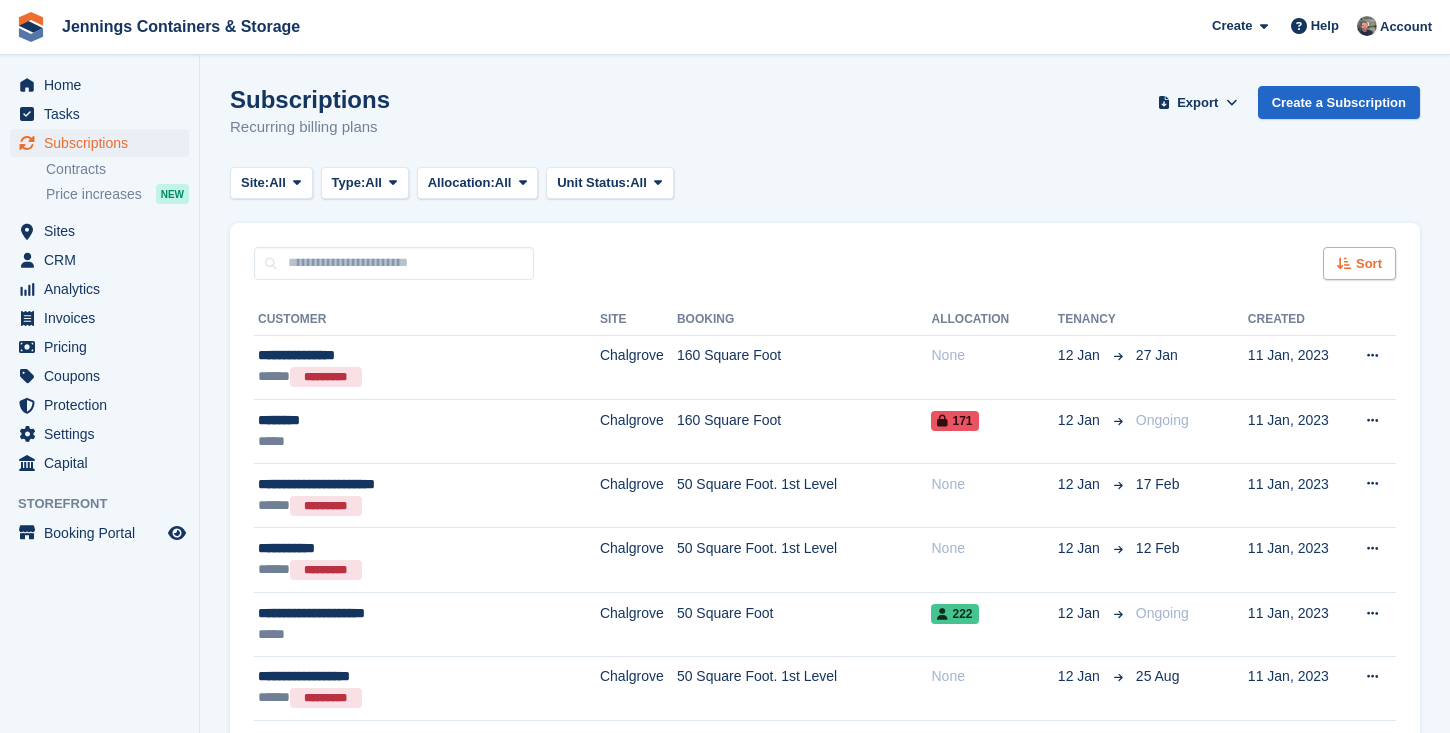 click on "Sort" at bounding box center (1369, 264) 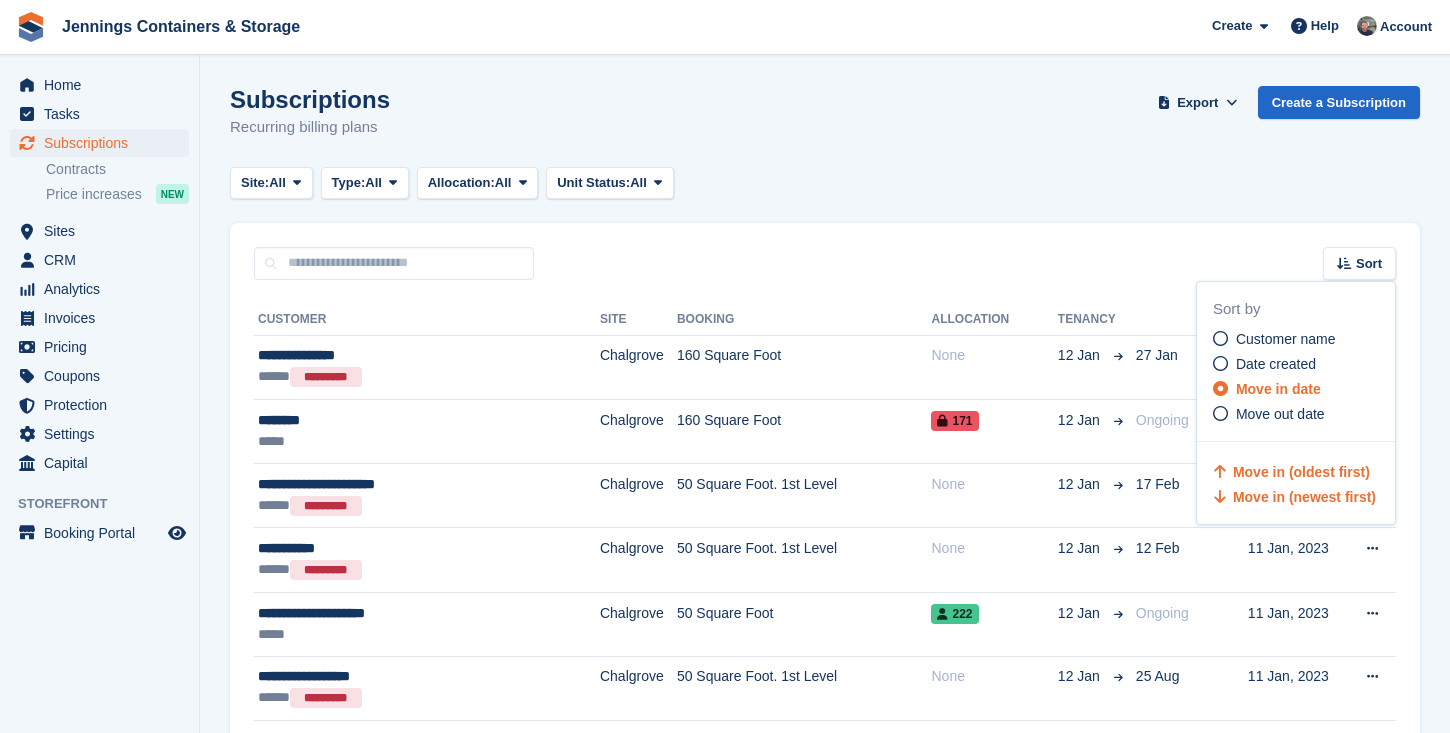 click on "Move in (newest first)" at bounding box center [1304, 497] 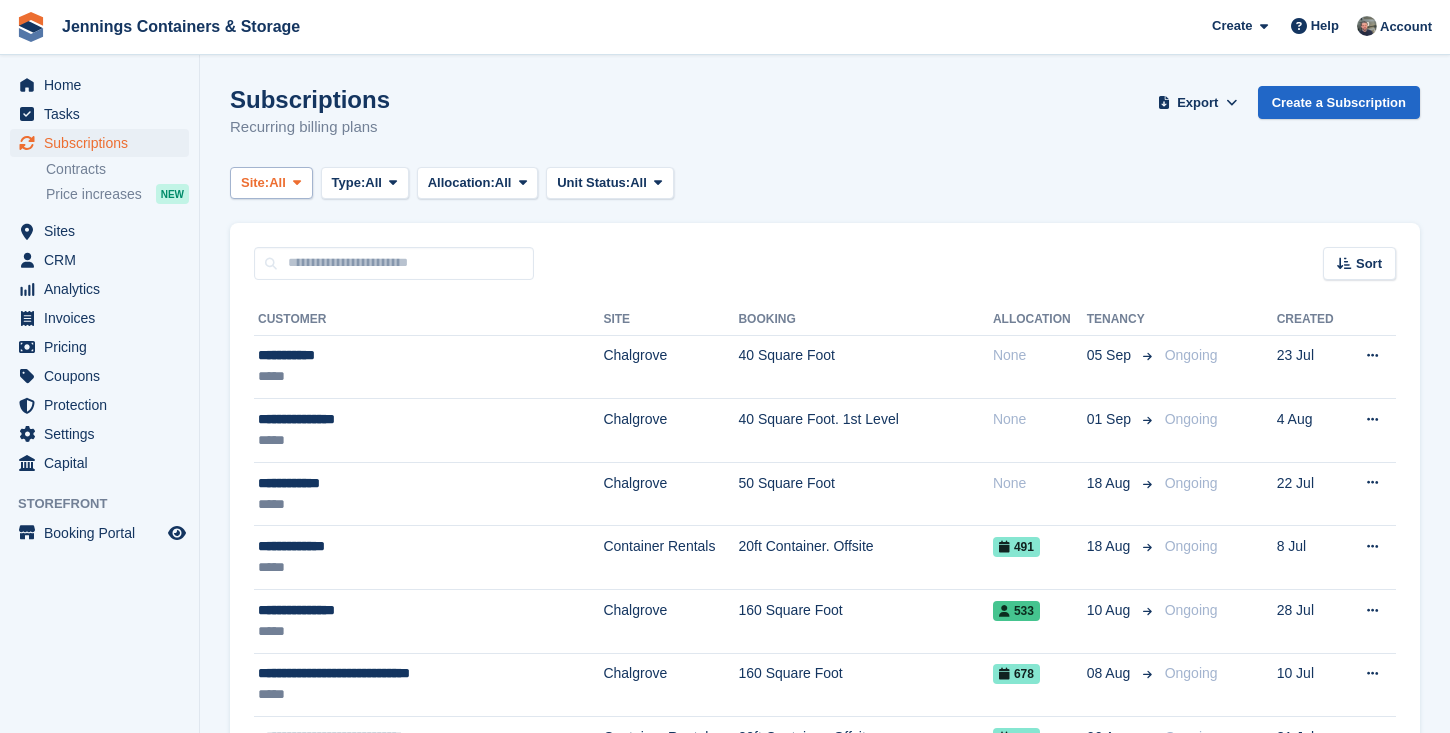 scroll, scrollTop: 0, scrollLeft: 0, axis: both 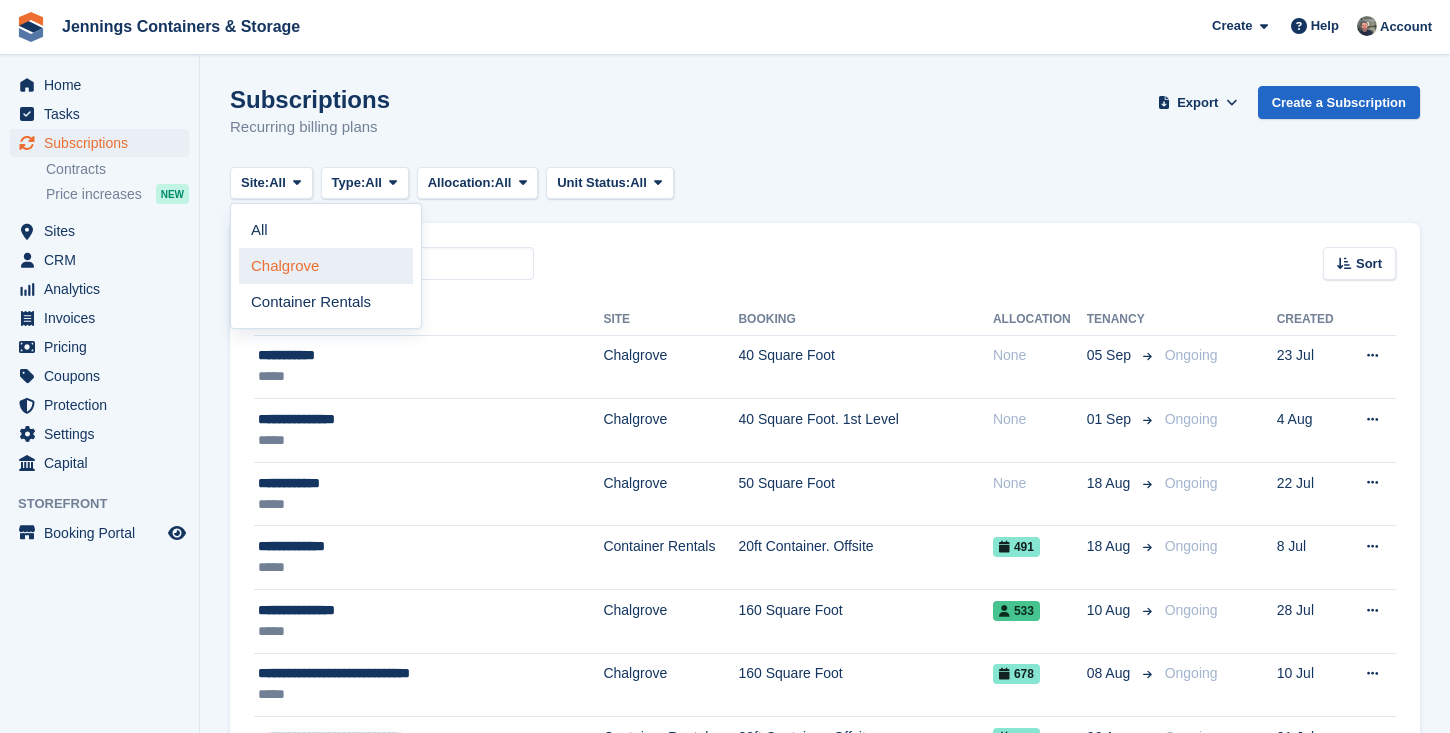 click on "Chalgrove" at bounding box center (326, 266) 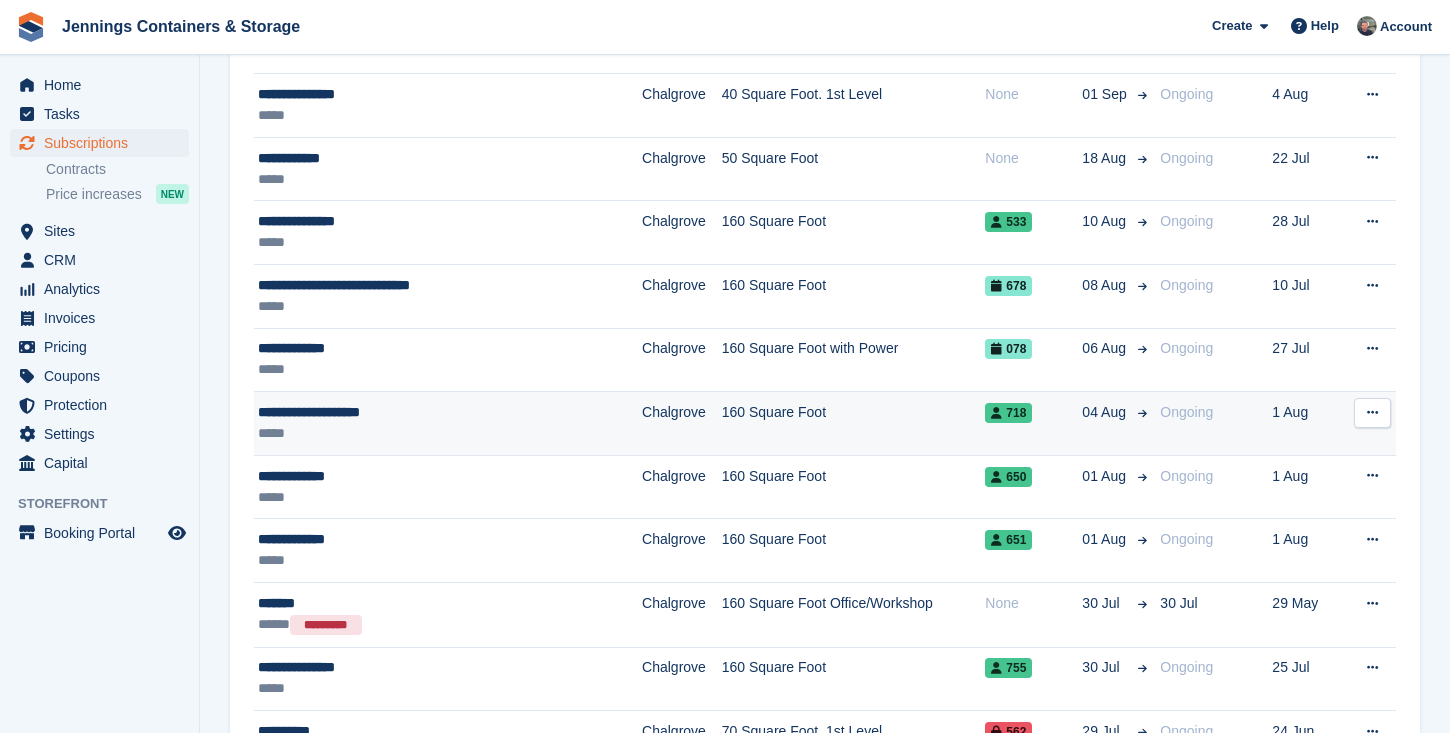 scroll, scrollTop: 340, scrollLeft: 0, axis: vertical 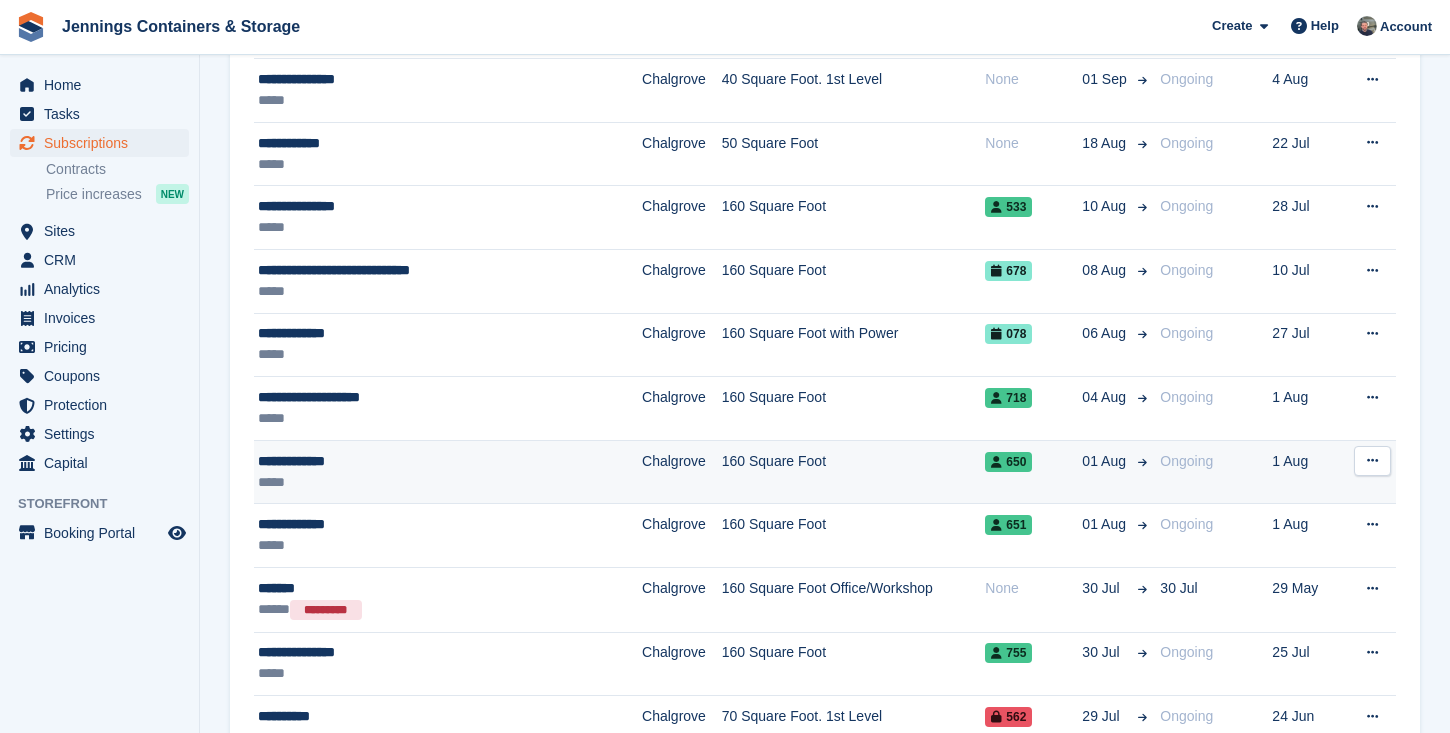 click on "*****" at bounding box center [411, 482] 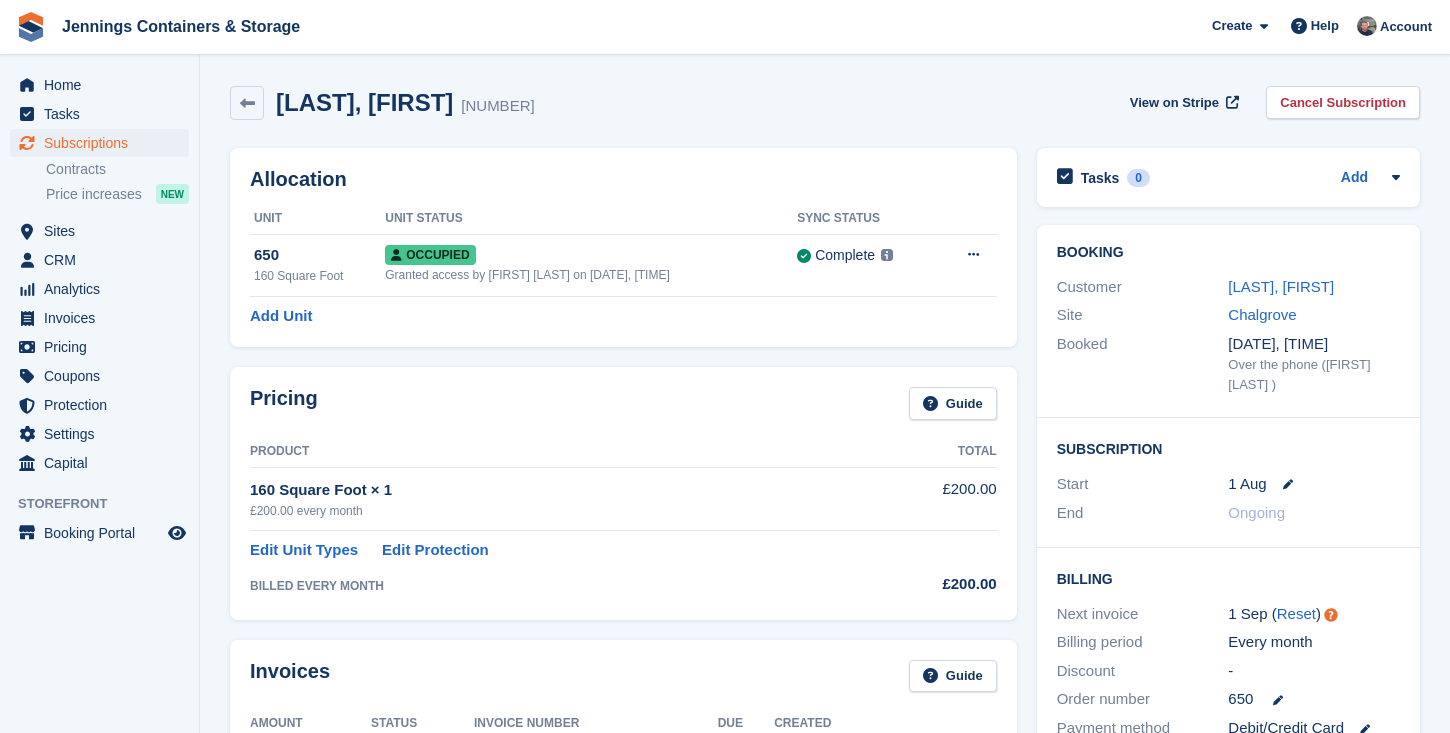 scroll, scrollTop: 0, scrollLeft: 0, axis: both 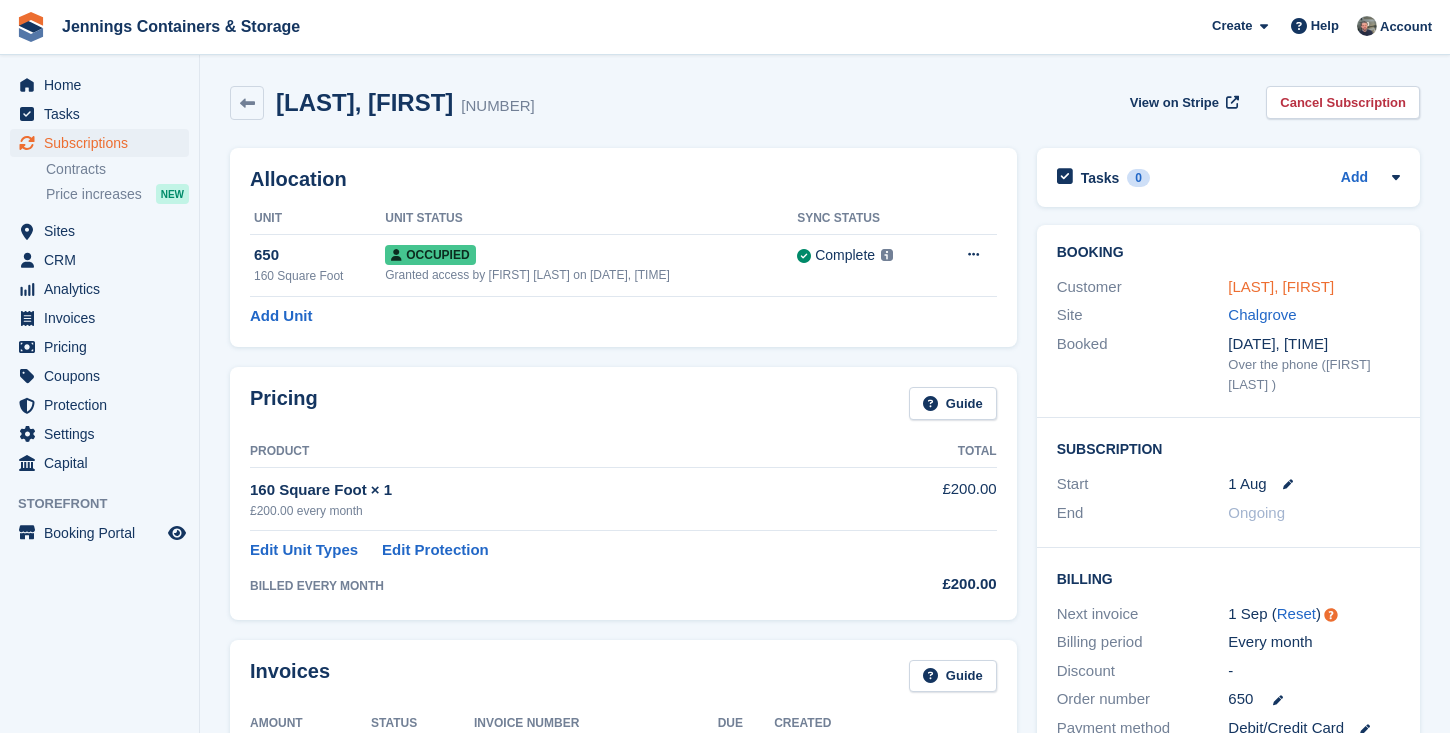click on "[LAST], [FIRST]" at bounding box center (1281, 286) 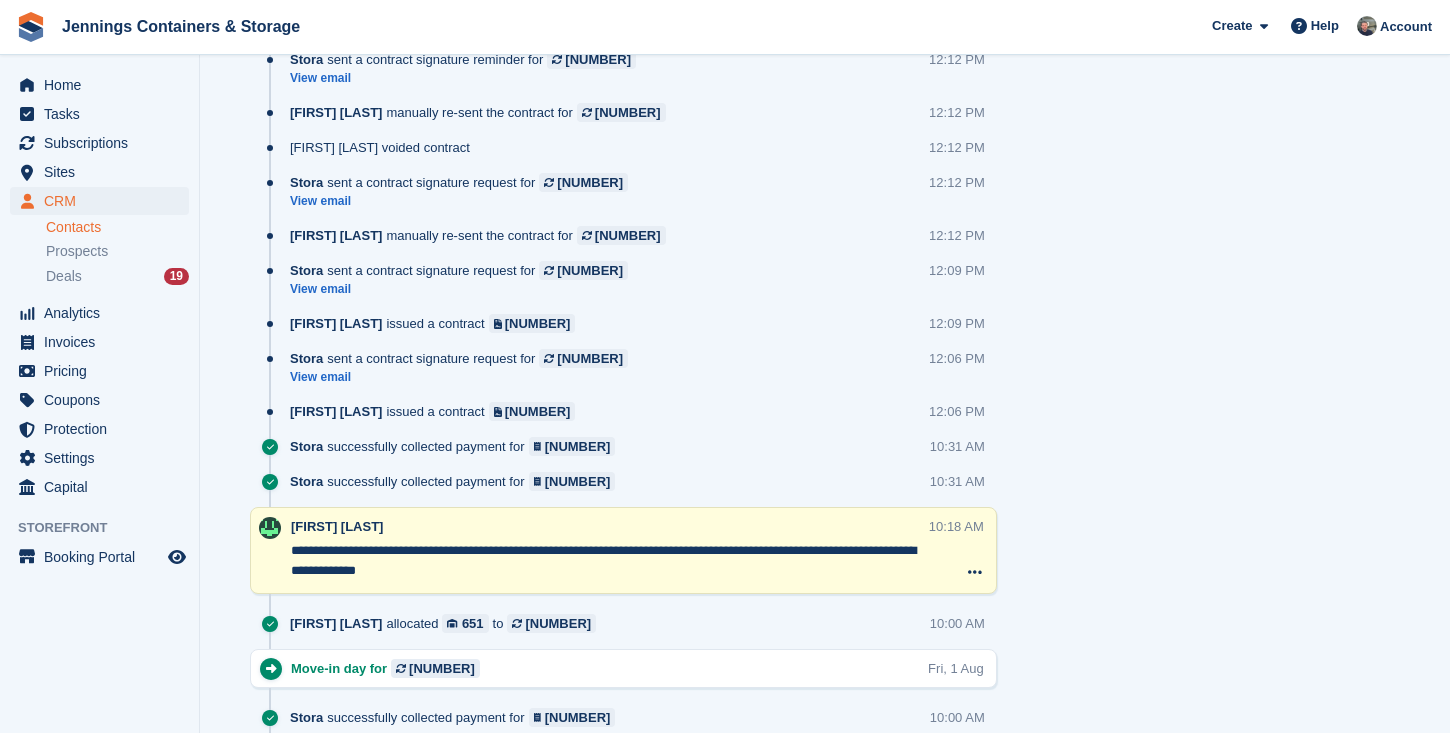 scroll, scrollTop: 1842, scrollLeft: 0, axis: vertical 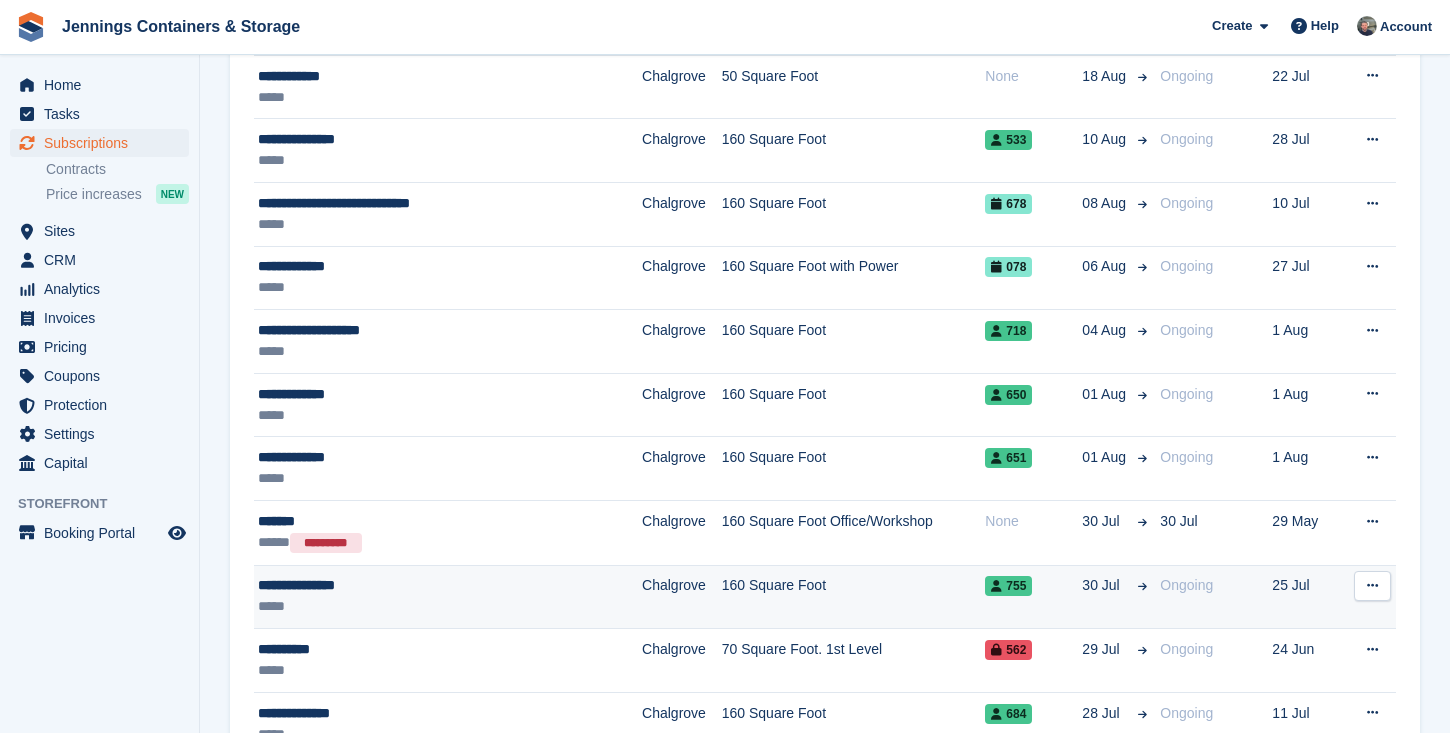 click on "**********" at bounding box center (411, 585) 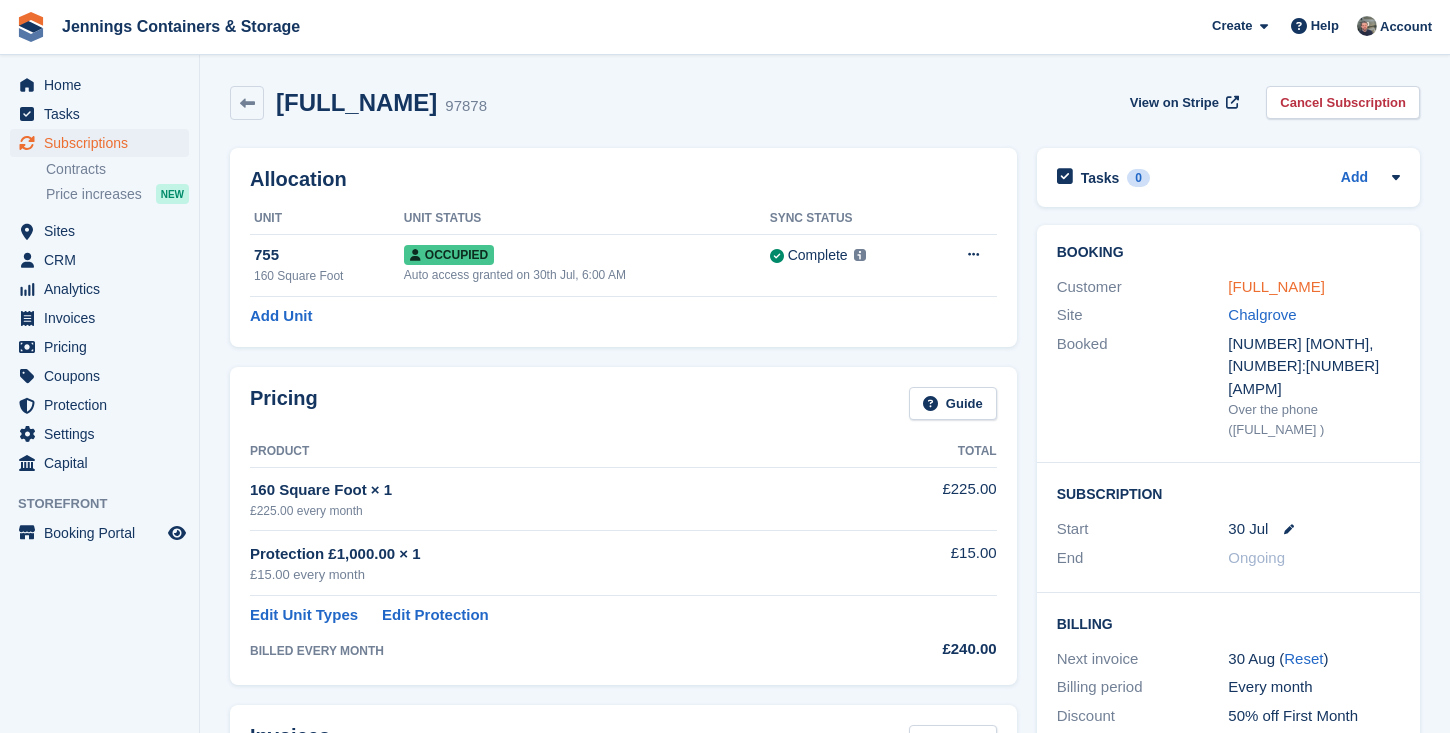 scroll, scrollTop: 0, scrollLeft: 0, axis: both 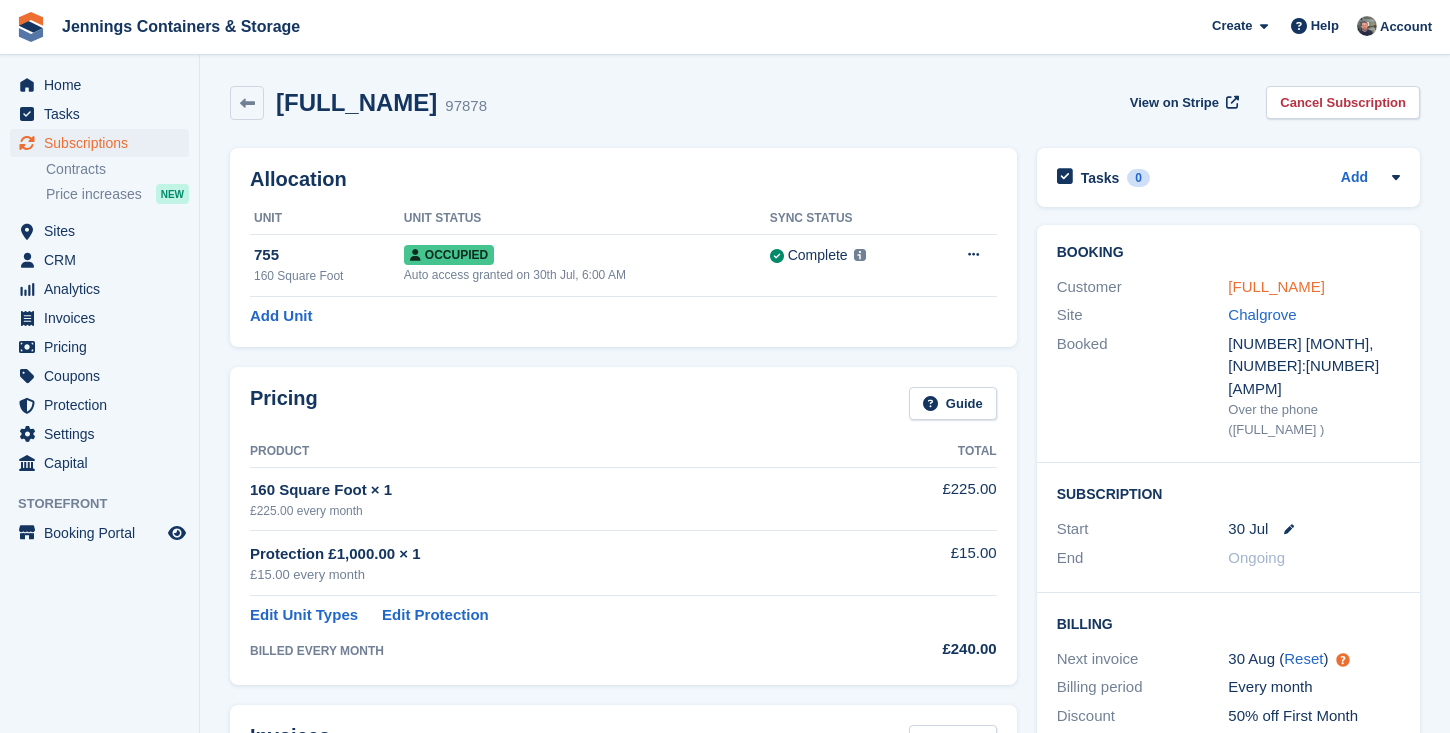 click on "Rebecca Grecian" at bounding box center (1276, 286) 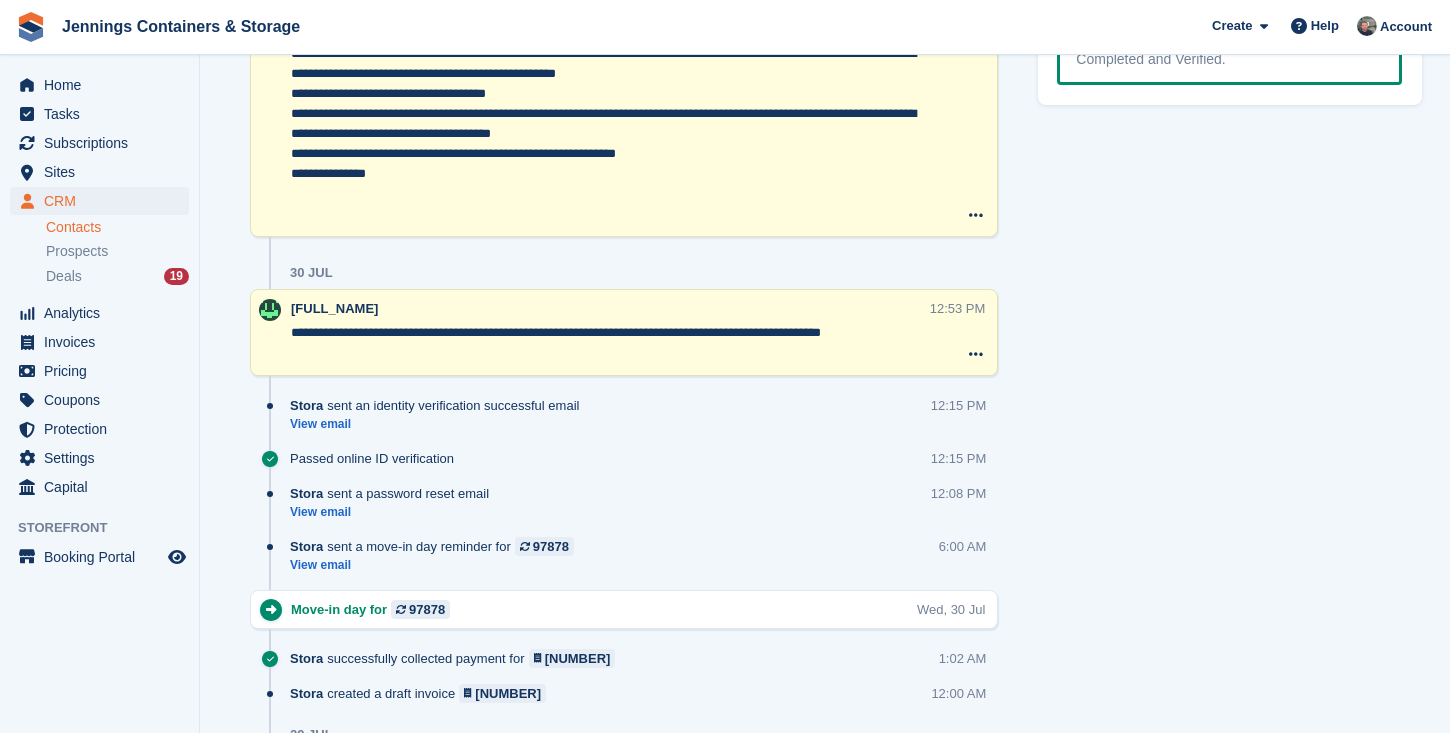 scroll, scrollTop: 1323, scrollLeft: 0, axis: vertical 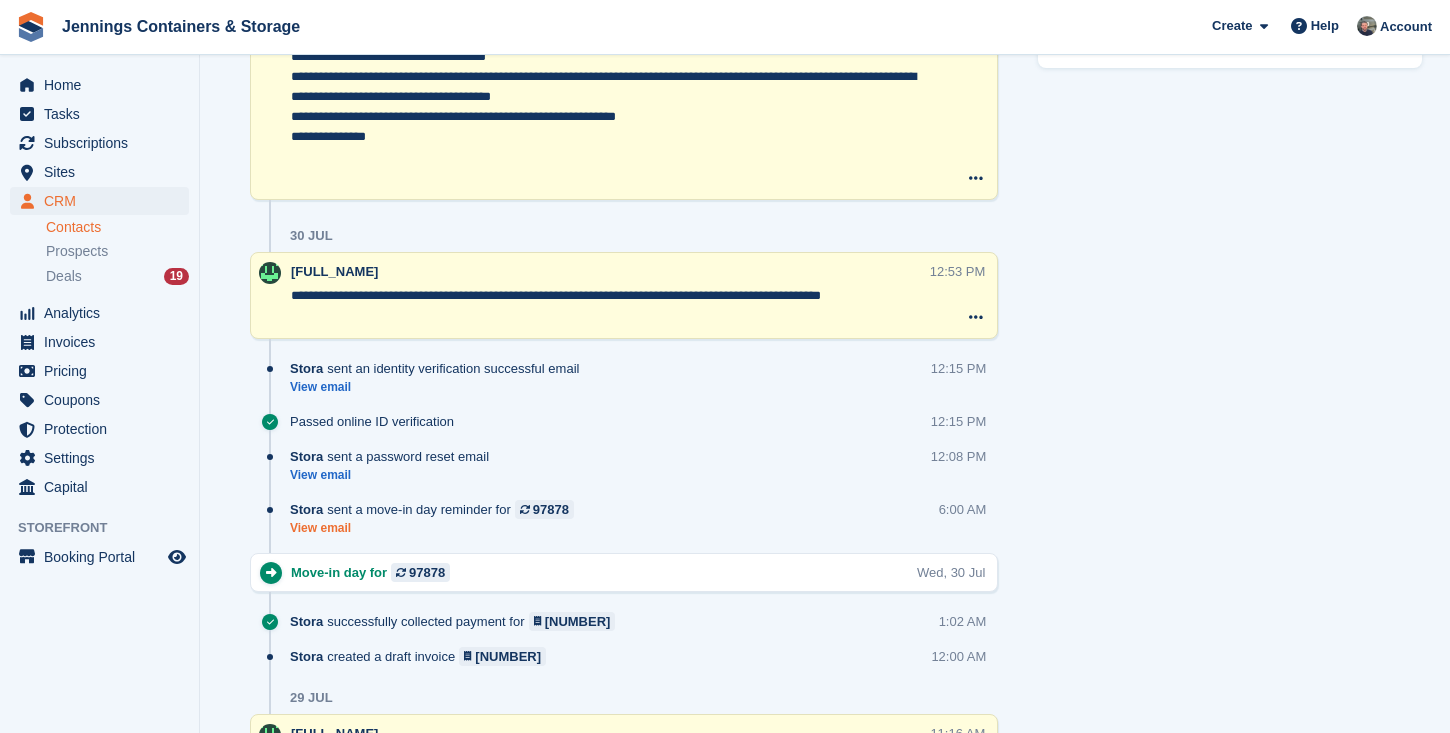 click on "View email" at bounding box center (437, 528) 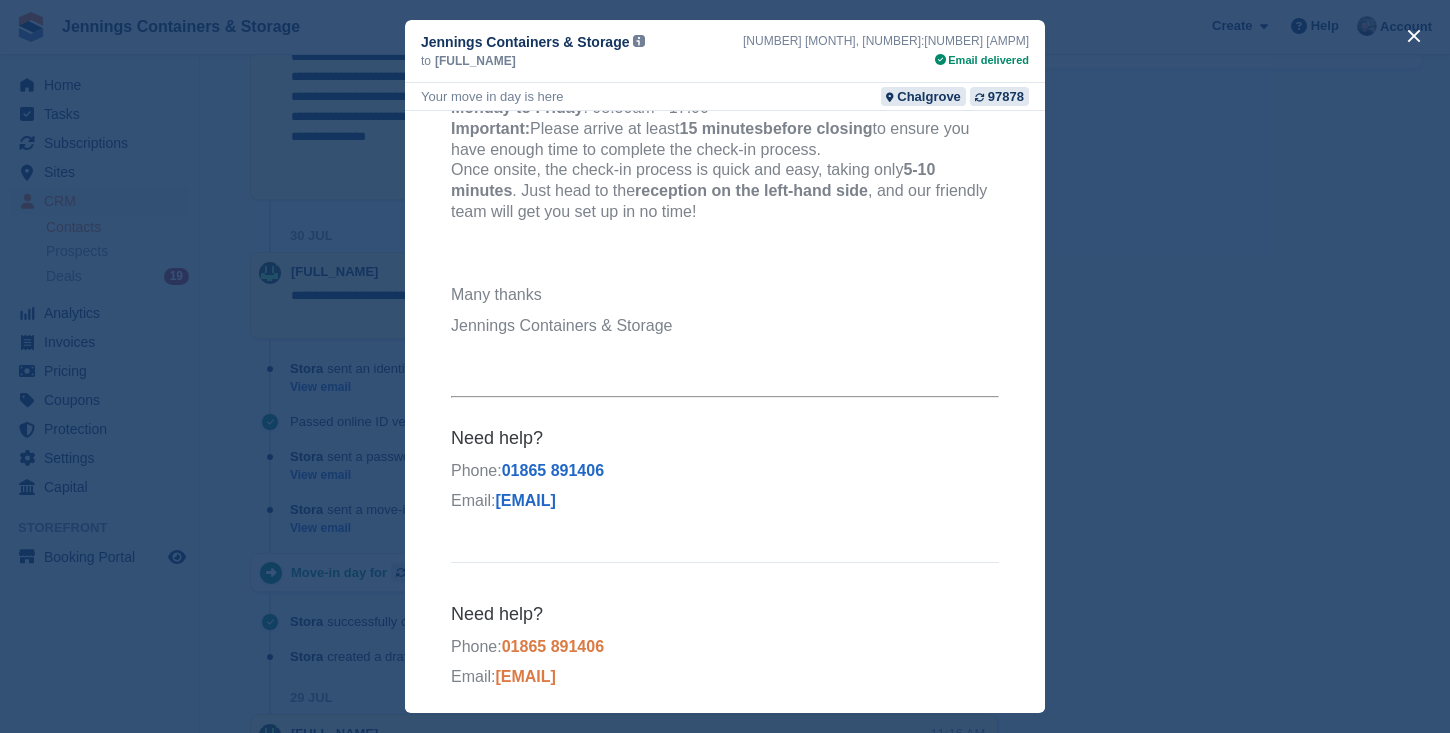 scroll, scrollTop: 516, scrollLeft: 0, axis: vertical 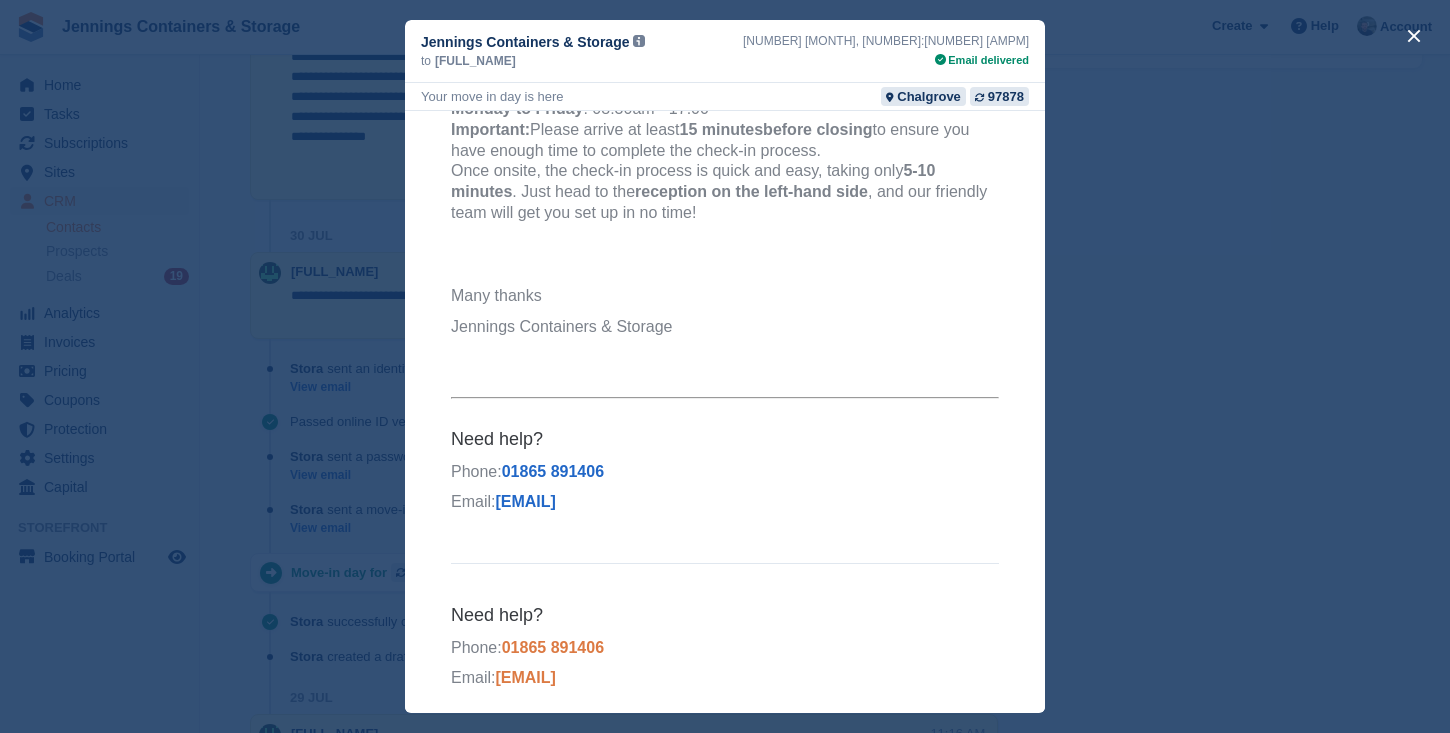 click at bounding box center (725, 366) 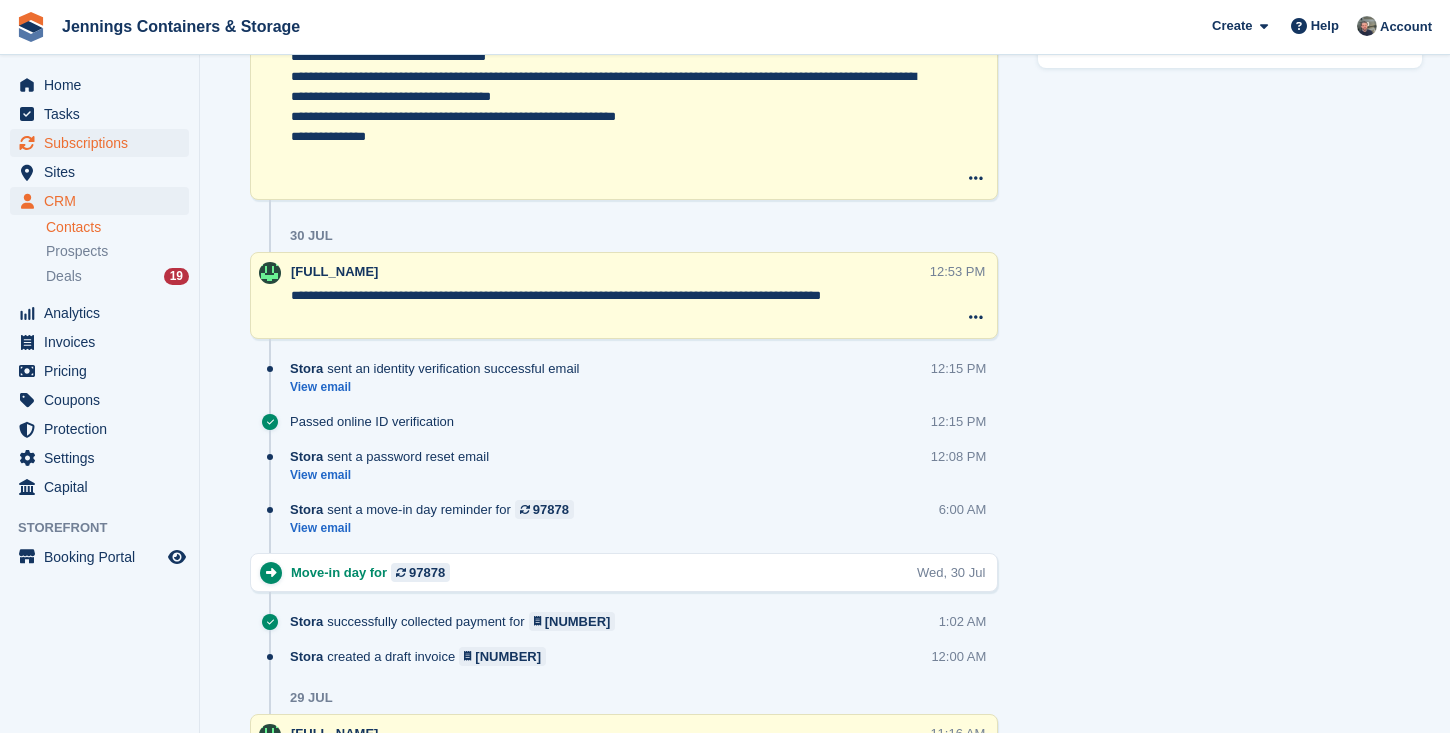 click on "Subscriptions" at bounding box center [104, 143] 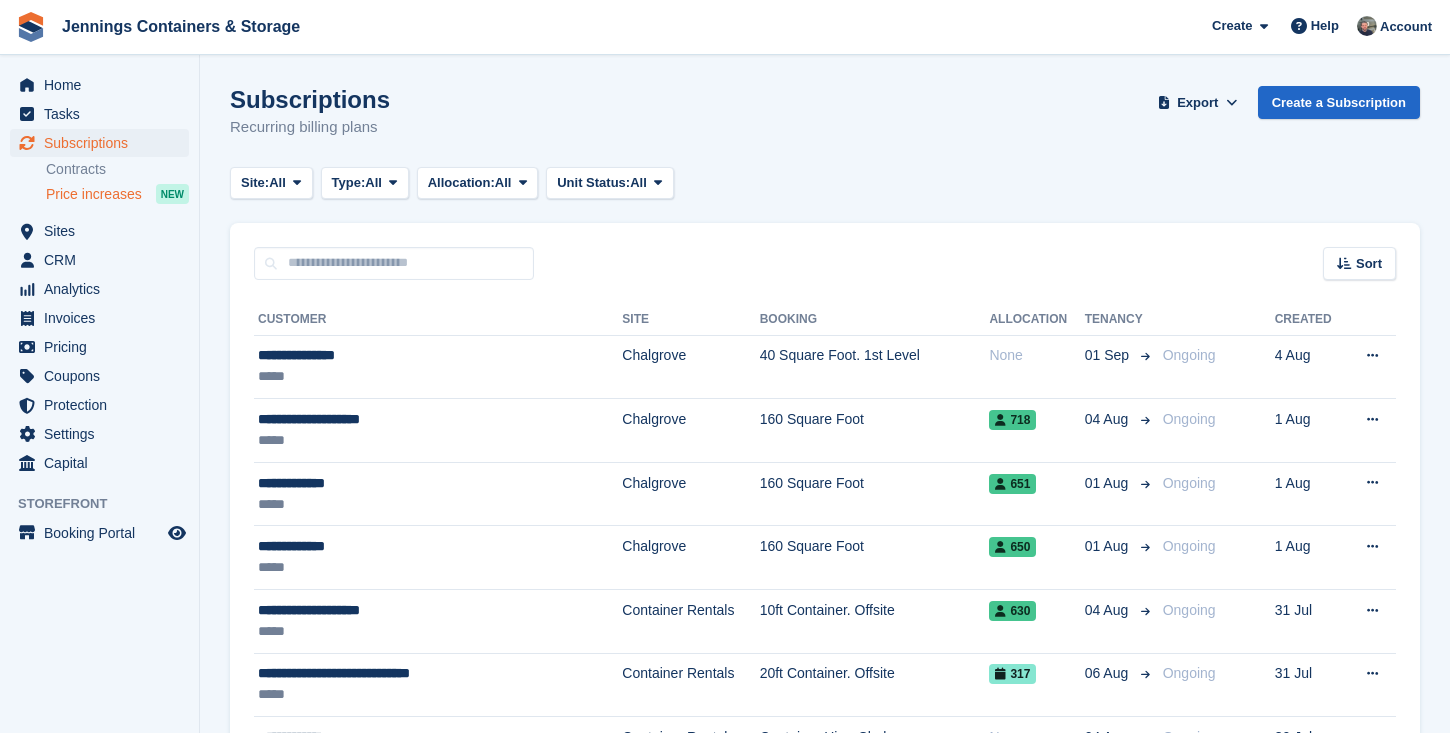 scroll, scrollTop: 0, scrollLeft: 0, axis: both 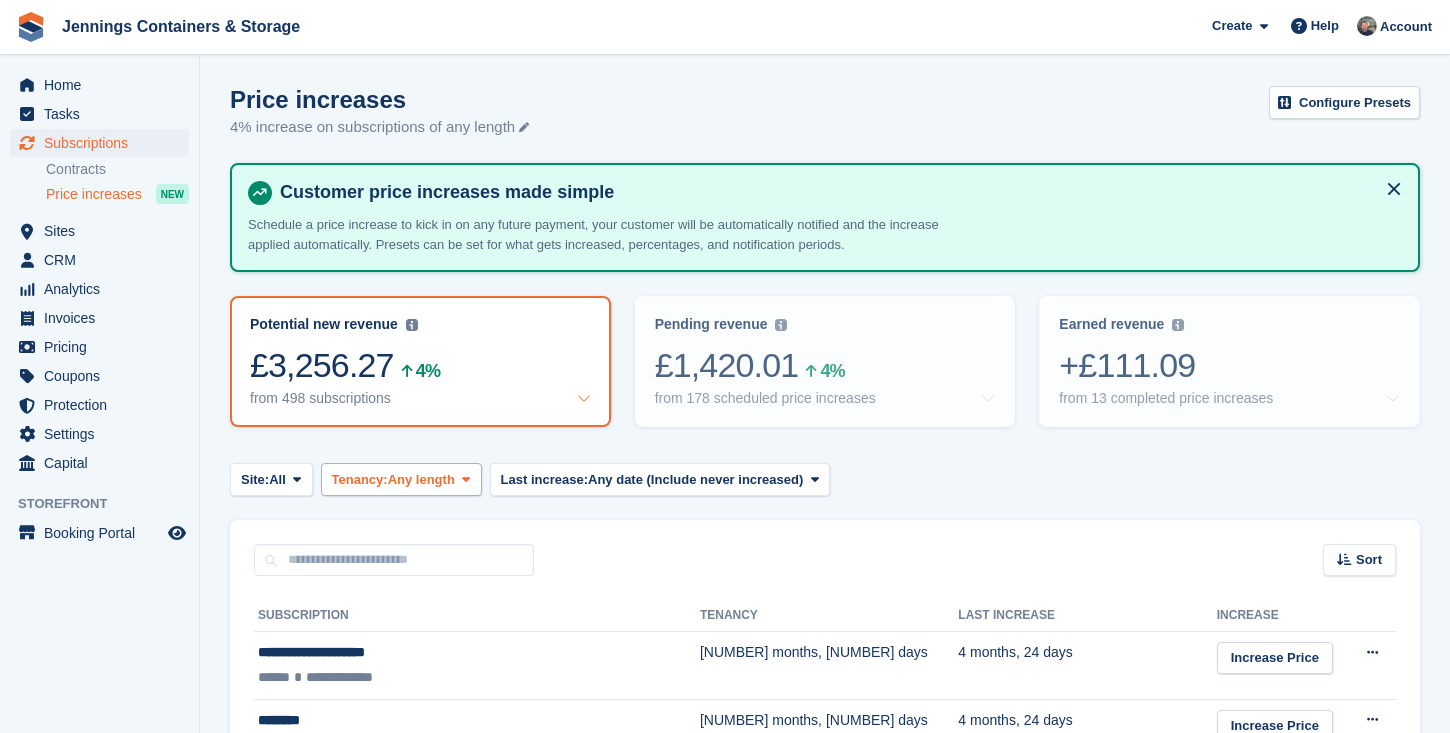 click on "Tenancy:" at bounding box center (360, 480) 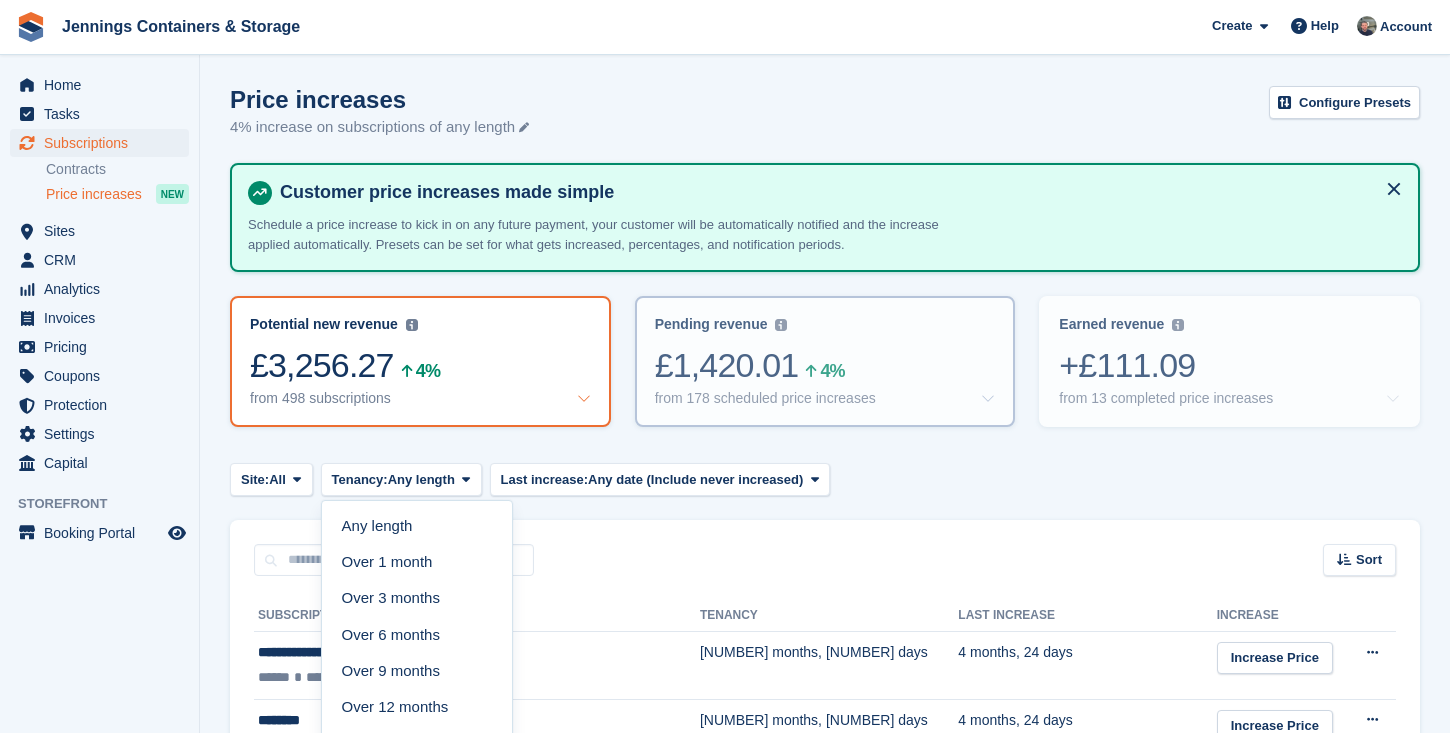 scroll, scrollTop: 175, scrollLeft: 0, axis: vertical 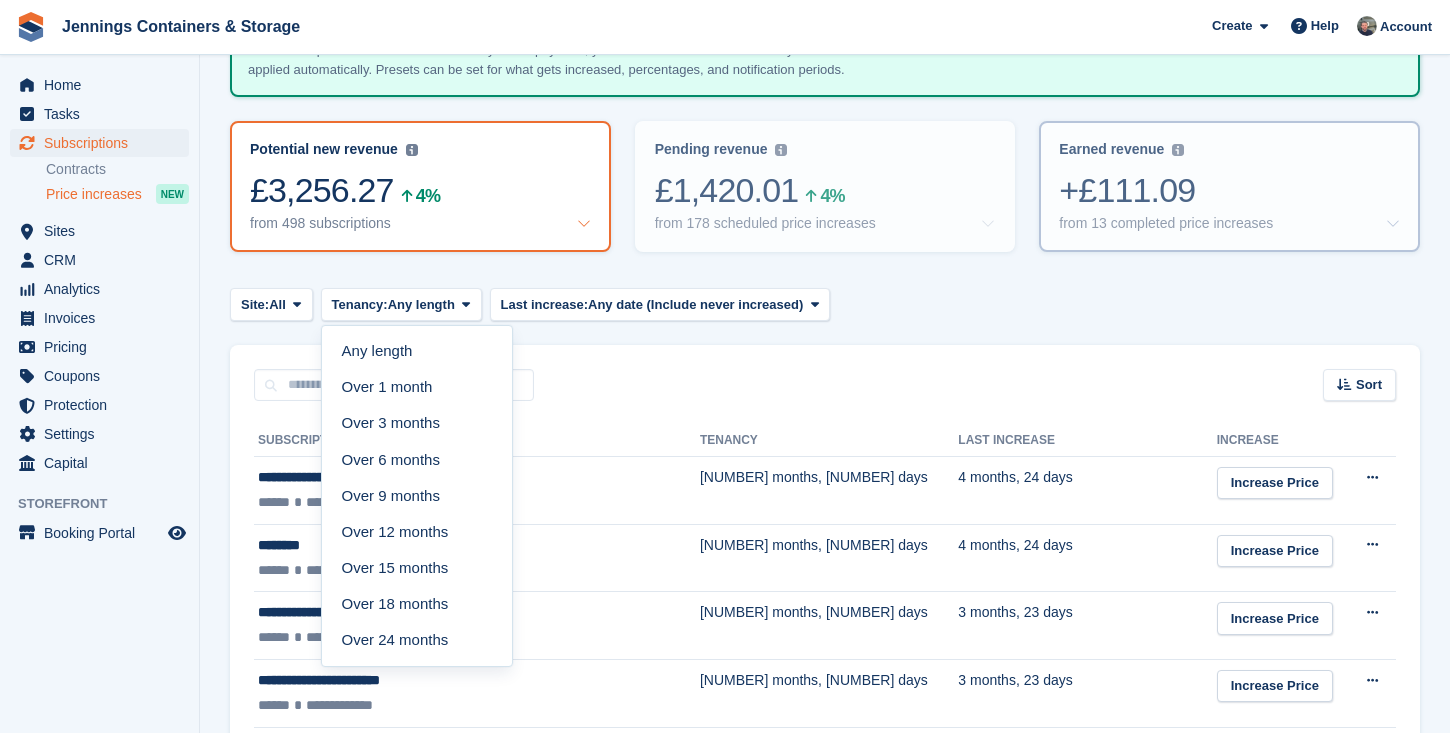 click on "+£111.09" at bounding box center [1229, 190] 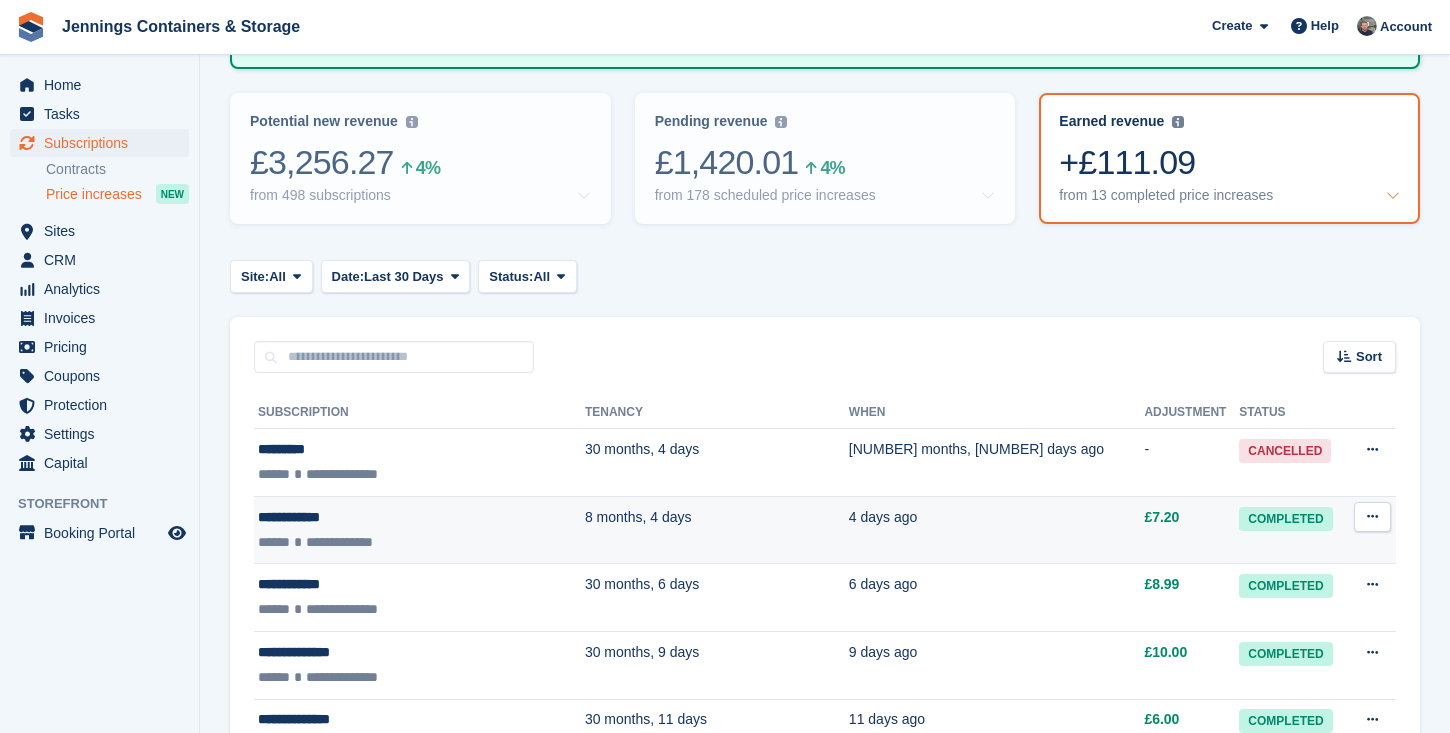 scroll, scrollTop: 242, scrollLeft: 0, axis: vertical 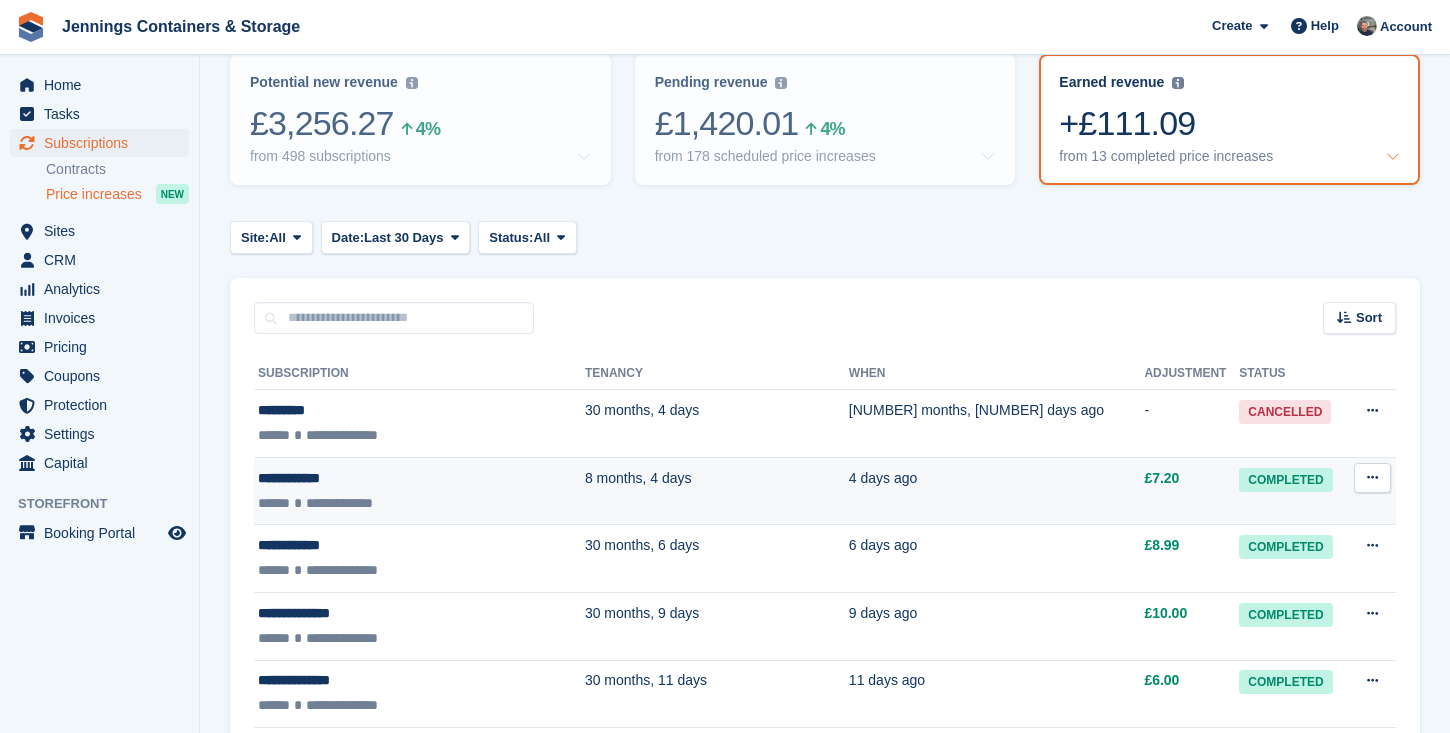 click on "4 days ago" at bounding box center [997, 491] 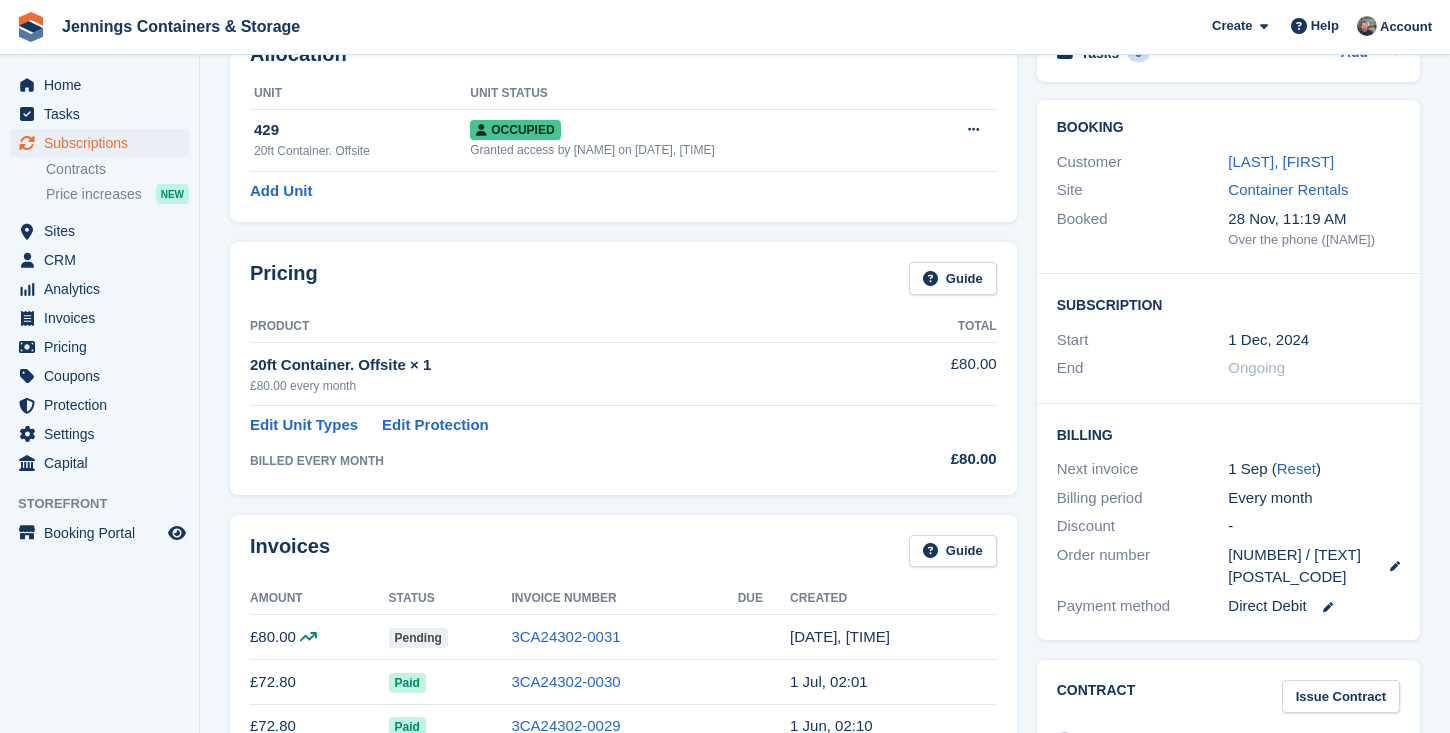 scroll, scrollTop: 137, scrollLeft: 0, axis: vertical 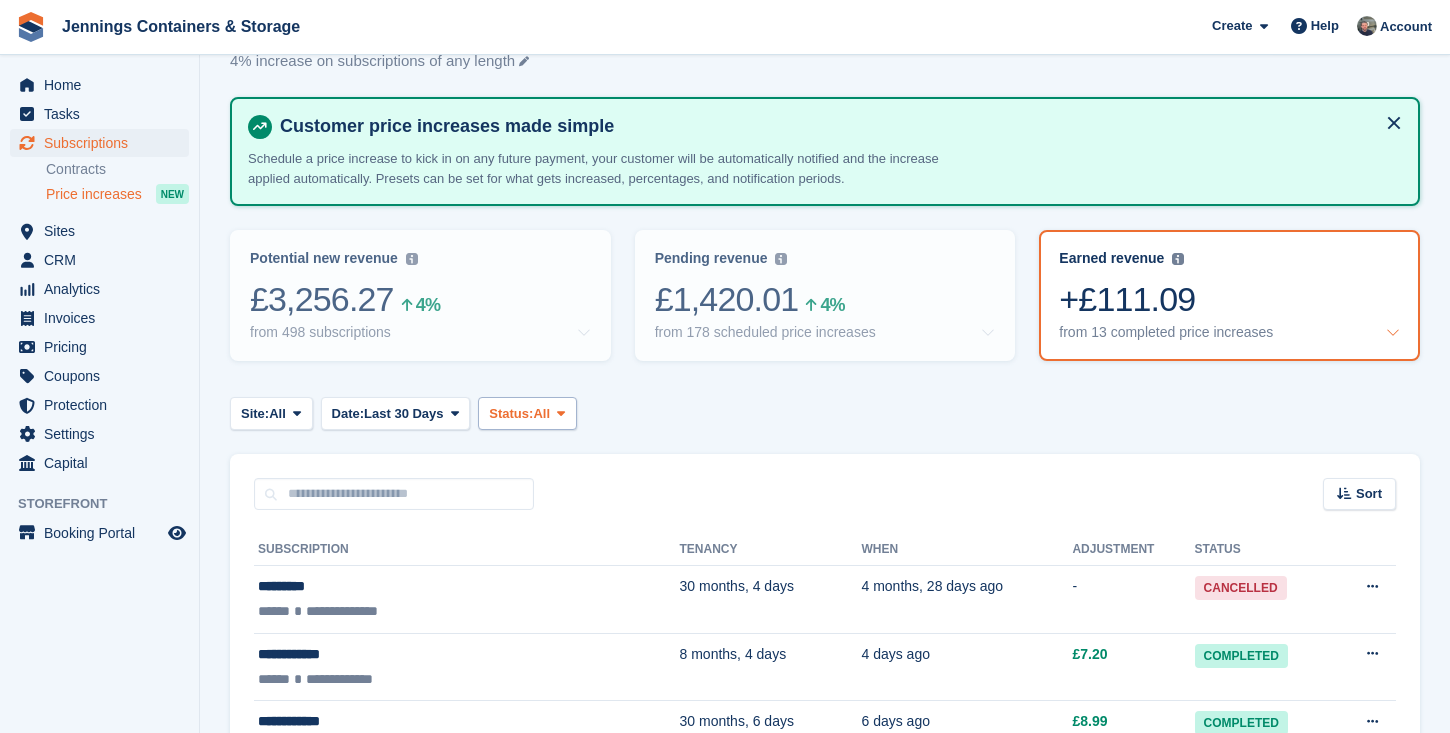 click at bounding box center [561, 413] 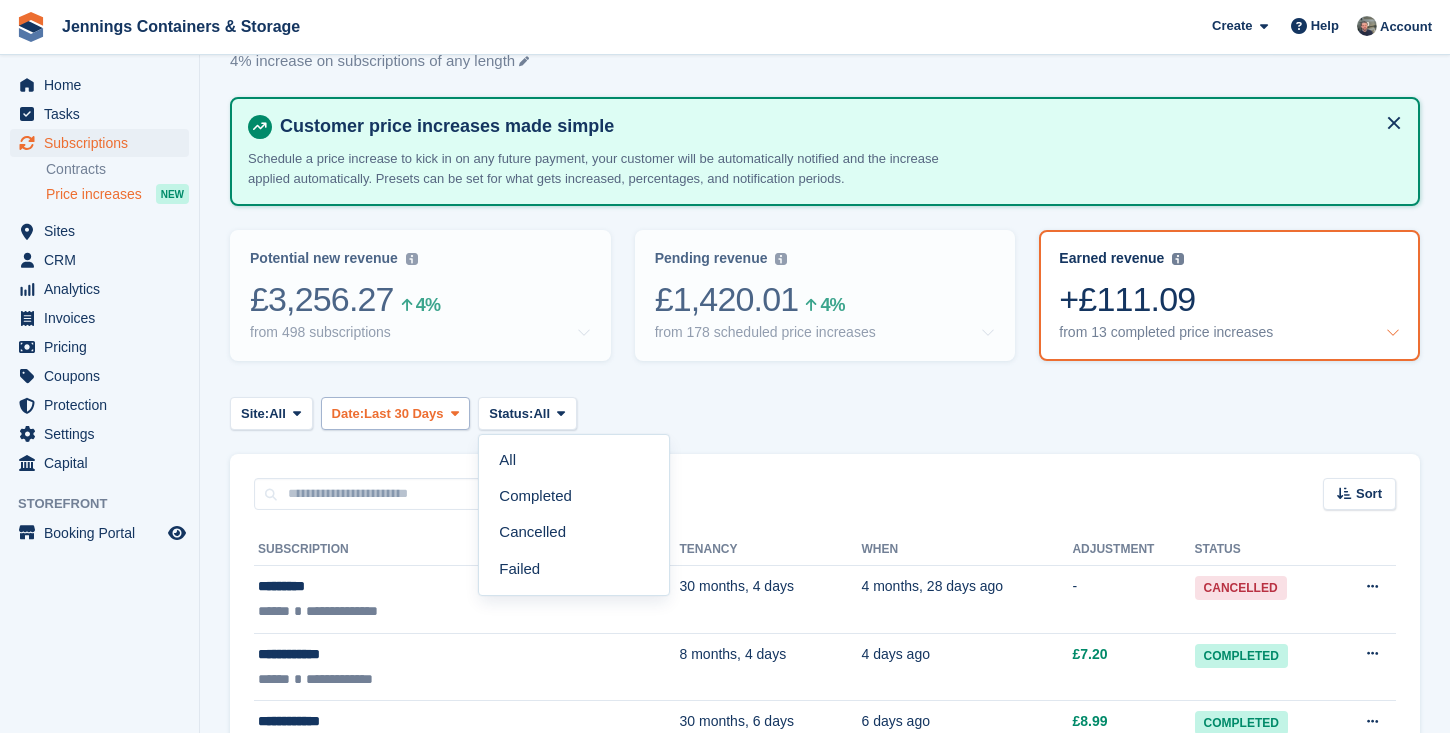 click on "Date:
Last 30 Days" at bounding box center (396, 413) 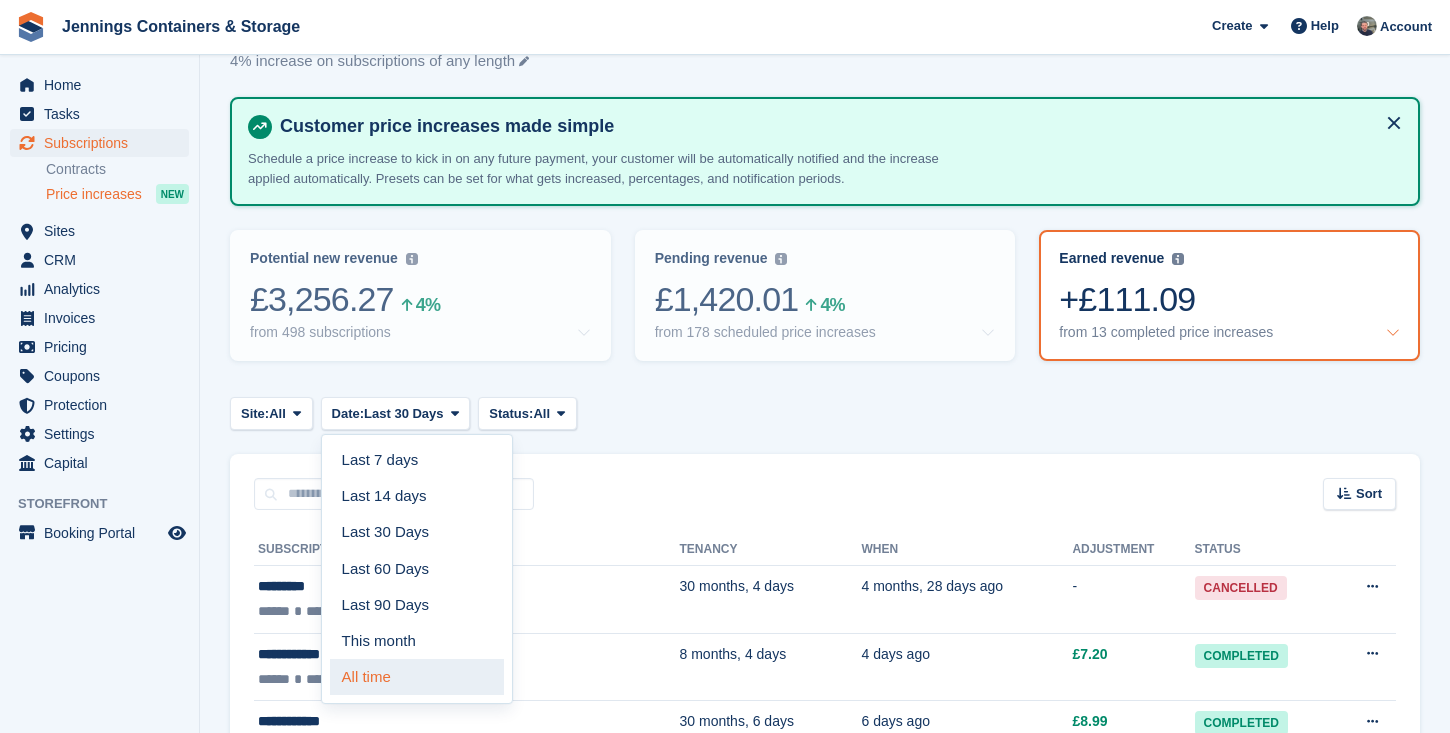 click on "All time" at bounding box center (417, 677) 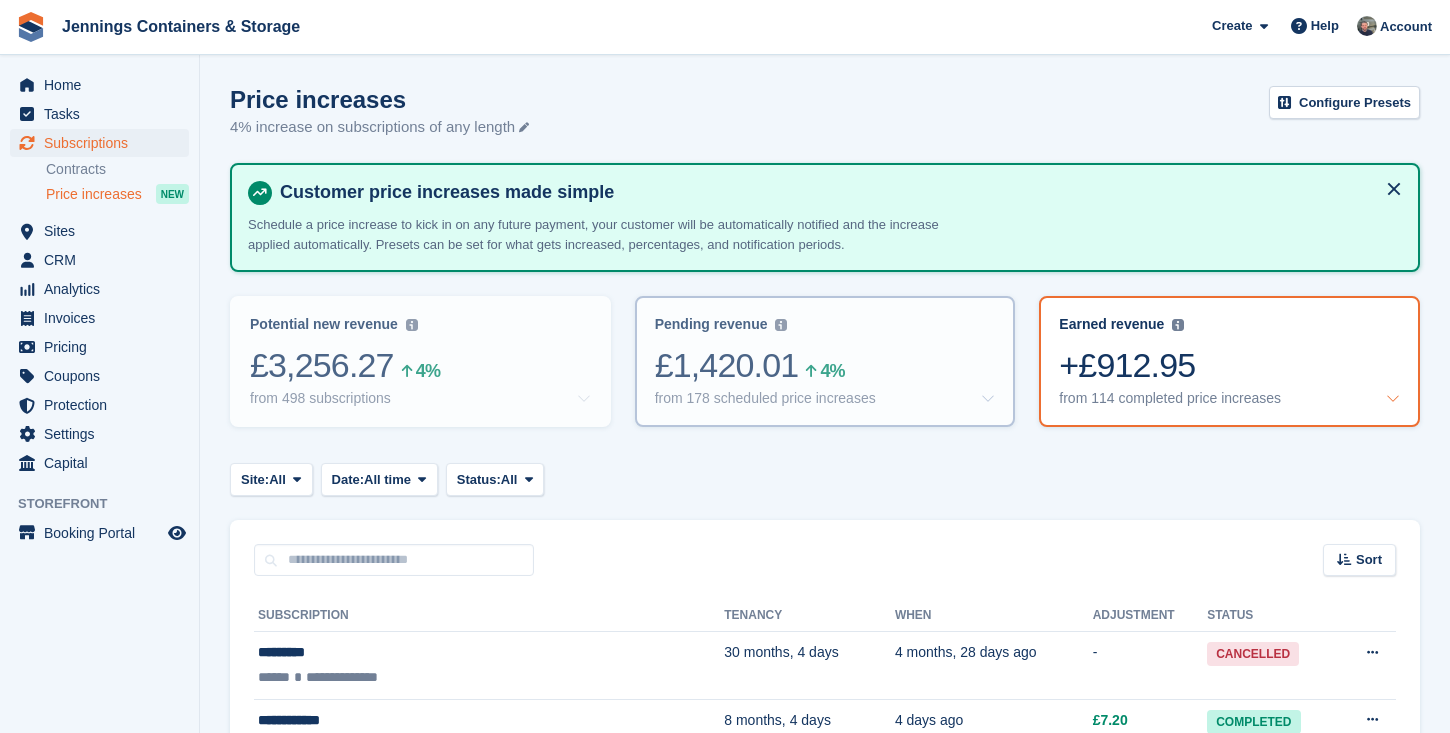 scroll, scrollTop: -2, scrollLeft: 0, axis: vertical 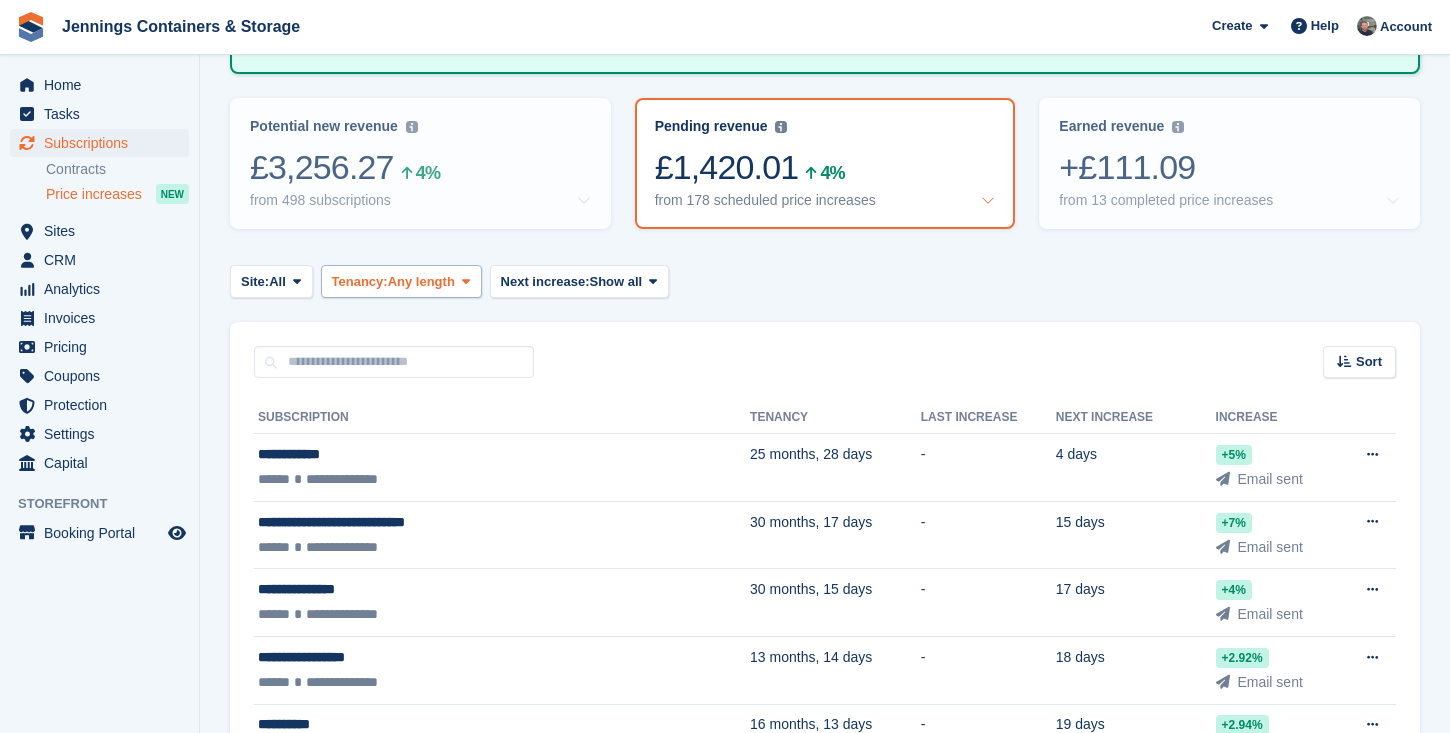 click on "Any length" at bounding box center (421, 282) 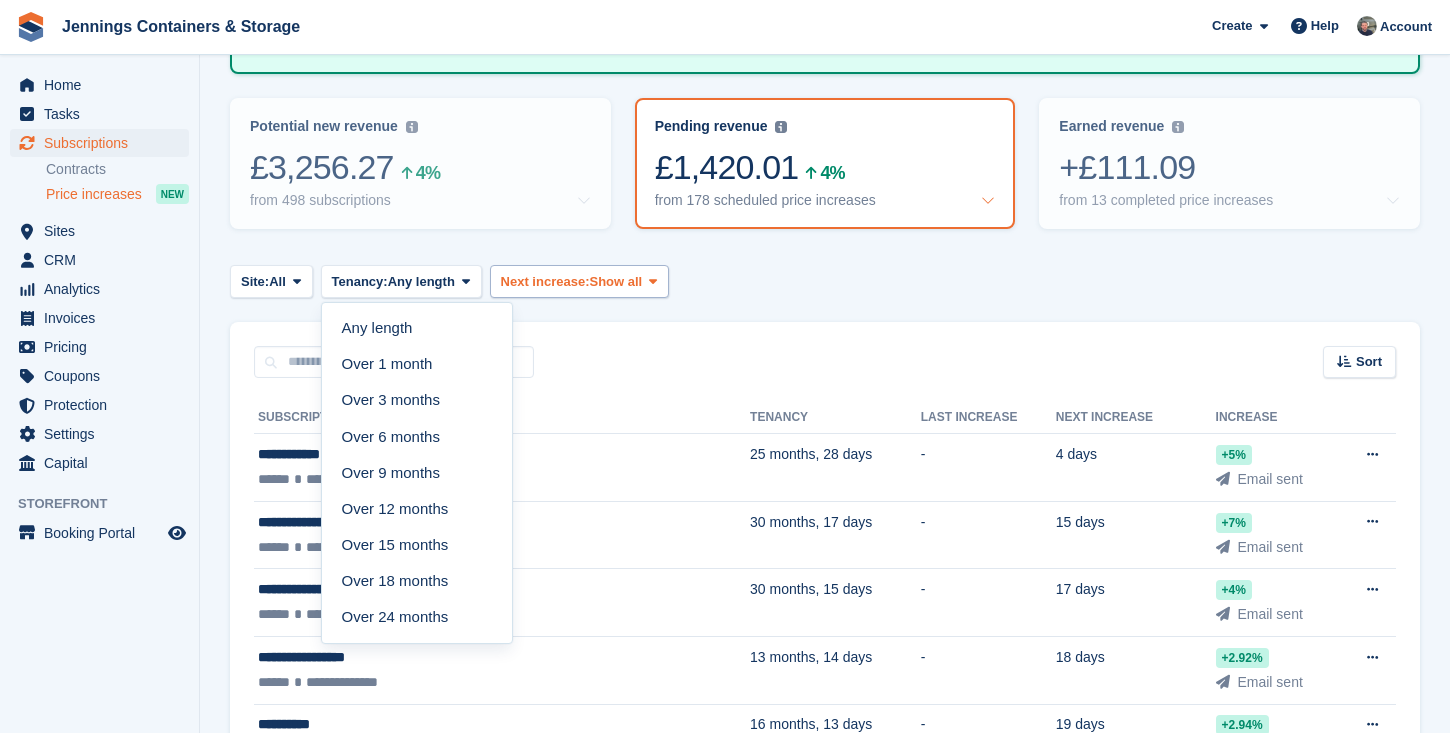 click on "Next increase:" at bounding box center [545, 282] 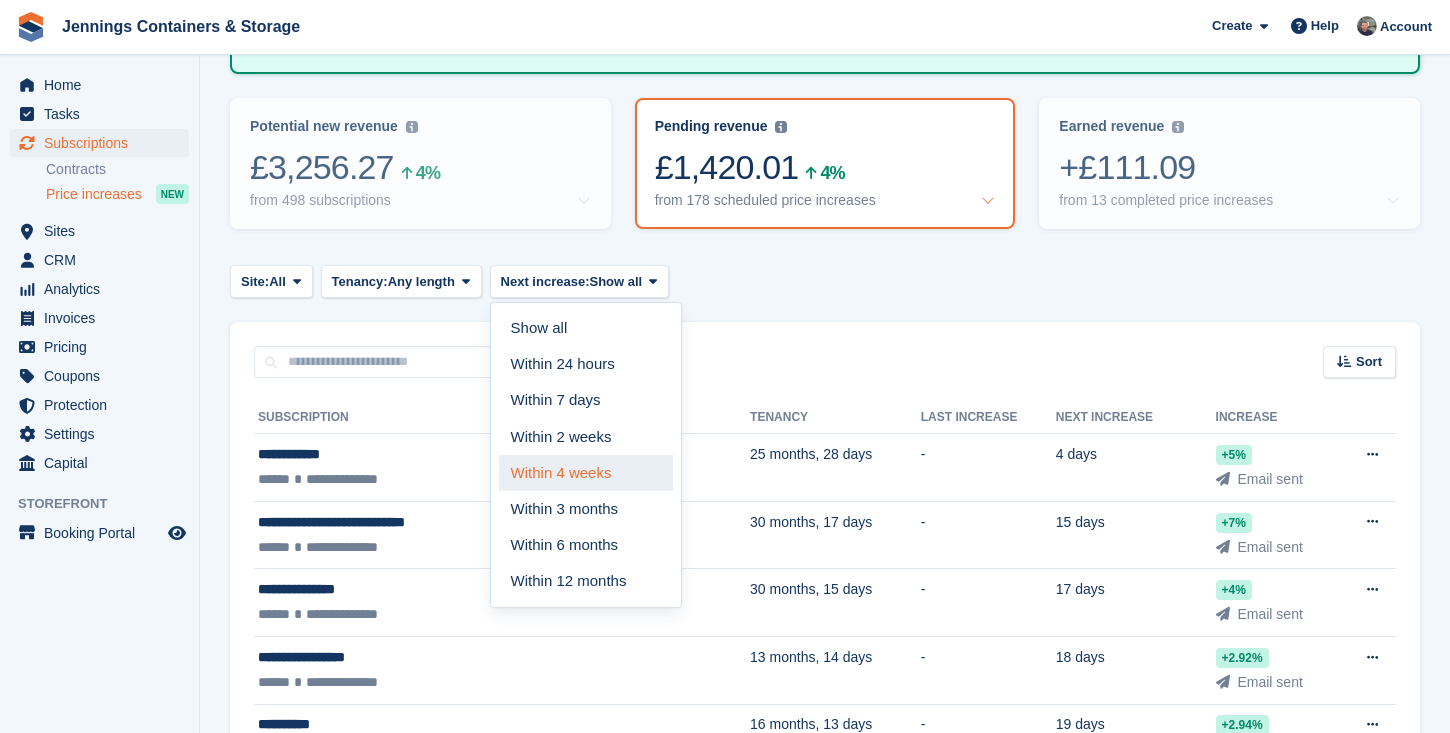 click on "Within 4 weeks" at bounding box center (586, 473) 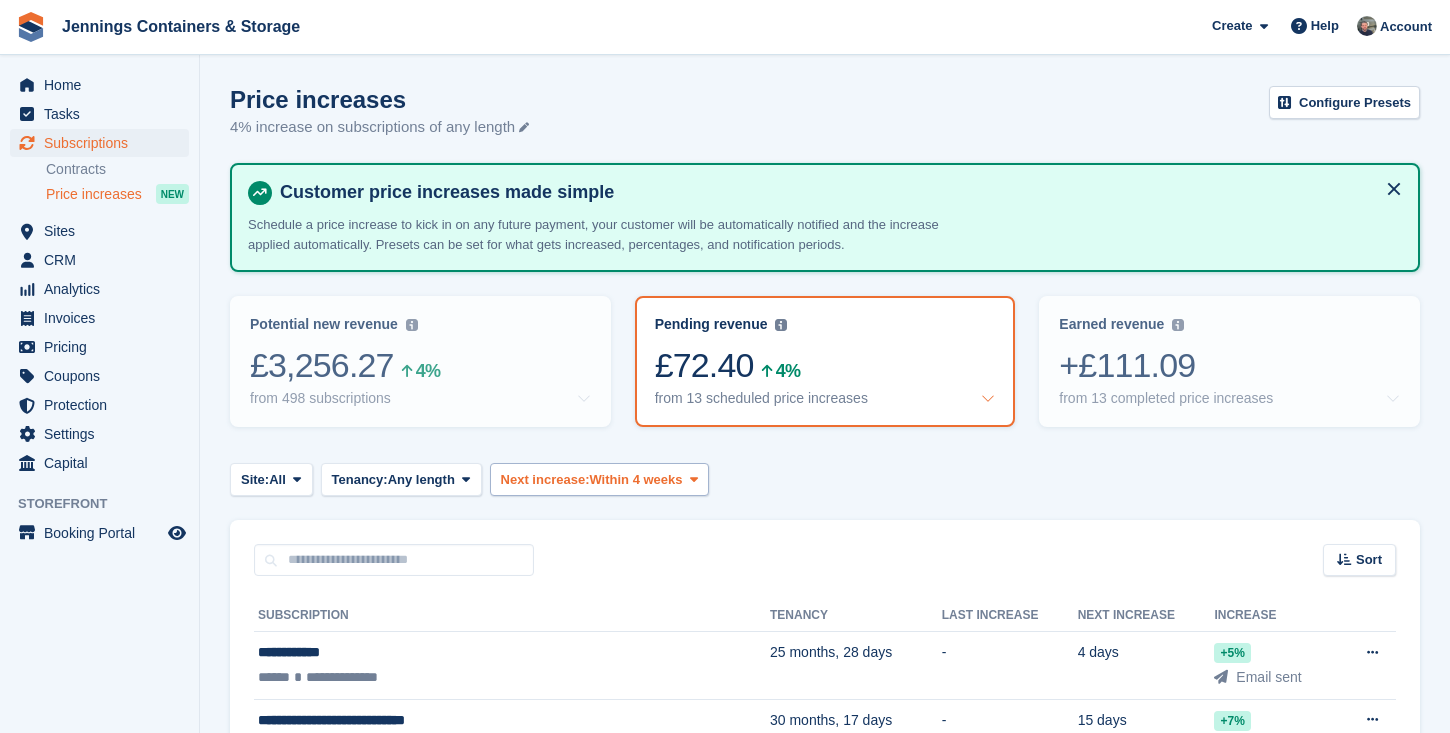 scroll, scrollTop: 0, scrollLeft: 0, axis: both 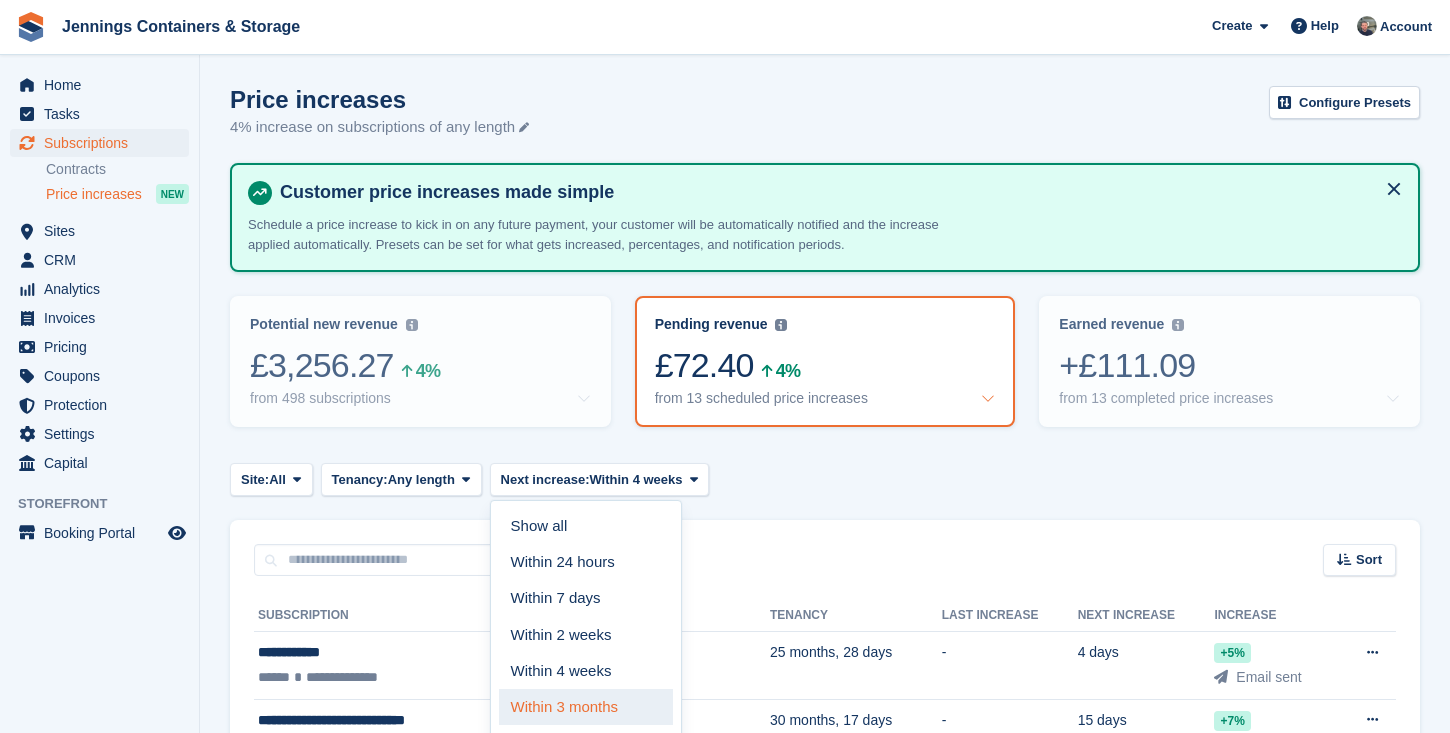 click on "Within 3 months" at bounding box center (586, 707) 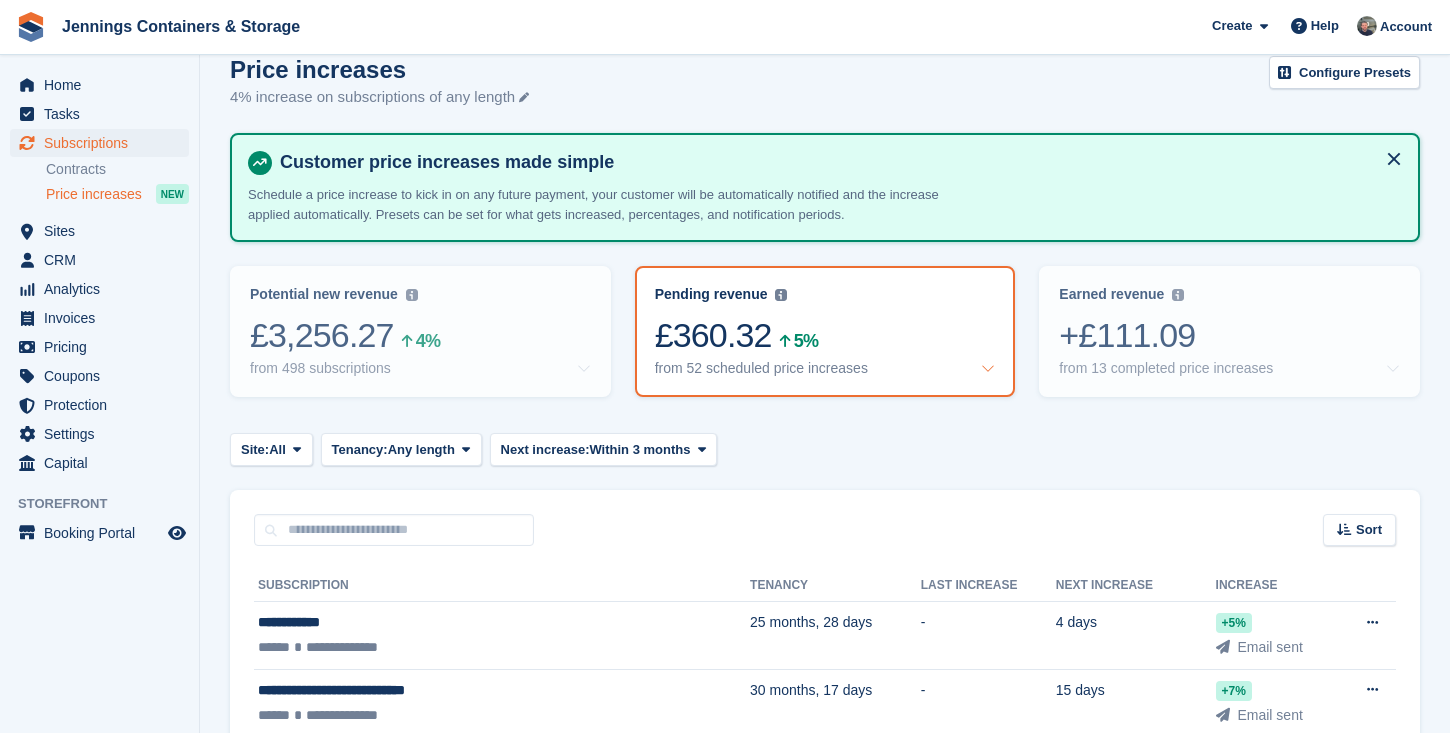 scroll, scrollTop: 33, scrollLeft: 0, axis: vertical 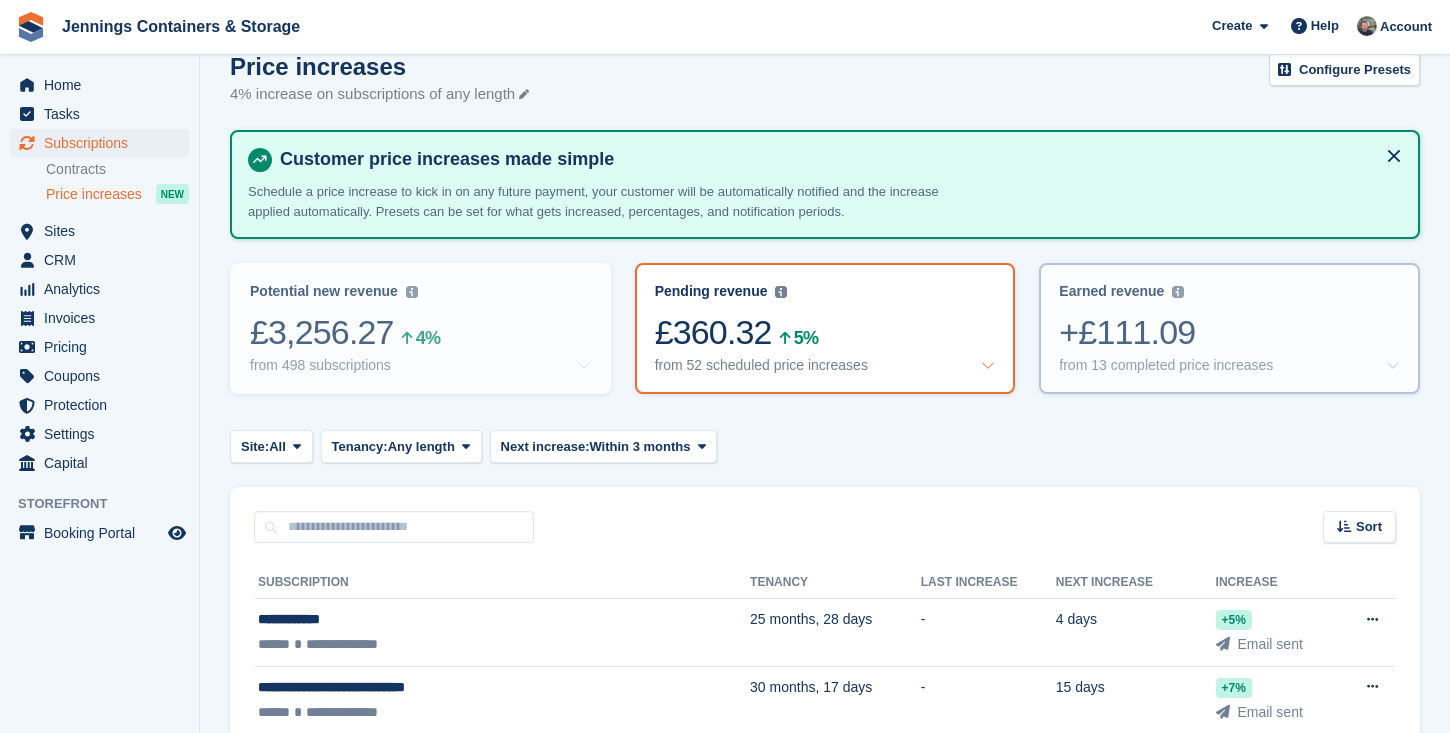 click on "Earned revenue
Revenue earned in the  Last 30 Days  from completed price increases.
+£111.09
from 13 completed price increases" at bounding box center (1229, 328) 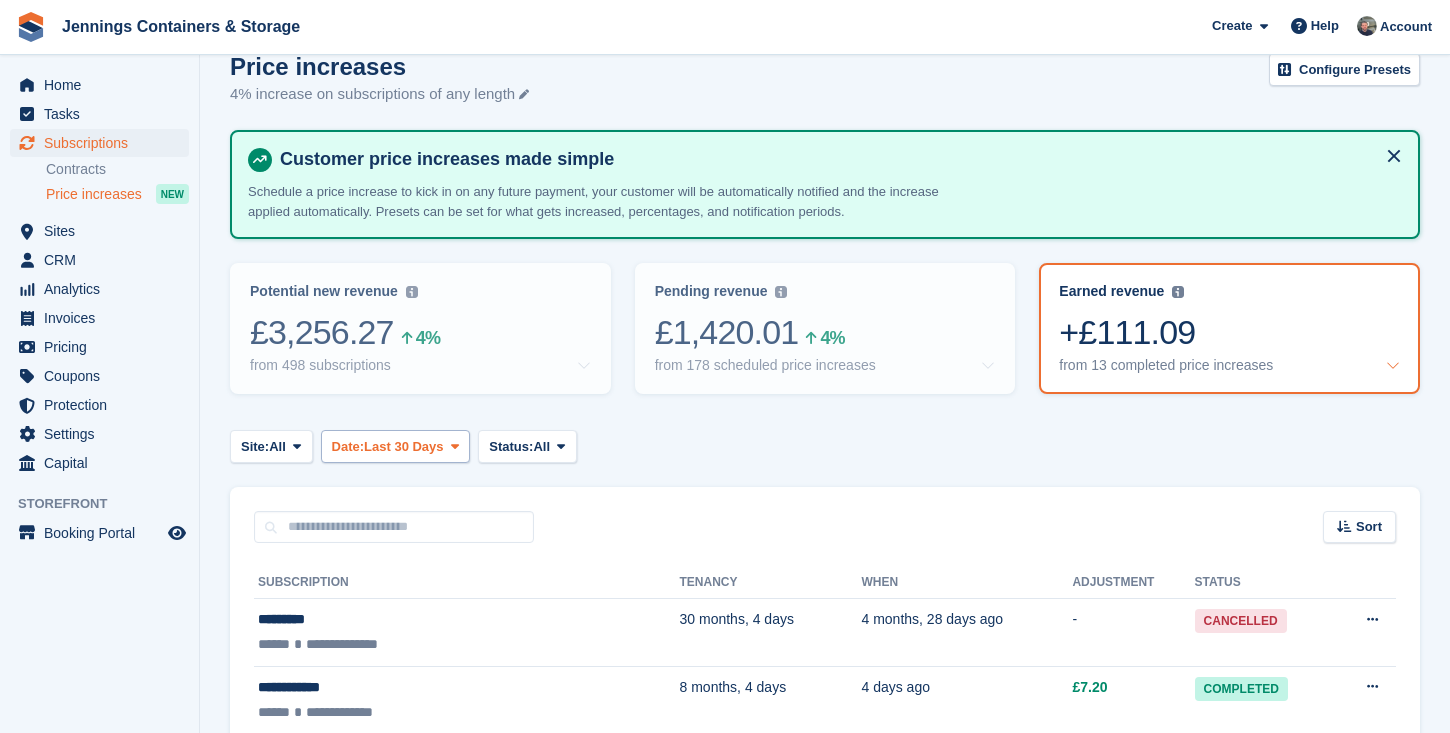 click on "Last 30 Days" at bounding box center (404, 447) 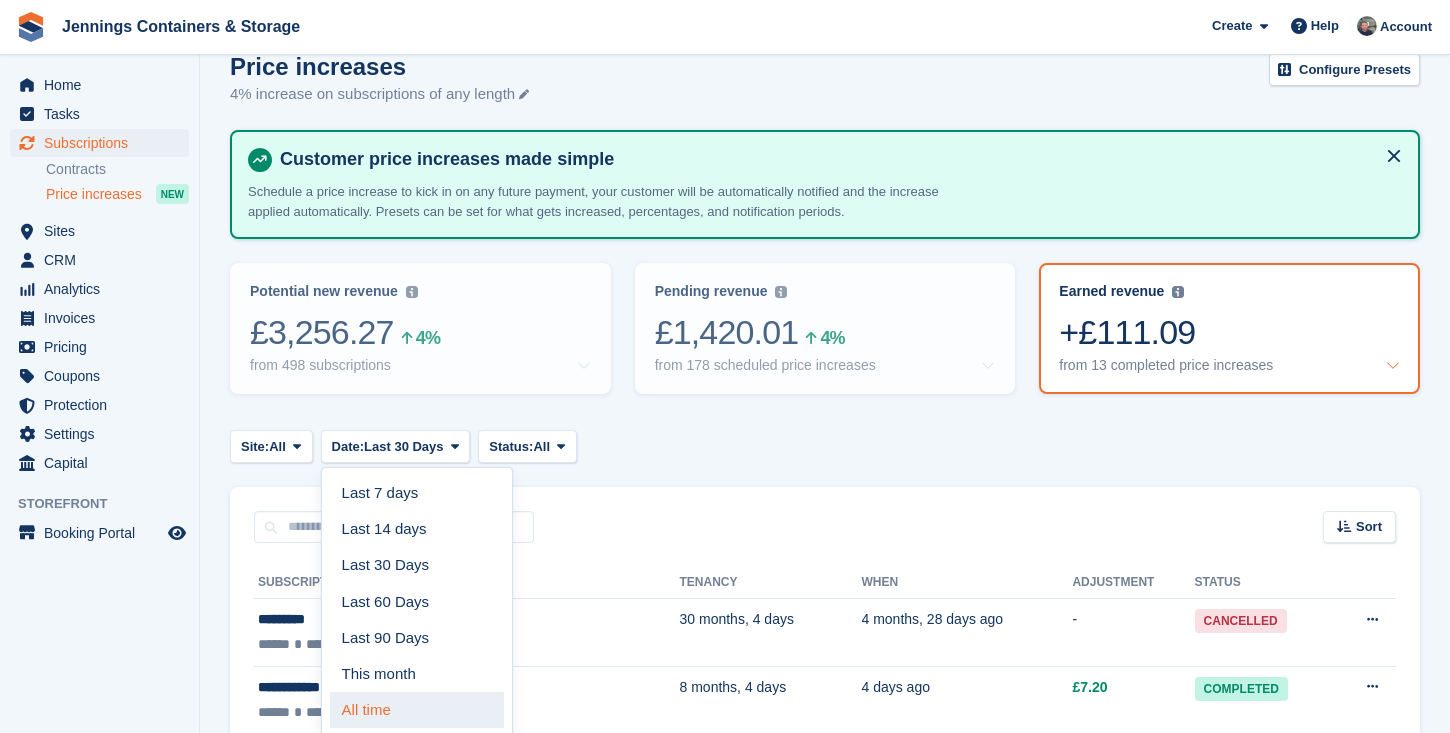 click on "All time" at bounding box center (417, 710) 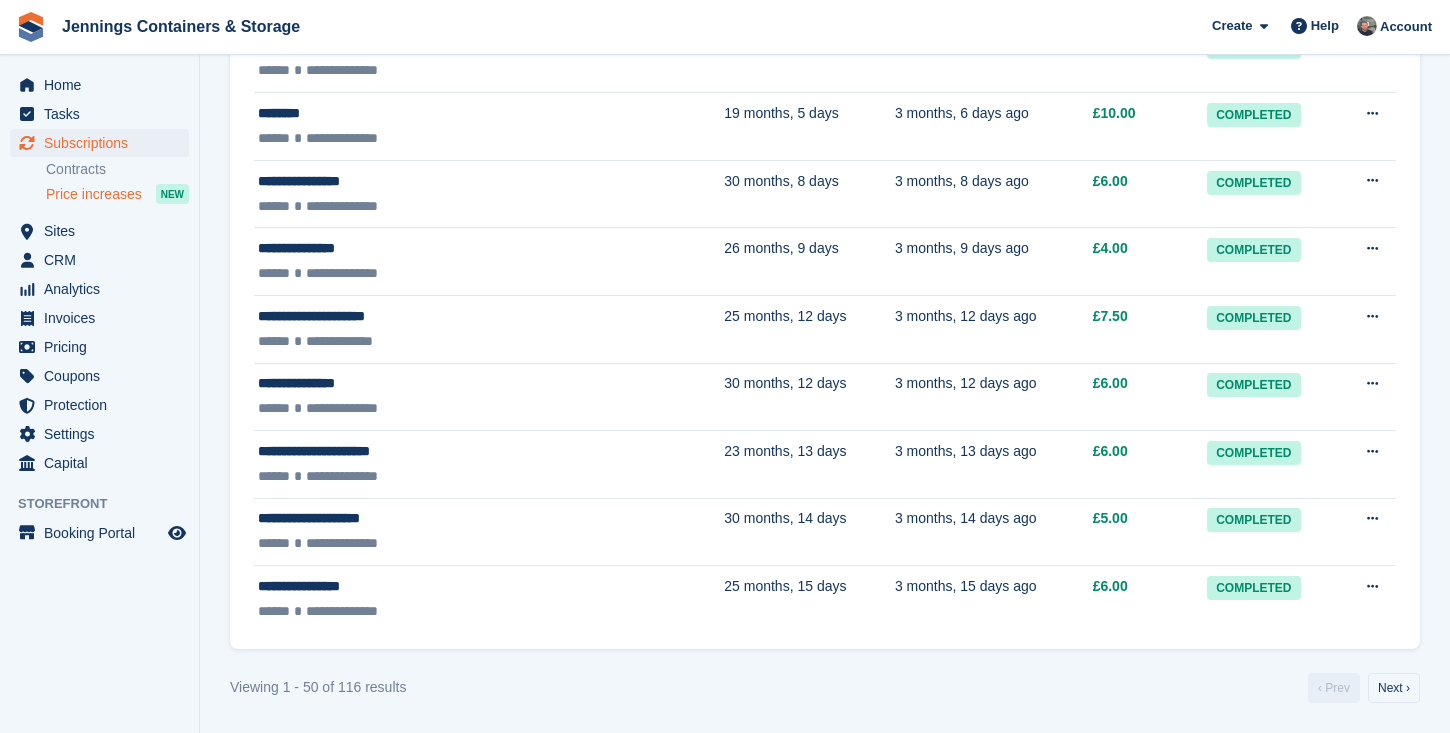 scroll, scrollTop: 3376, scrollLeft: 0, axis: vertical 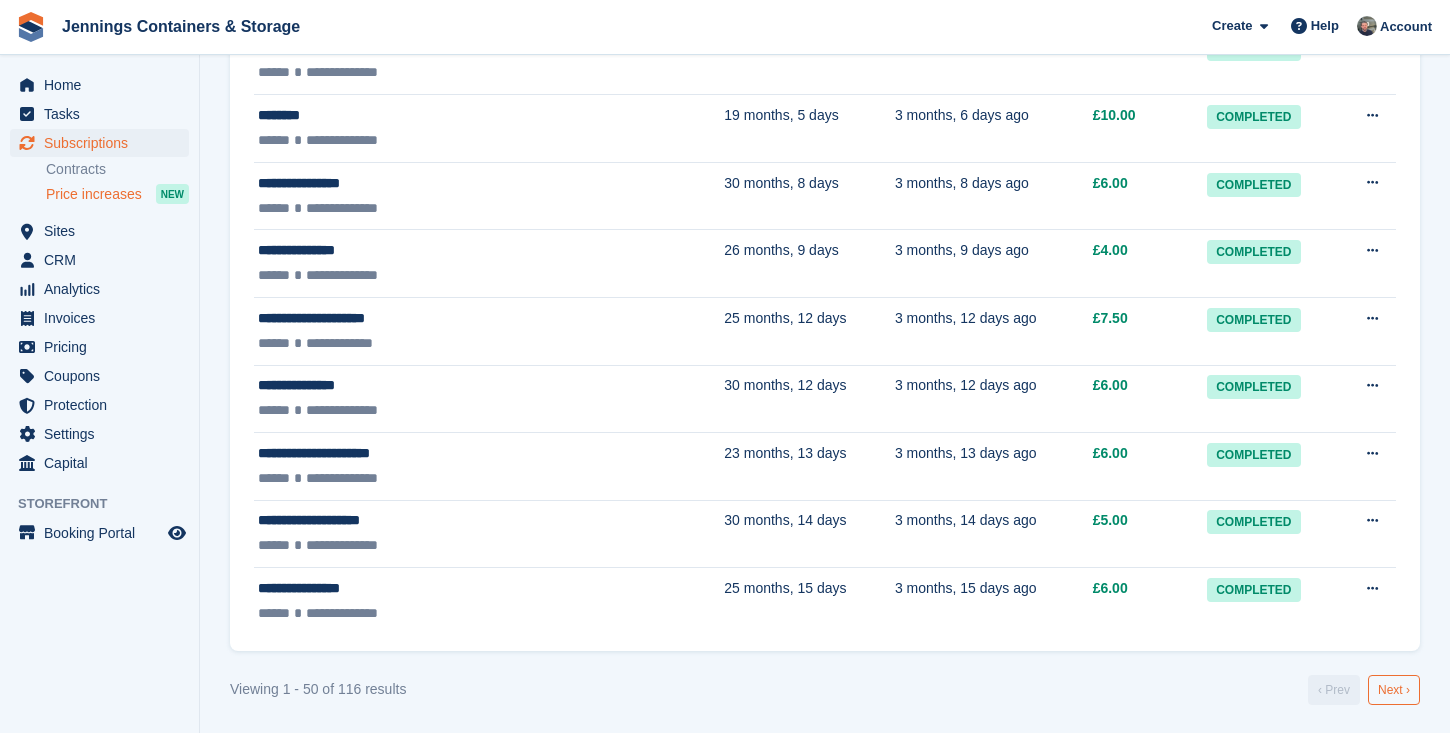 click on "Next ›" at bounding box center (1394, 690) 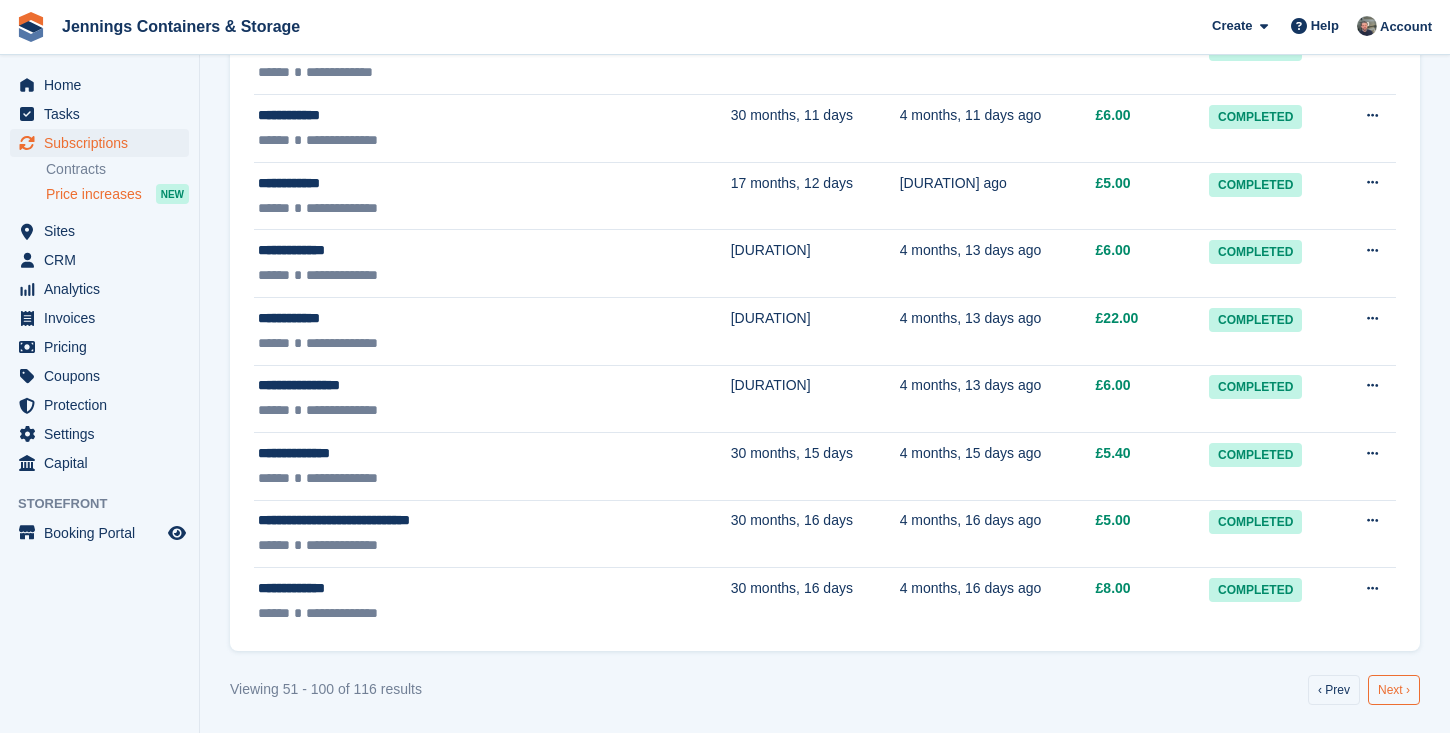 click on "Next ›" at bounding box center [1394, 690] 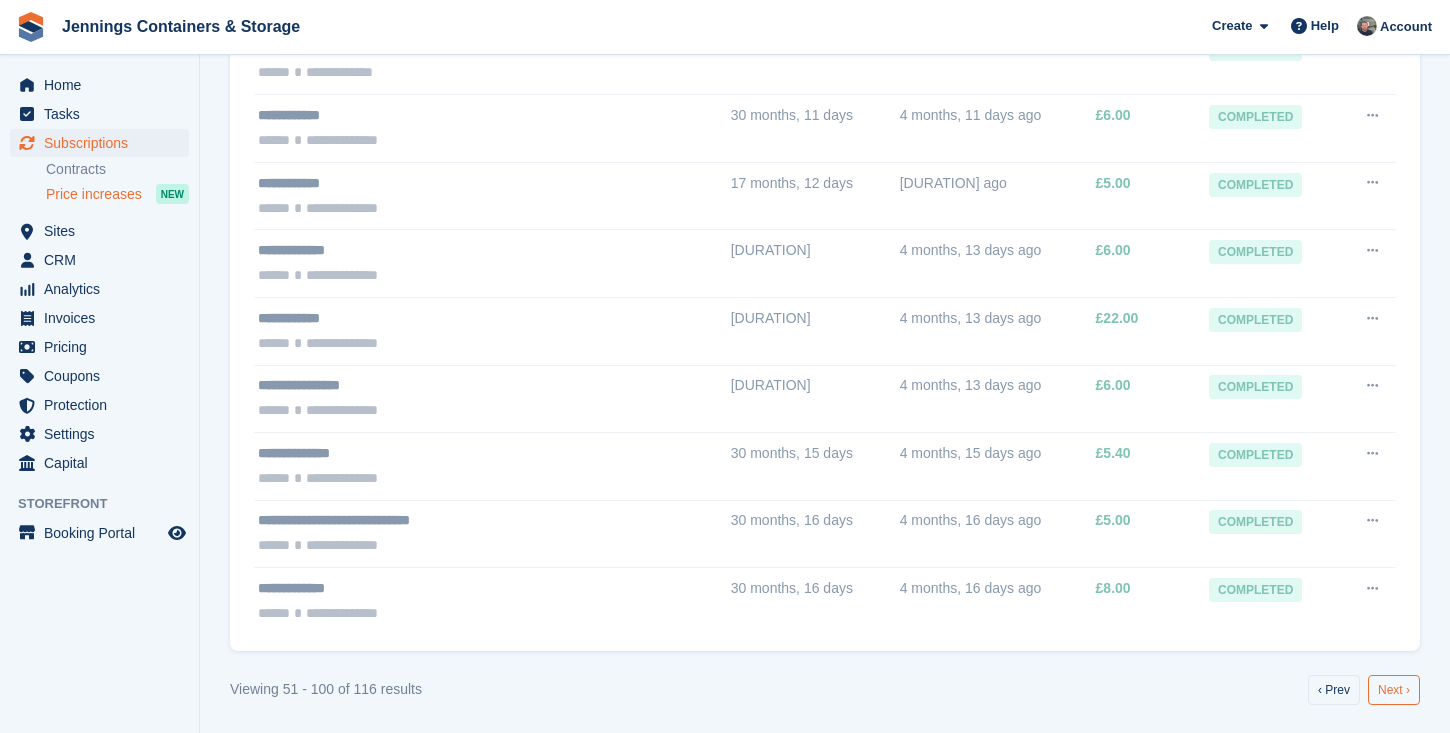 scroll, scrollTop: 1078, scrollLeft: 0, axis: vertical 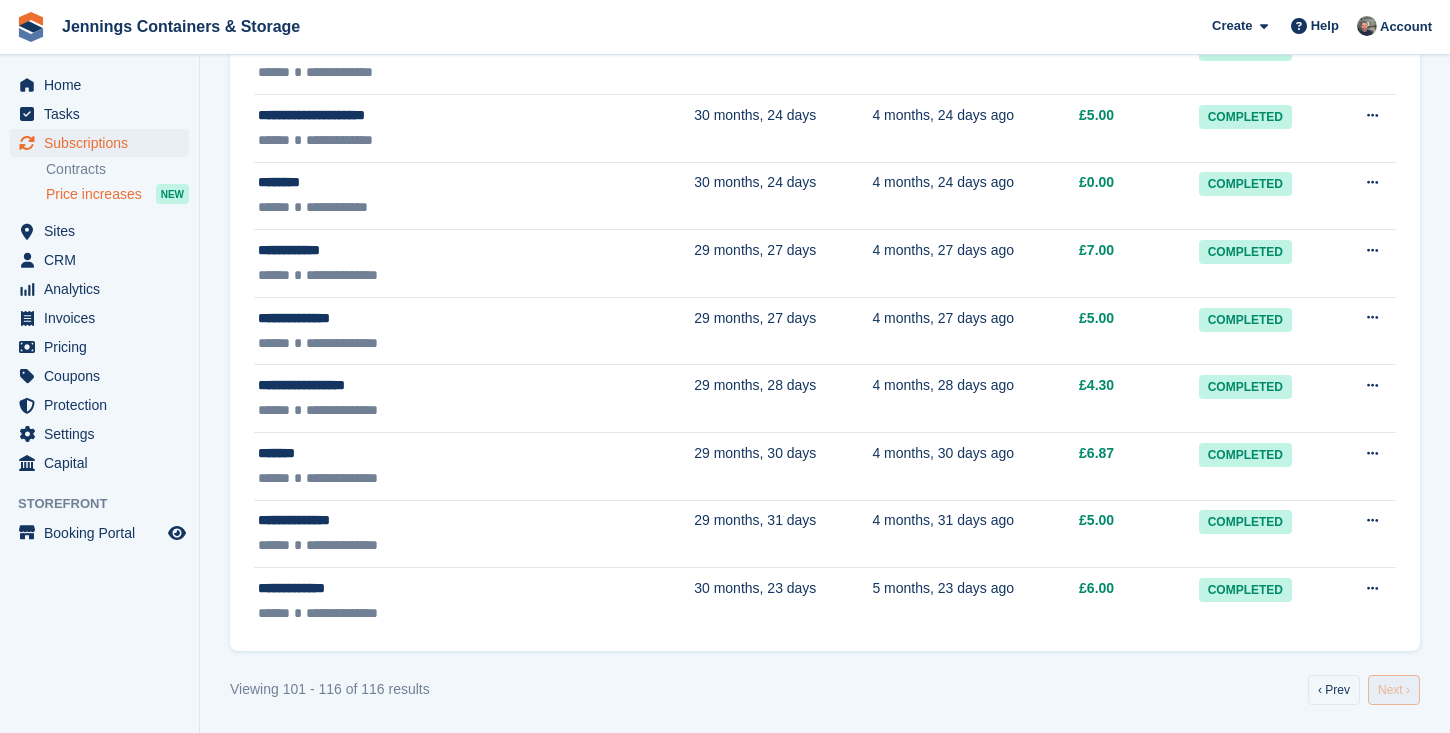 click on "Next ›" at bounding box center (1394, 690) 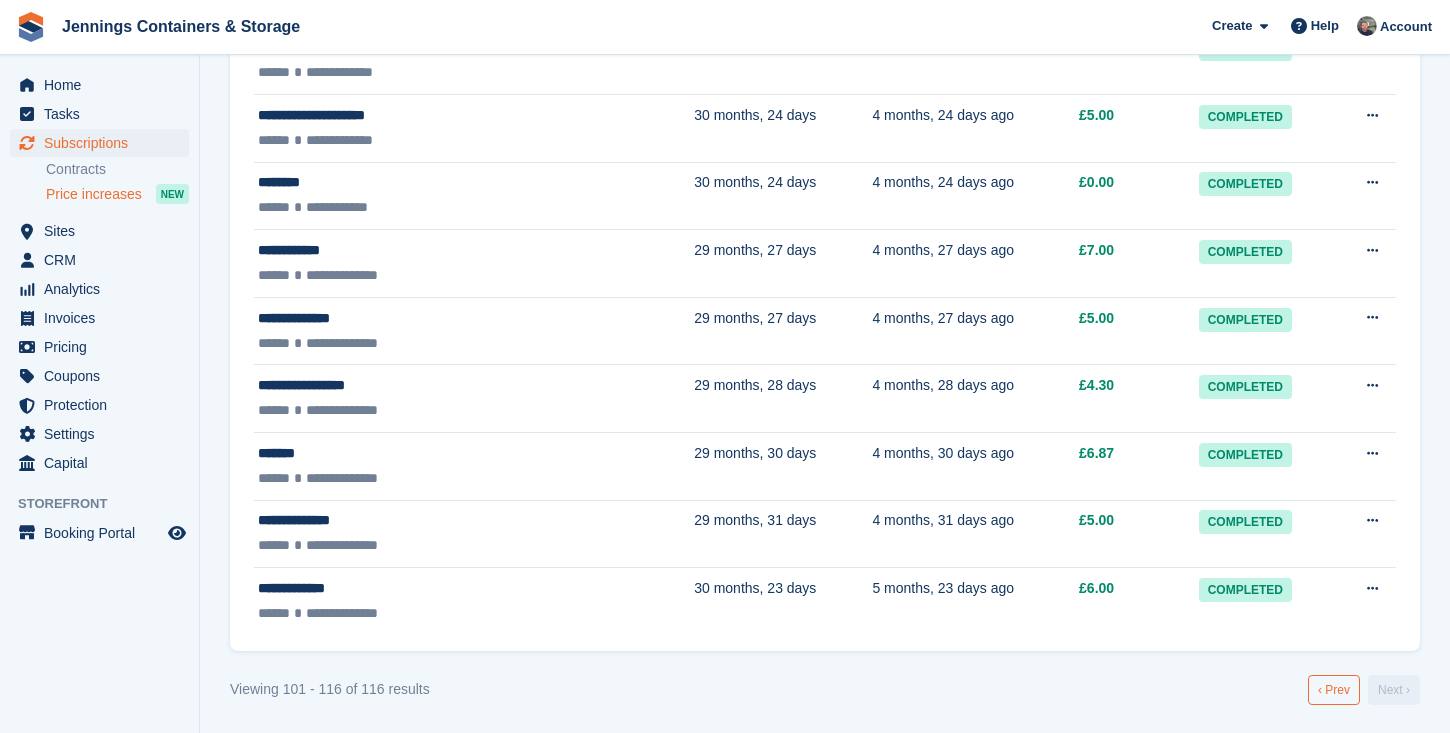 click on "‹ Prev" at bounding box center [1334, 690] 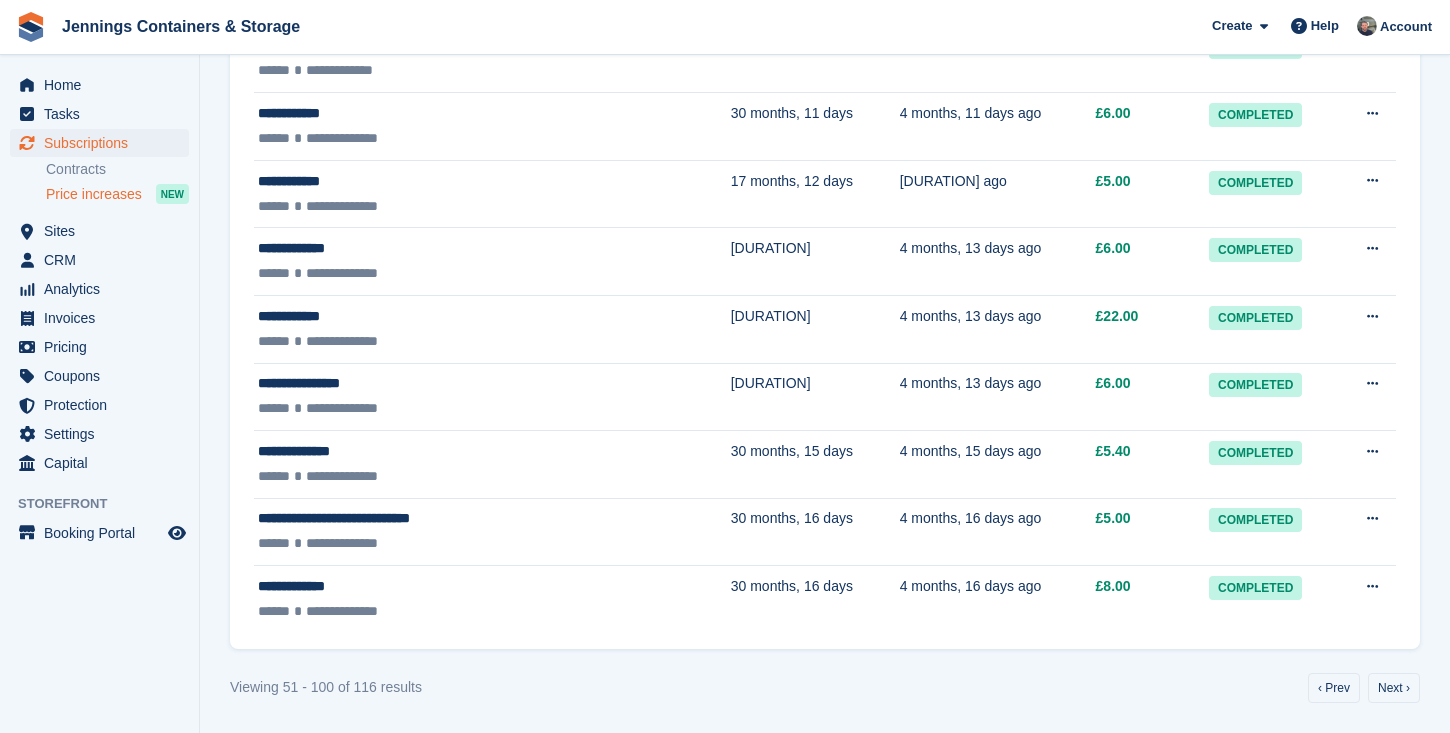 scroll, scrollTop: 3376, scrollLeft: 0, axis: vertical 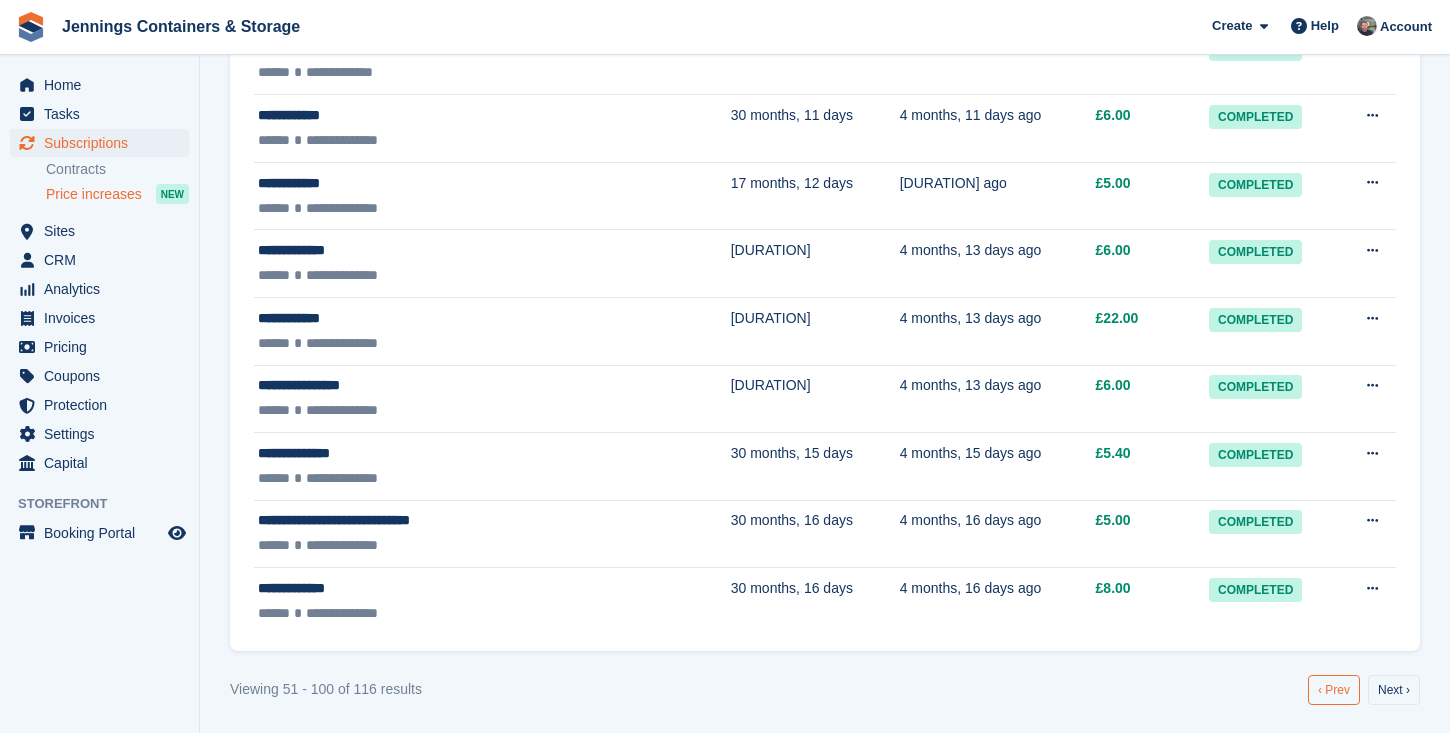 click on "‹ Prev" at bounding box center [1334, 690] 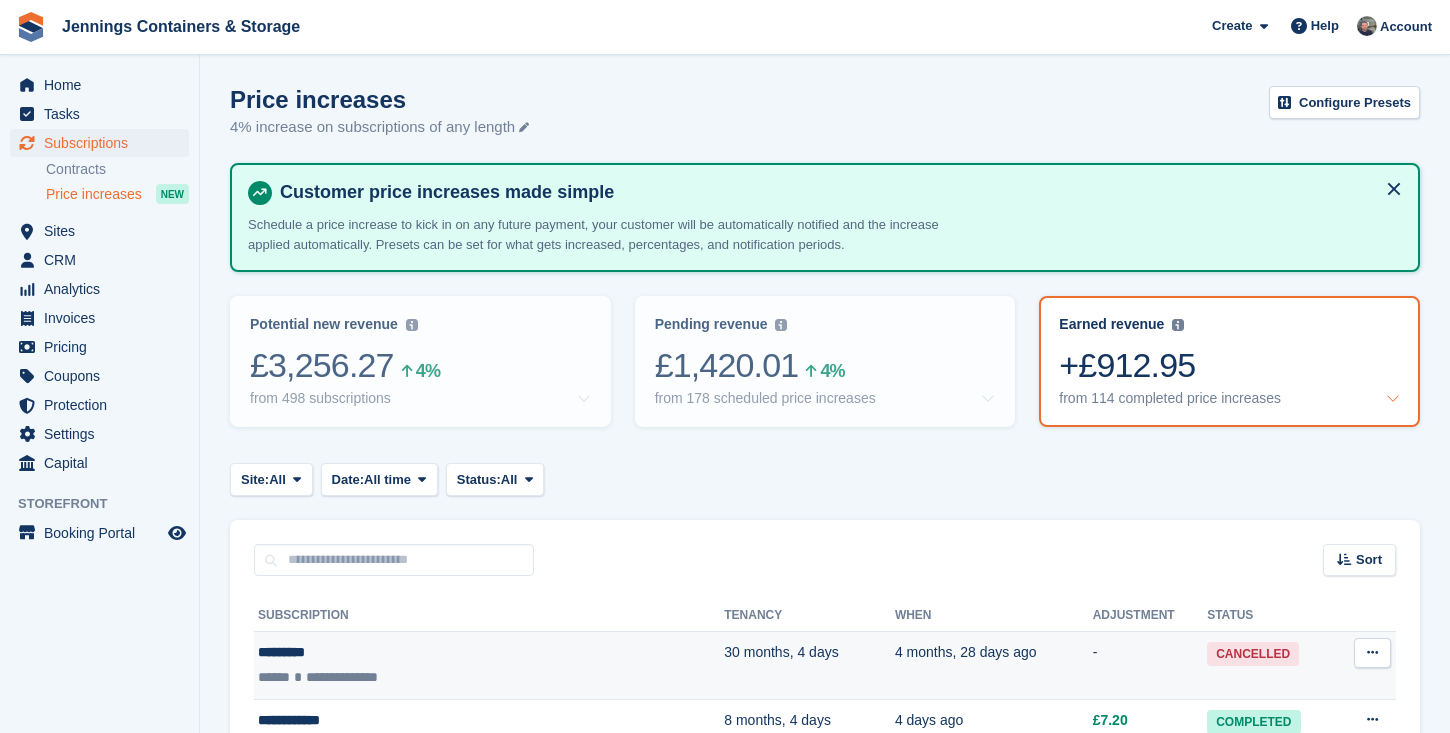 scroll, scrollTop: 0, scrollLeft: 0, axis: both 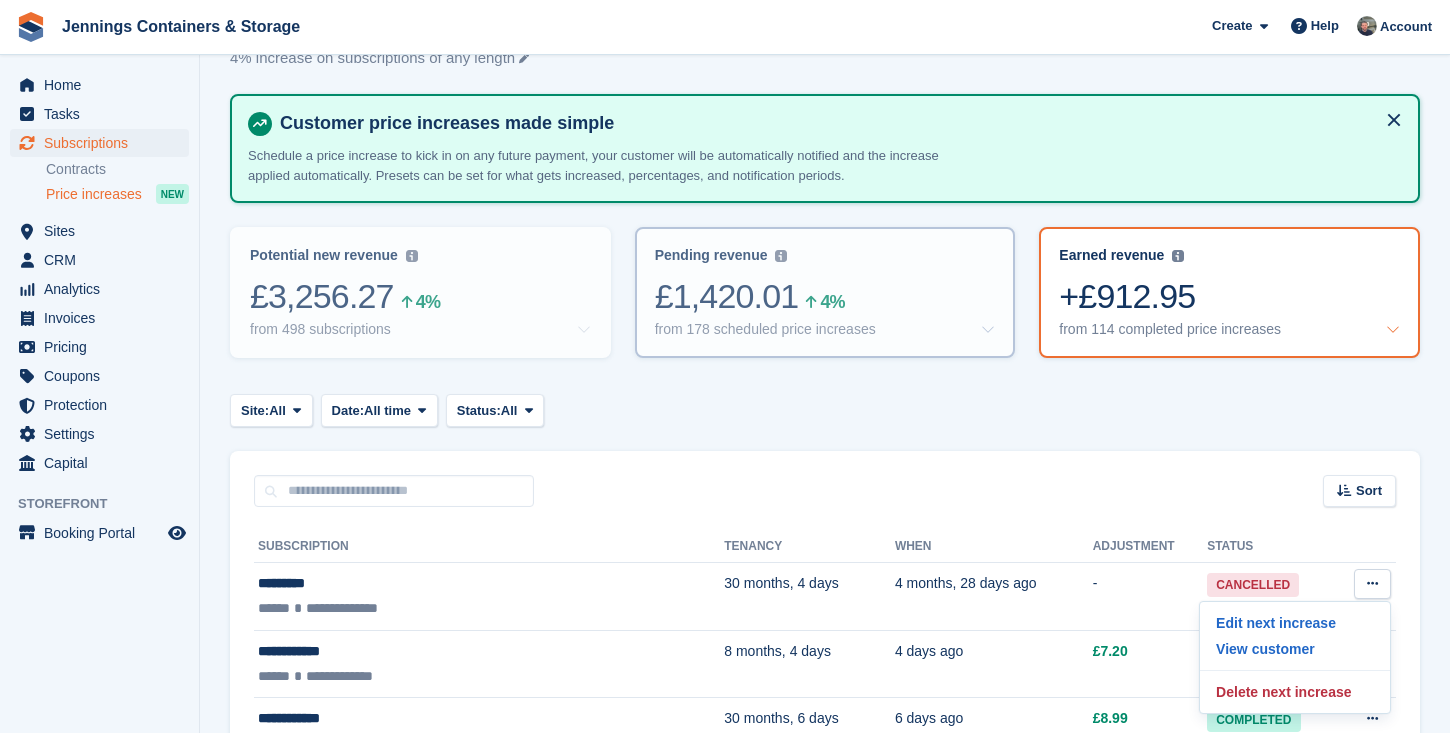 click on "Pending revenue
Recurring revenue based on the  178 price increases  you've set up for your tenants.
£1,420.01
4%
from 178 scheduled price increases" at bounding box center [825, 292] 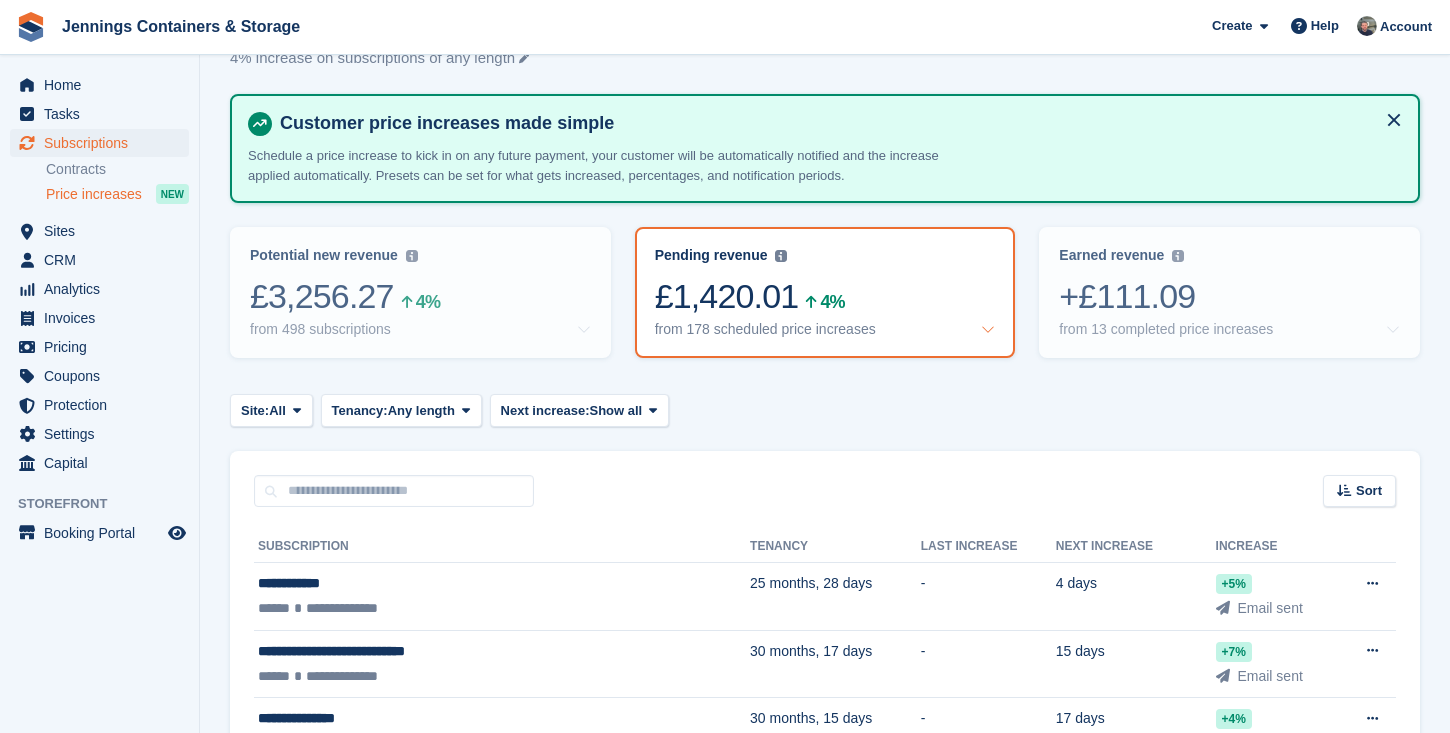 click on "£3,256.27
4%" at bounding box center (420, 296) 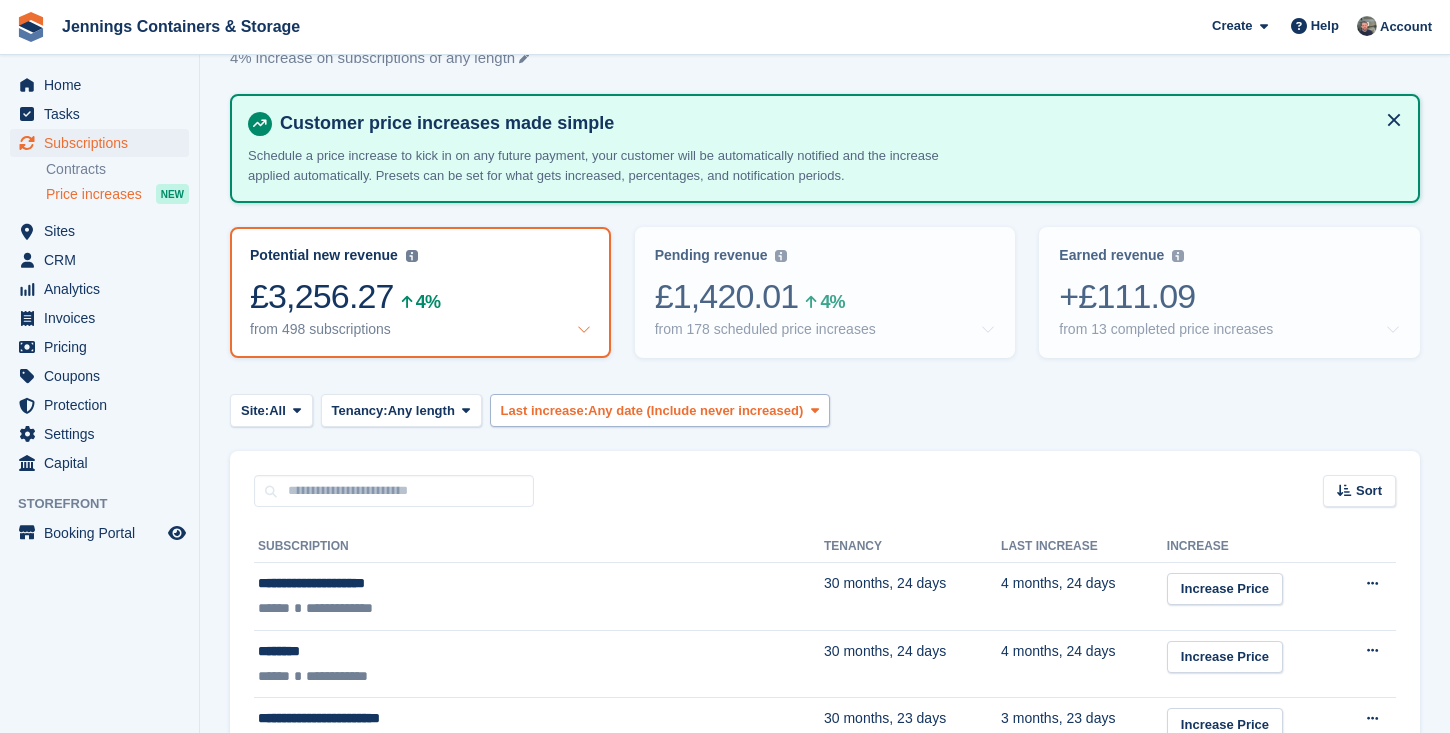 click on "Last increase:" at bounding box center (544, 411) 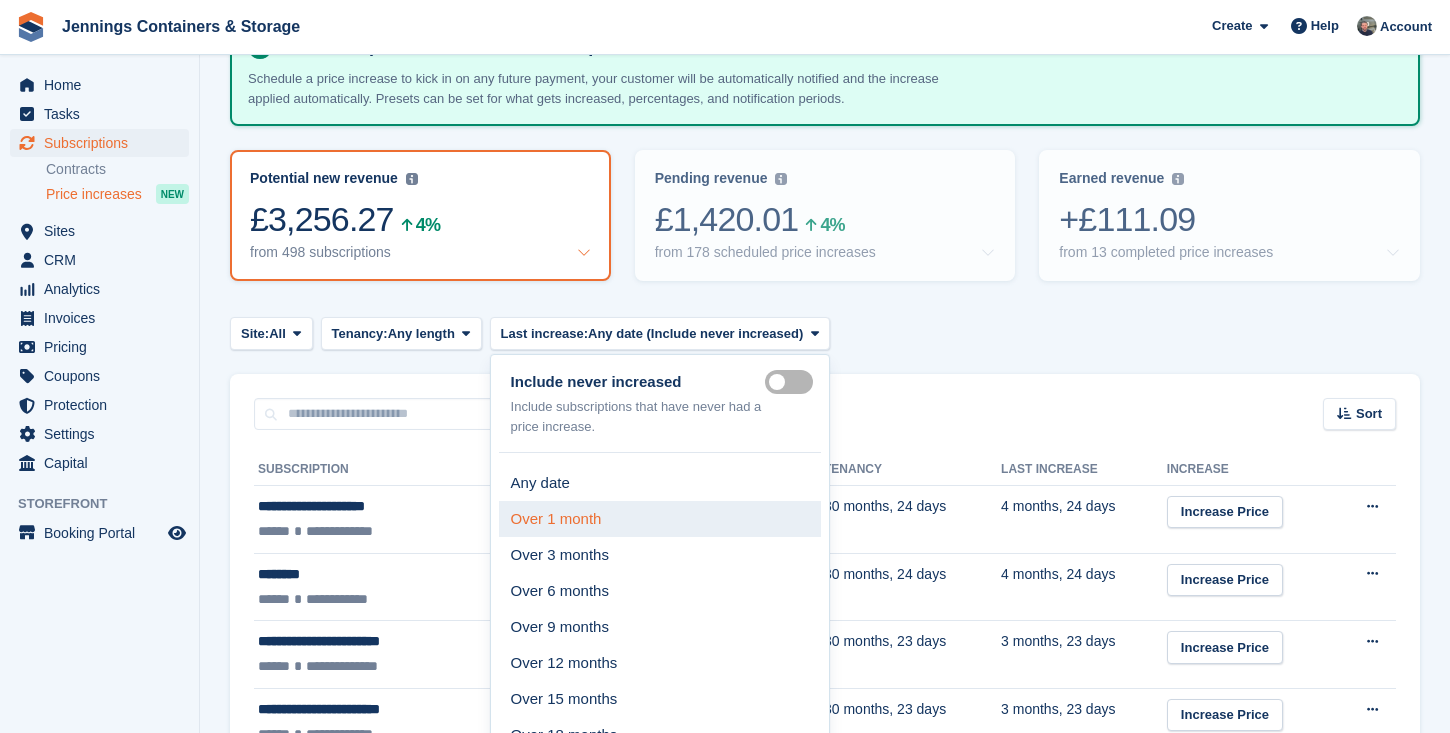 scroll, scrollTop: 148, scrollLeft: 0, axis: vertical 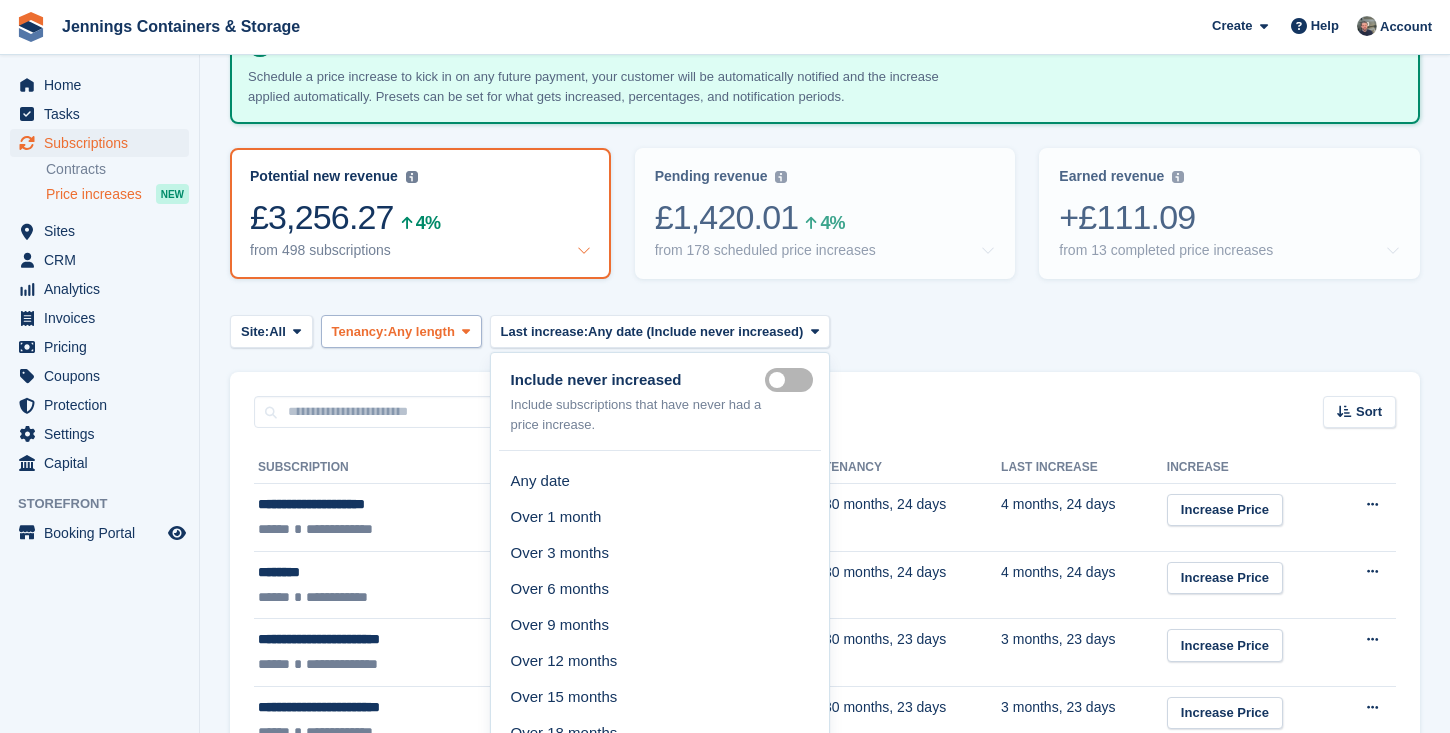 click on "Tenancy:
Any length" at bounding box center (401, 331) 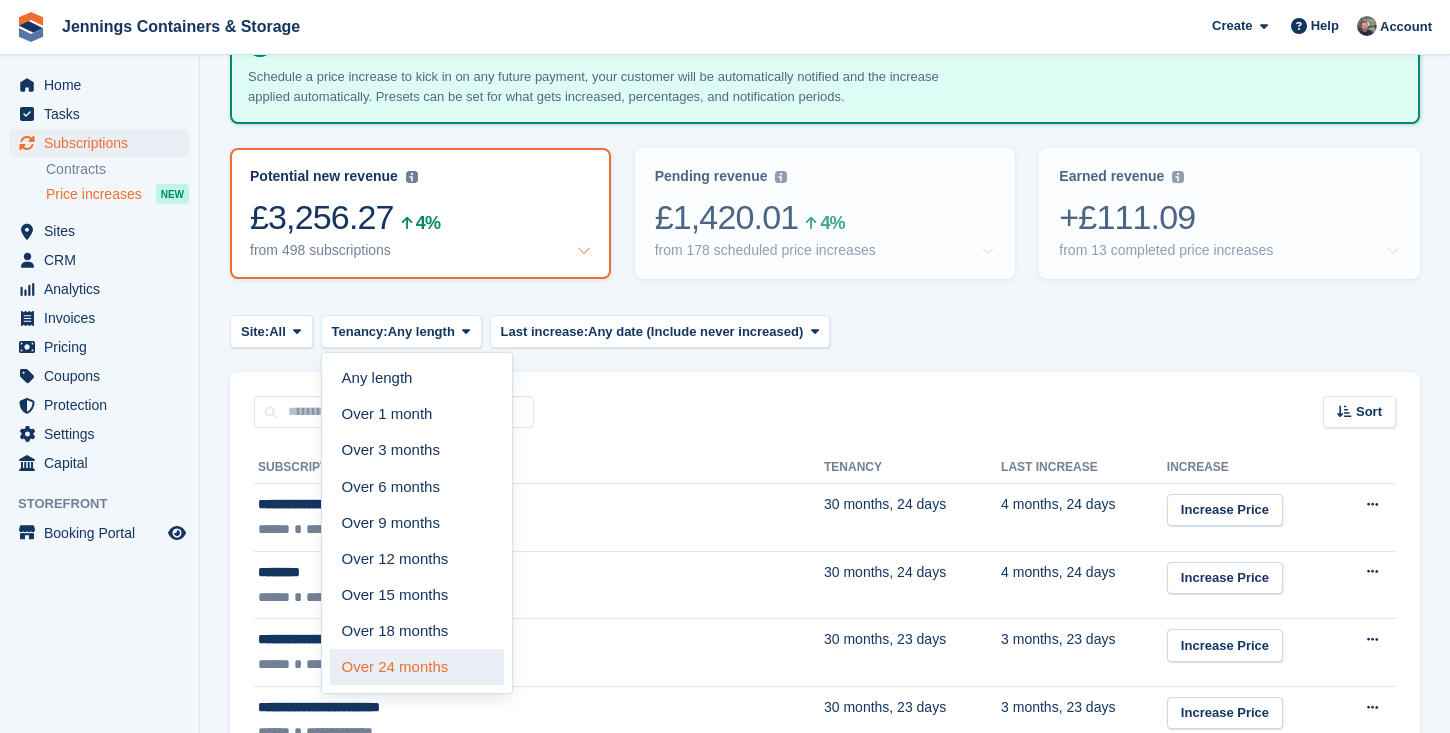 click on "Over 24 months" at bounding box center (417, 667) 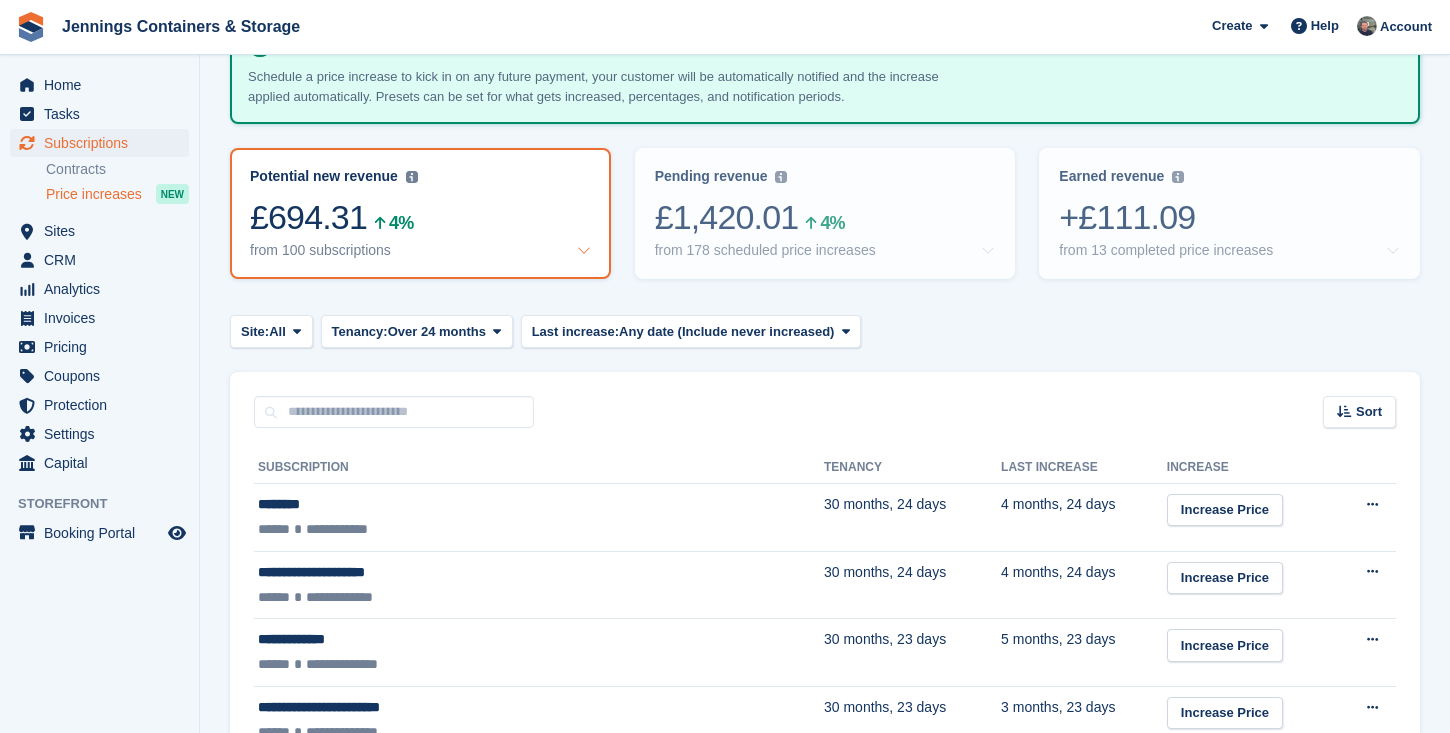 click on "Any date (Include never increased)" at bounding box center (726, 332) 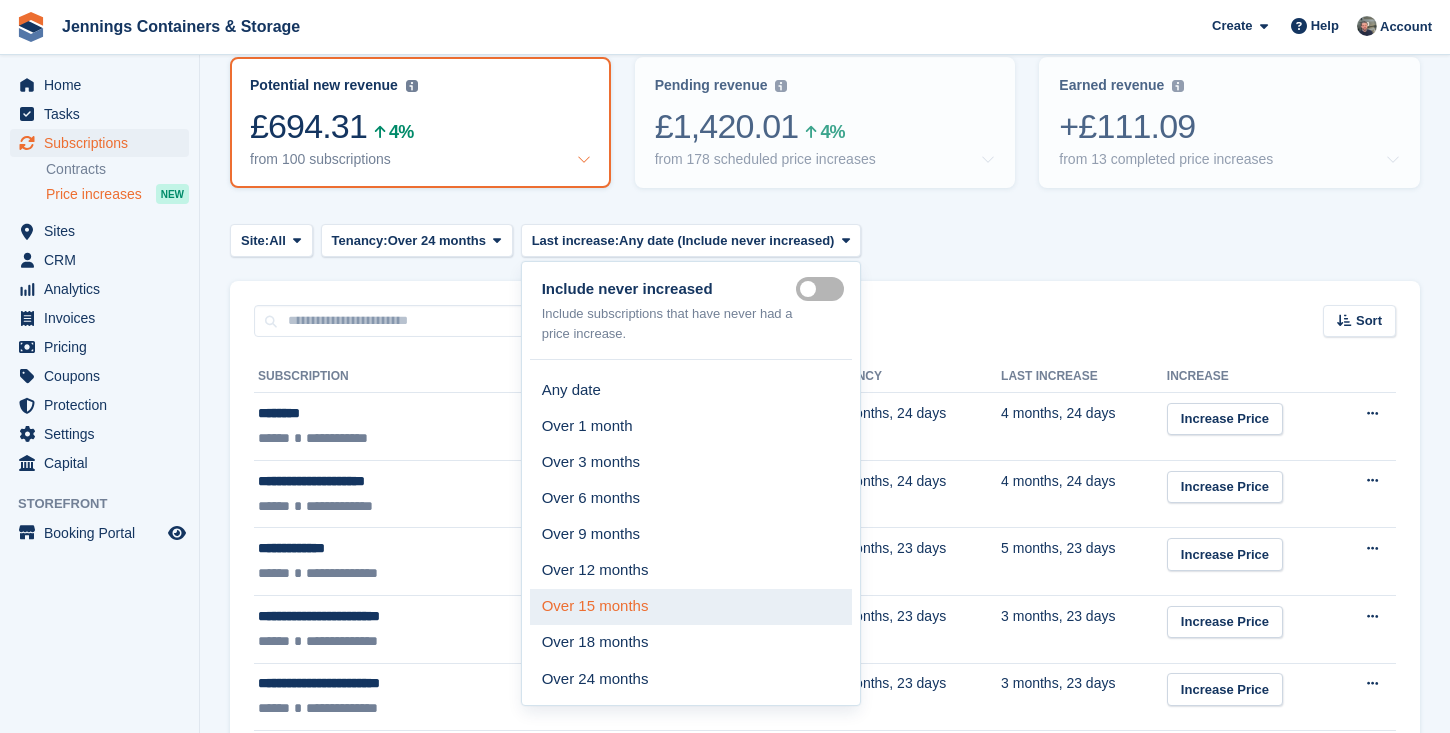 scroll, scrollTop: 260, scrollLeft: 0, axis: vertical 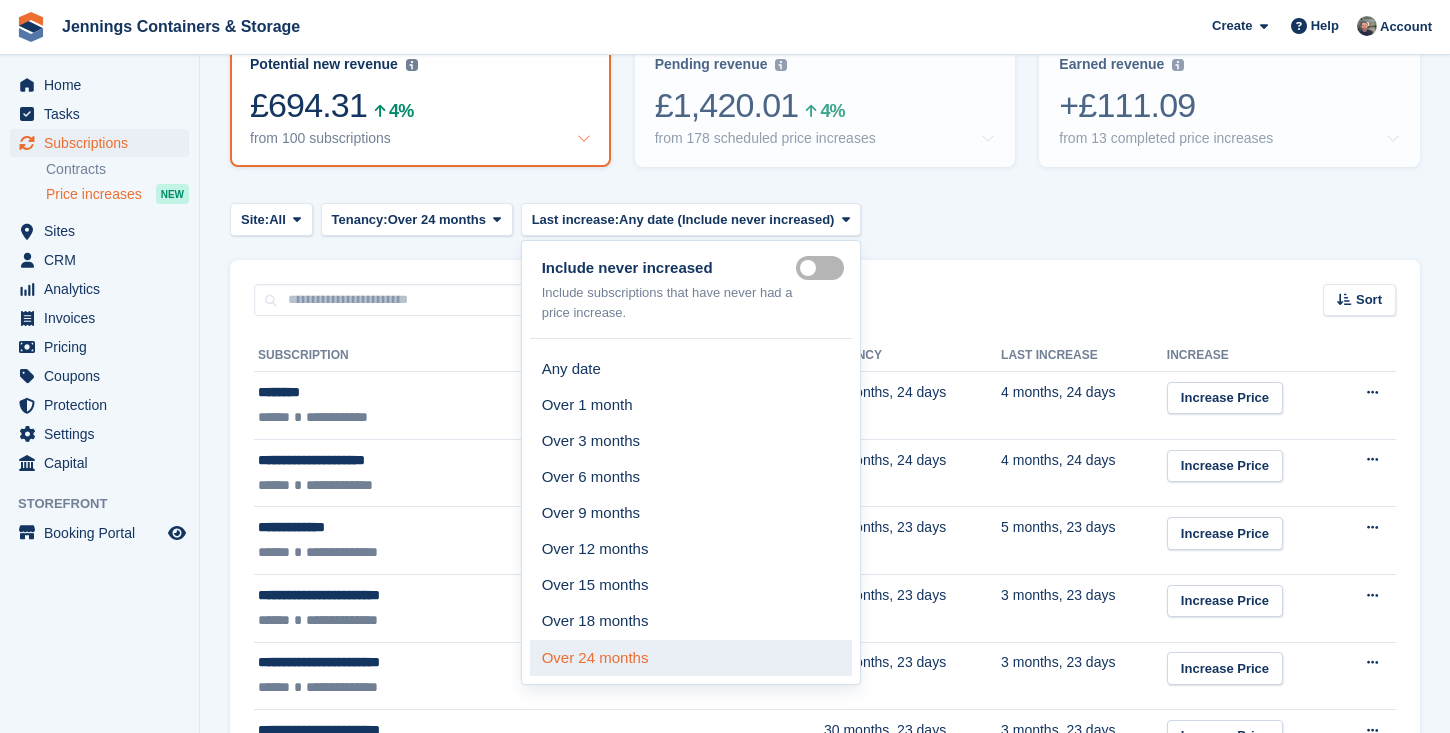 click on "Over 24 months" at bounding box center (691, 658) 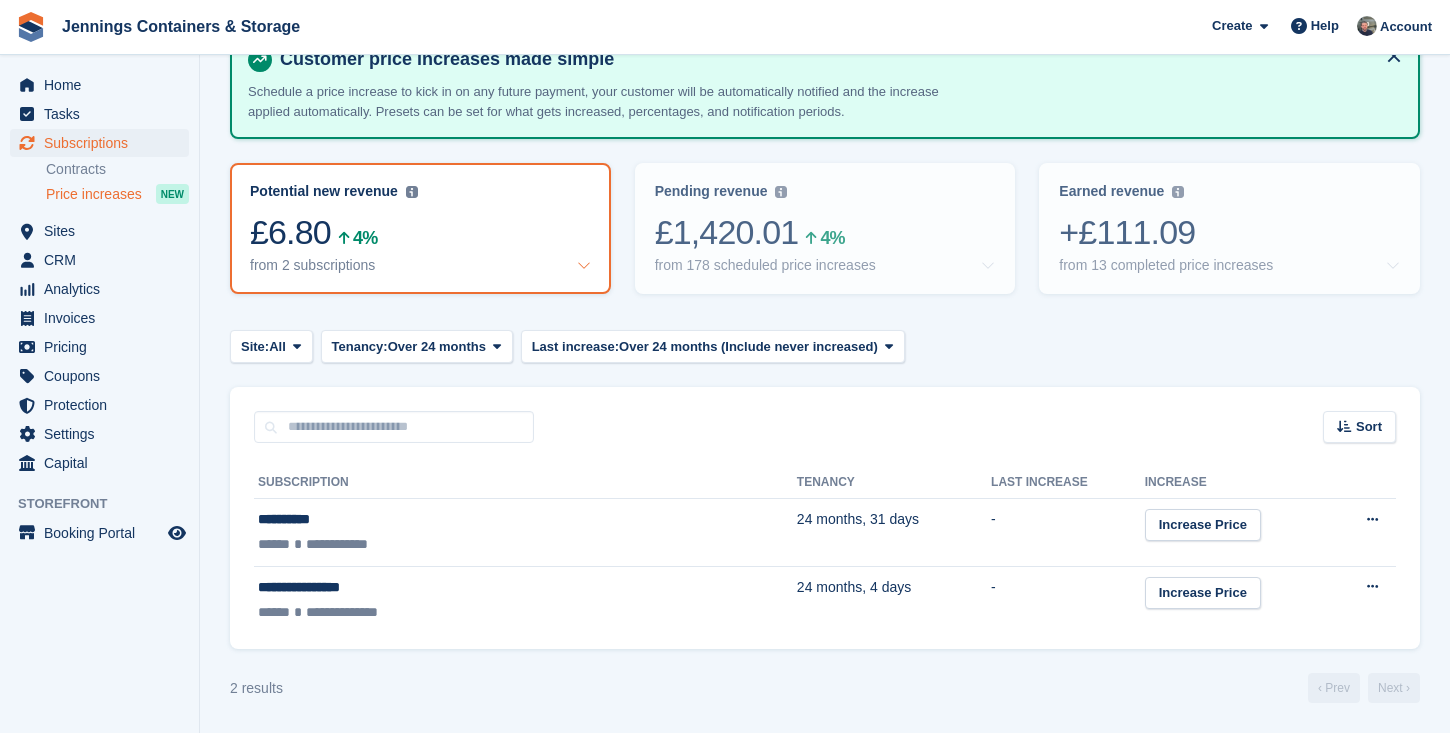 scroll, scrollTop: 131, scrollLeft: 0, axis: vertical 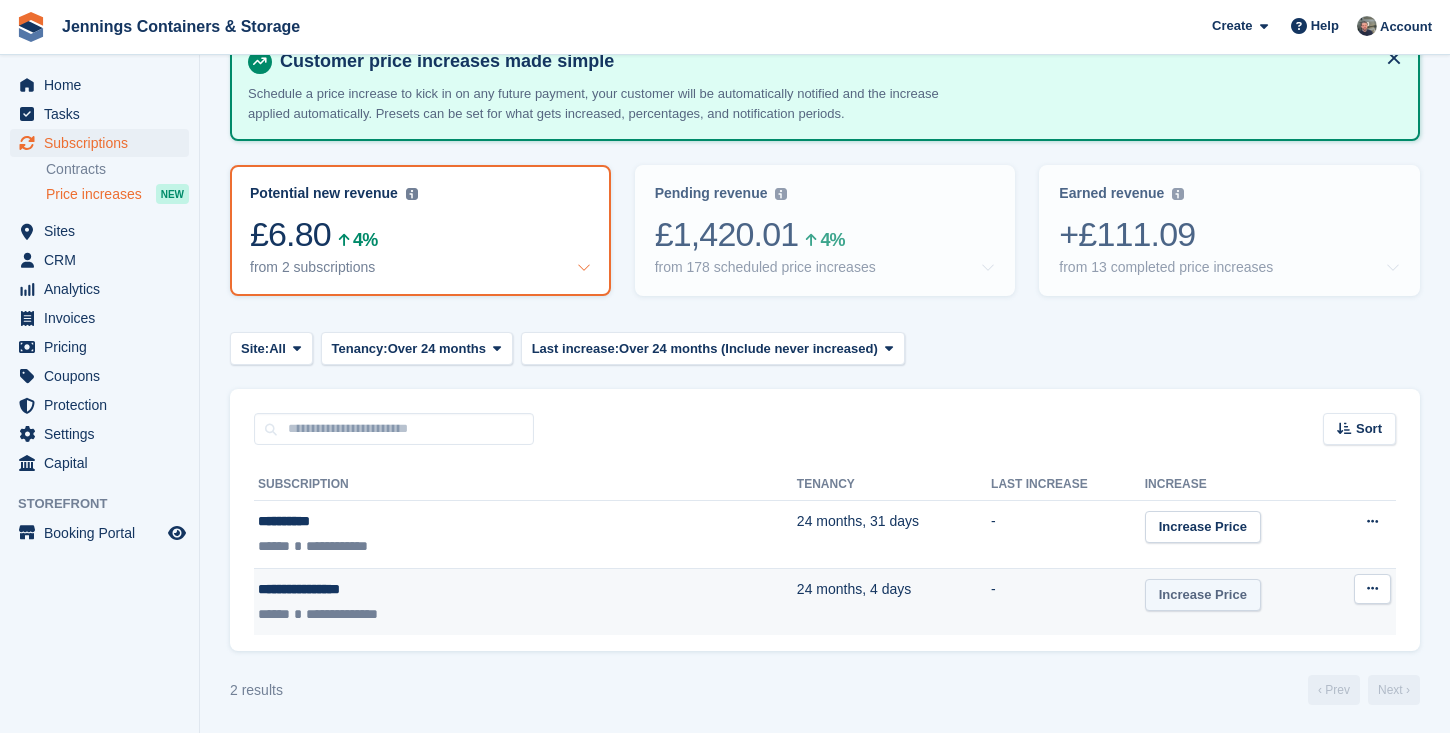 click on "Increase Price" at bounding box center (1203, 595) 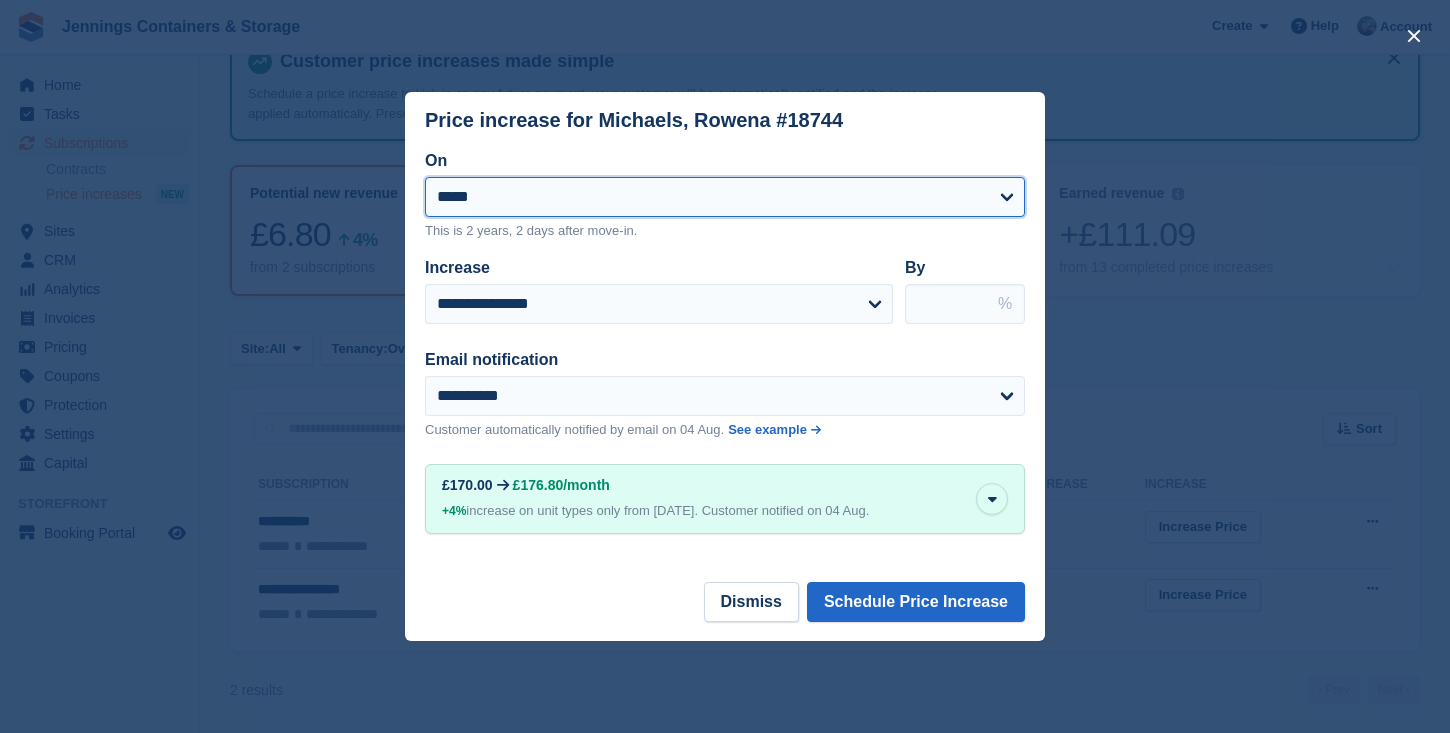 select on "**********" 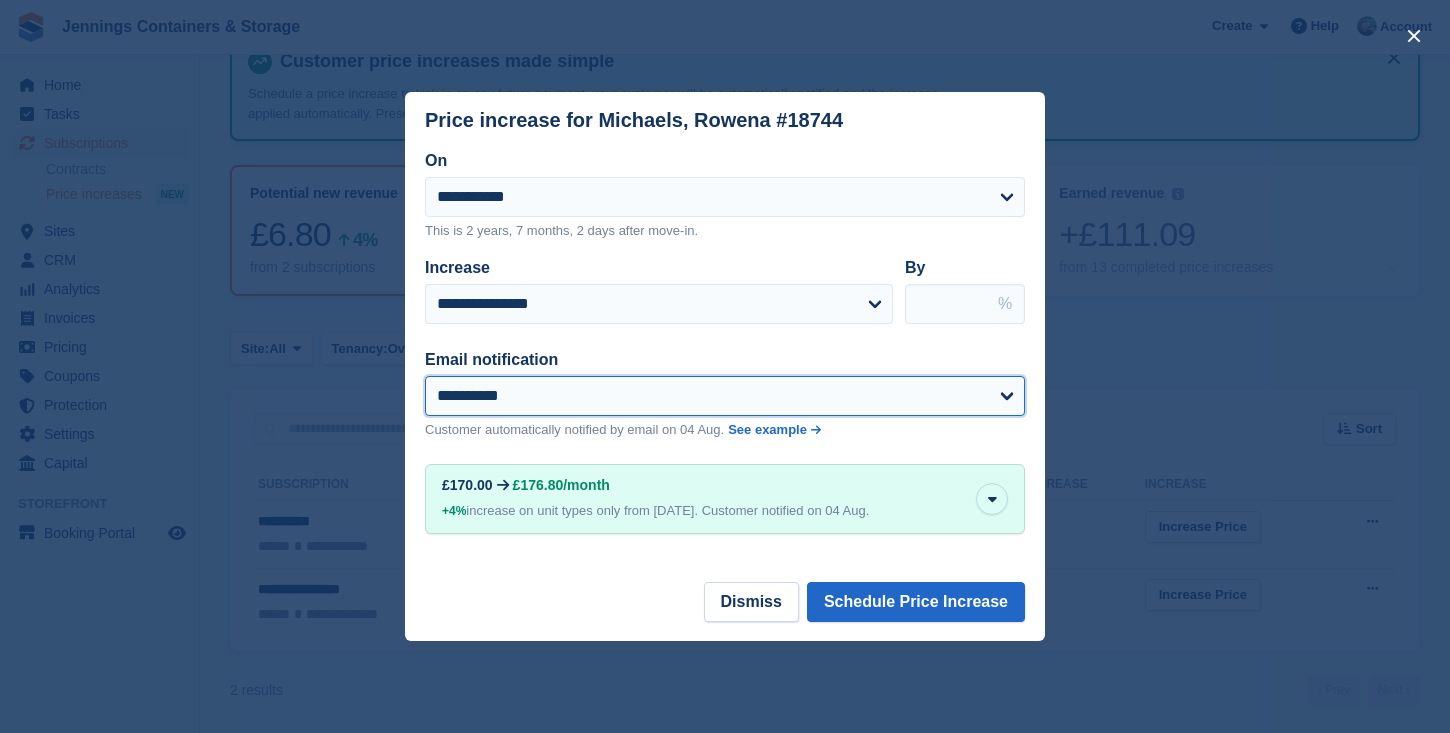 select on "**" 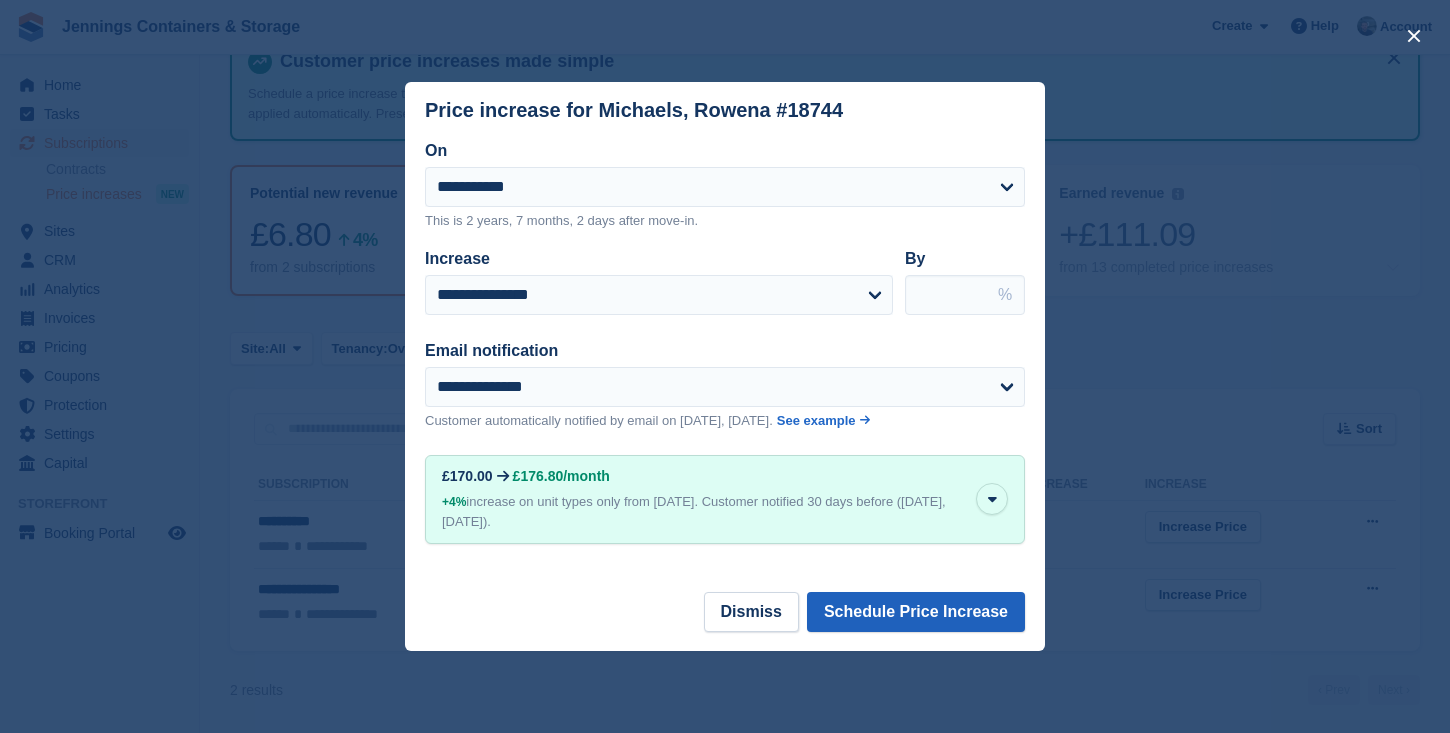 click on "Schedule Price Increase" at bounding box center (916, 612) 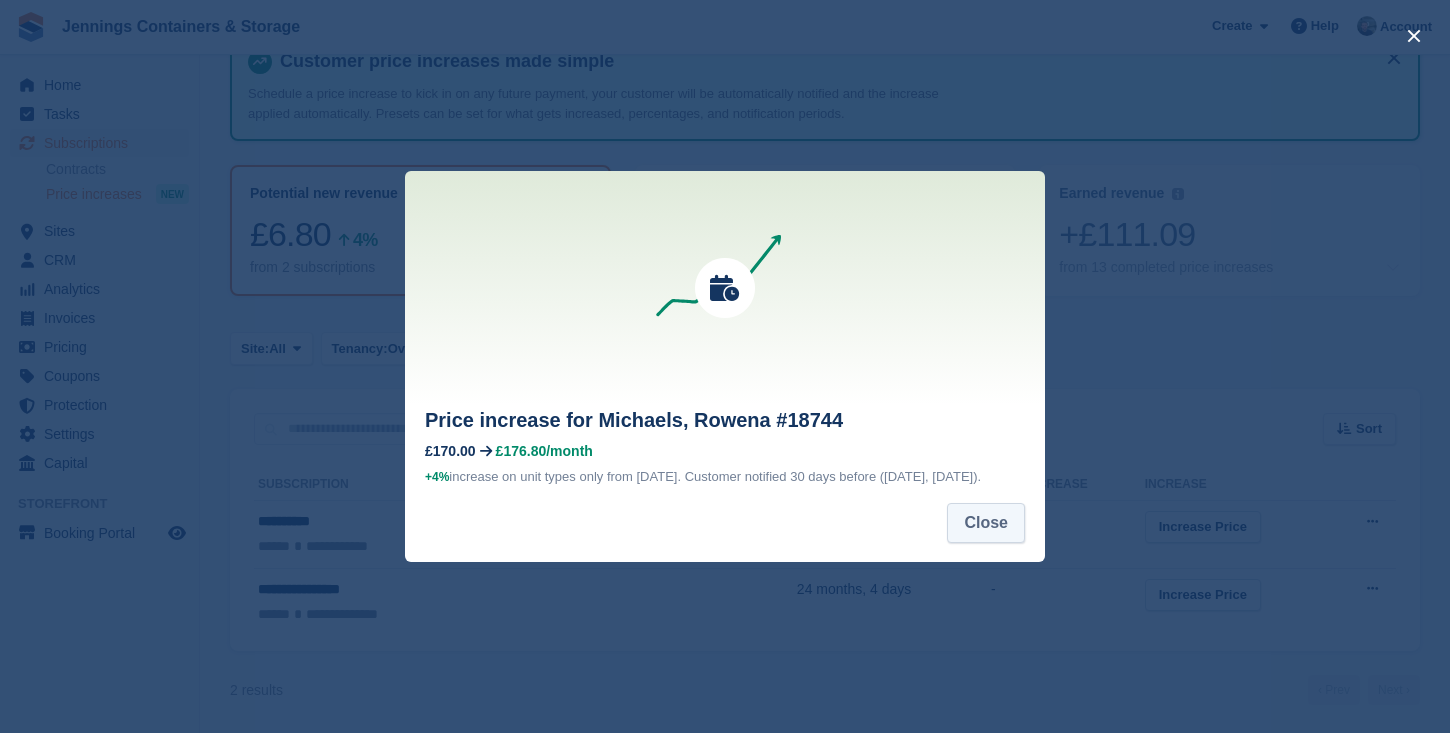 click on "Close" at bounding box center [986, 523] 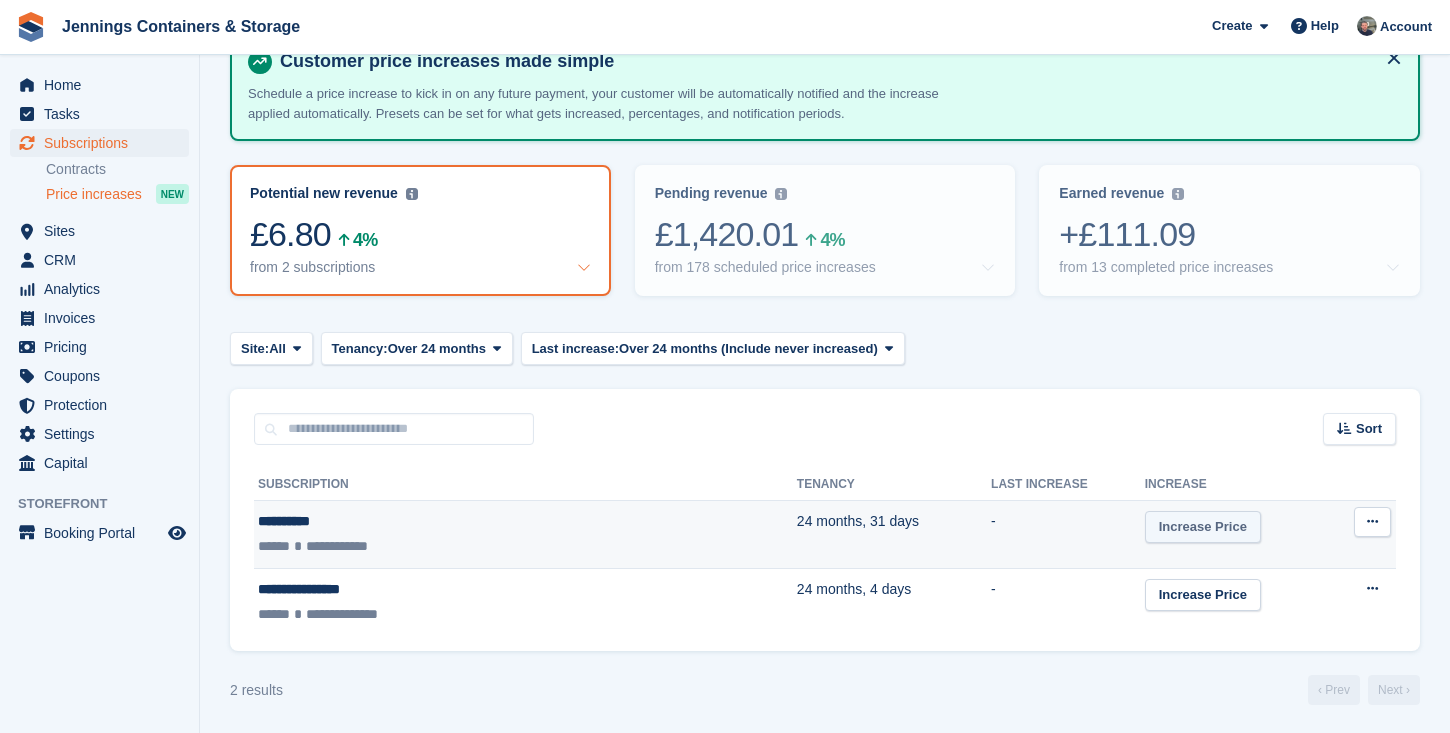scroll, scrollTop: 64, scrollLeft: 0, axis: vertical 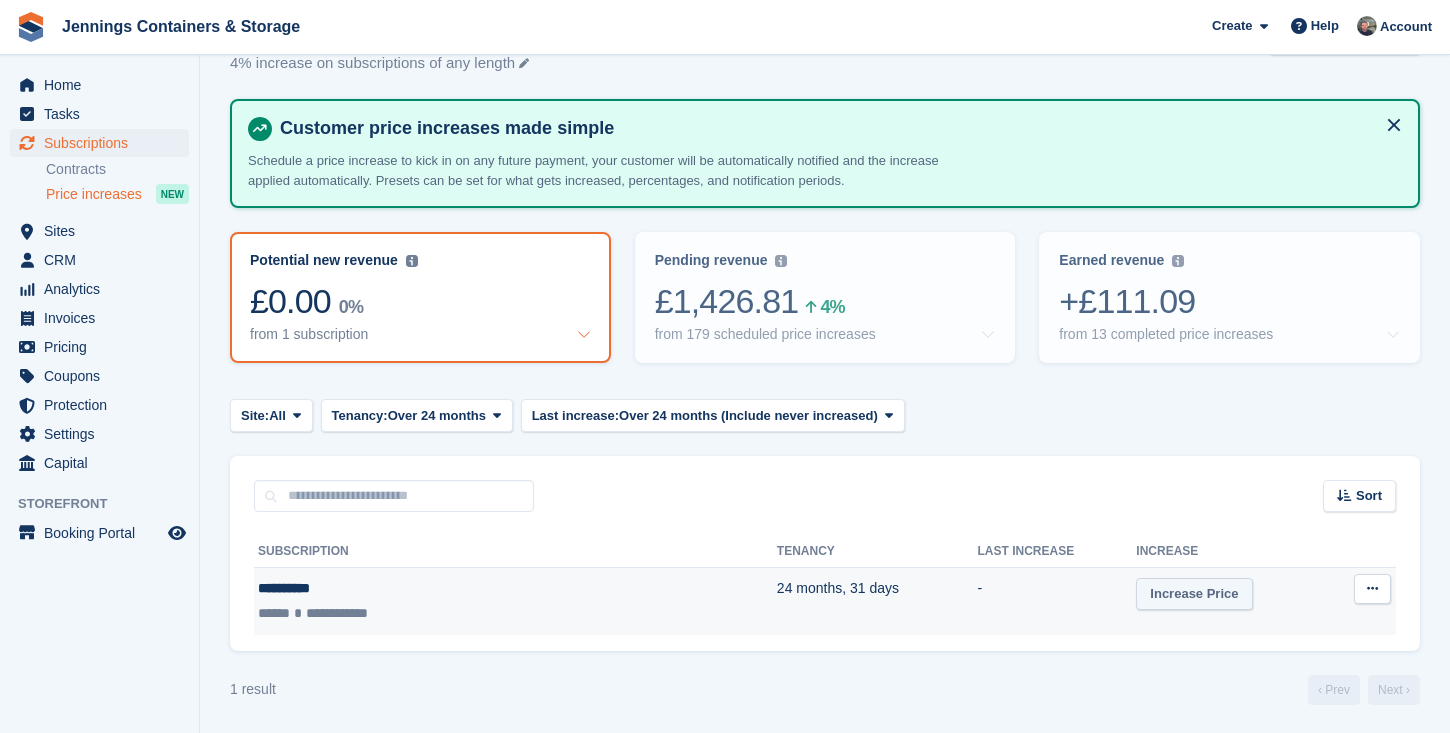 click on "Increase Price" at bounding box center (1194, 594) 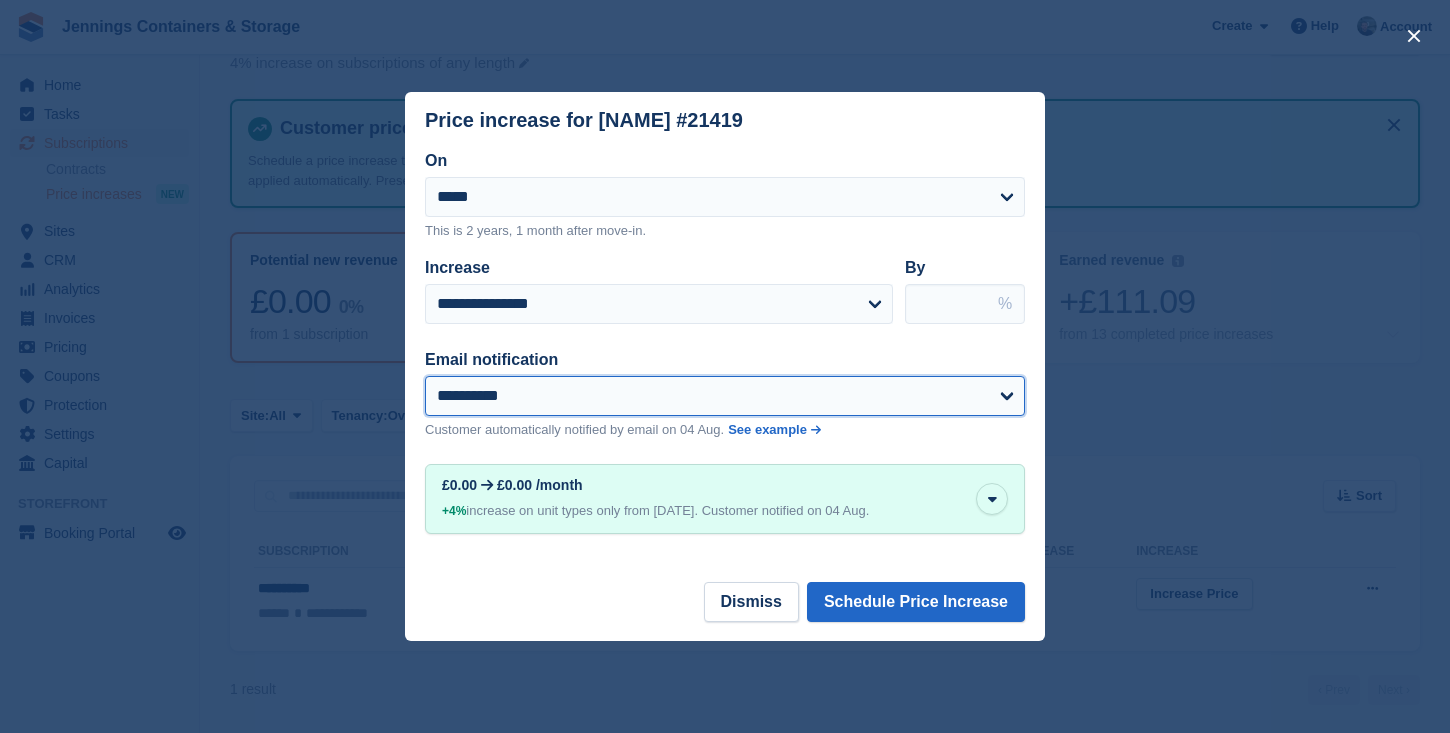 select 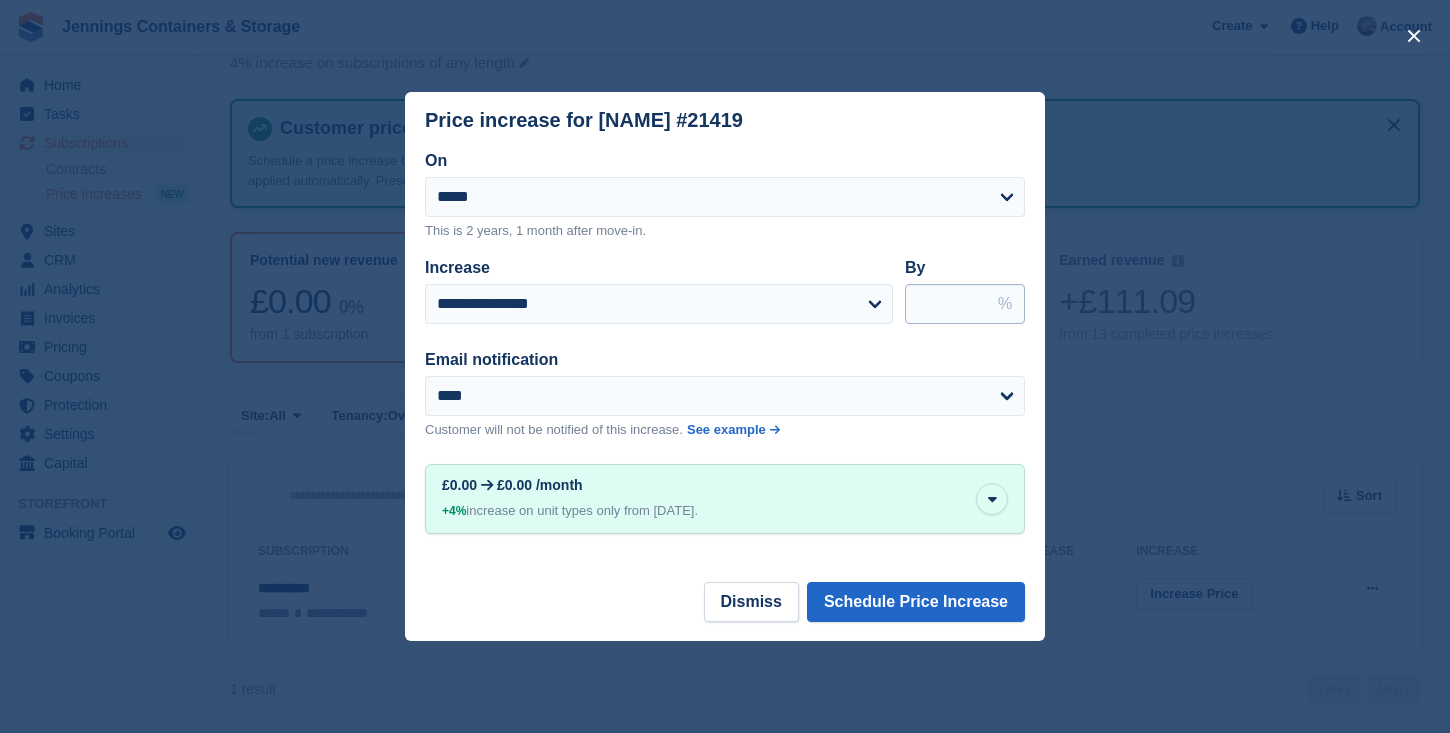 type on "***" 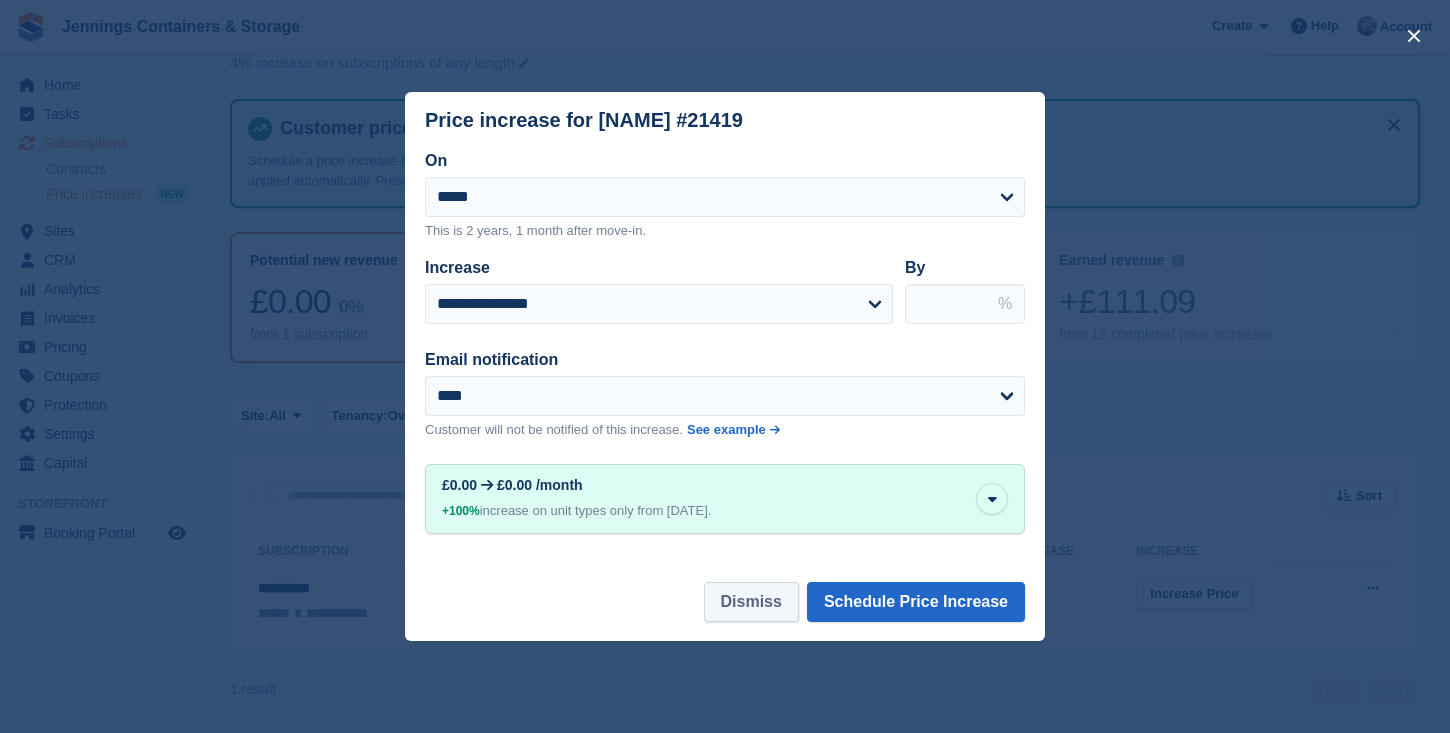 click on "Dismiss" at bounding box center [751, 602] 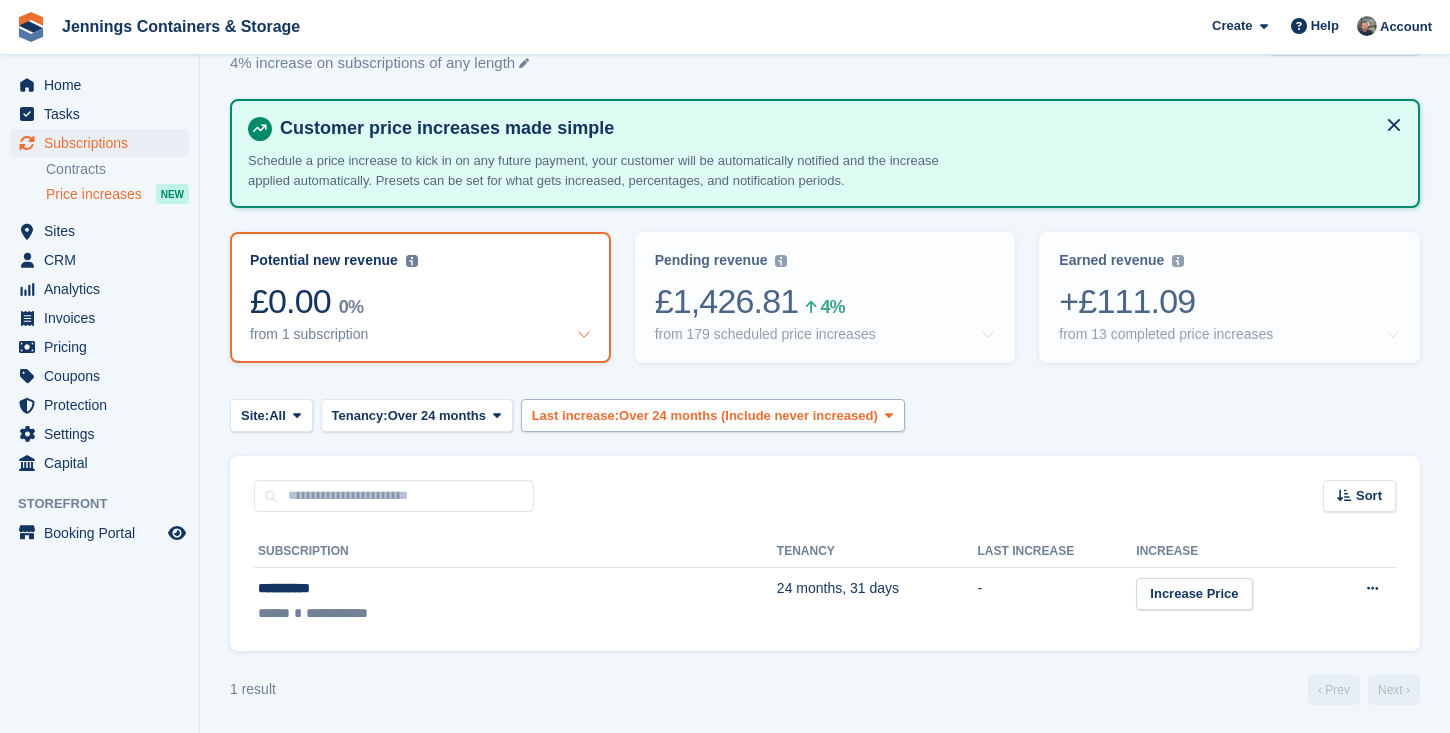click on "Last increase:" at bounding box center (575, 416) 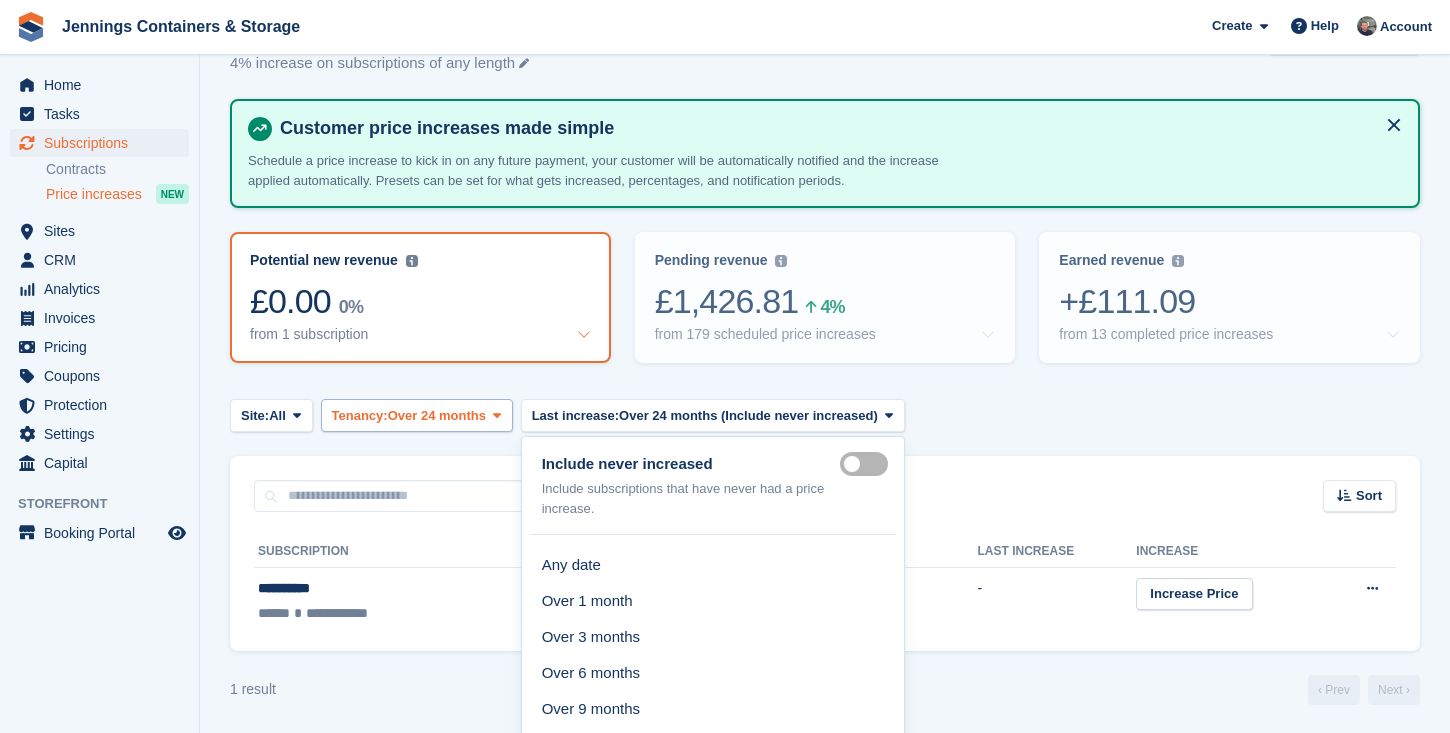 click on "Tenancy:" at bounding box center (360, 416) 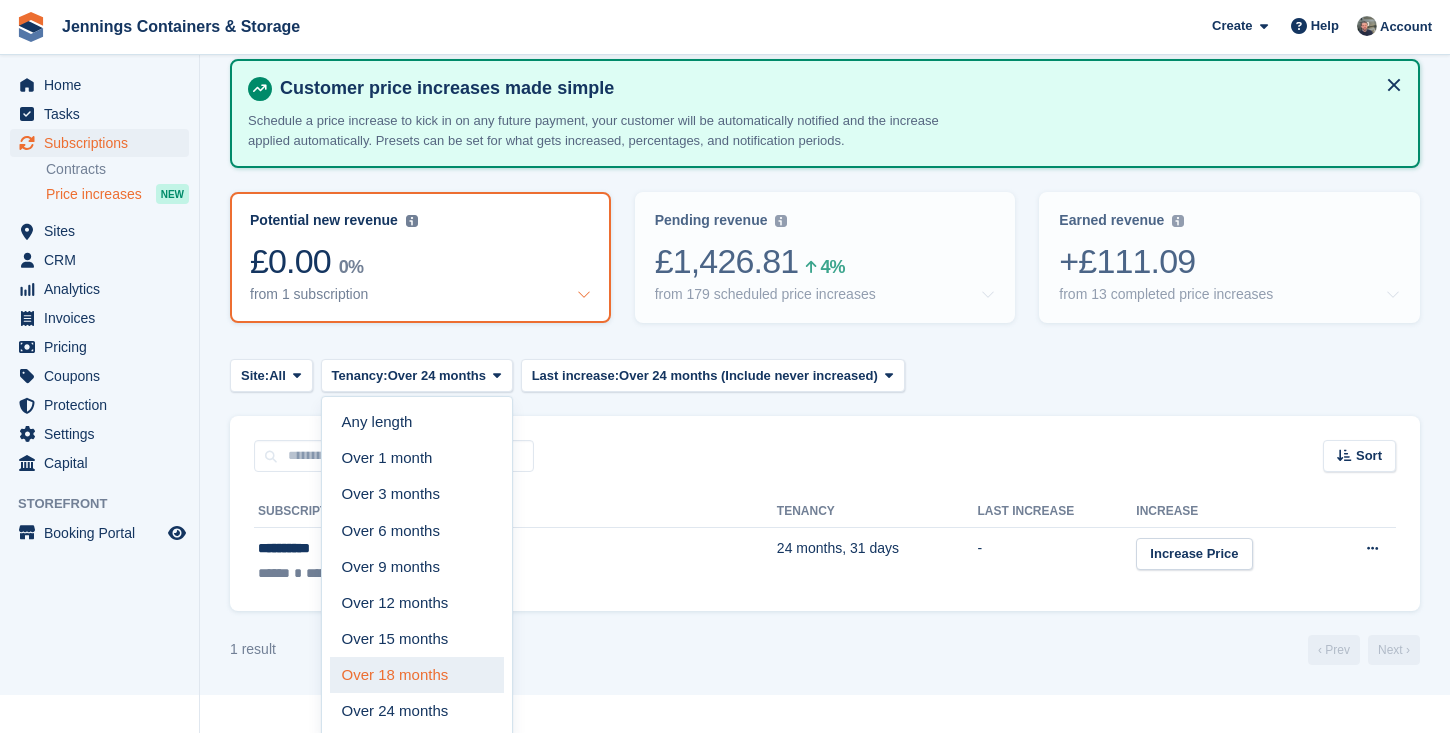 scroll, scrollTop: 103, scrollLeft: 0, axis: vertical 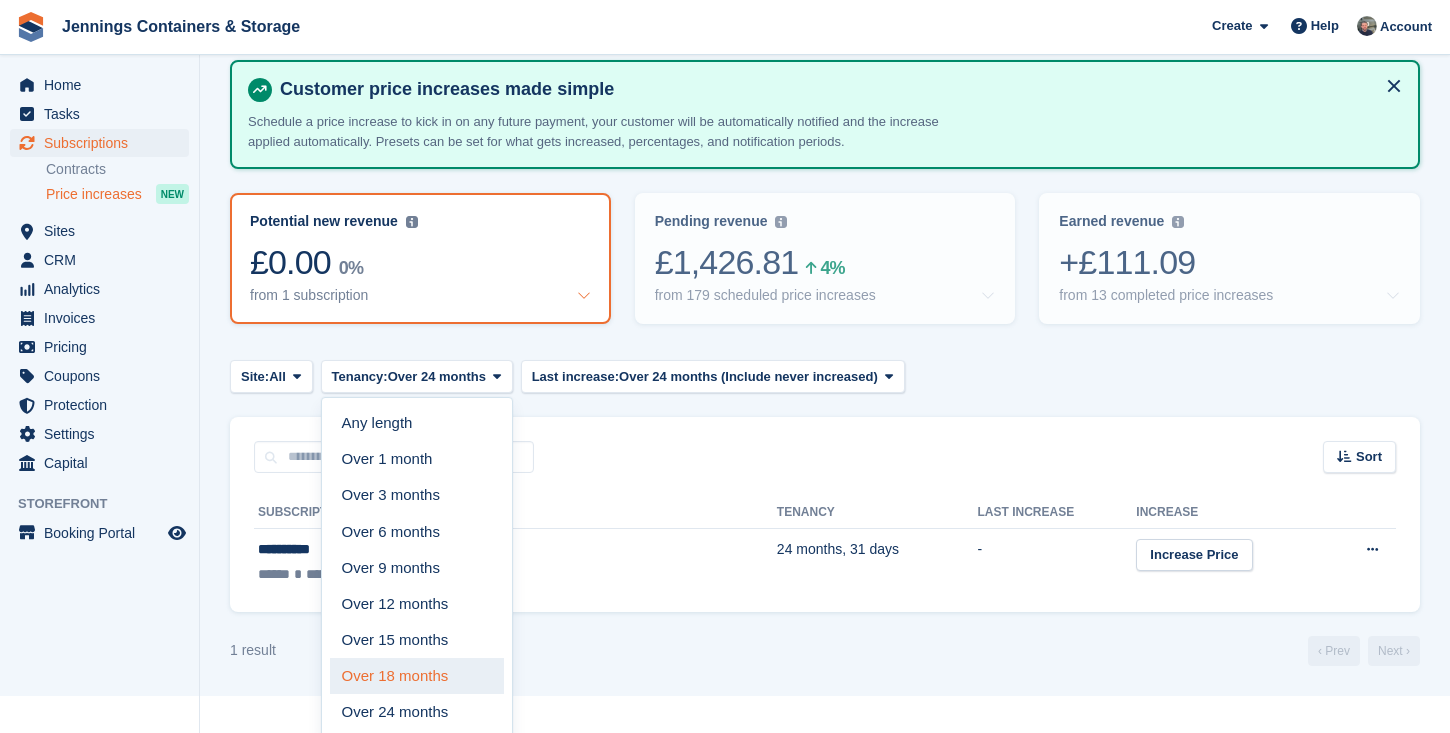 click on "Over 18 months" at bounding box center [417, 676] 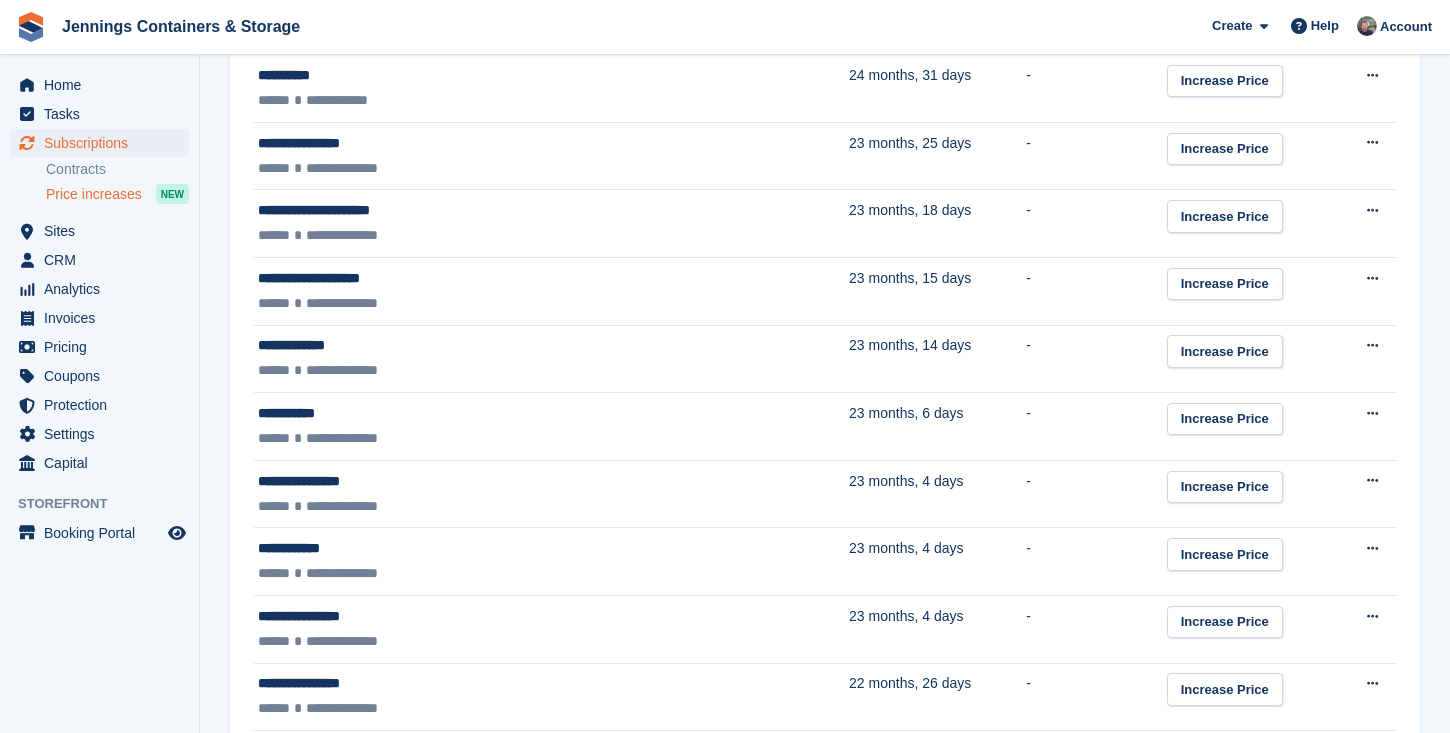 scroll, scrollTop: 301, scrollLeft: 0, axis: vertical 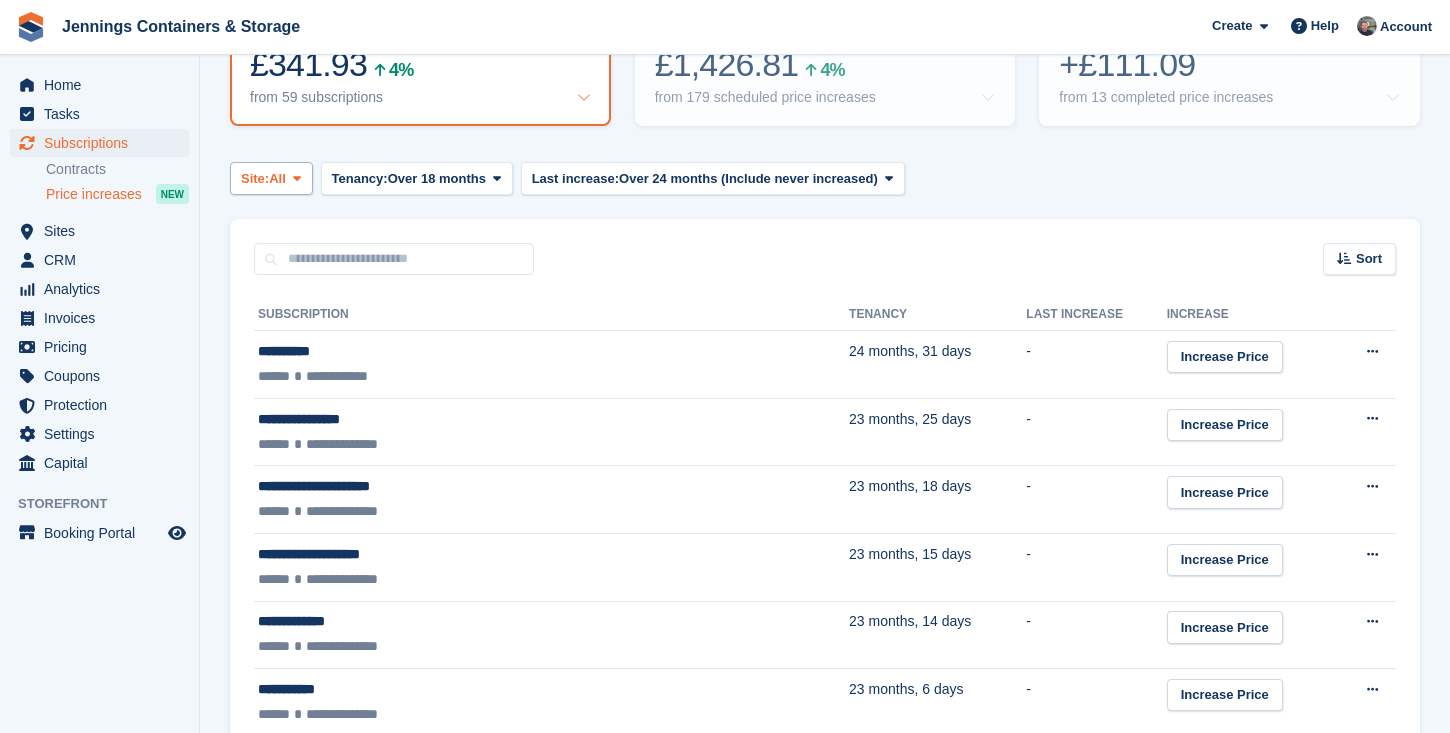 click on "All" at bounding box center [277, 179] 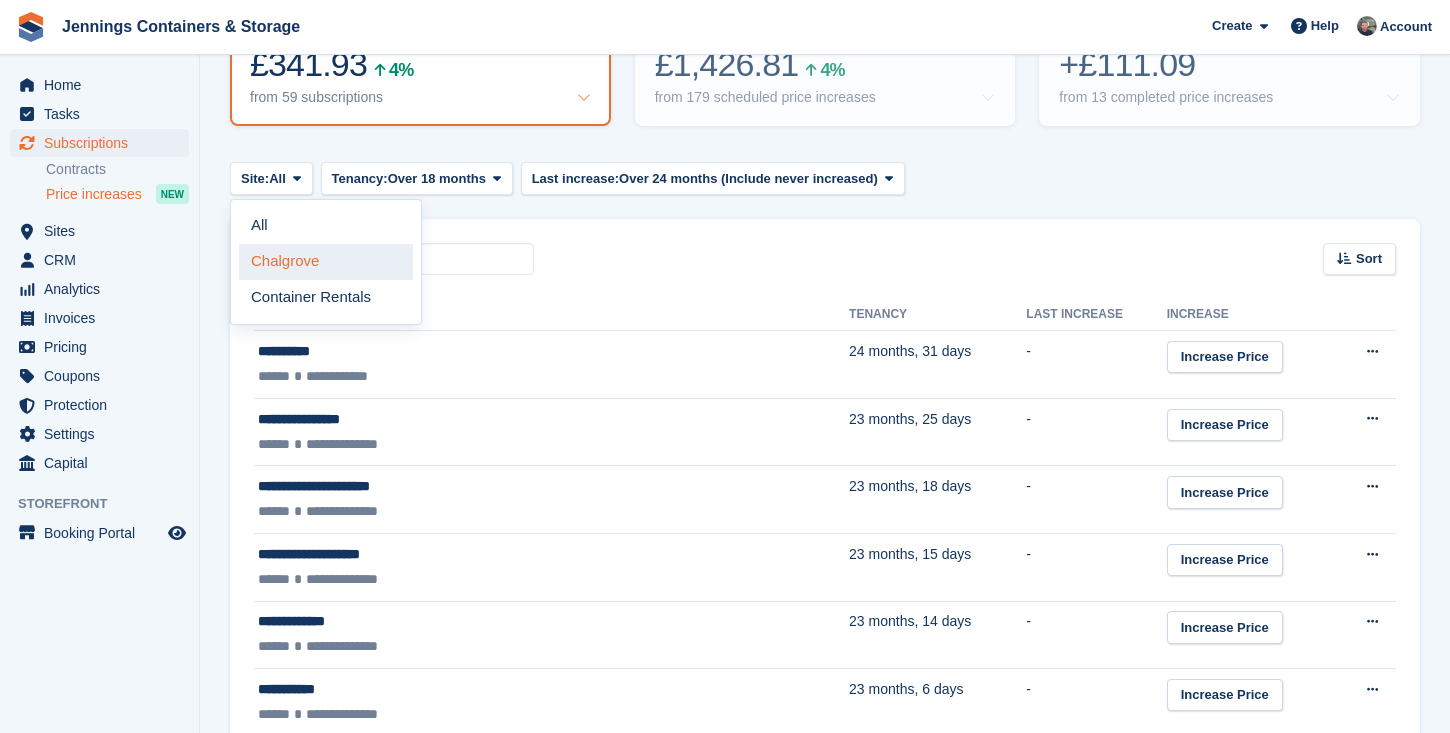 click on "Chalgrove" at bounding box center (326, 262) 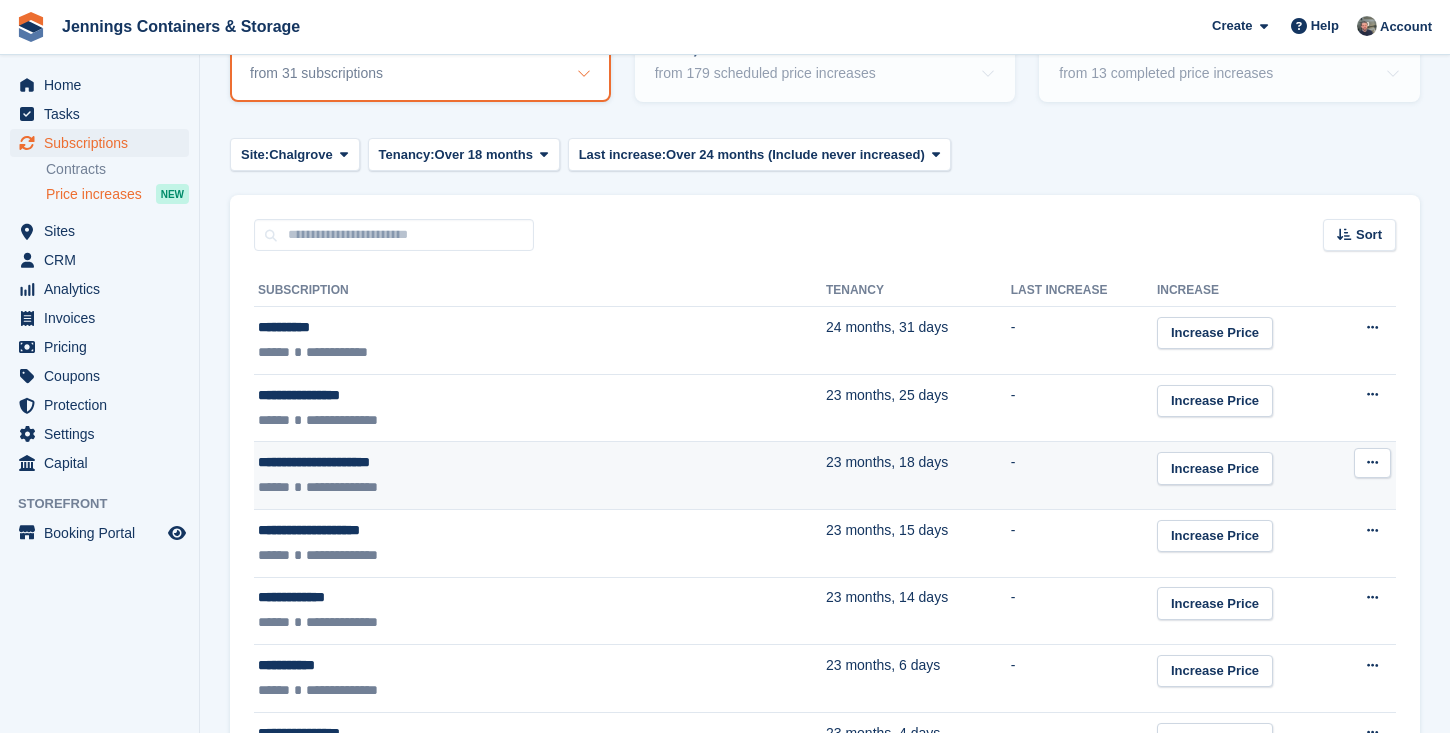 scroll, scrollTop: 328, scrollLeft: 0, axis: vertical 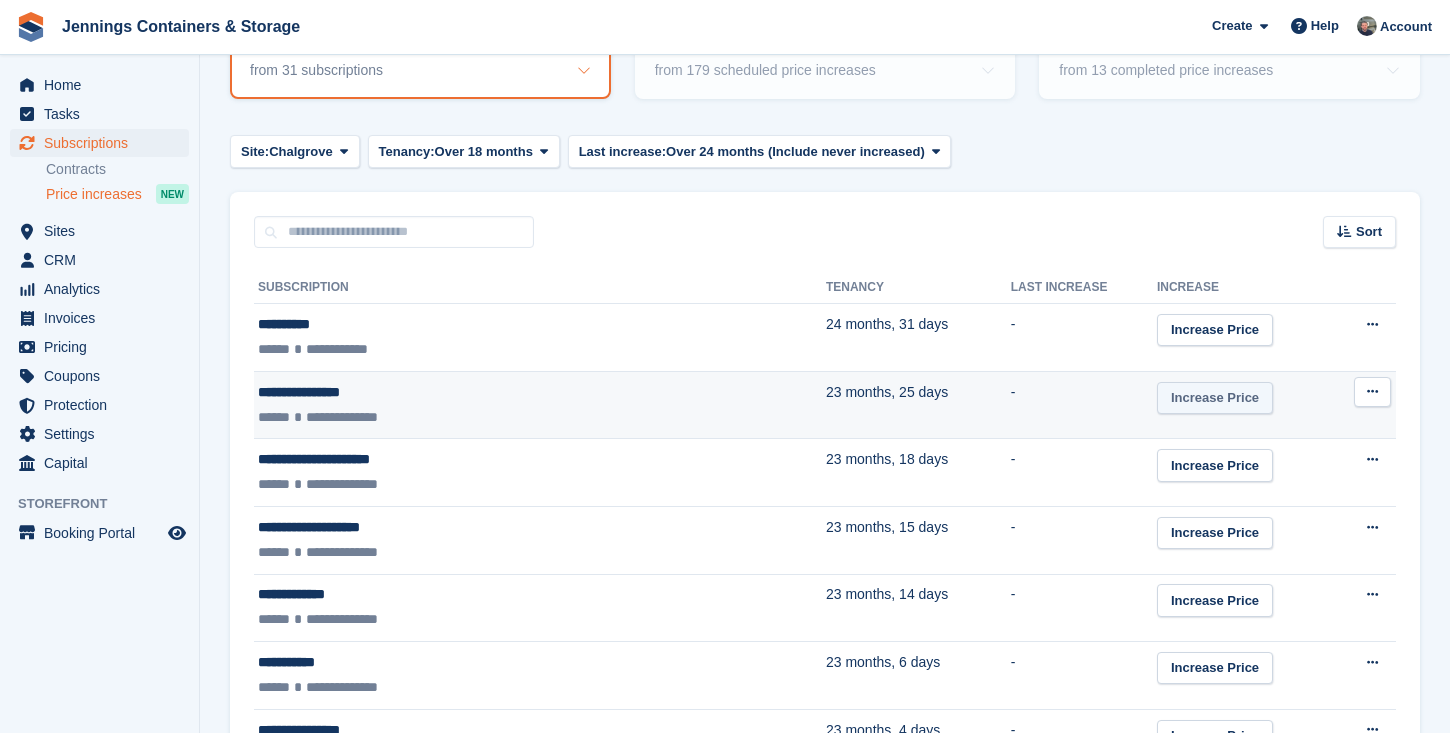 click on "Increase Price" at bounding box center (1215, 398) 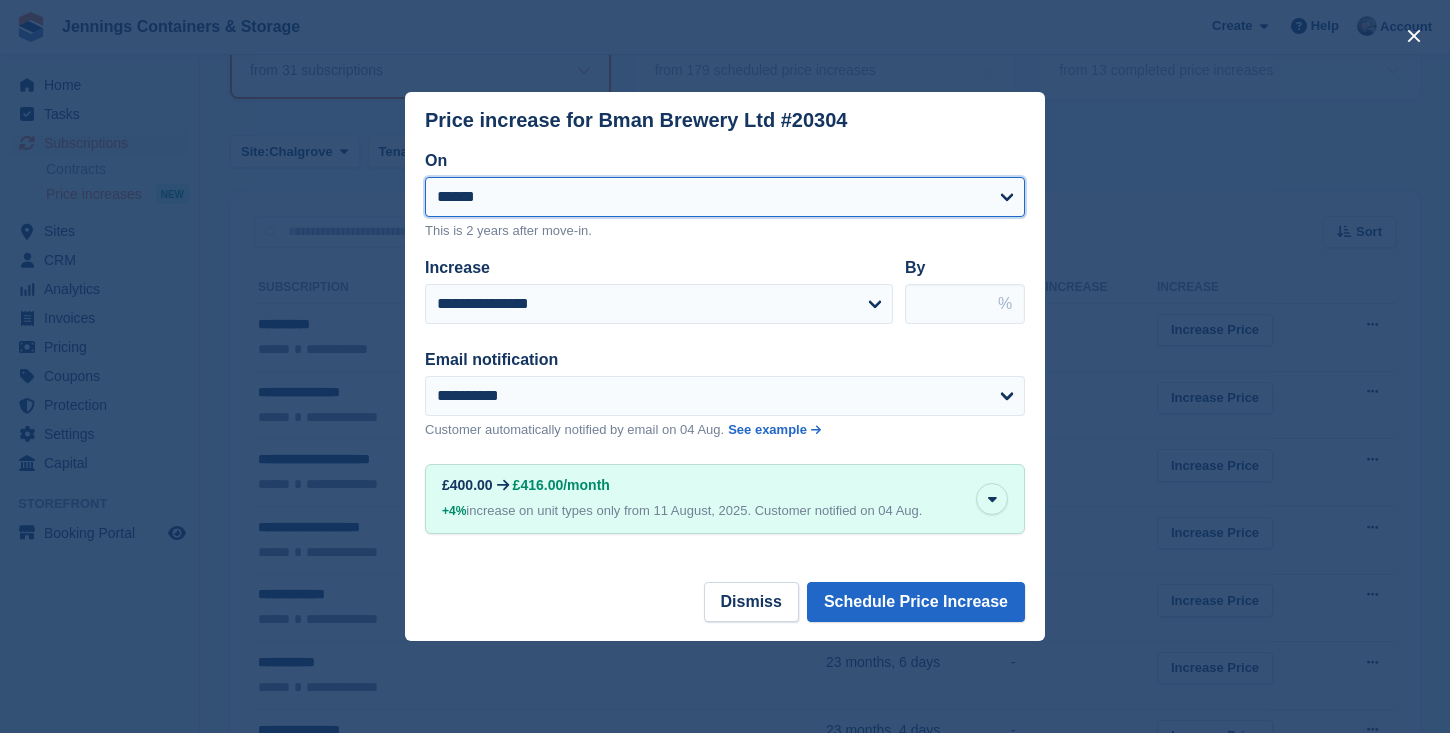 select on "**********" 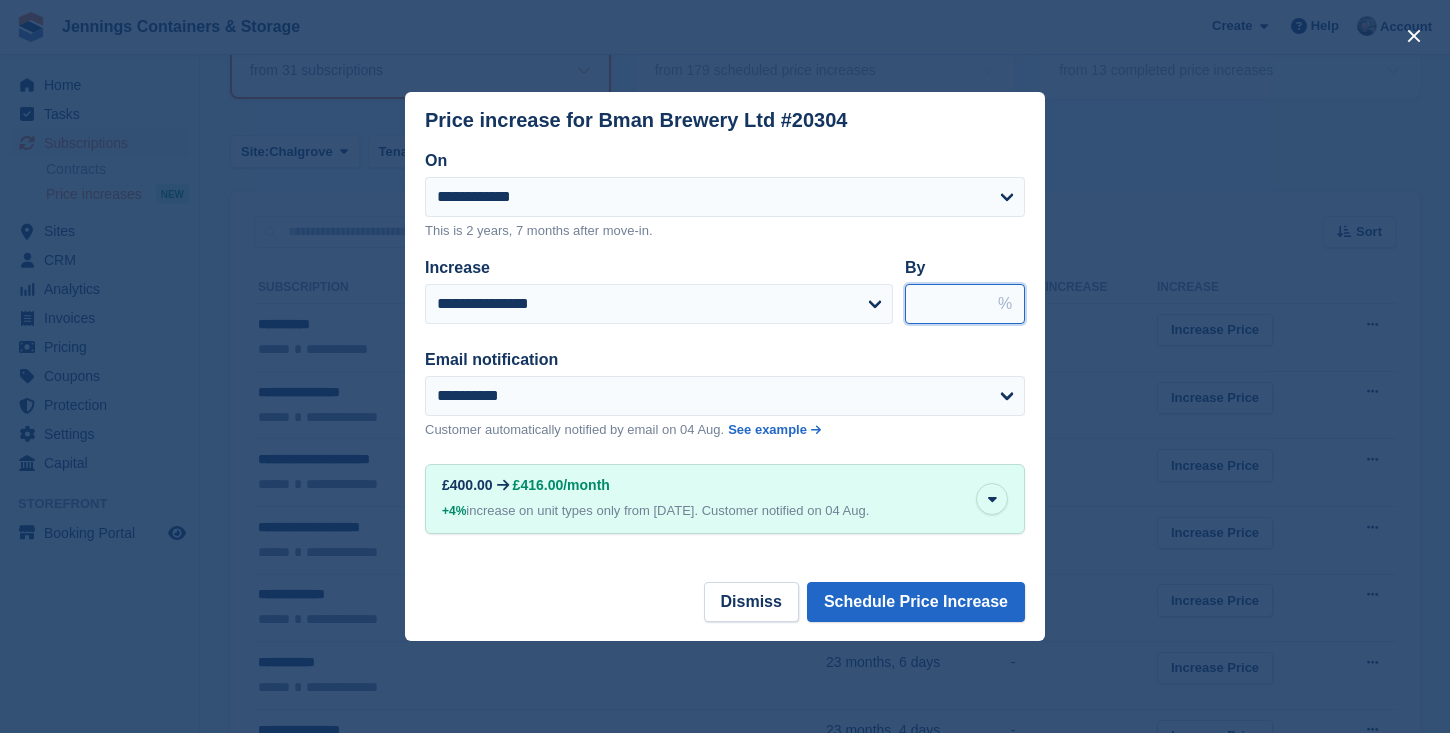 type on "*" 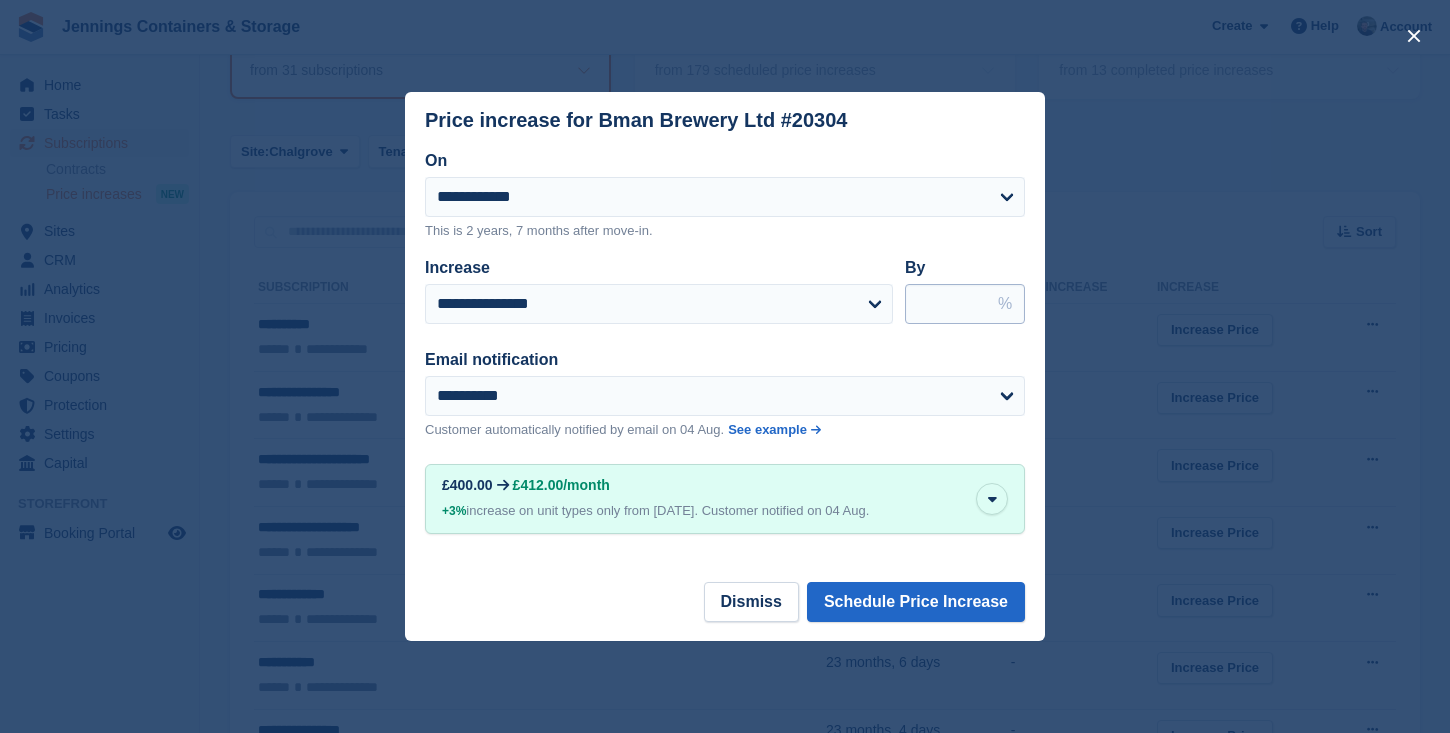 type on "***" 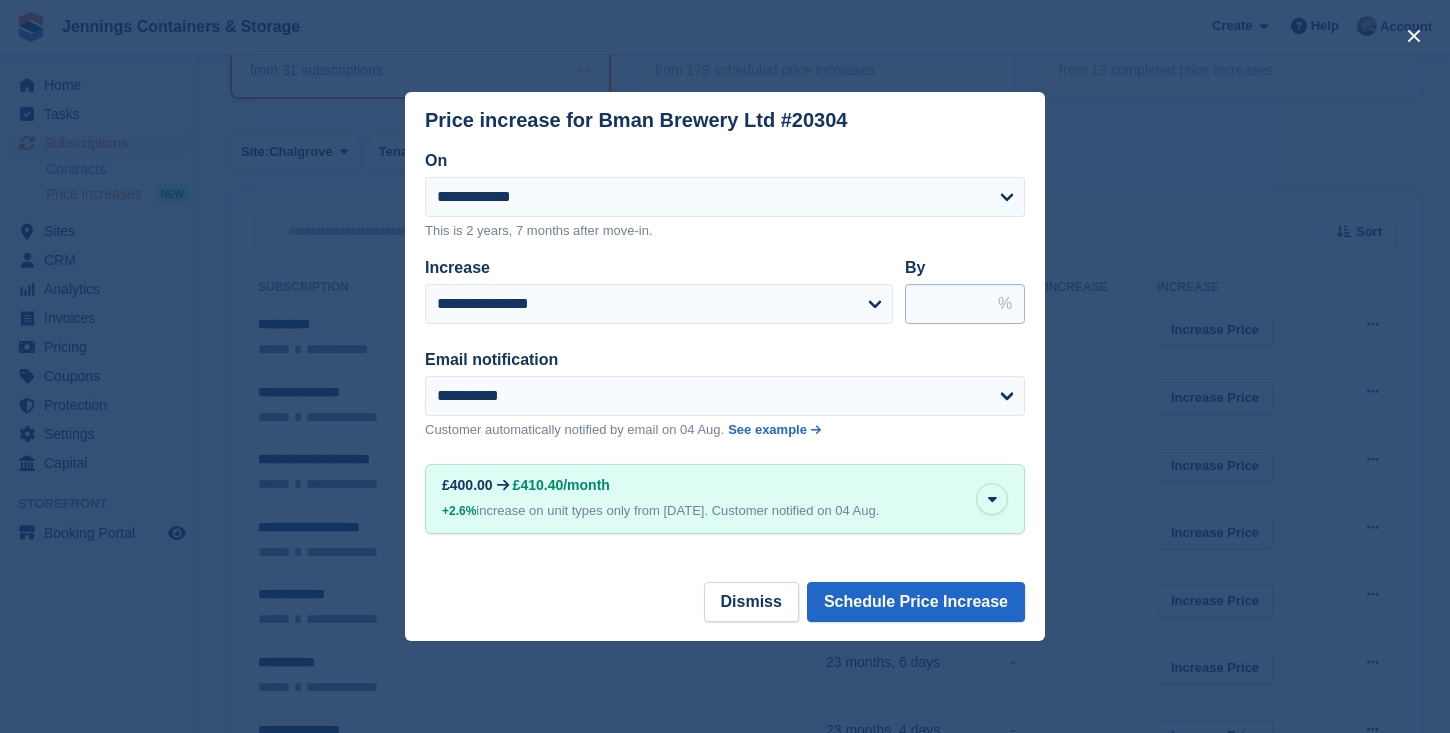 click on "****" at bounding box center (965, 304) 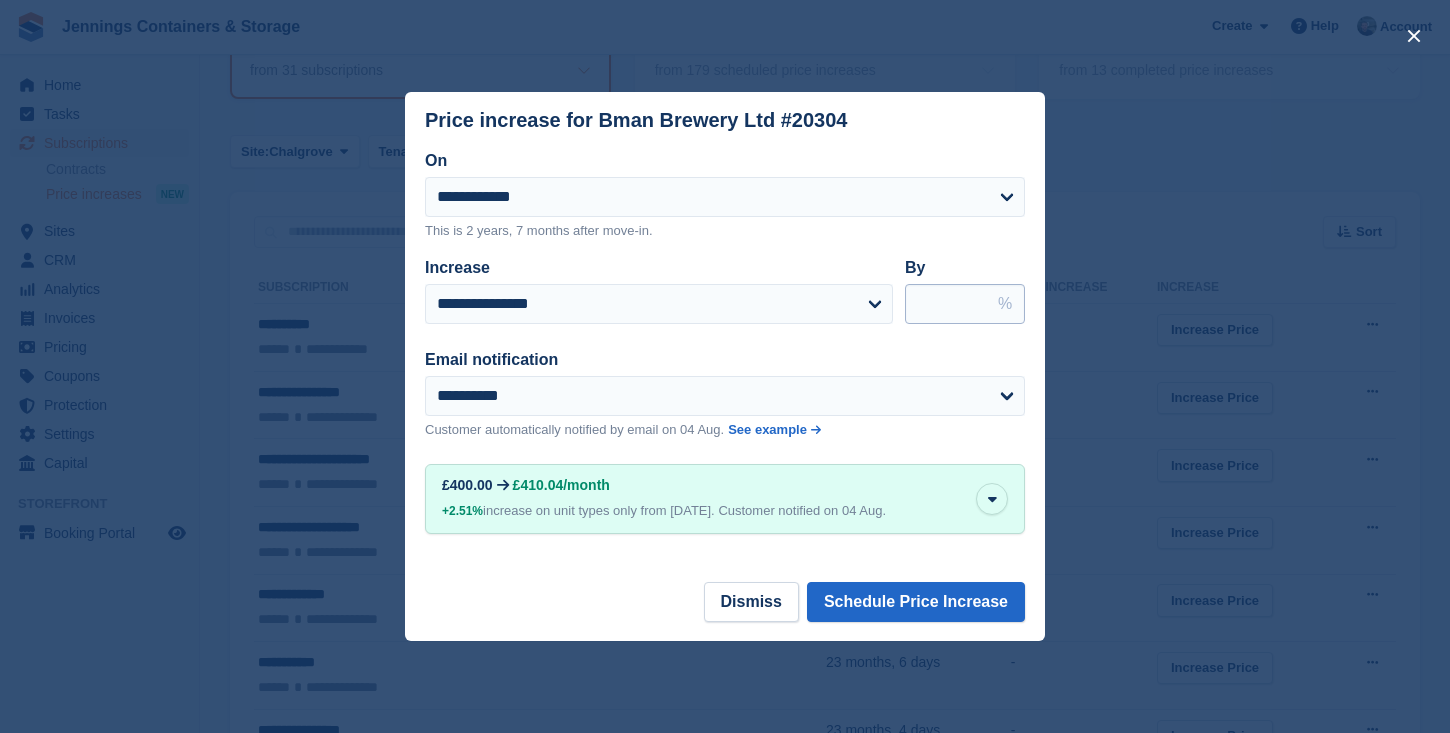 click on "***" at bounding box center (965, 304) 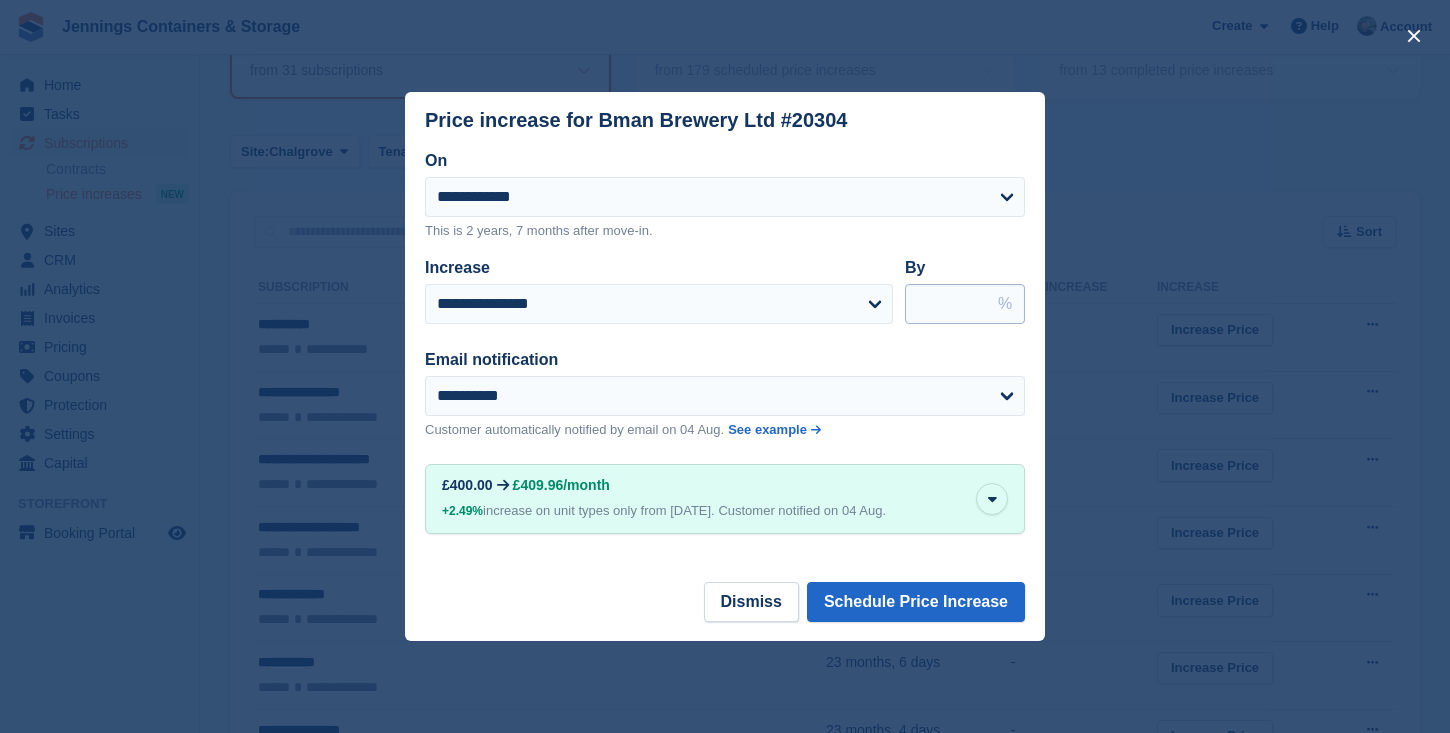 click on "****" at bounding box center [965, 304] 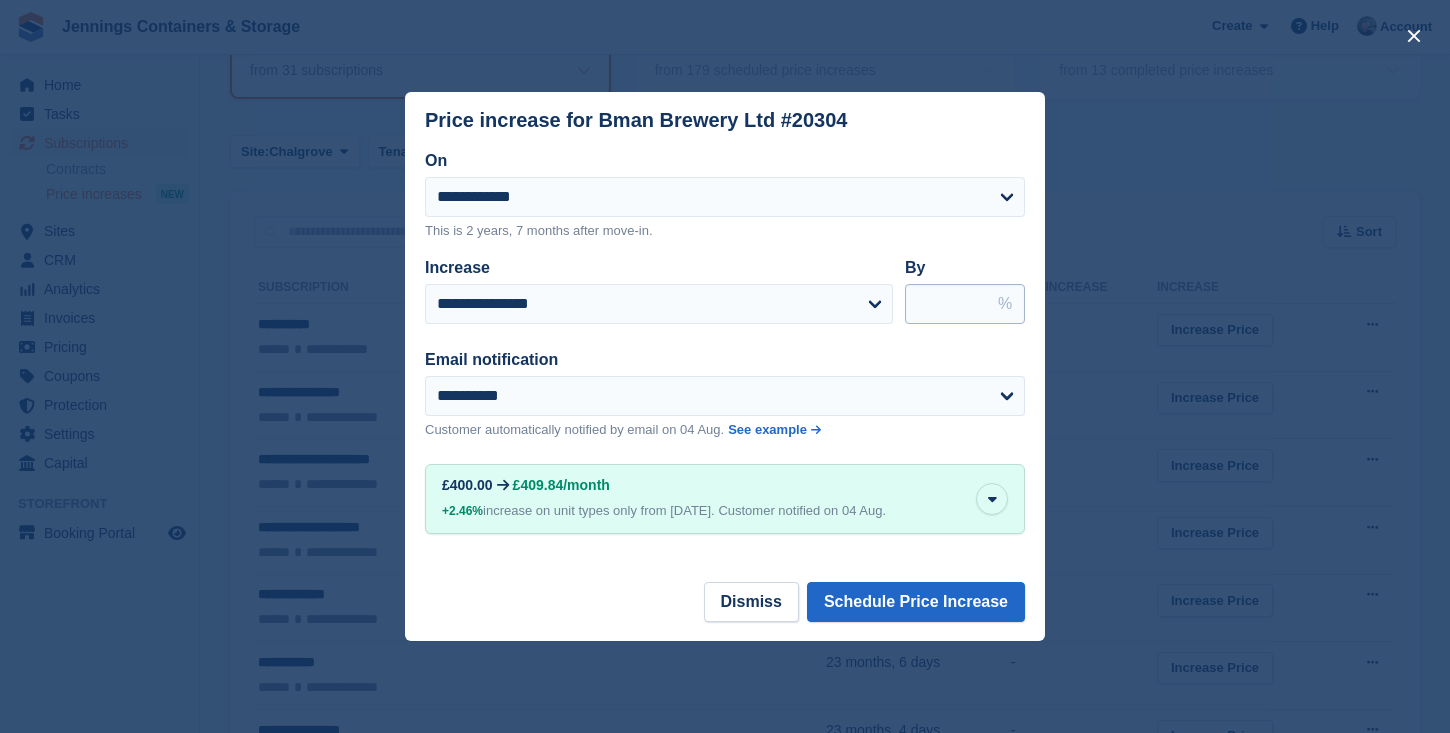 click on "****" at bounding box center [965, 304] 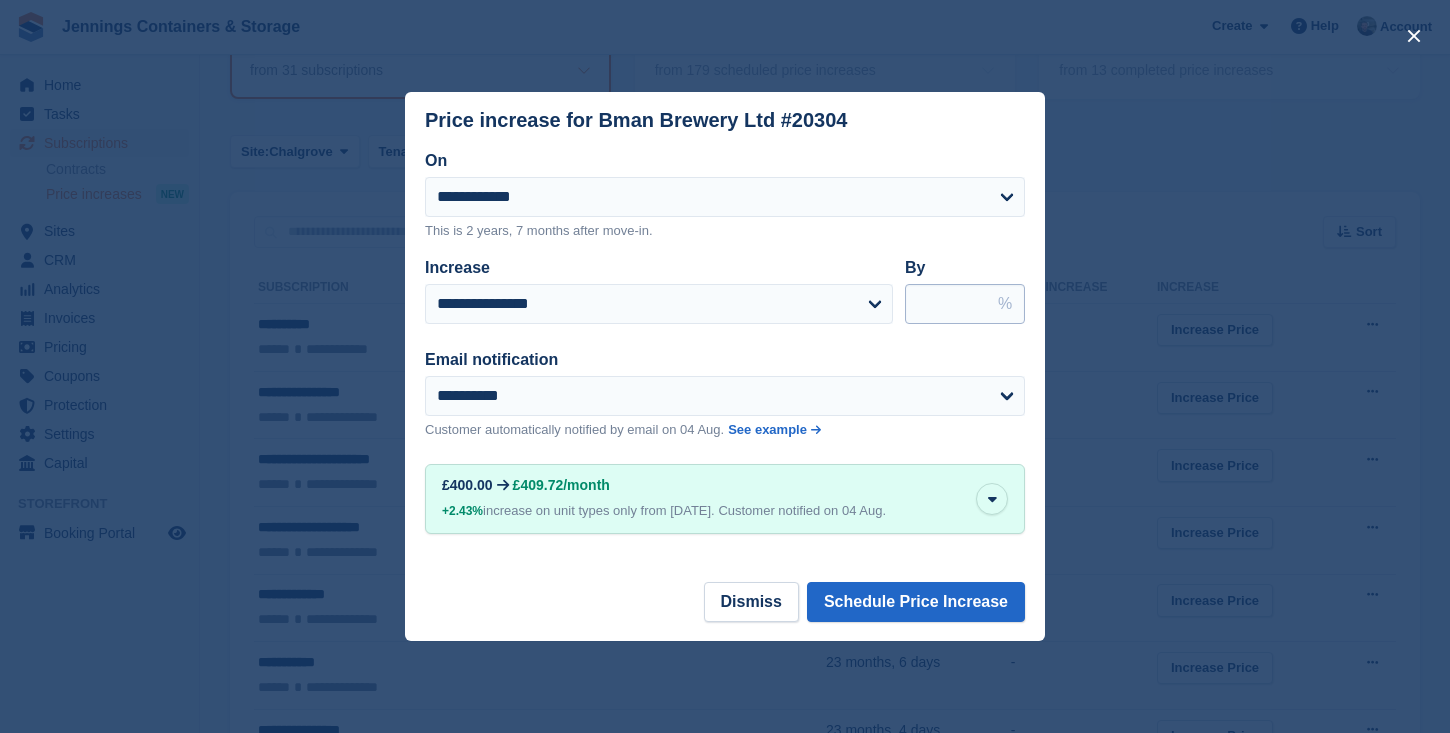click on "****" at bounding box center (965, 304) 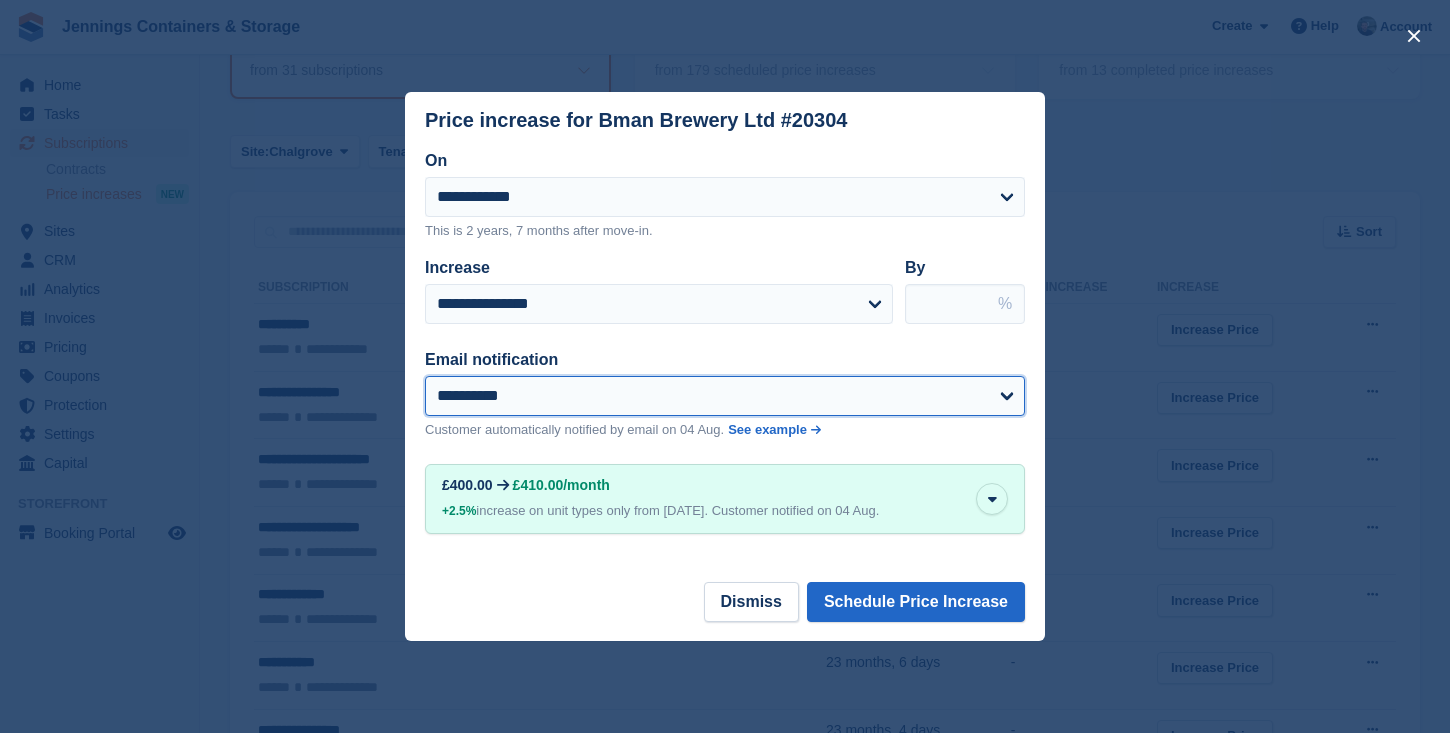 select on "**" 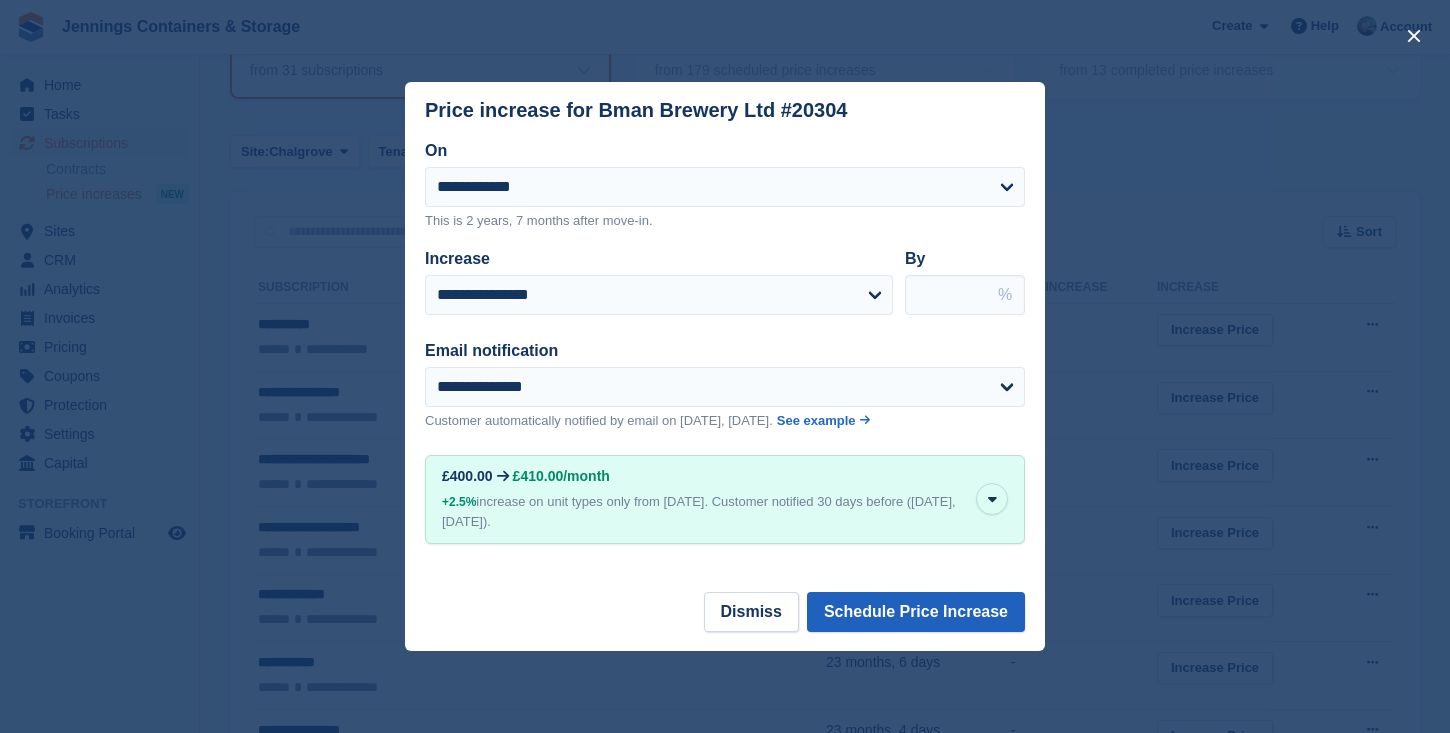 click on "Schedule Price Increase" at bounding box center [916, 612] 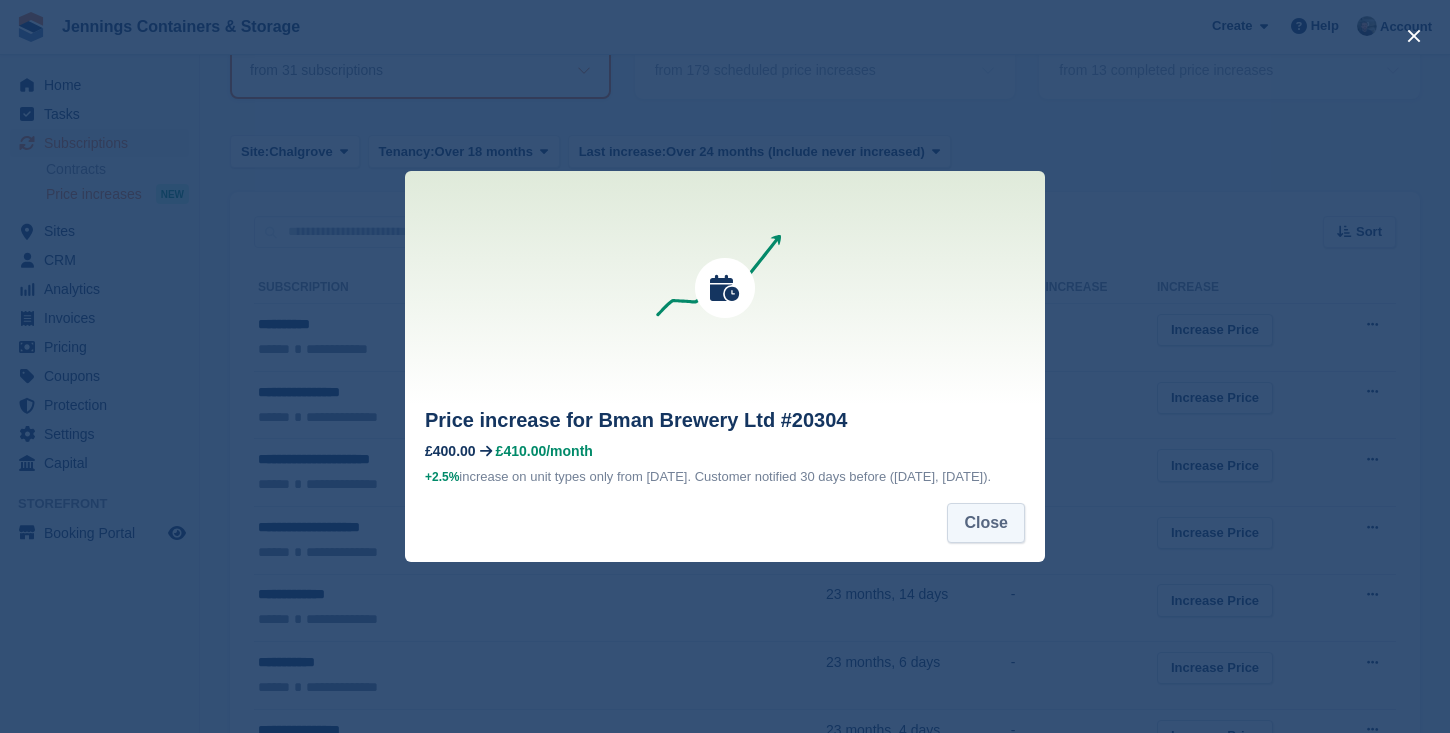 click on "Close" at bounding box center (986, 523) 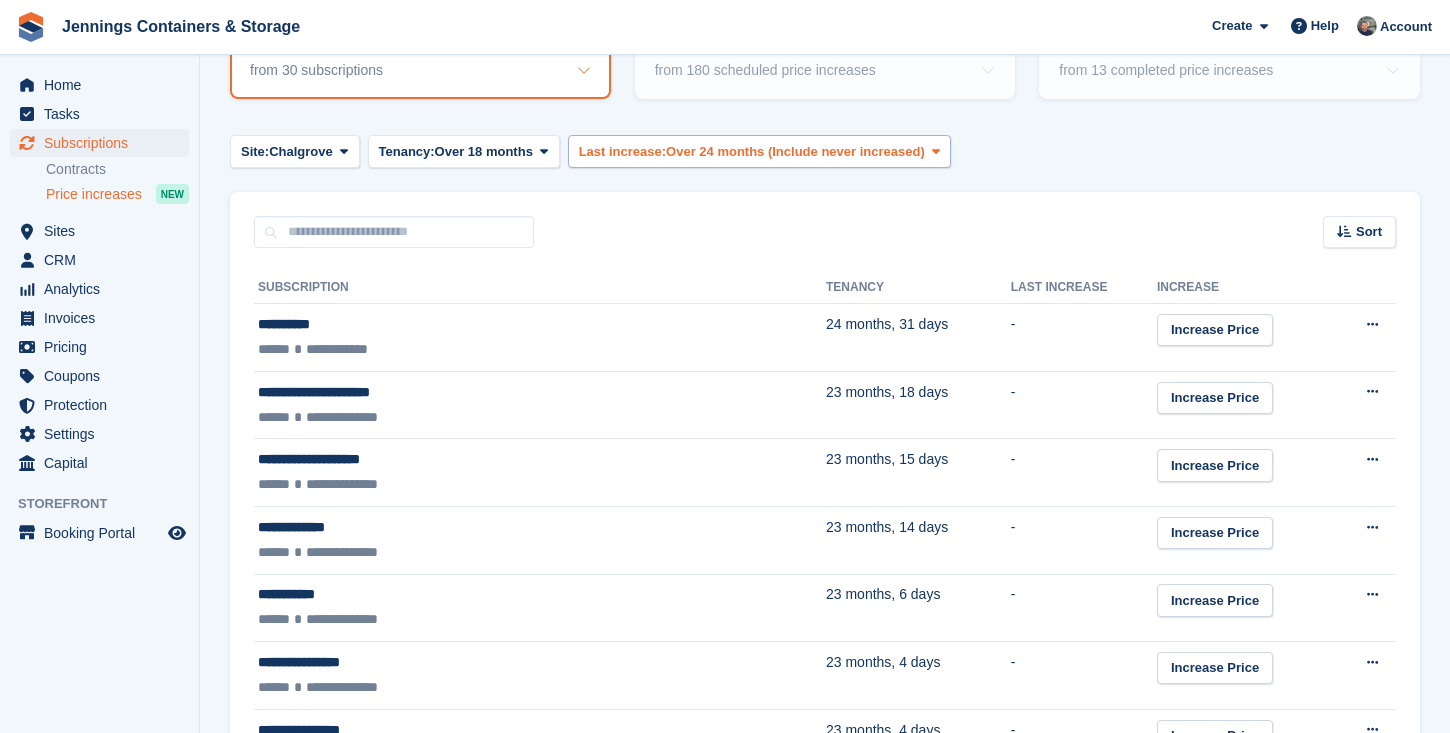 click on "Over 24 months (Include never increased)" at bounding box center [795, 152] 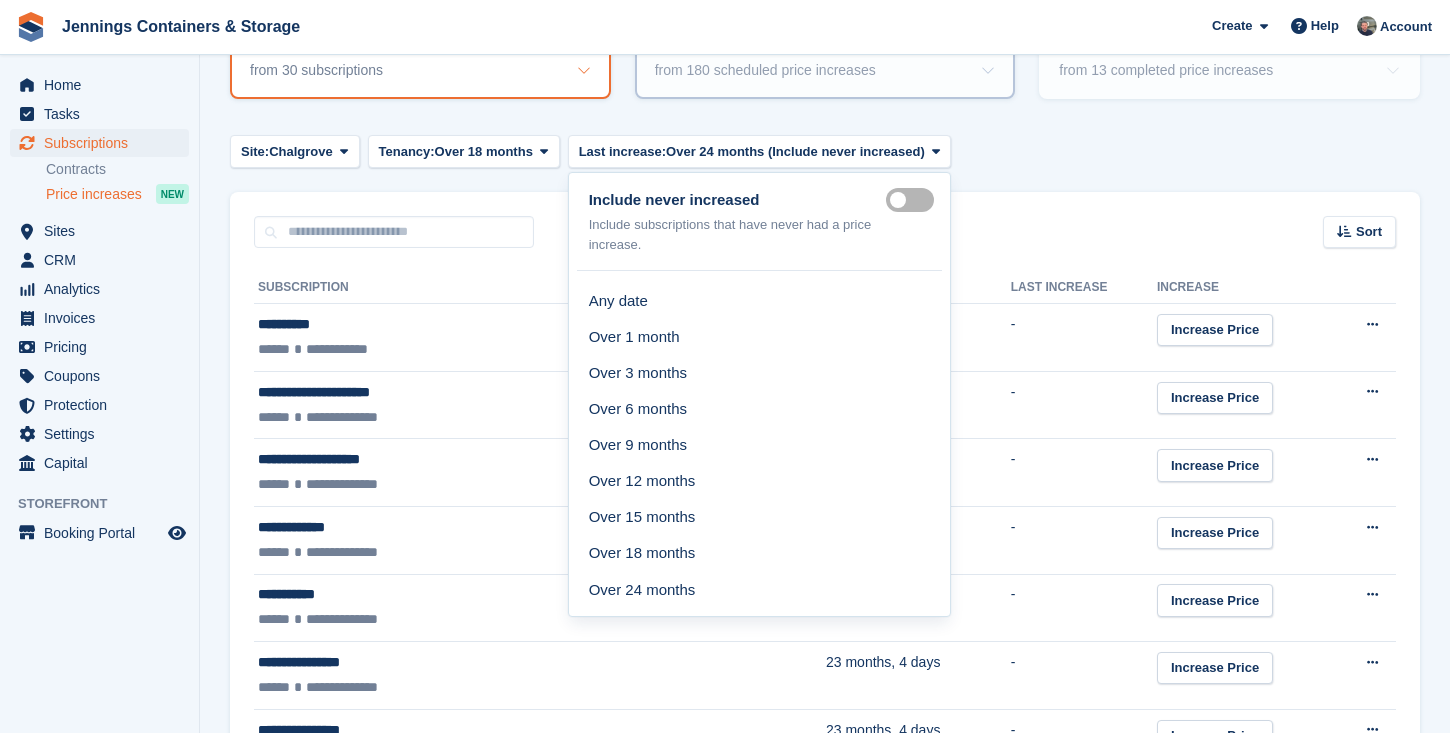 click on "Pending revenue
Recurring revenue based on the  180 price increases  you've set up for your tenants.
£1,436.81
4%
from 180 scheduled price increases" at bounding box center [825, 33] 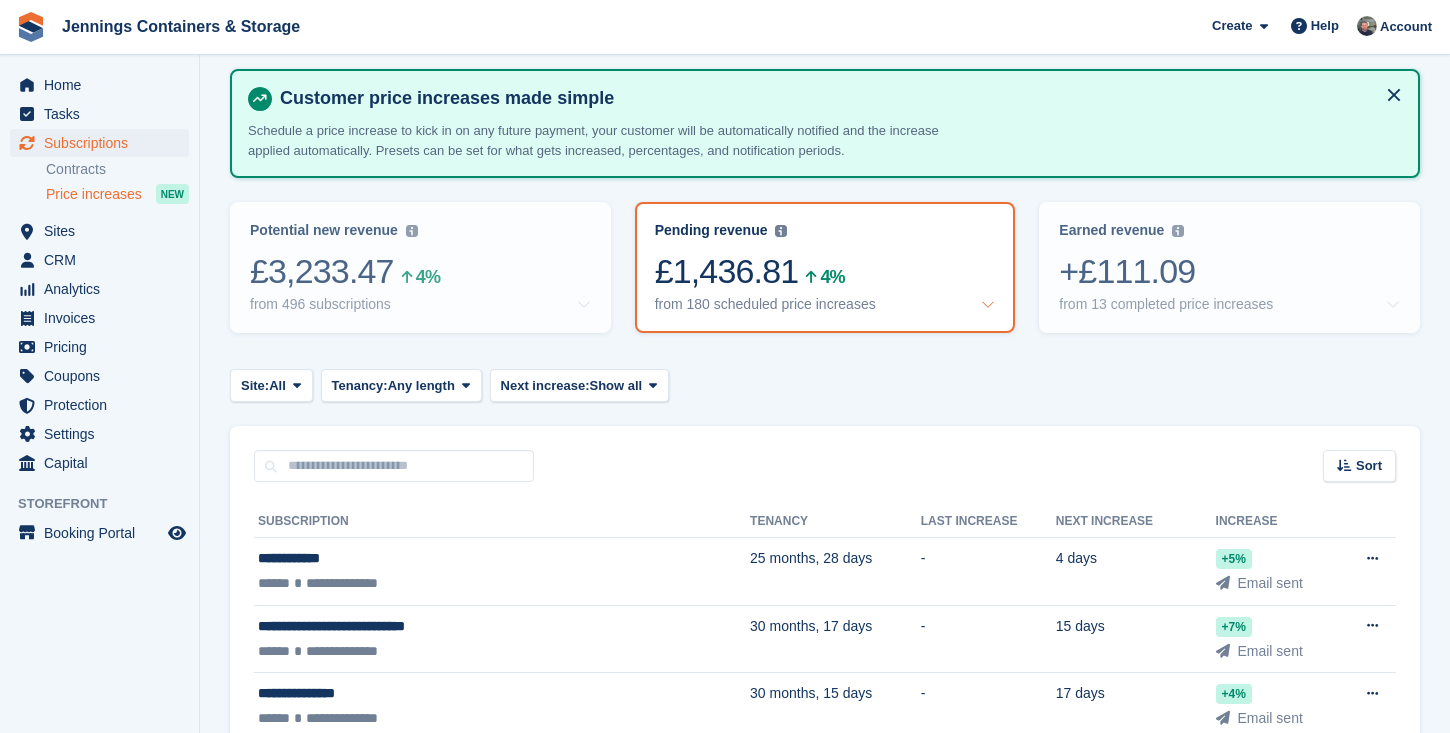 scroll, scrollTop: 39, scrollLeft: 0, axis: vertical 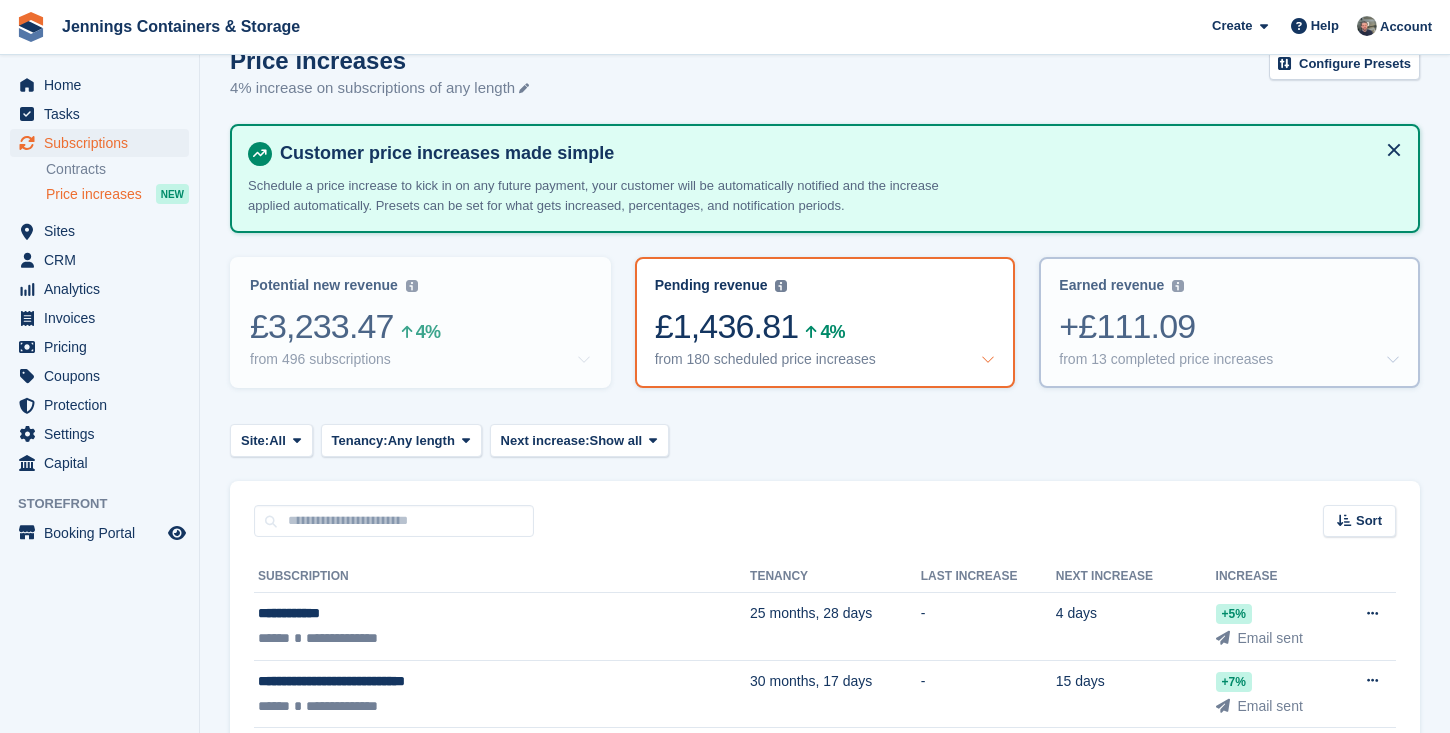 click on "+£111.09" at bounding box center (1229, 326) 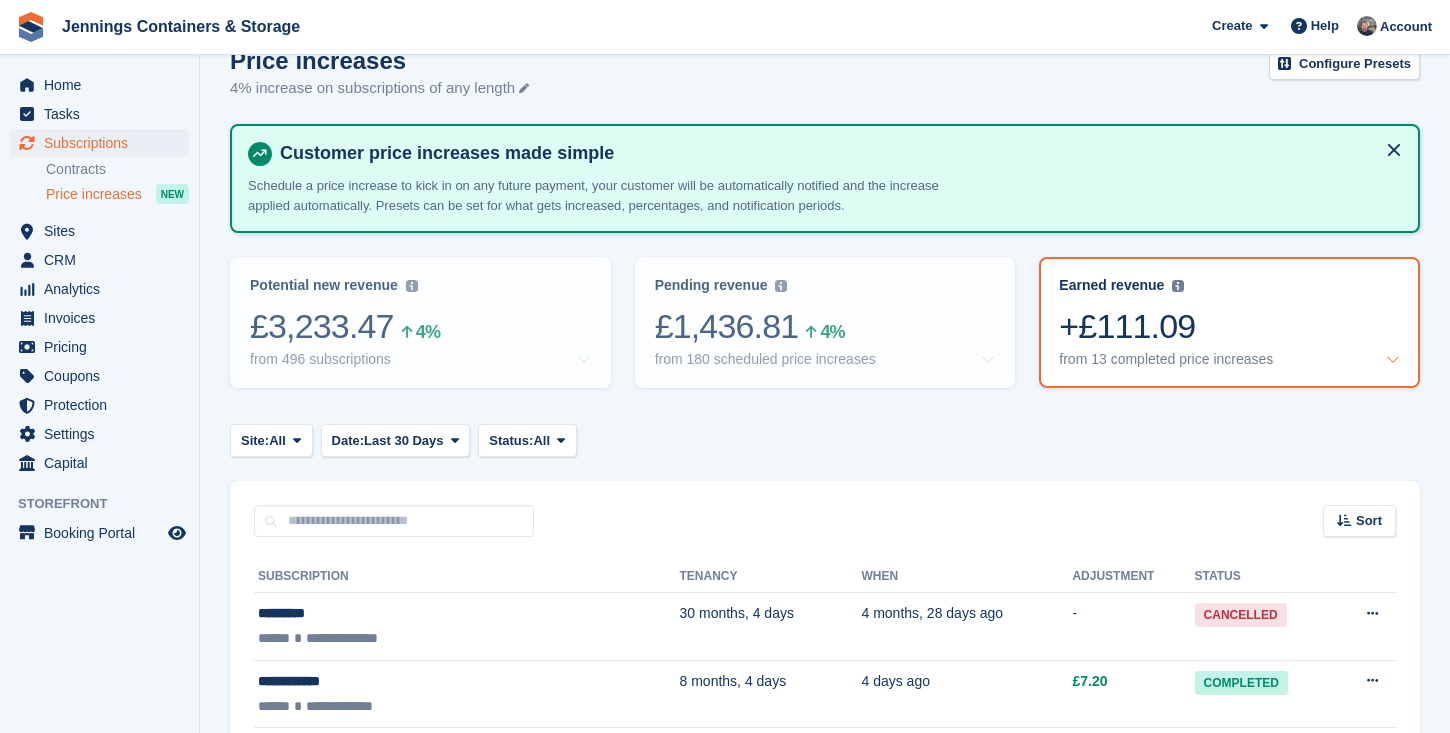click on "£1,436.81
4%" at bounding box center [825, 326] 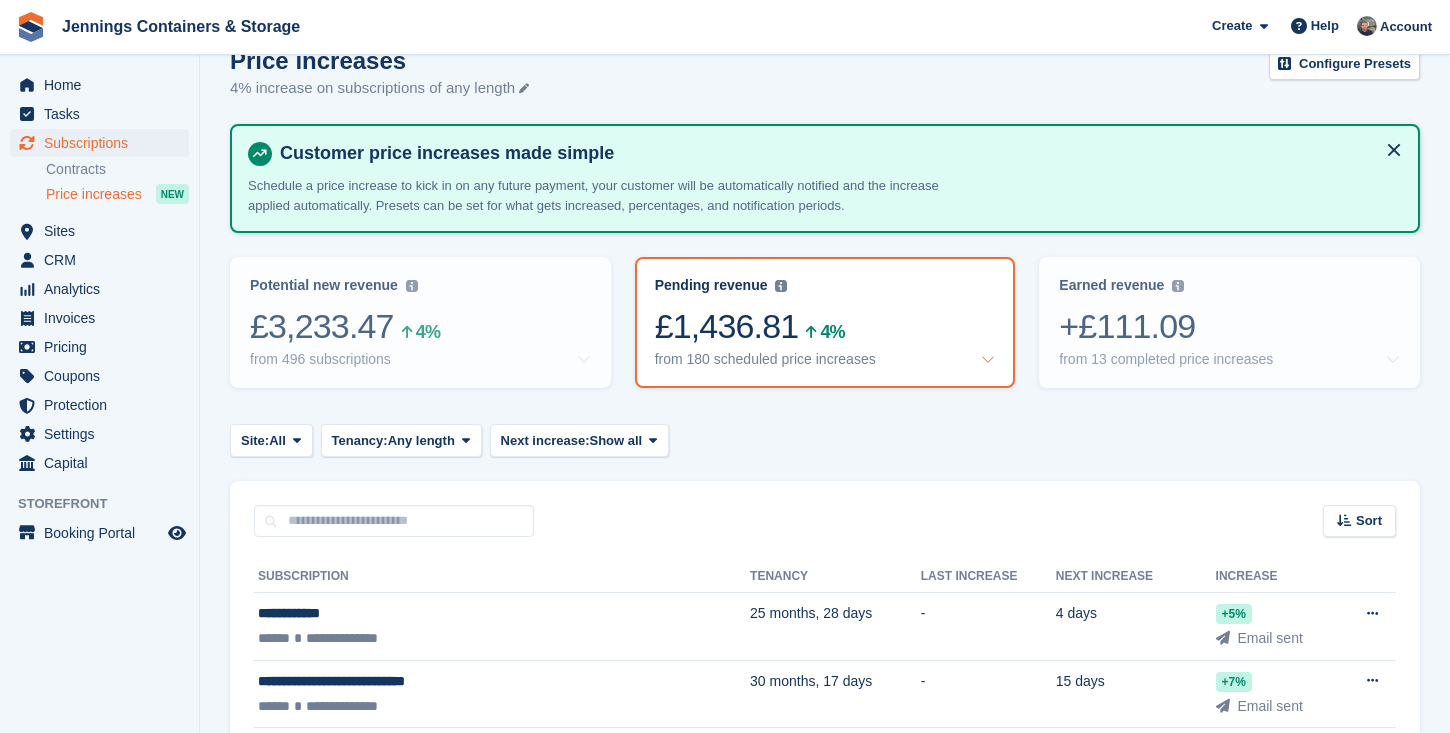 click on "Any length" at bounding box center (421, 441) 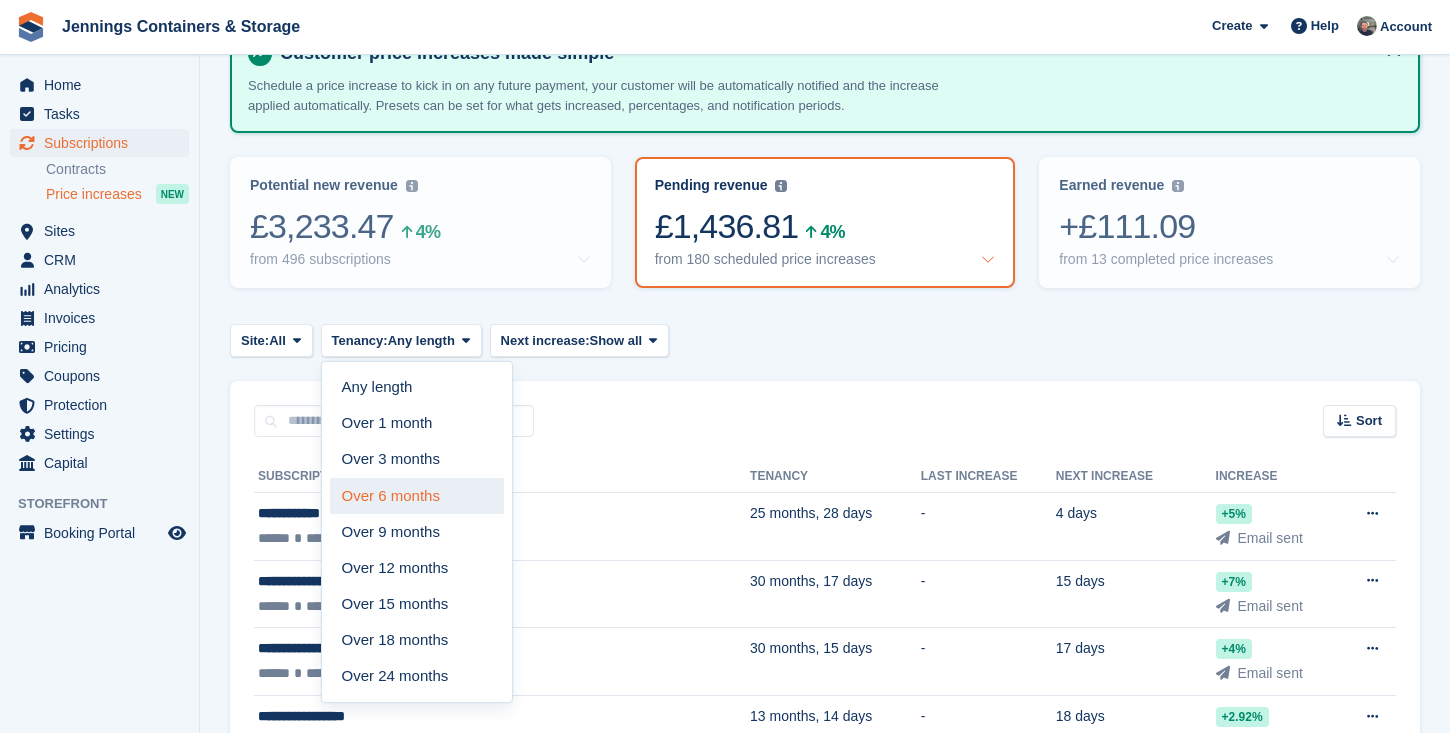 scroll, scrollTop: 259, scrollLeft: 0, axis: vertical 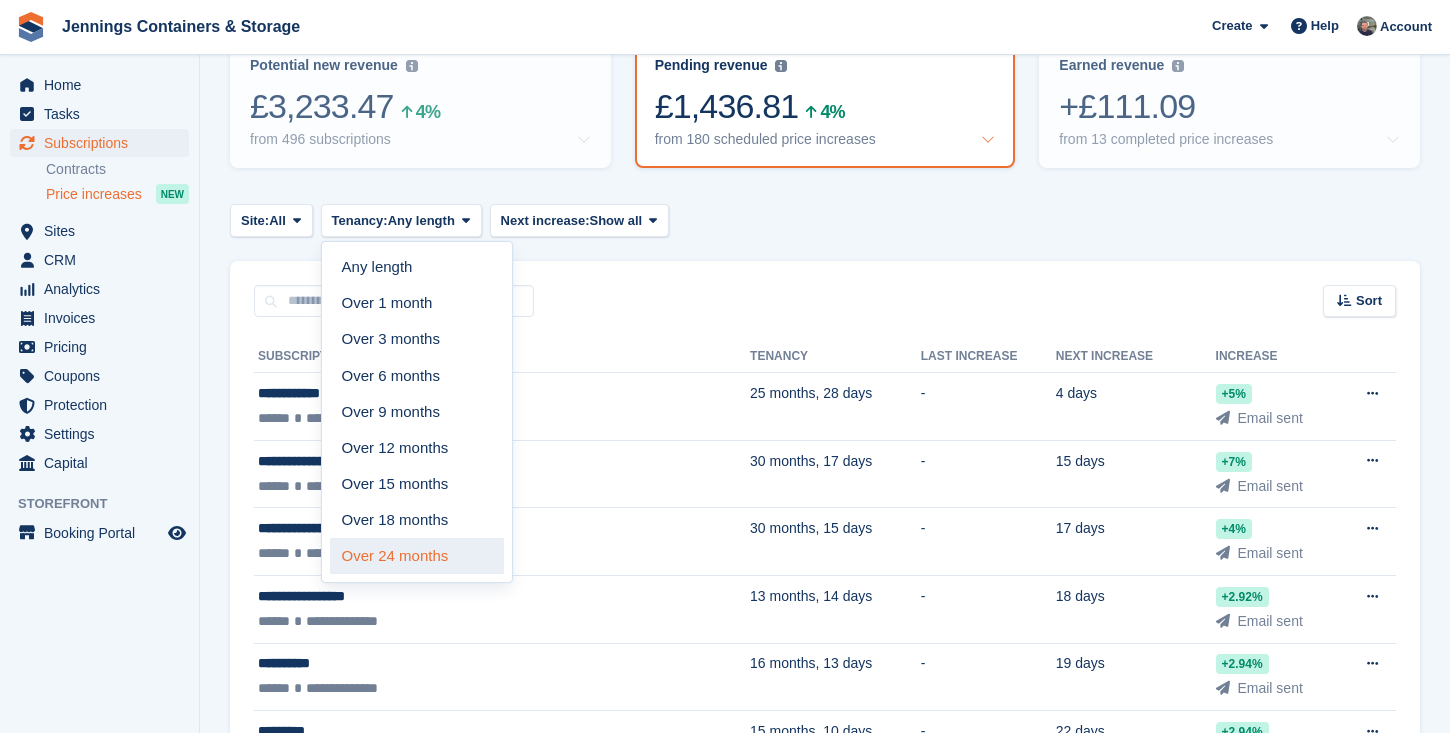 click on "Over 24 months" at bounding box center (417, 556) 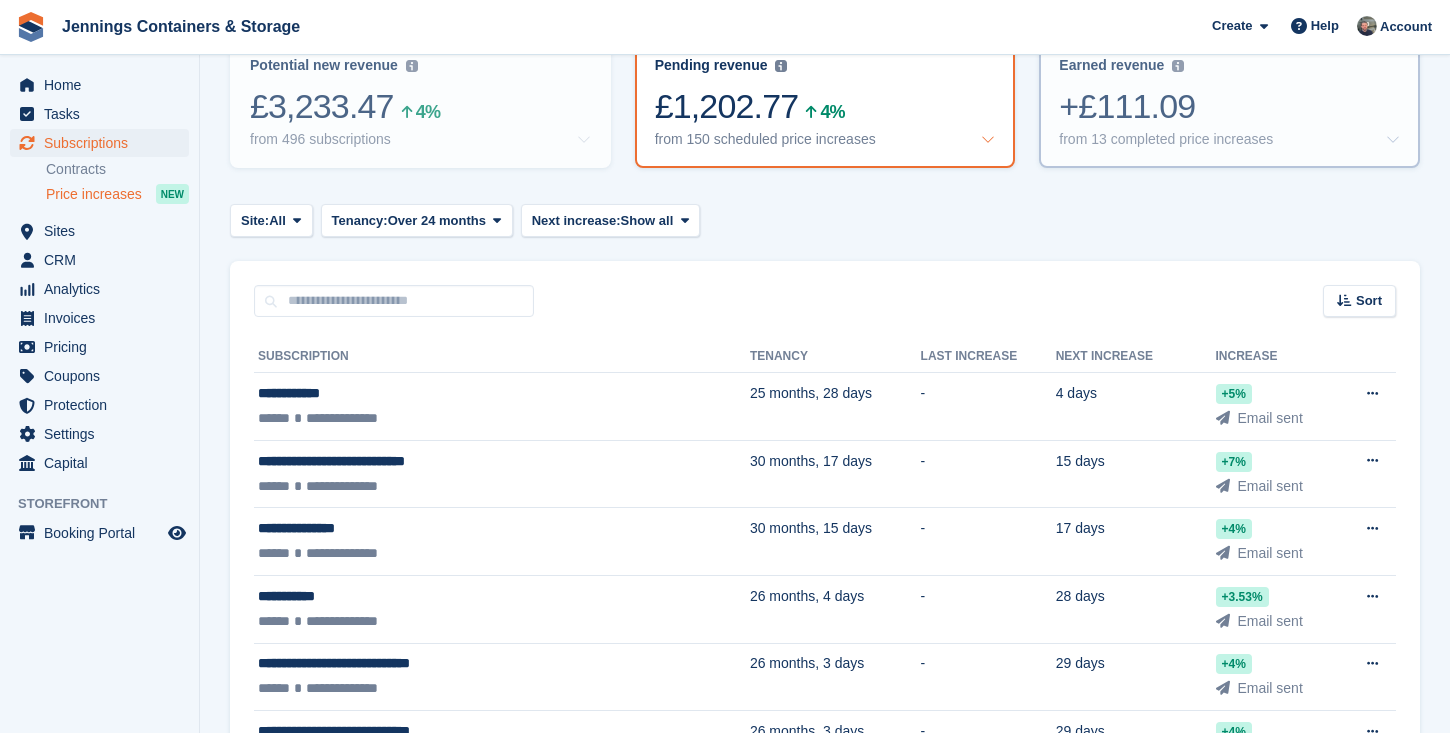 click on "Earned revenue
Revenue earned in the  Last 30 Days  from completed price increases.
+£111.09
from 13 completed price increases" at bounding box center (1229, 102) 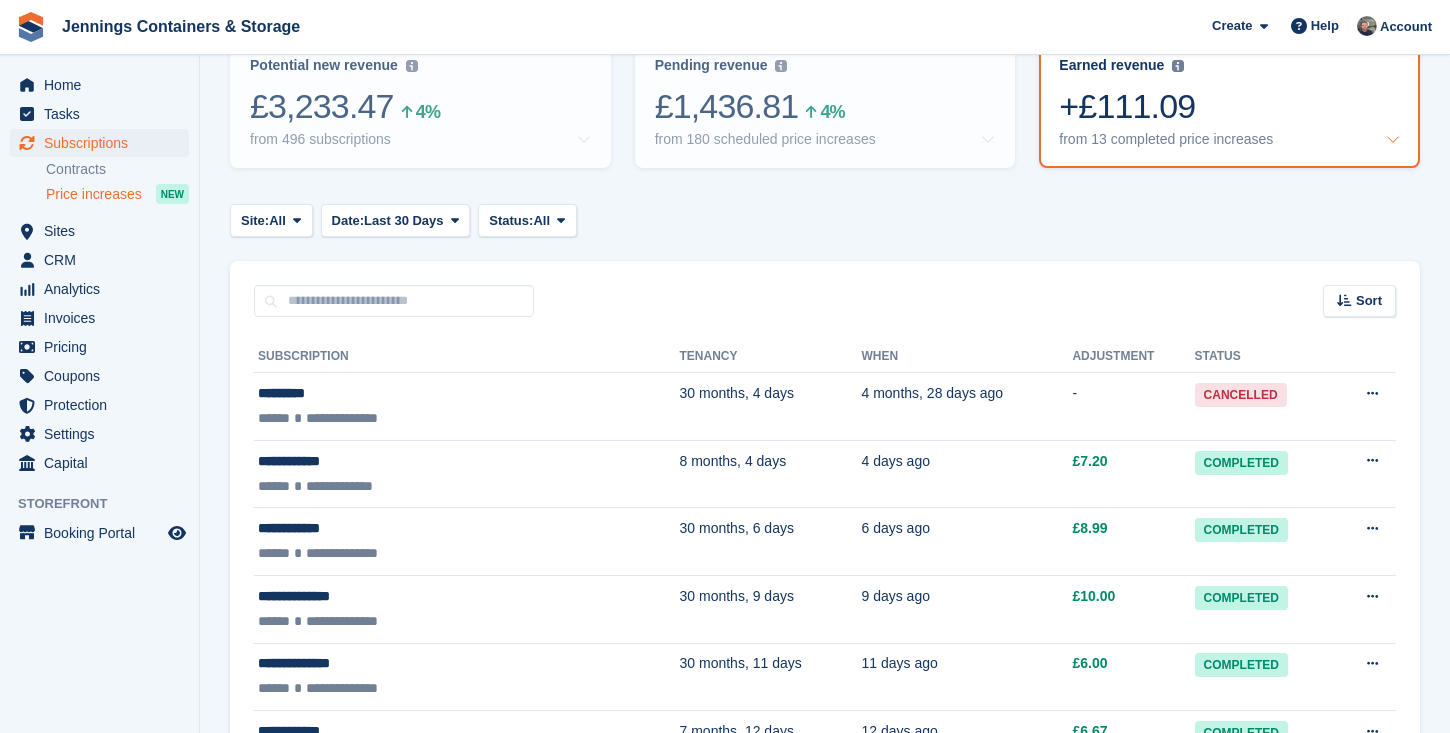 click on "+£111.09
from 13 completed price increases" at bounding box center (1229, 117) 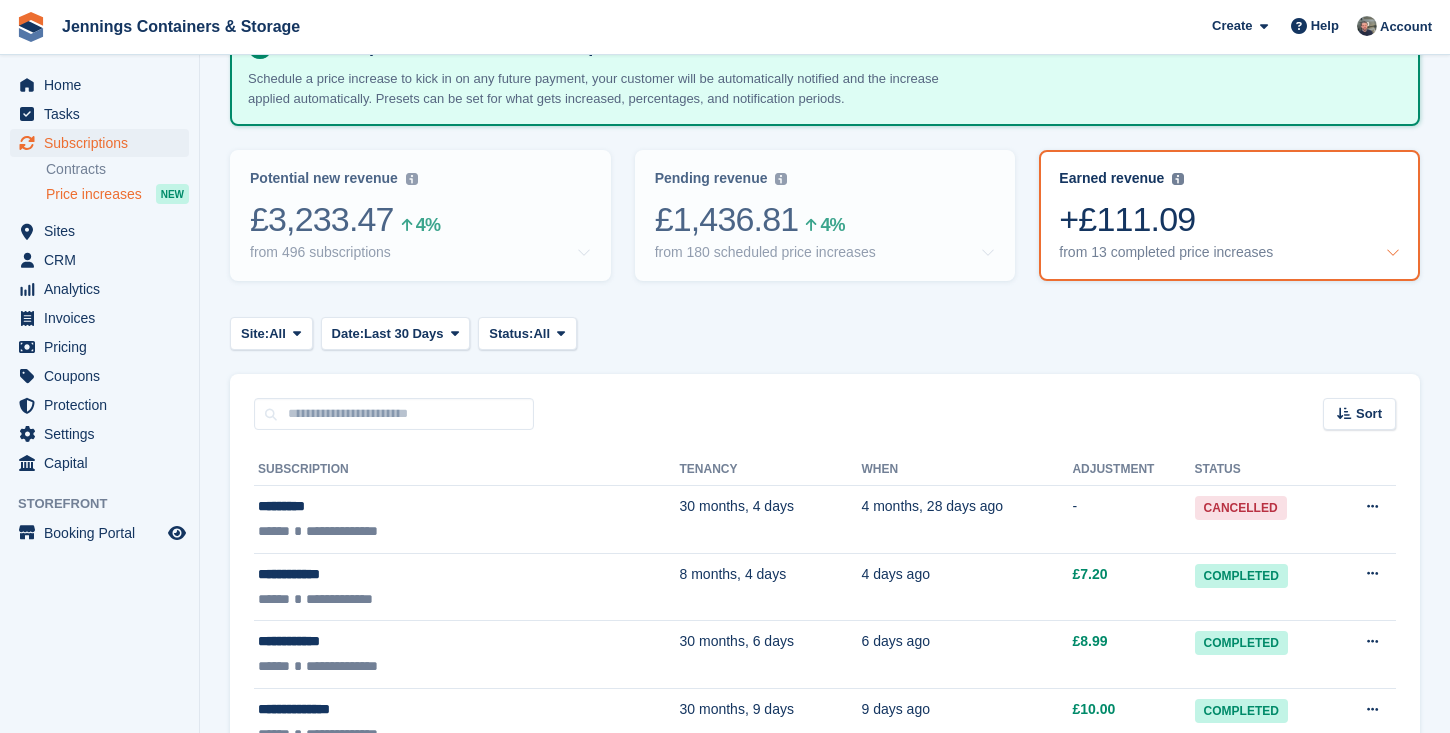 click on "Earned revenue
Revenue earned in the  Last 30 Days  from completed price increases.
Revenue earned in the  Last 30 Days  from completed price increases.
+£111.09
from 13 completed price increases" at bounding box center (1229, 215) 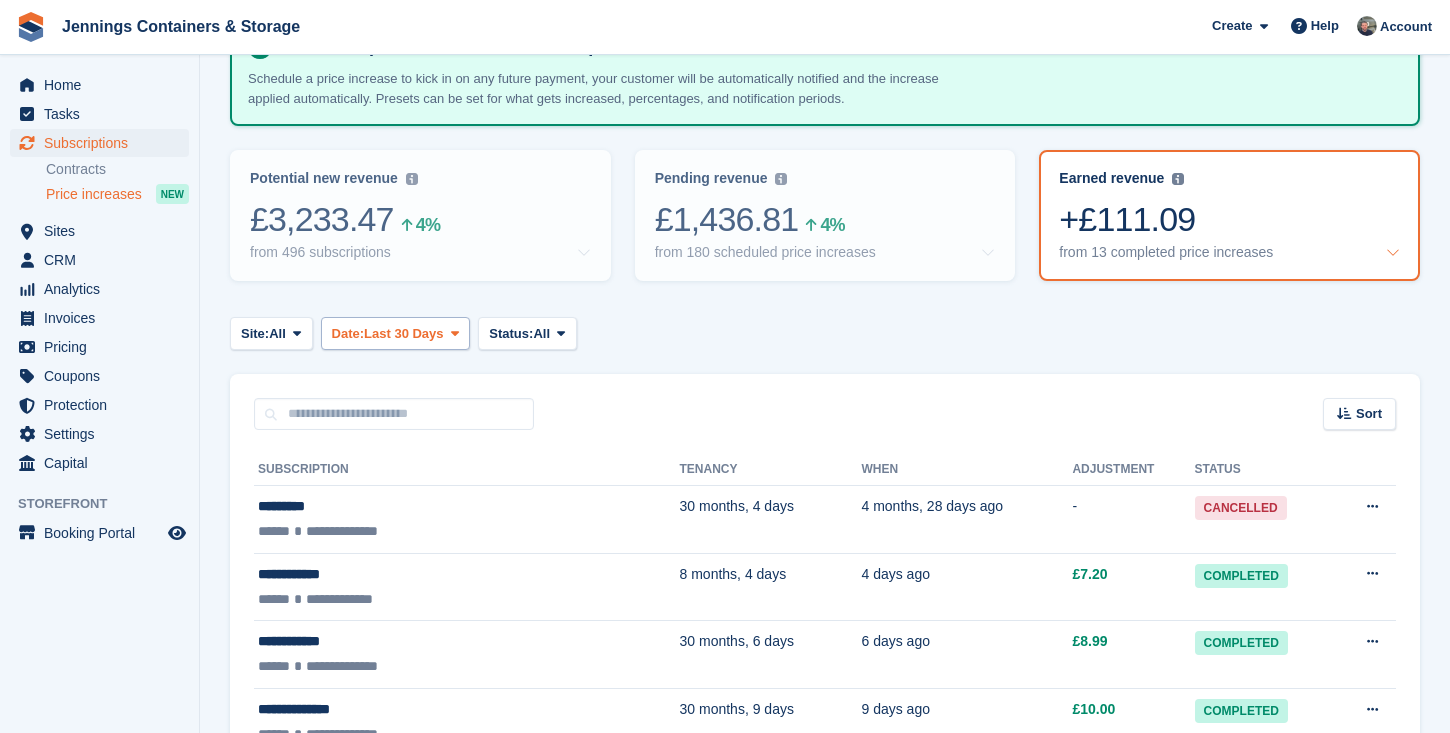 click on "Last 30 Days" at bounding box center [404, 334] 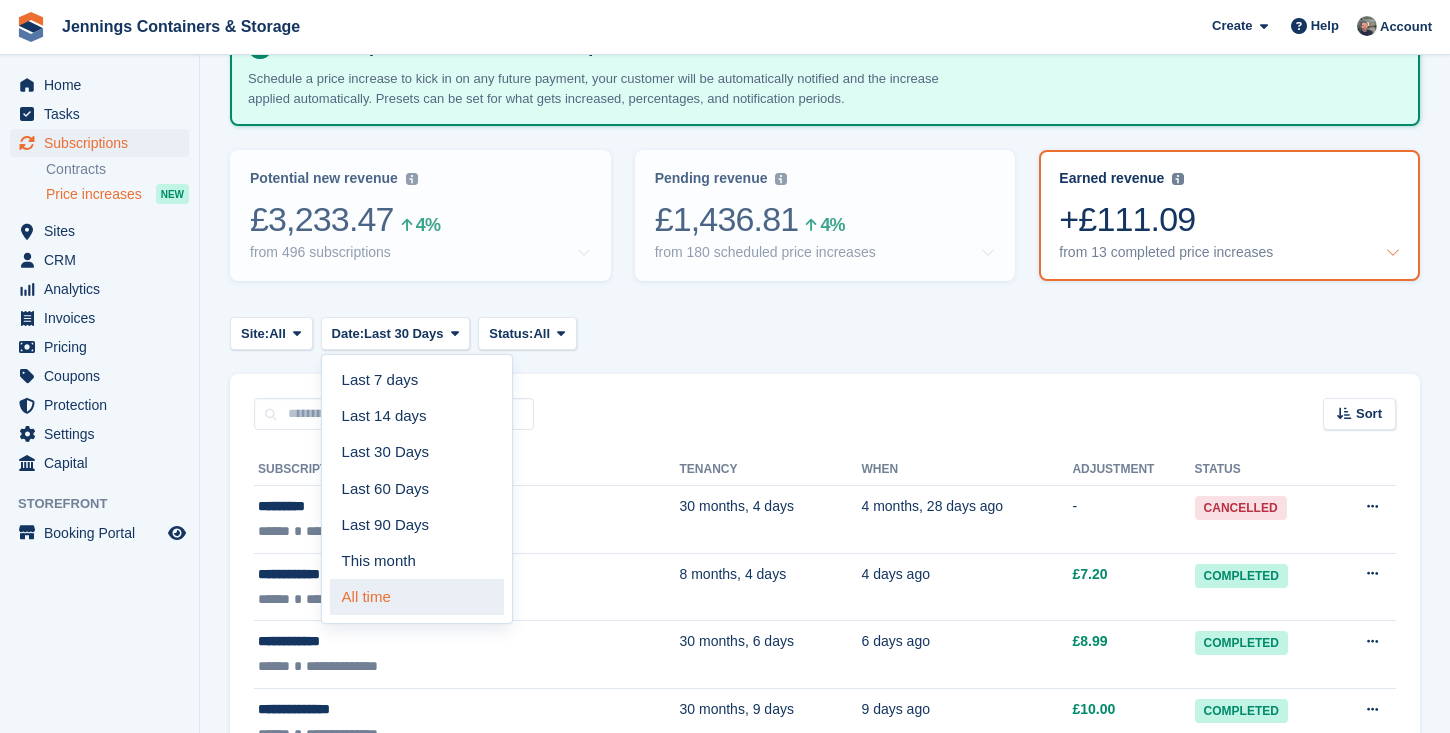 click on "All time" at bounding box center [417, 597] 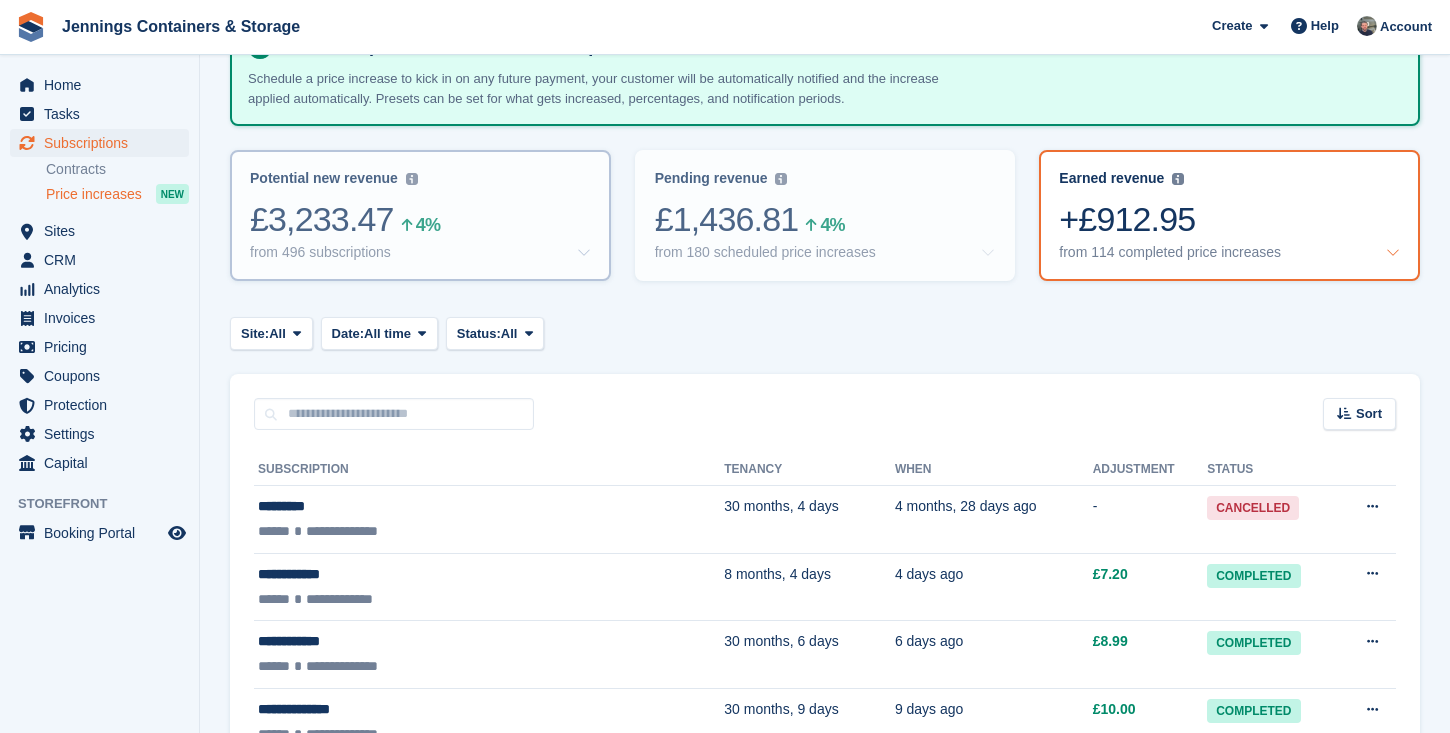 click on "Potential new revenue
Potential recurring revenue based on  4% increase  on all tenants with an active subscription  any length  applied to Unit Types only.
£3,233.47
4%
from 496 subscriptions" at bounding box center (420, 215) 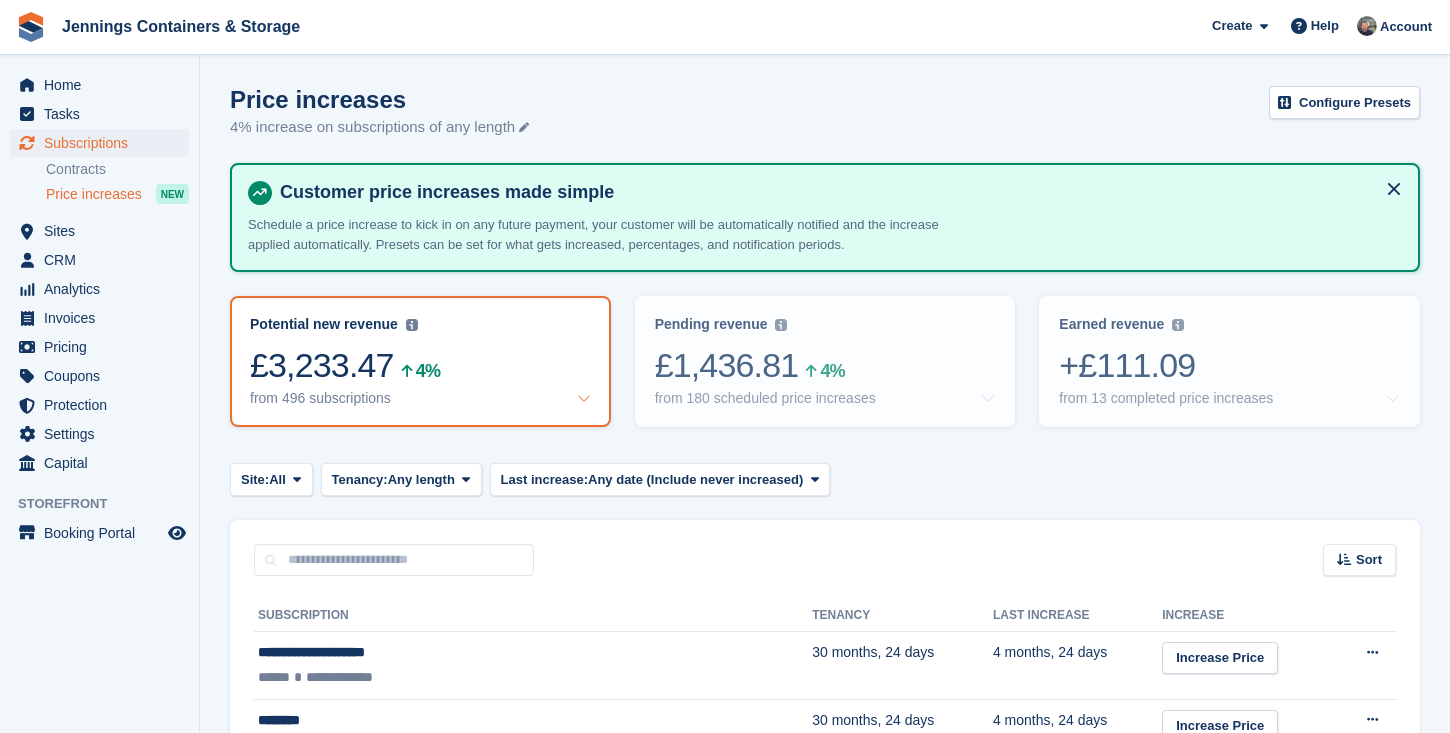 scroll, scrollTop: 0, scrollLeft: 0, axis: both 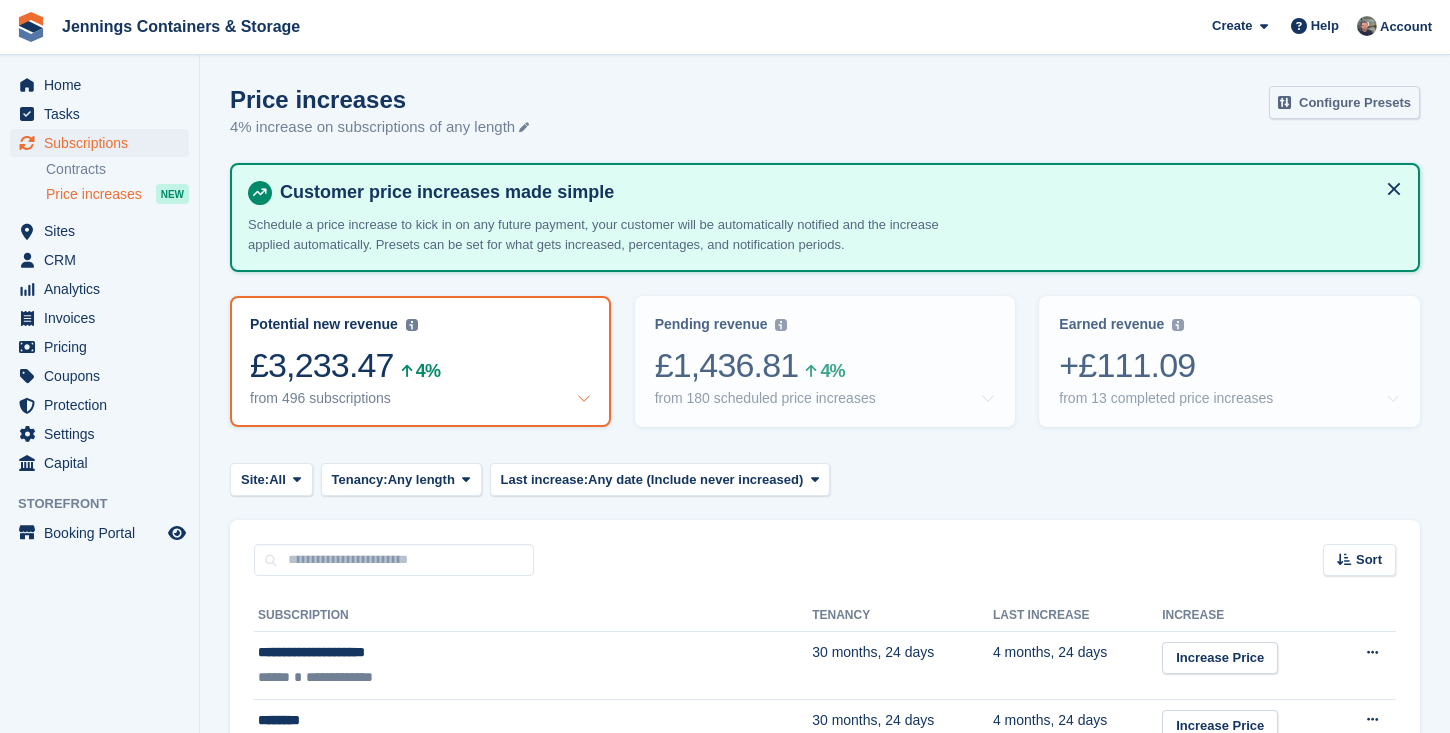 click on "Configure Presets" at bounding box center (1344, 102) 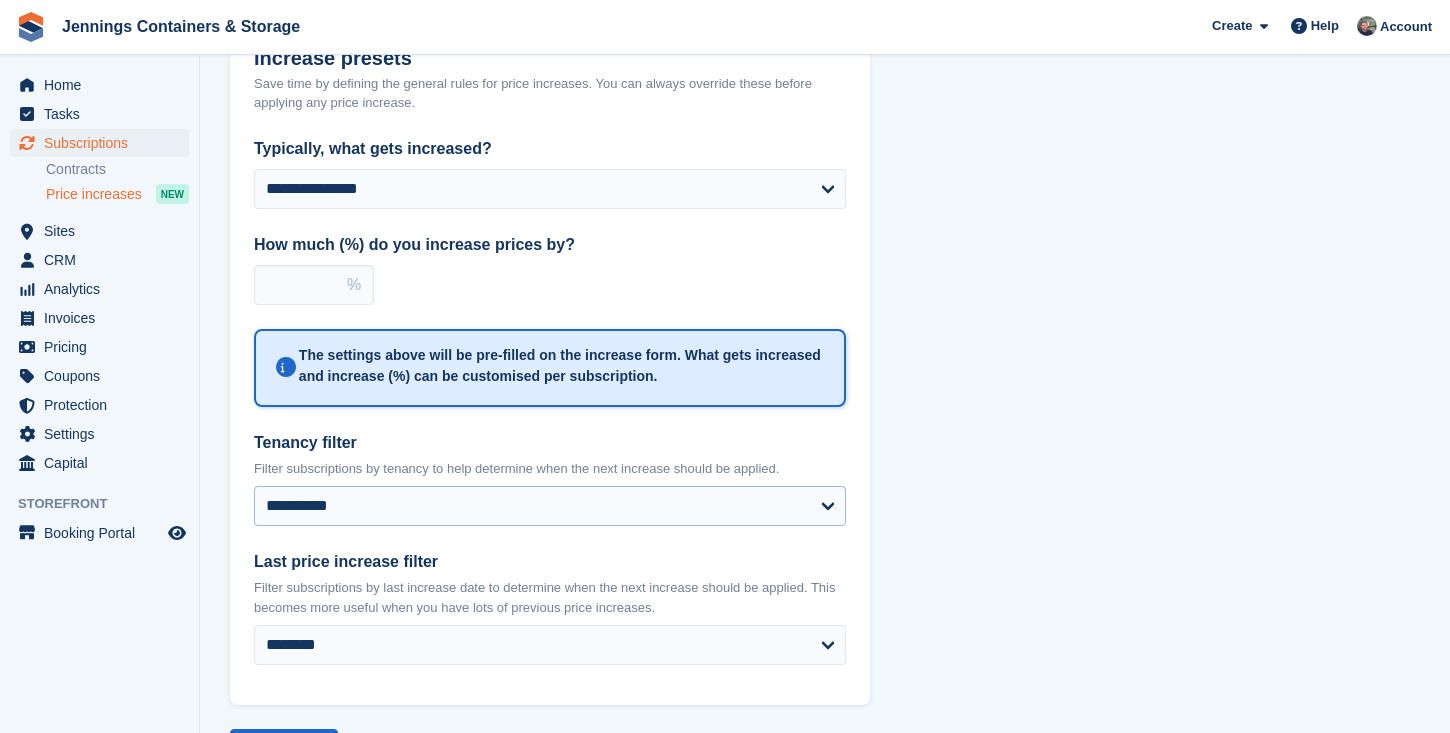 scroll, scrollTop: 155, scrollLeft: 0, axis: vertical 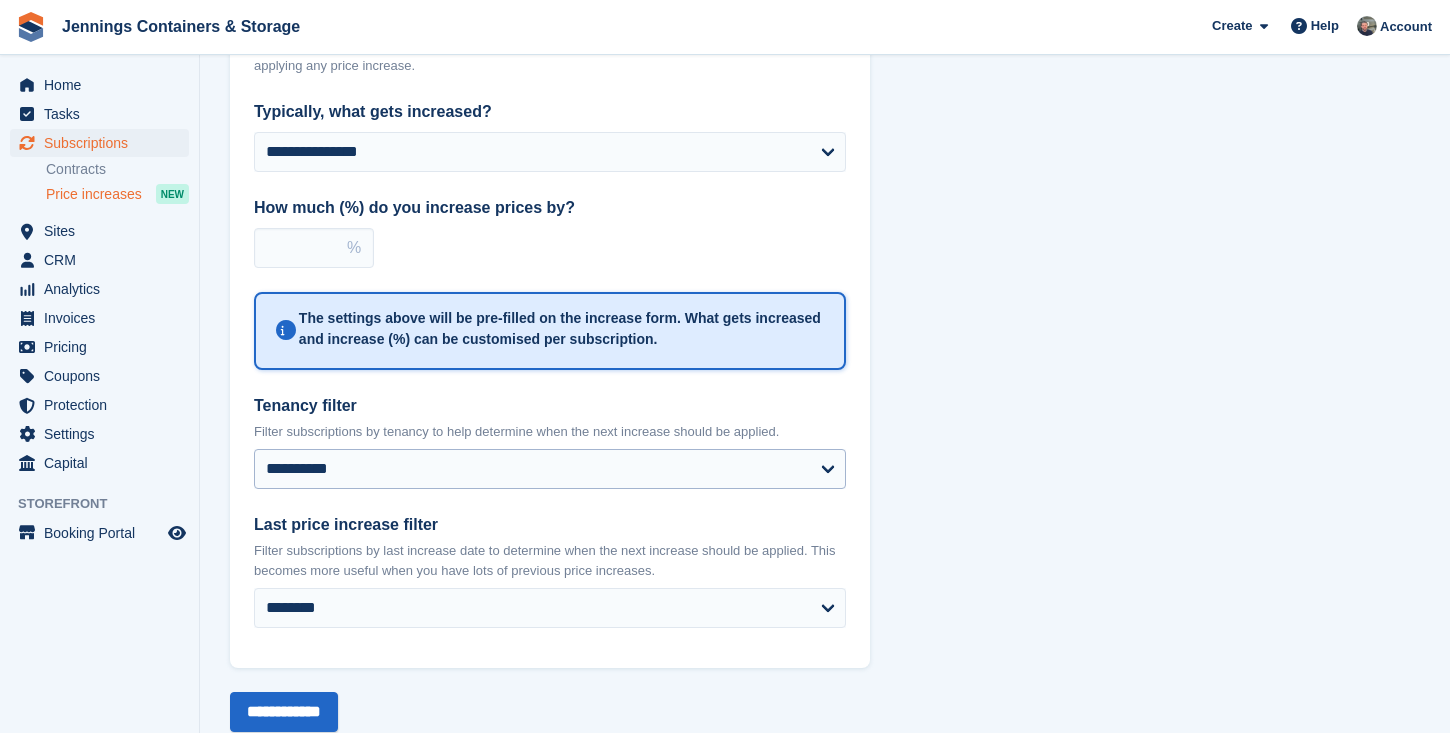 type on "*" 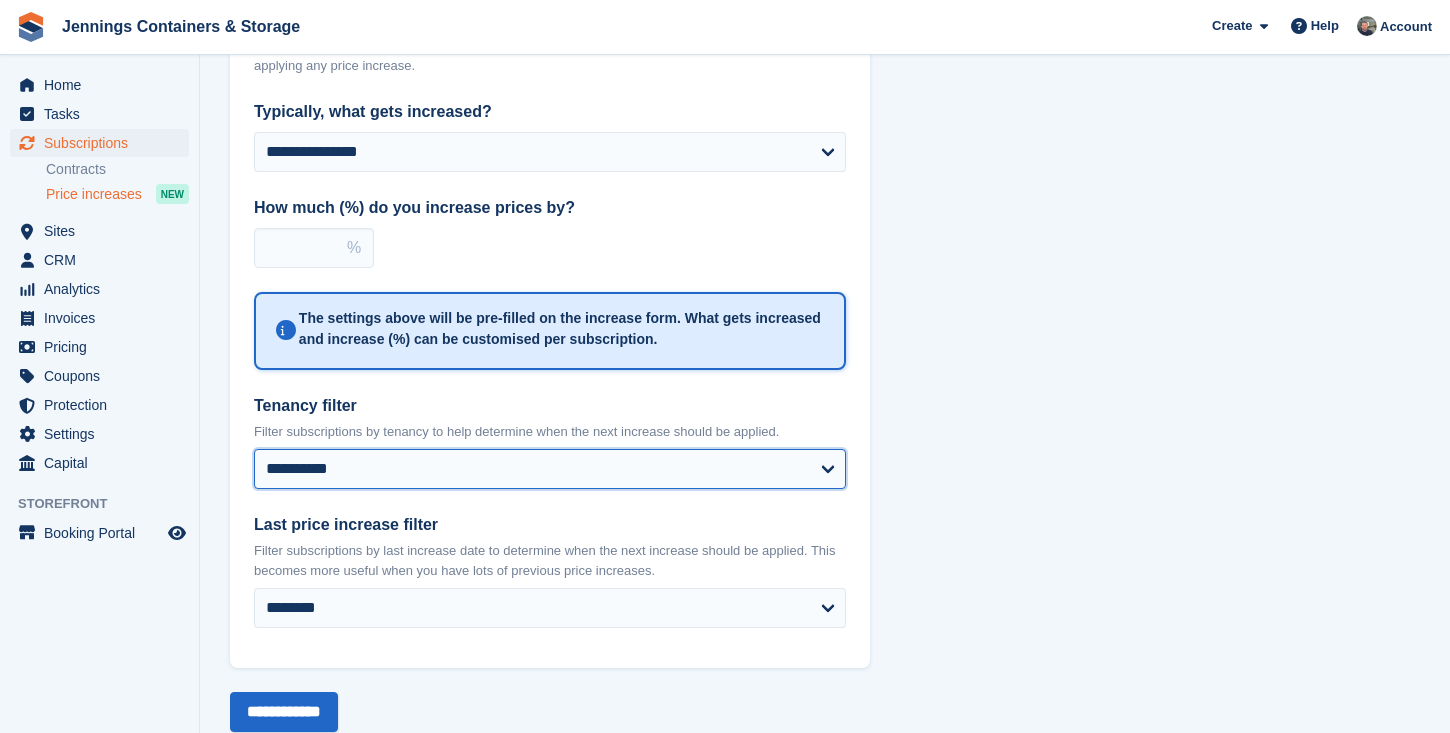 select on "**********" 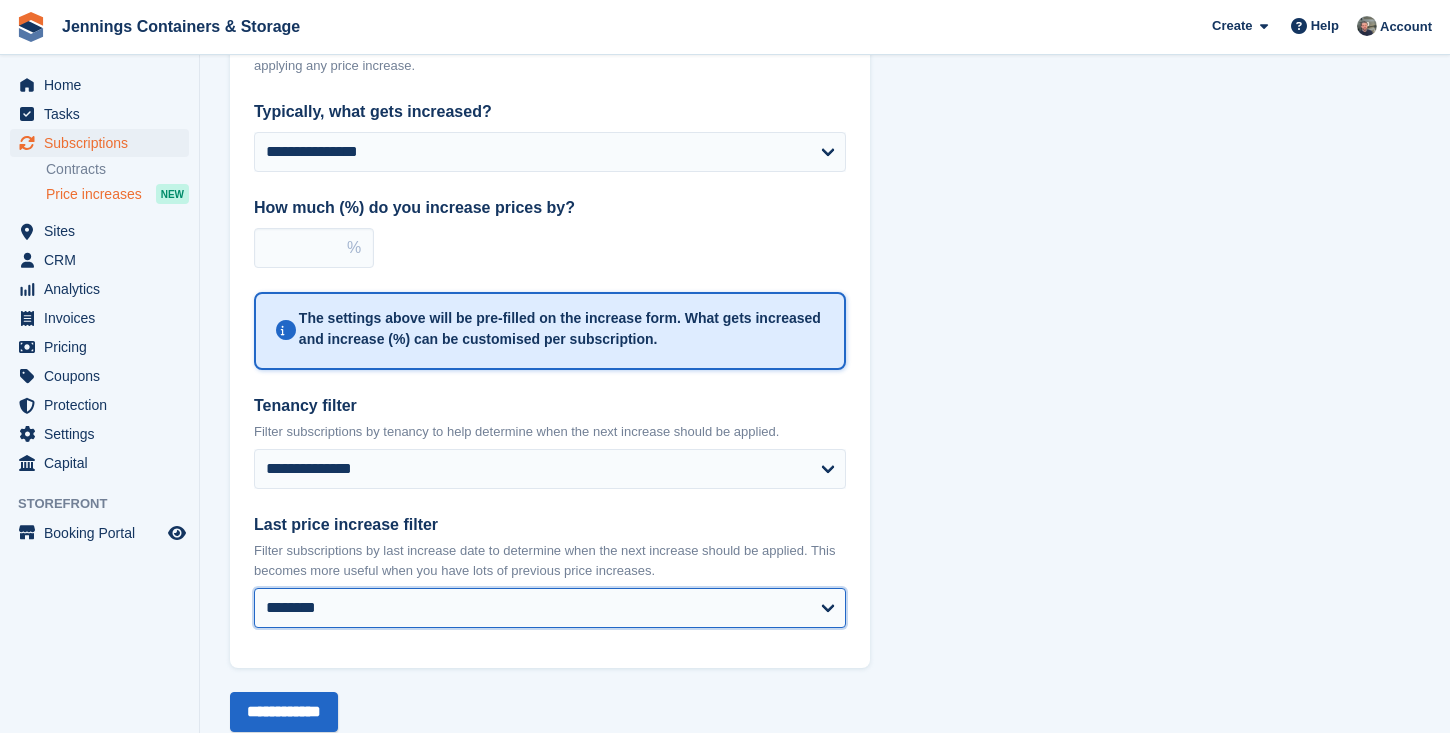select on "**********" 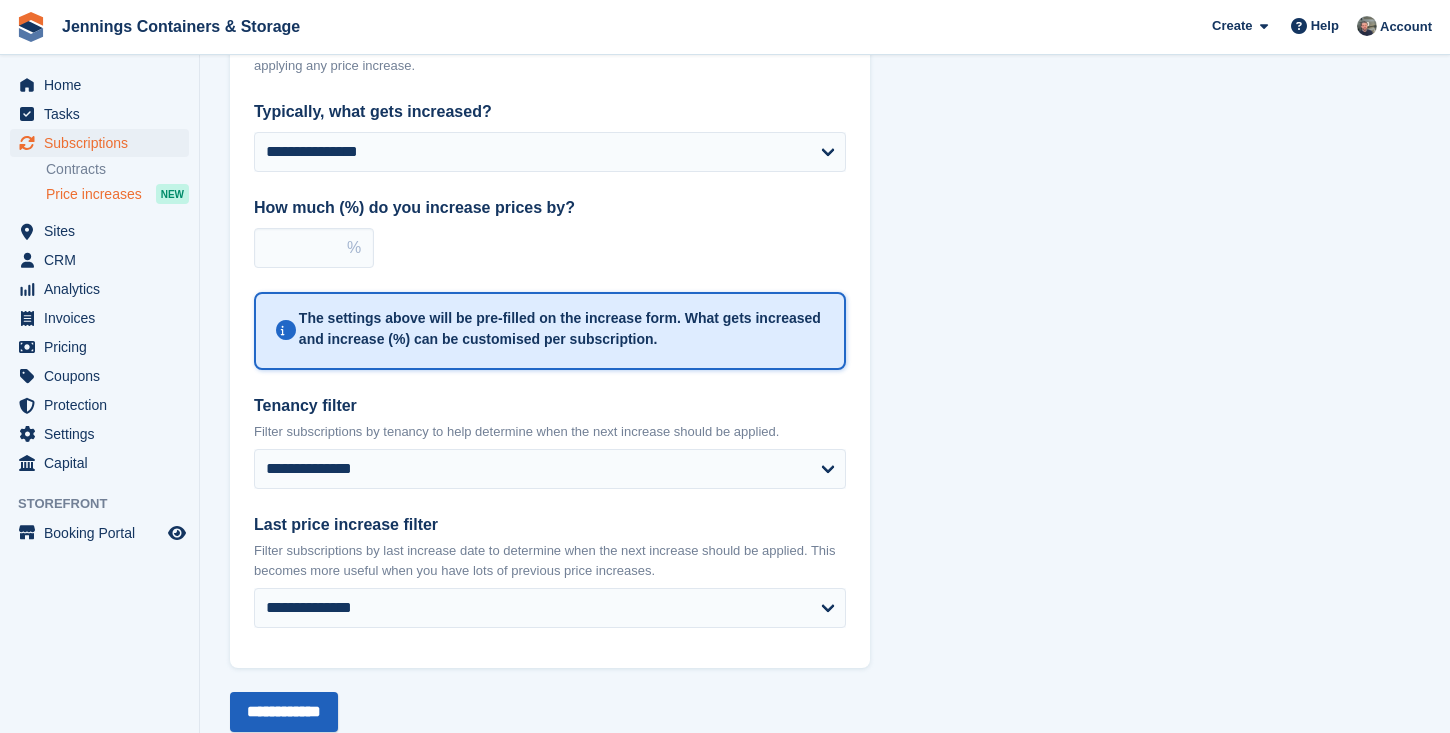 click on "**********" at bounding box center [284, 712] 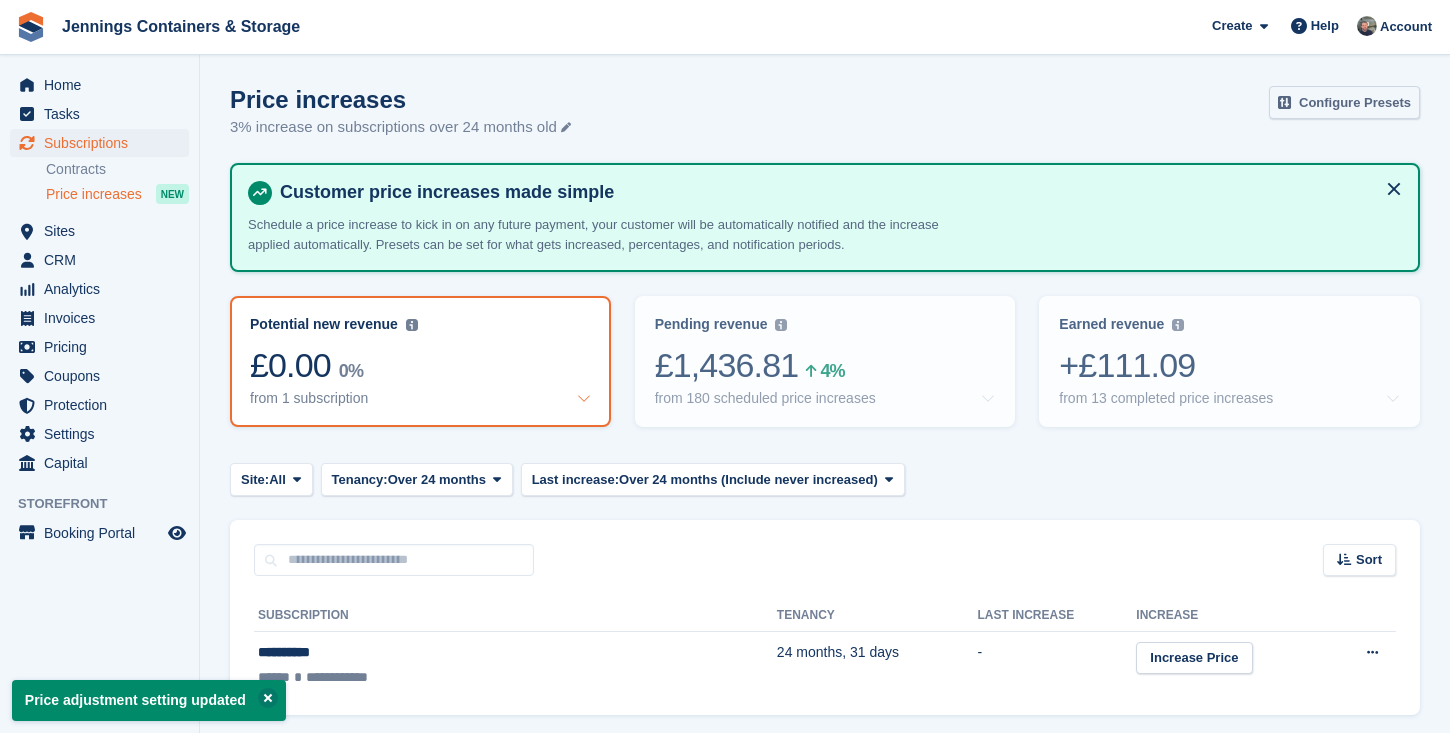 scroll, scrollTop: 0, scrollLeft: 0, axis: both 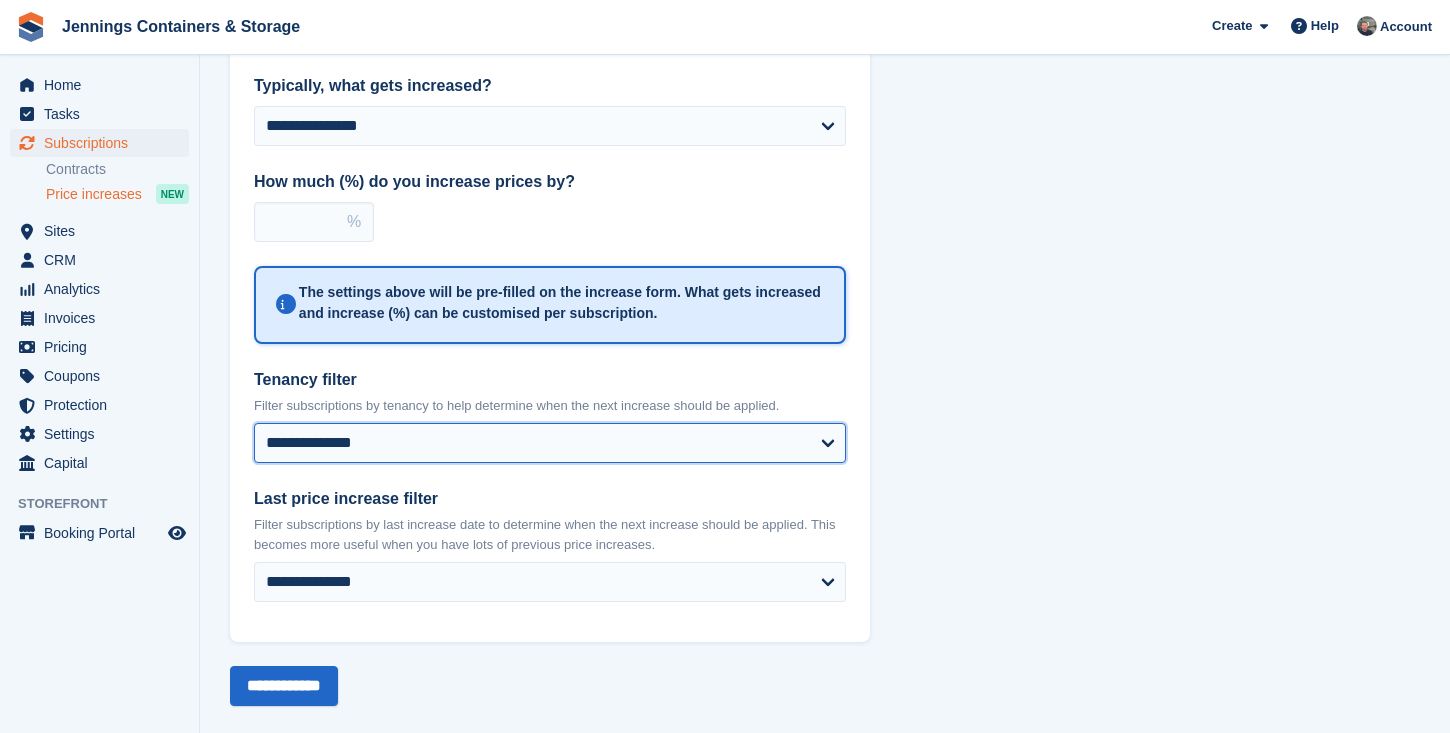 select on "**********" 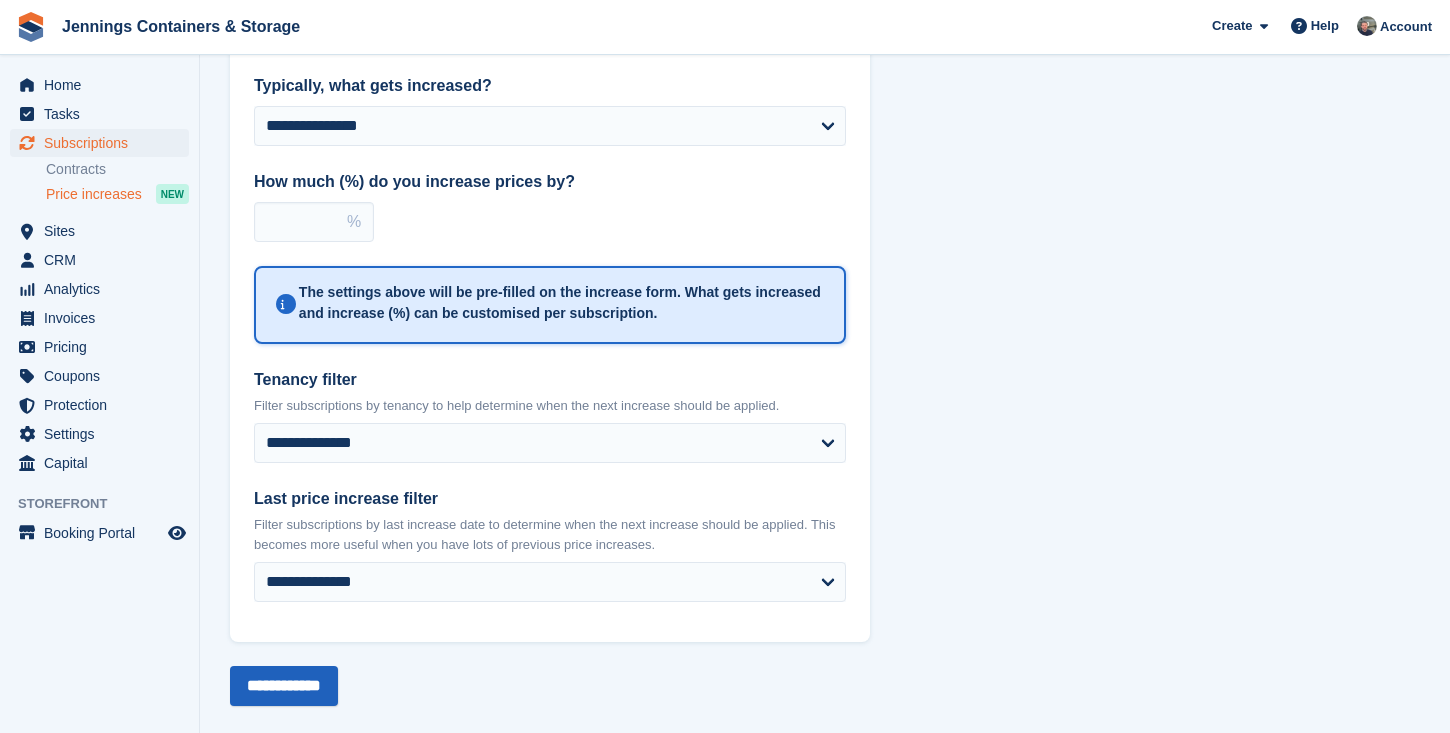 click on "**********" at bounding box center [284, 686] 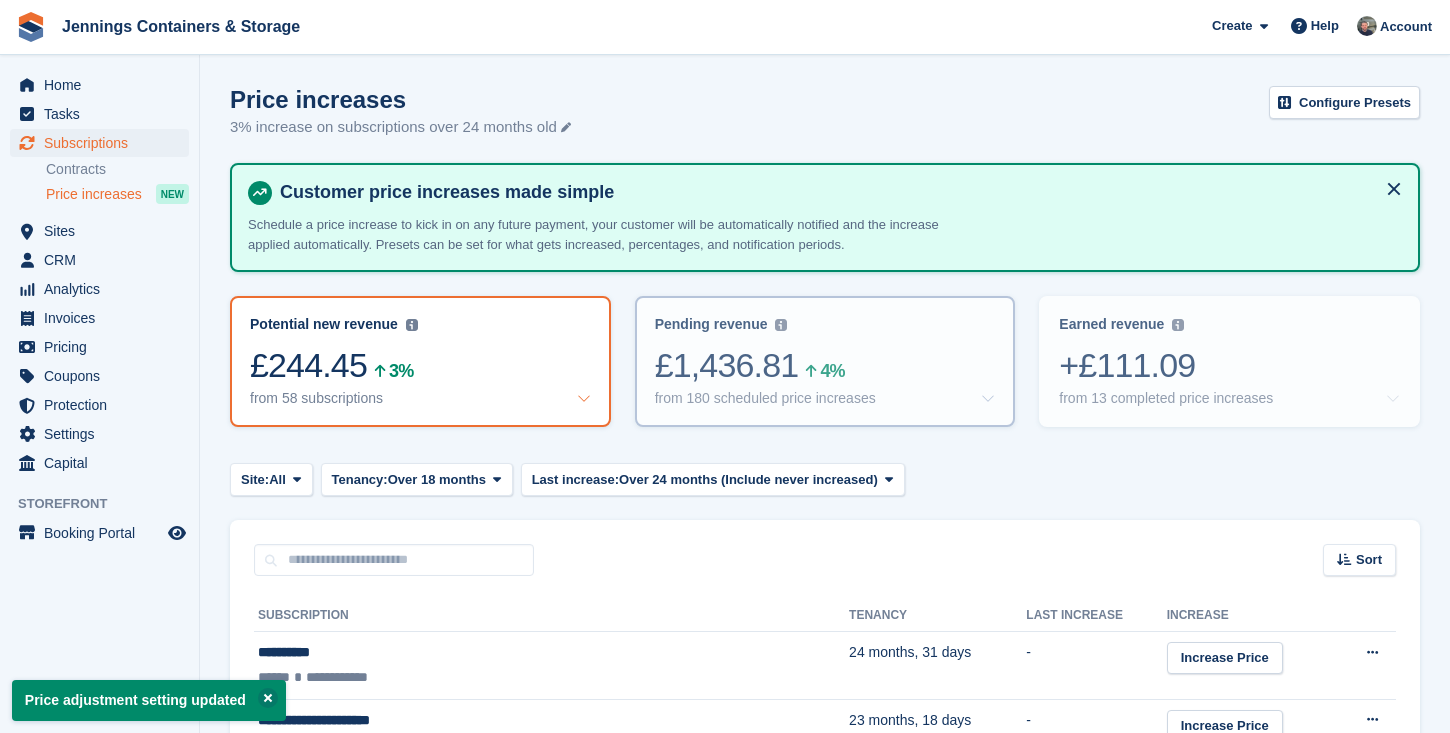 scroll, scrollTop: 0, scrollLeft: 0, axis: both 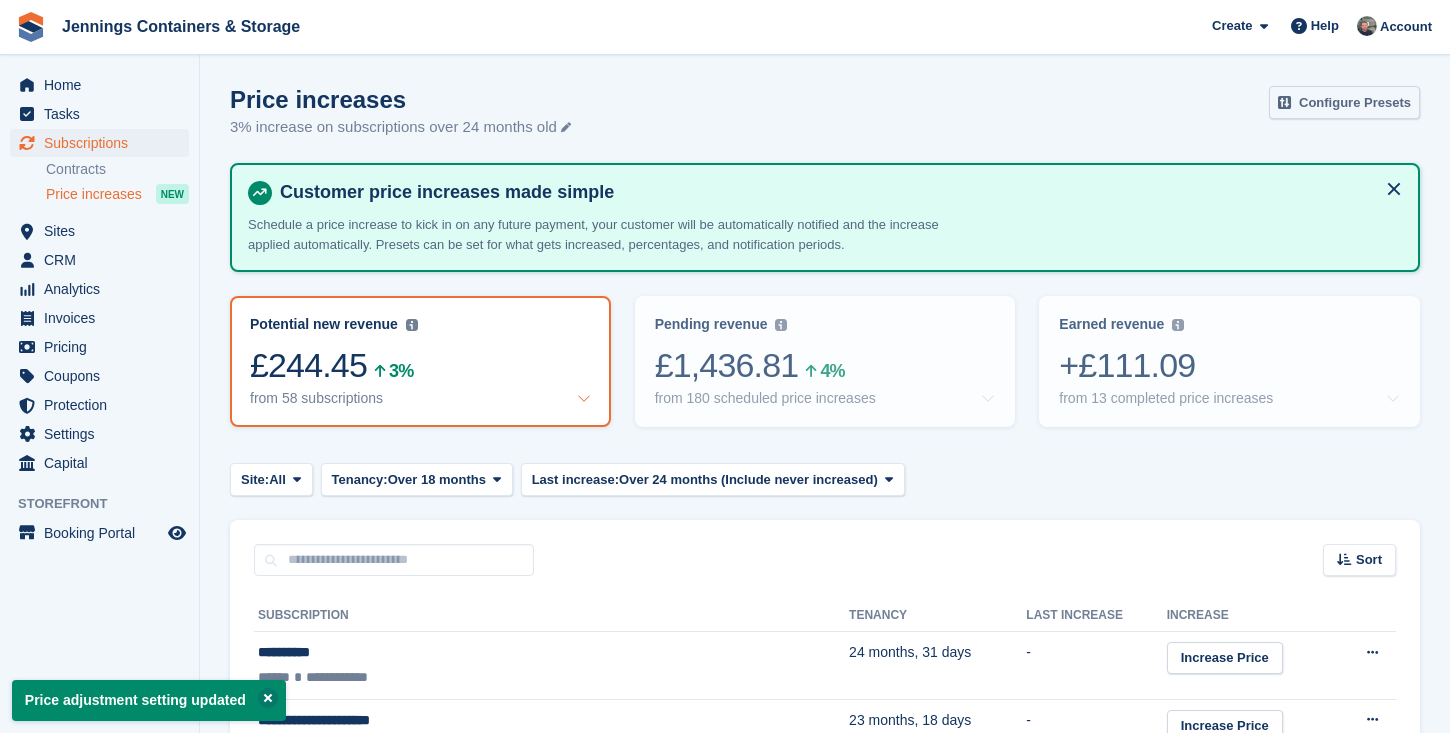 click on "Configure Presets" at bounding box center (1344, 102) 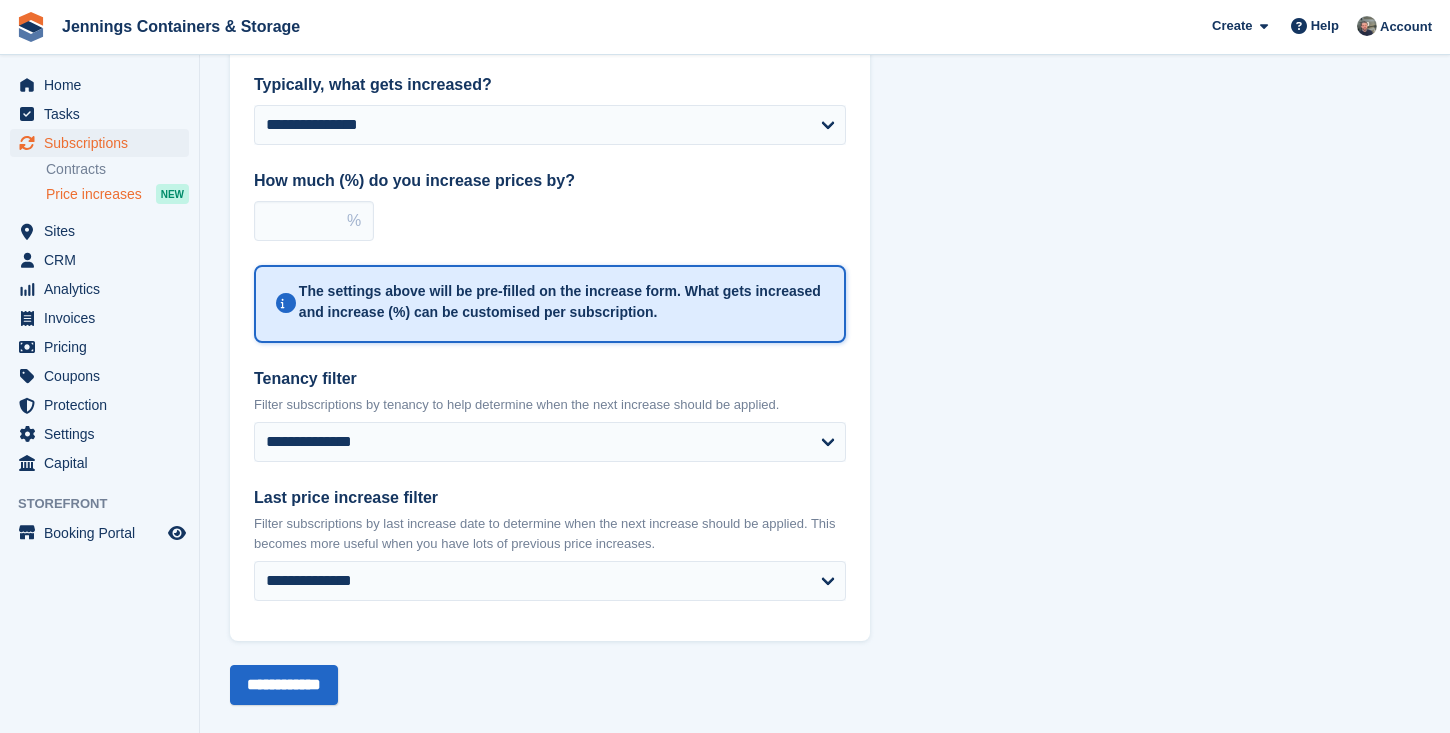 scroll, scrollTop: 181, scrollLeft: 0, axis: vertical 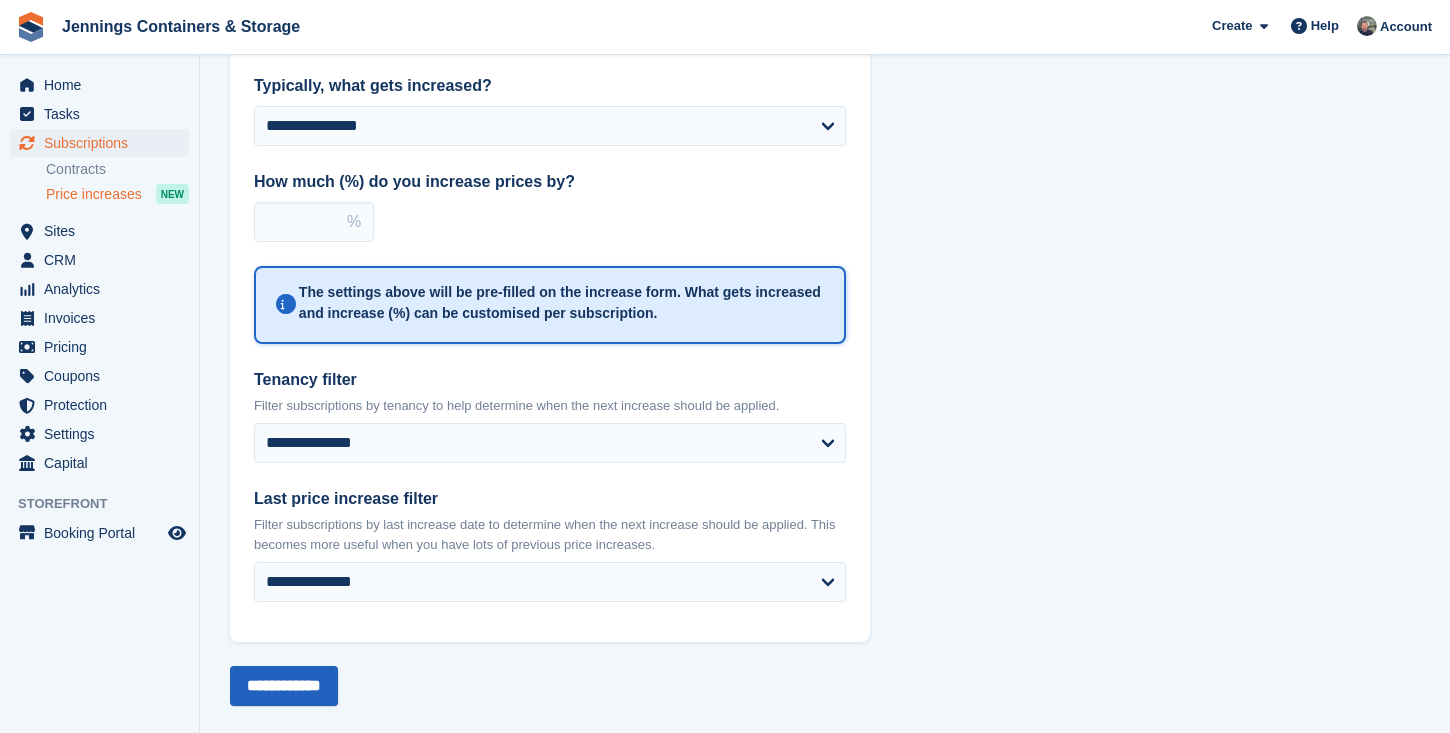type on "*" 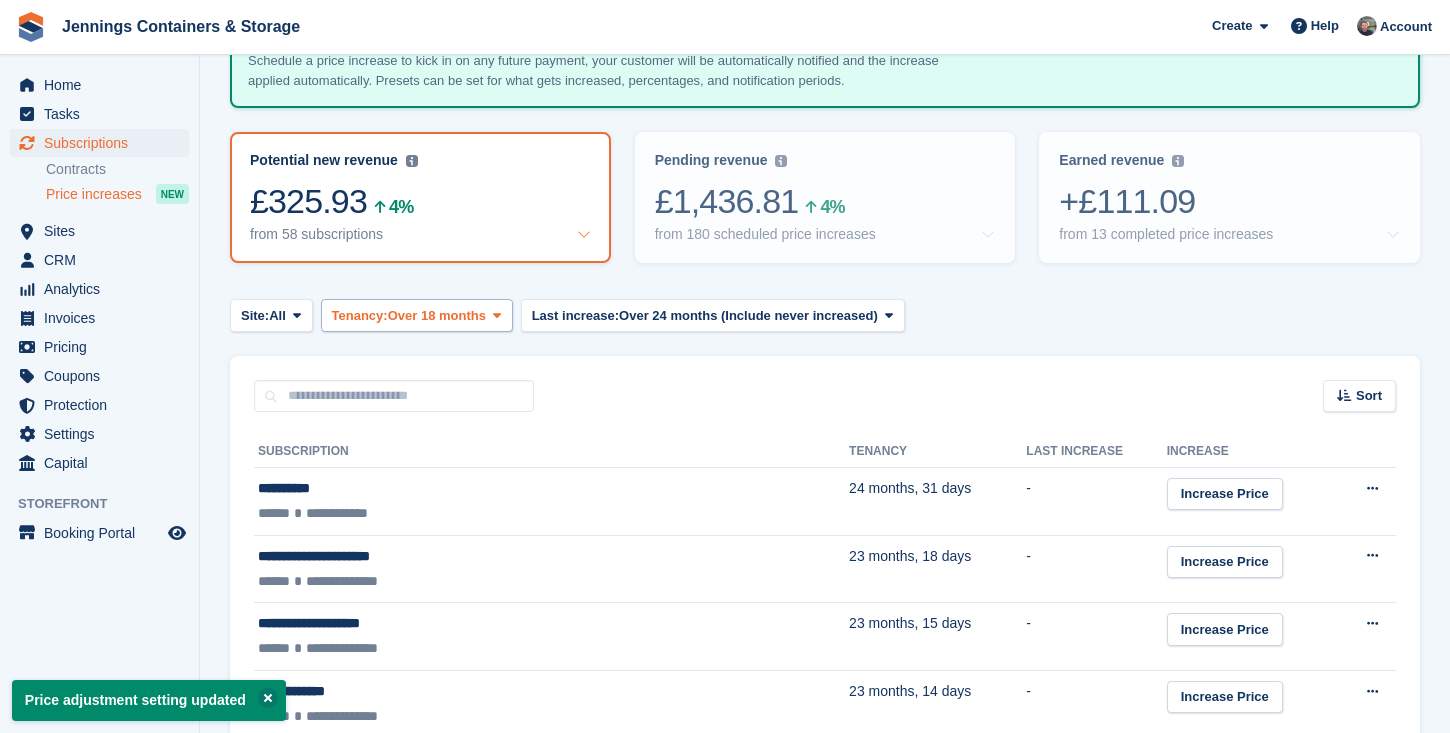 scroll, scrollTop: 348, scrollLeft: 0, axis: vertical 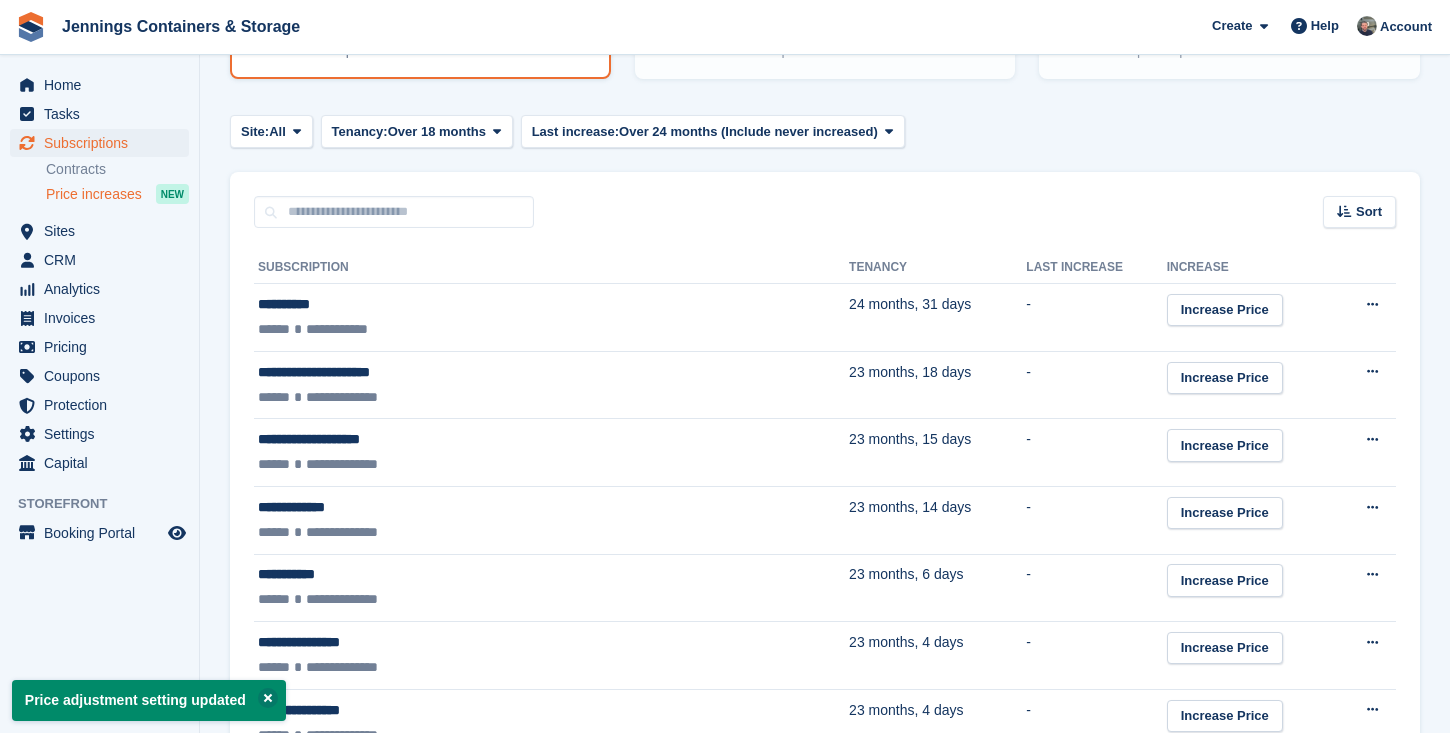 click on "Price increases
4% increase on subscriptions over 18 months old
Configure Presets
Customer price increases made simple
Schedule a price increase to kick in on any future payment, your customer will be automatically notified and the increase applied automatically. Presets can be set for what gets increased, percentages, and notification periods.
Potential new revenue
Potential recurring revenue based on  4% increase  on all tenants with an active subscription  over 18 months  applied to Unit Types only.
£325.93
4%
from 58 subscriptions" at bounding box center [825, 1735] 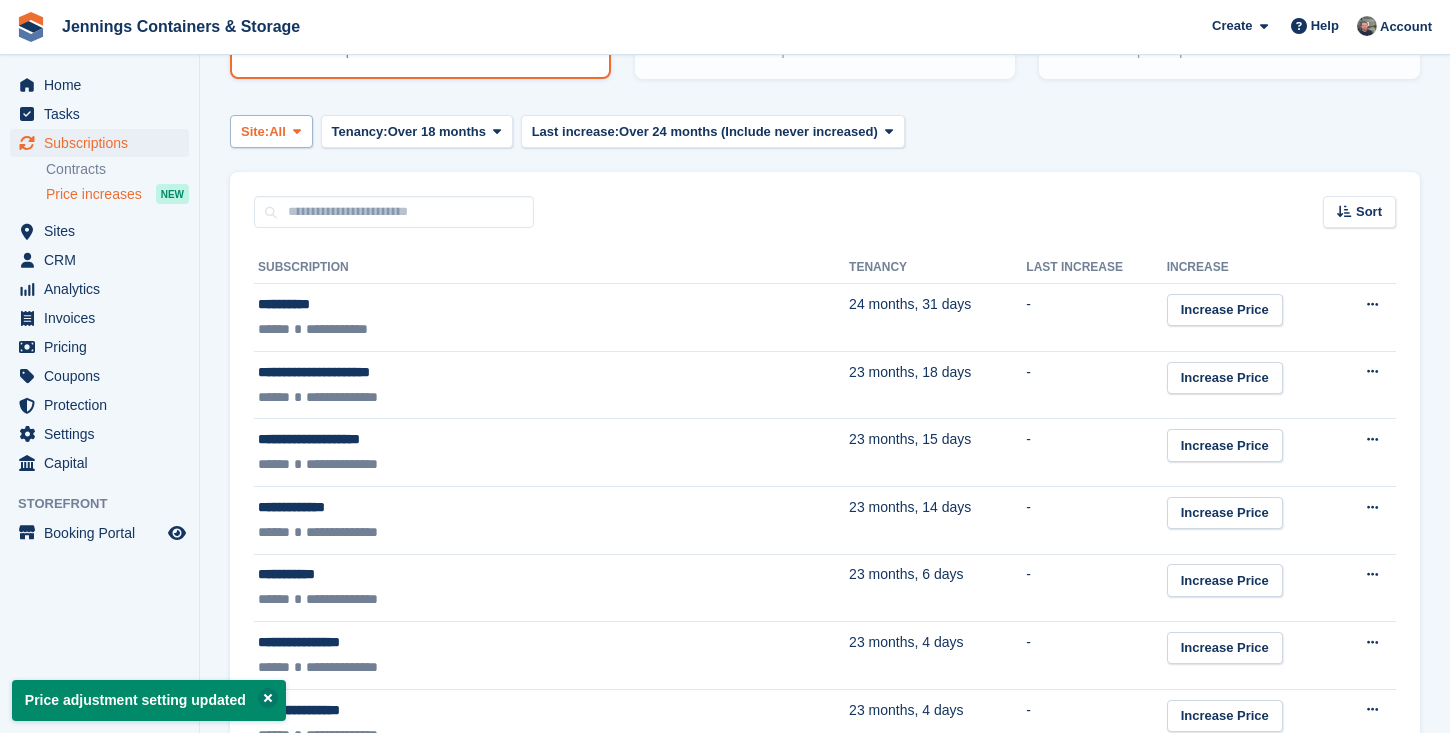 click at bounding box center [297, 131] 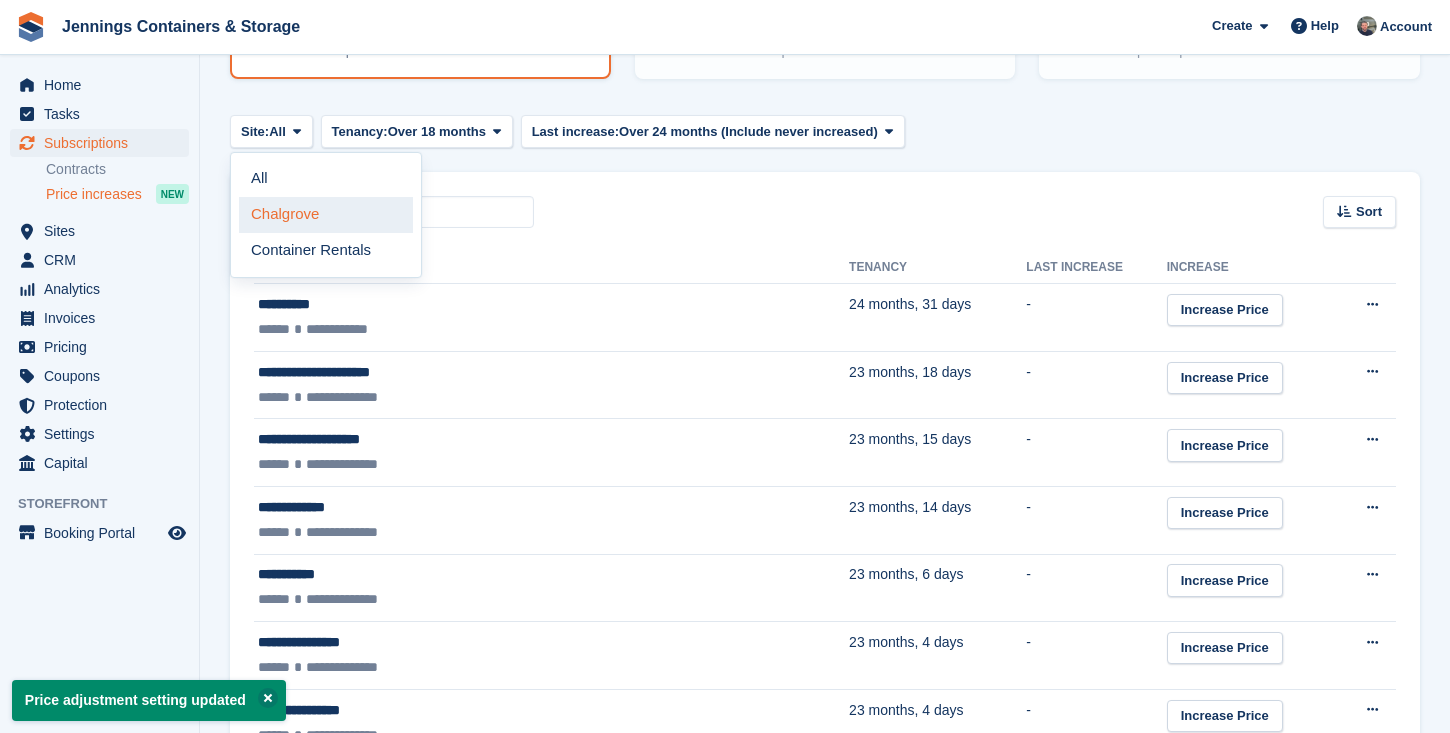 click on "Chalgrove" at bounding box center (326, 215) 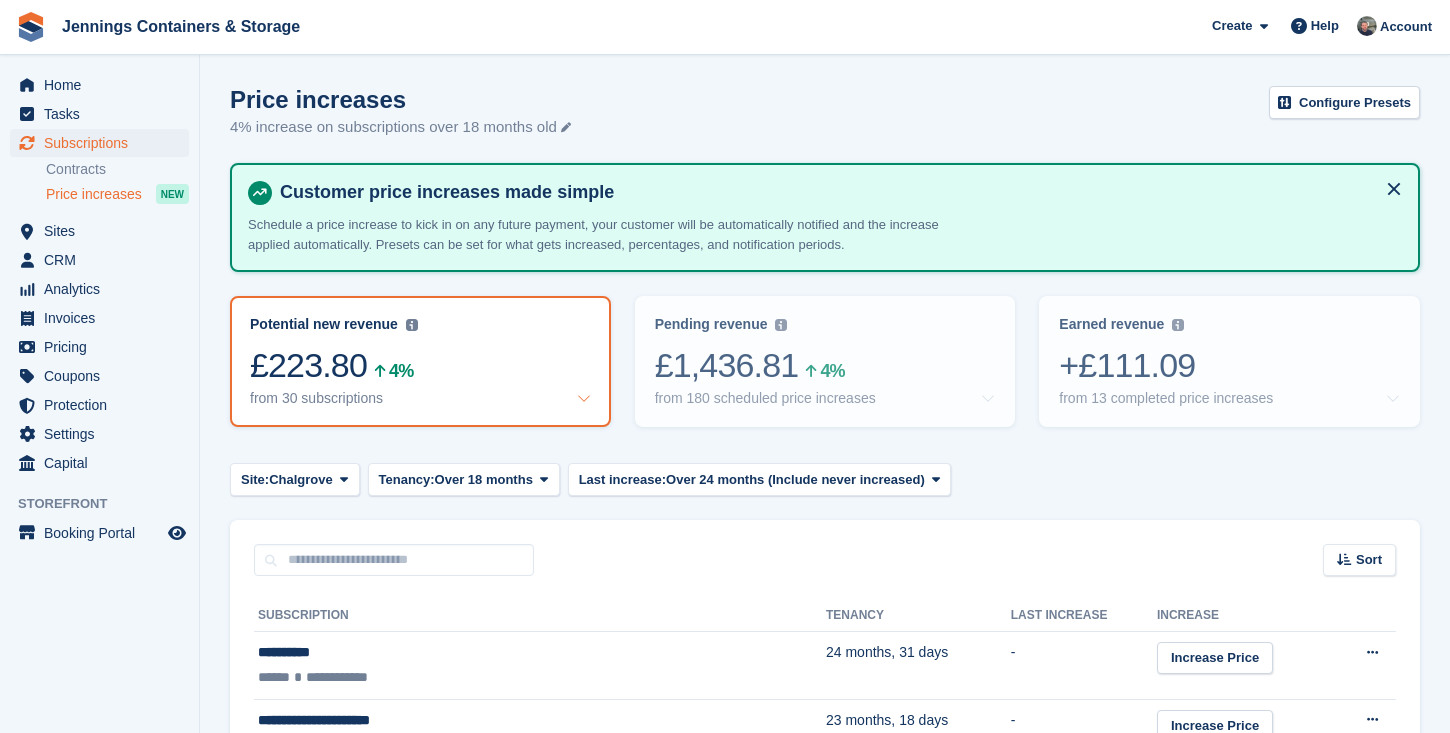 scroll, scrollTop: 0, scrollLeft: 0, axis: both 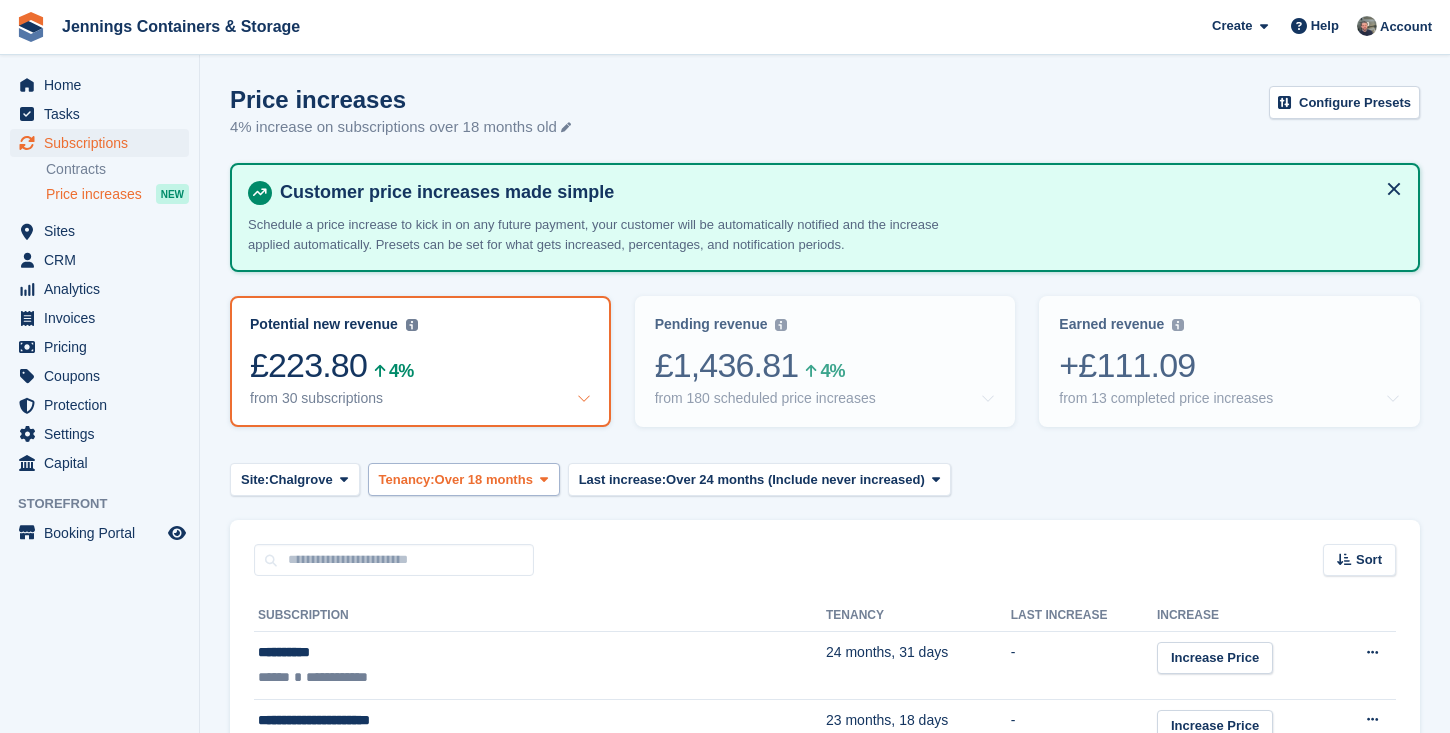 click on "Tenancy:
Over 18 months" at bounding box center [464, 479] 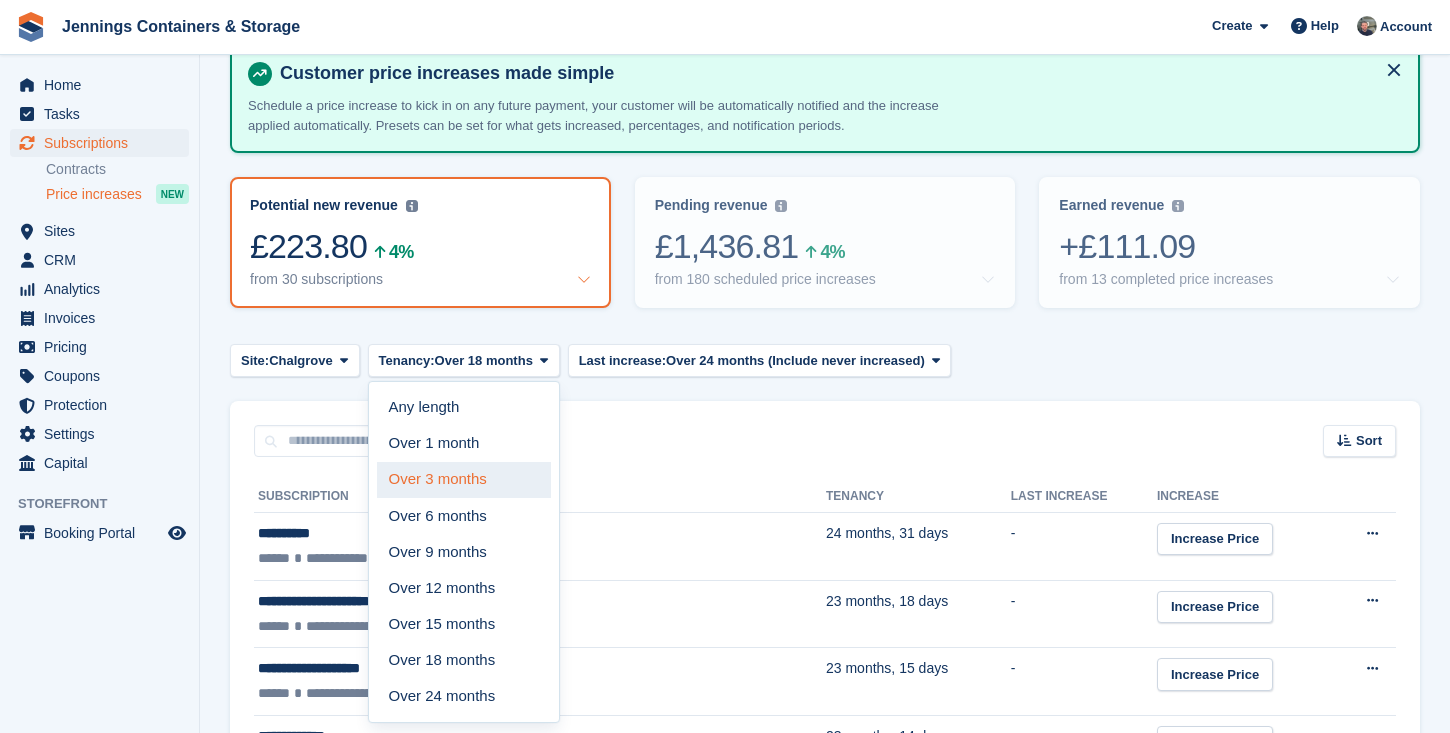 scroll, scrollTop: 152, scrollLeft: 0, axis: vertical 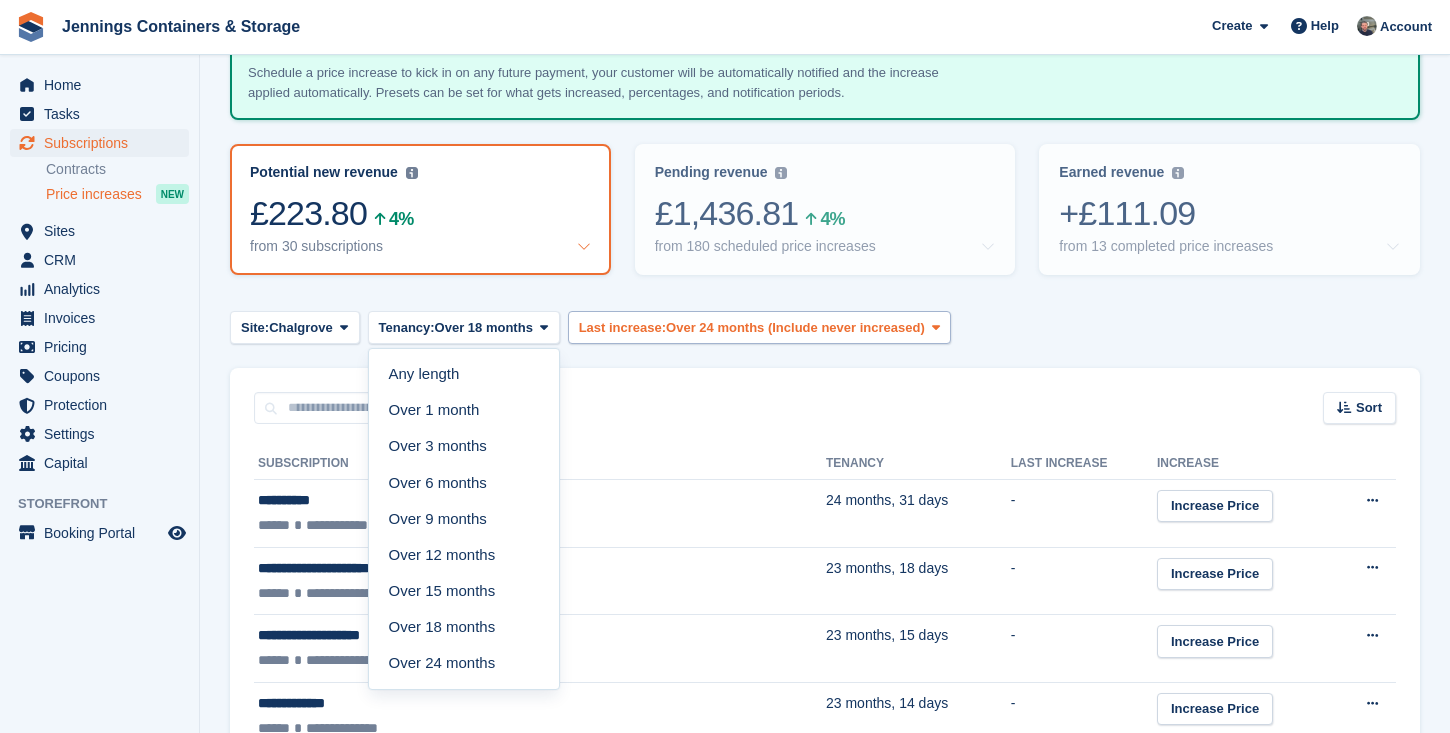 click on "Last increase:" at bounding box center [622, 328] 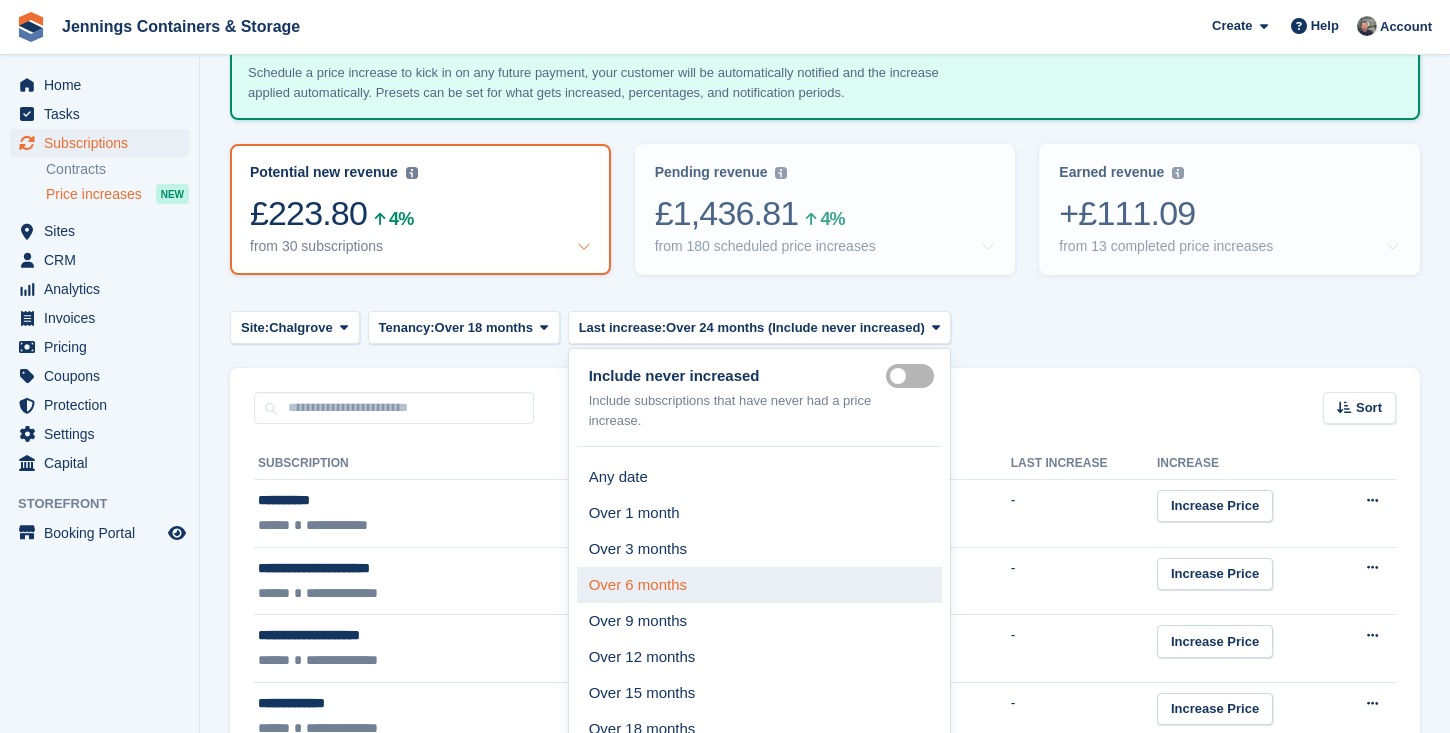 scroll, scrollTop: 216, scrollLeft: 0, axis: vertical 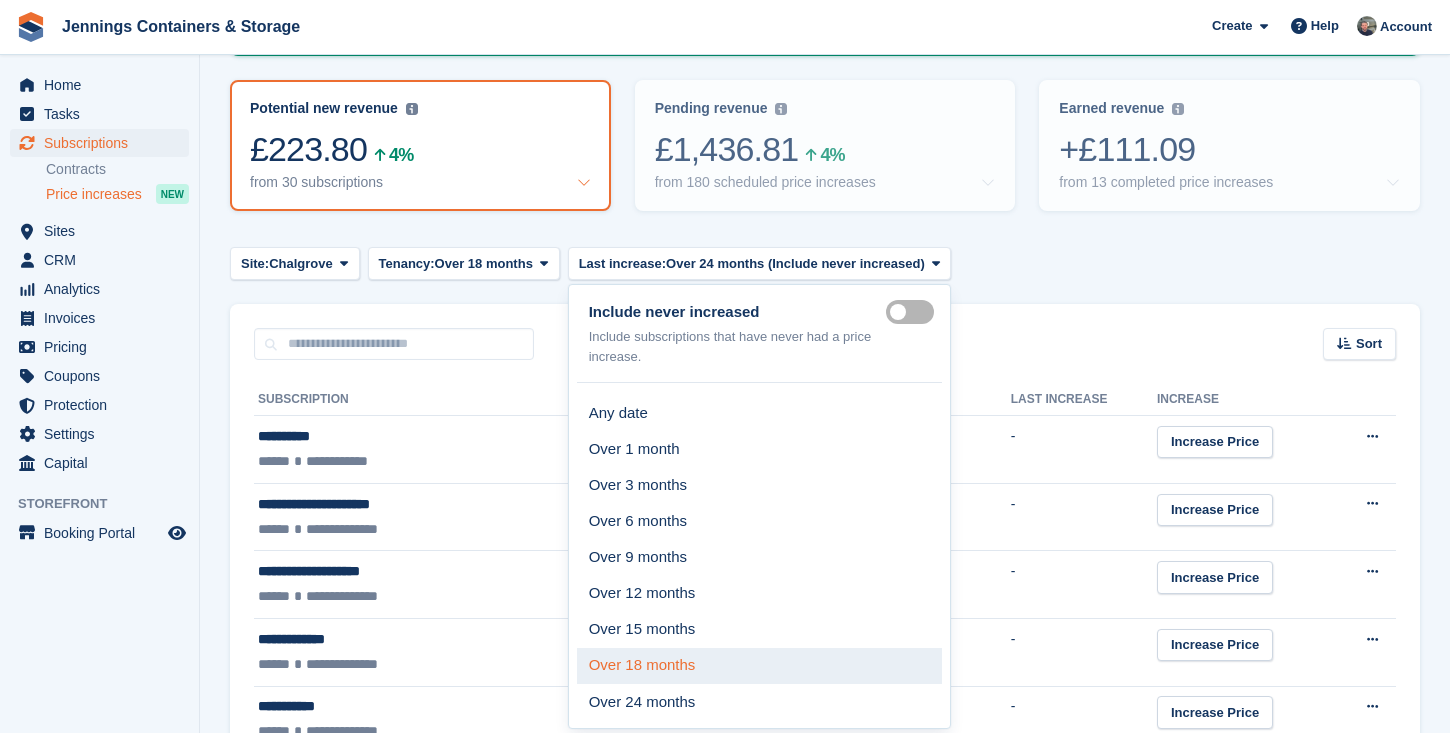 click on "Over 18 months" at bounding box center [760, 666] 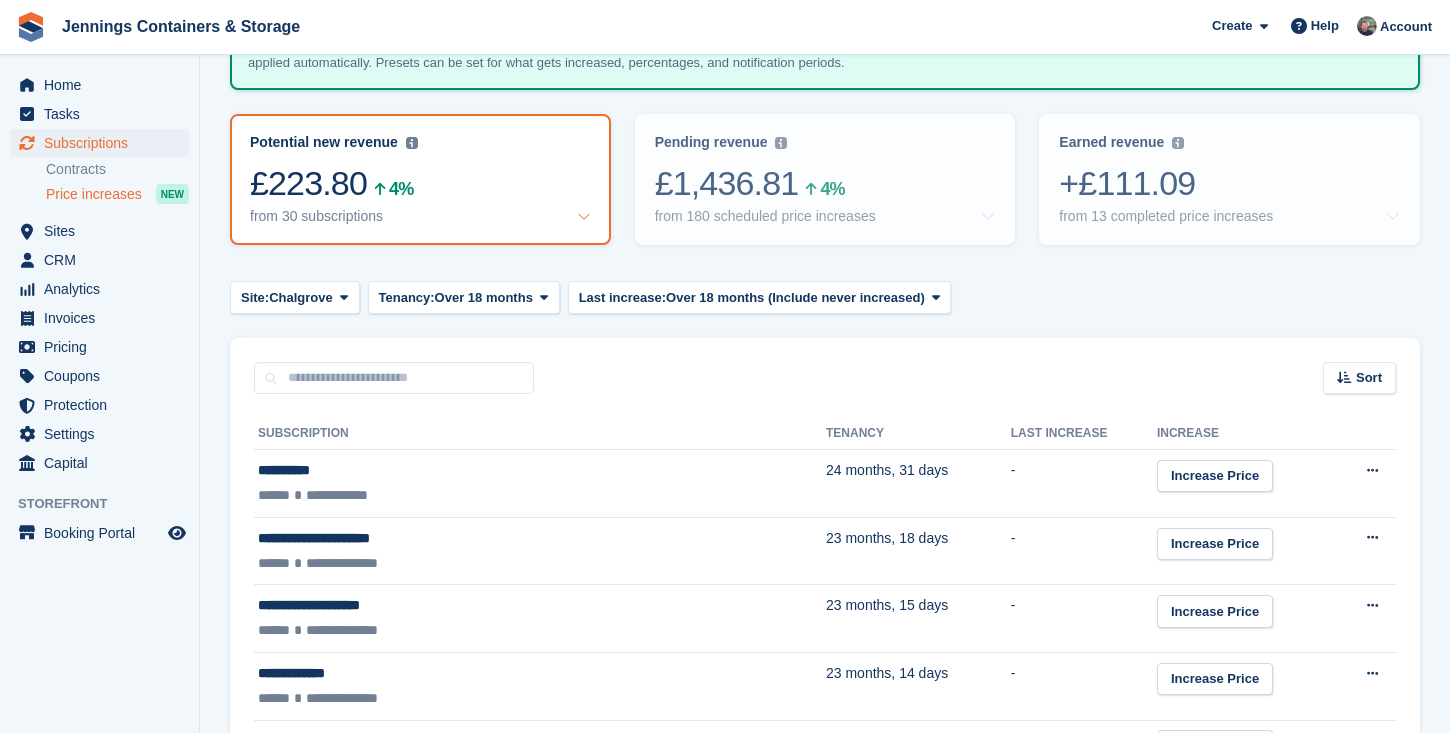 scroll, scrollTop: 16, scrollLeft: 0, axis: vertical 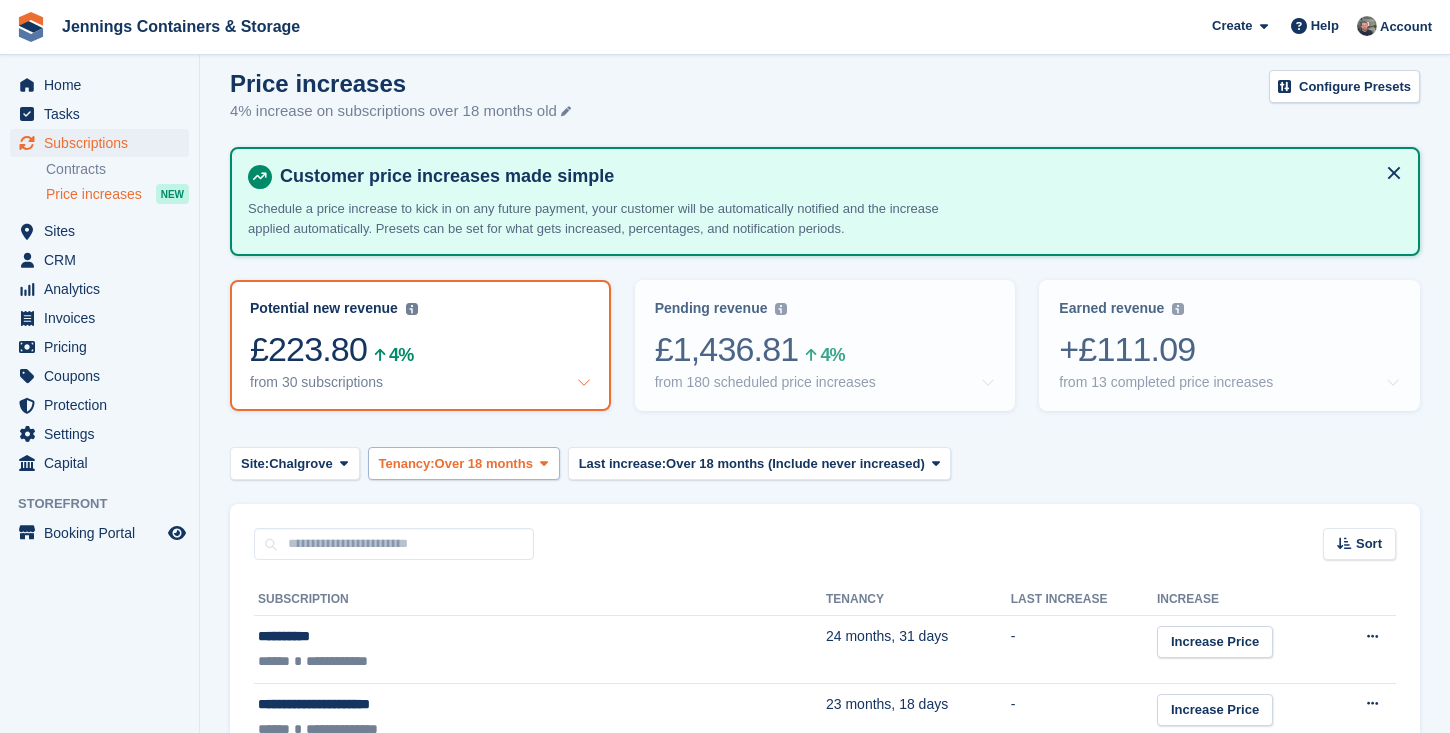 click on "Over 18 months" at bounding box center (484, 464) 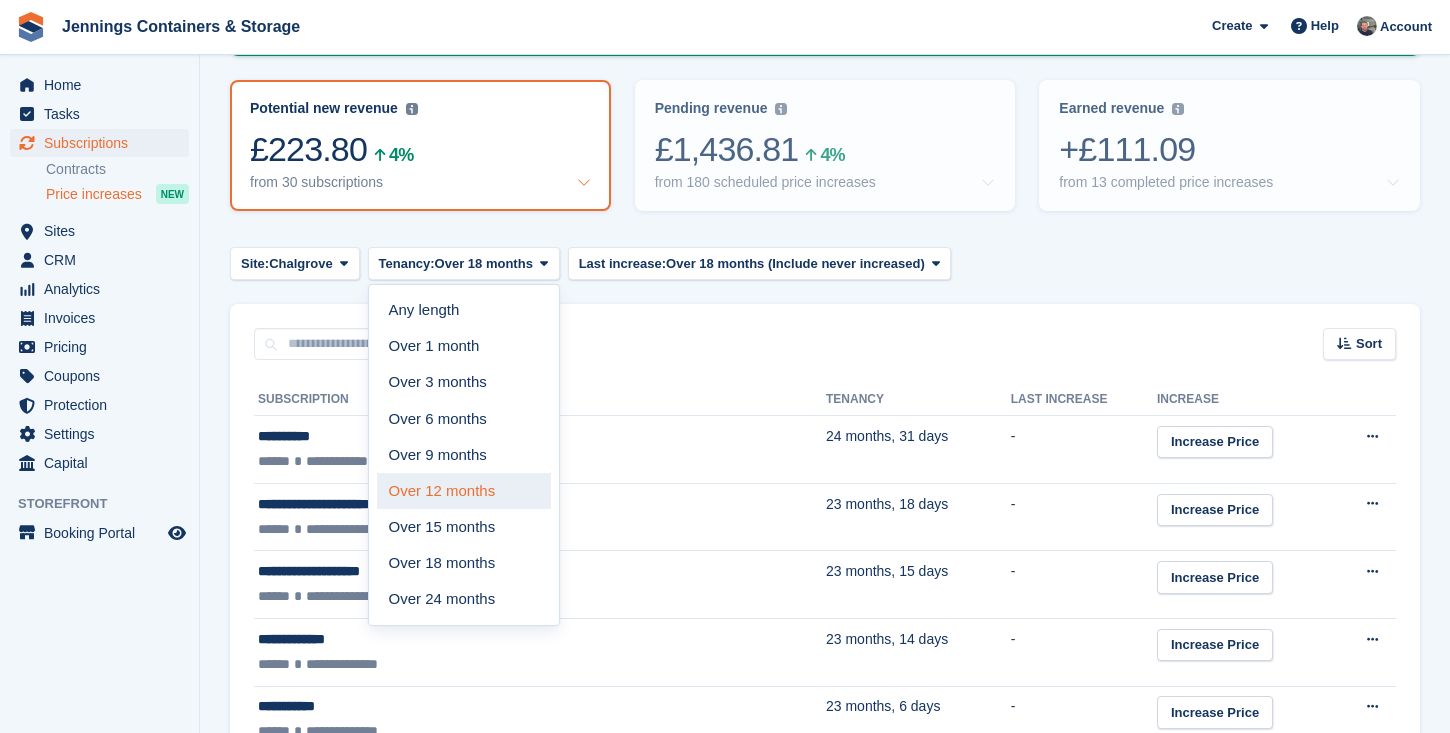 scroll, scrollTop: 261, scrollLeft: 0, axis: vertical 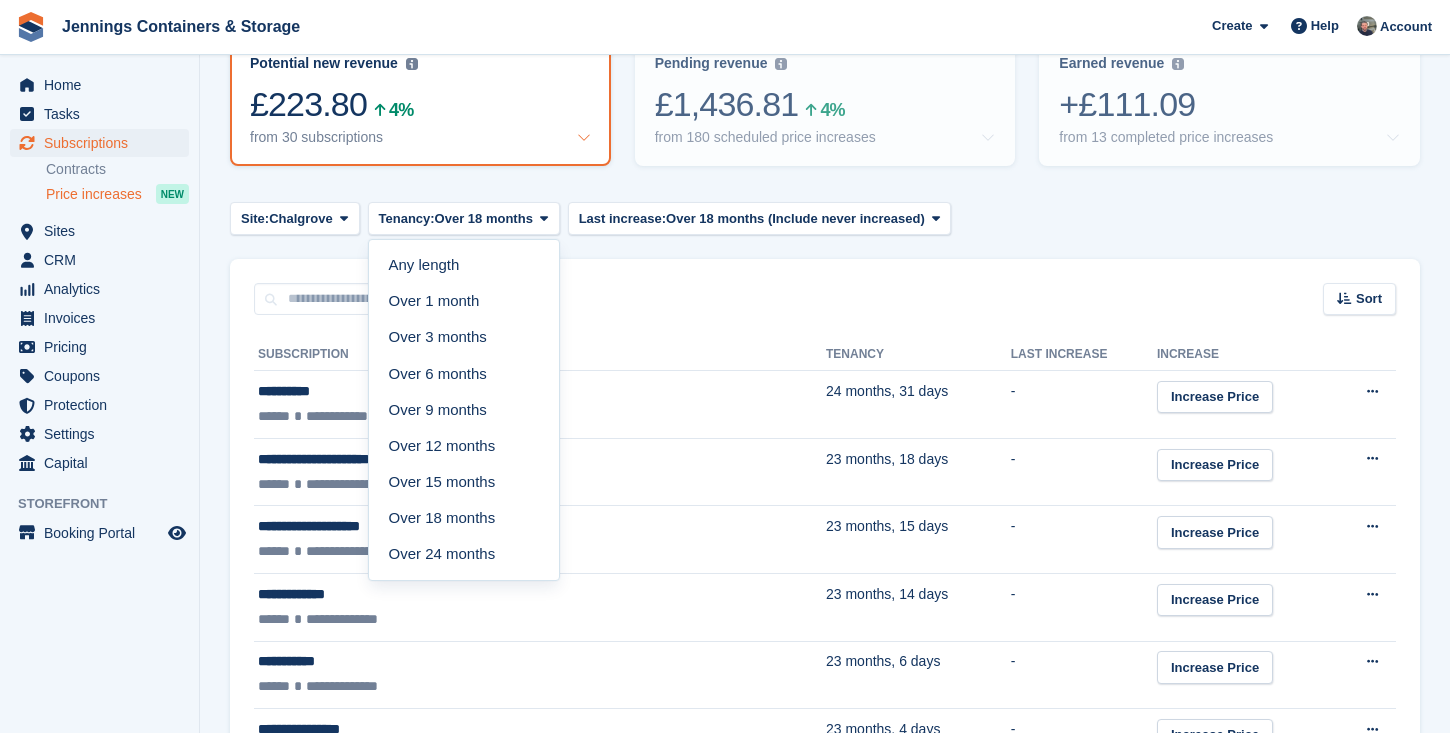 click on "Any length
Over 1 month
Over 3 months
Over 6 months
Over 9 months
Over 12 months
Over 15 months
Over 18 months
Over 24 months" at bounding box center (464, 410) 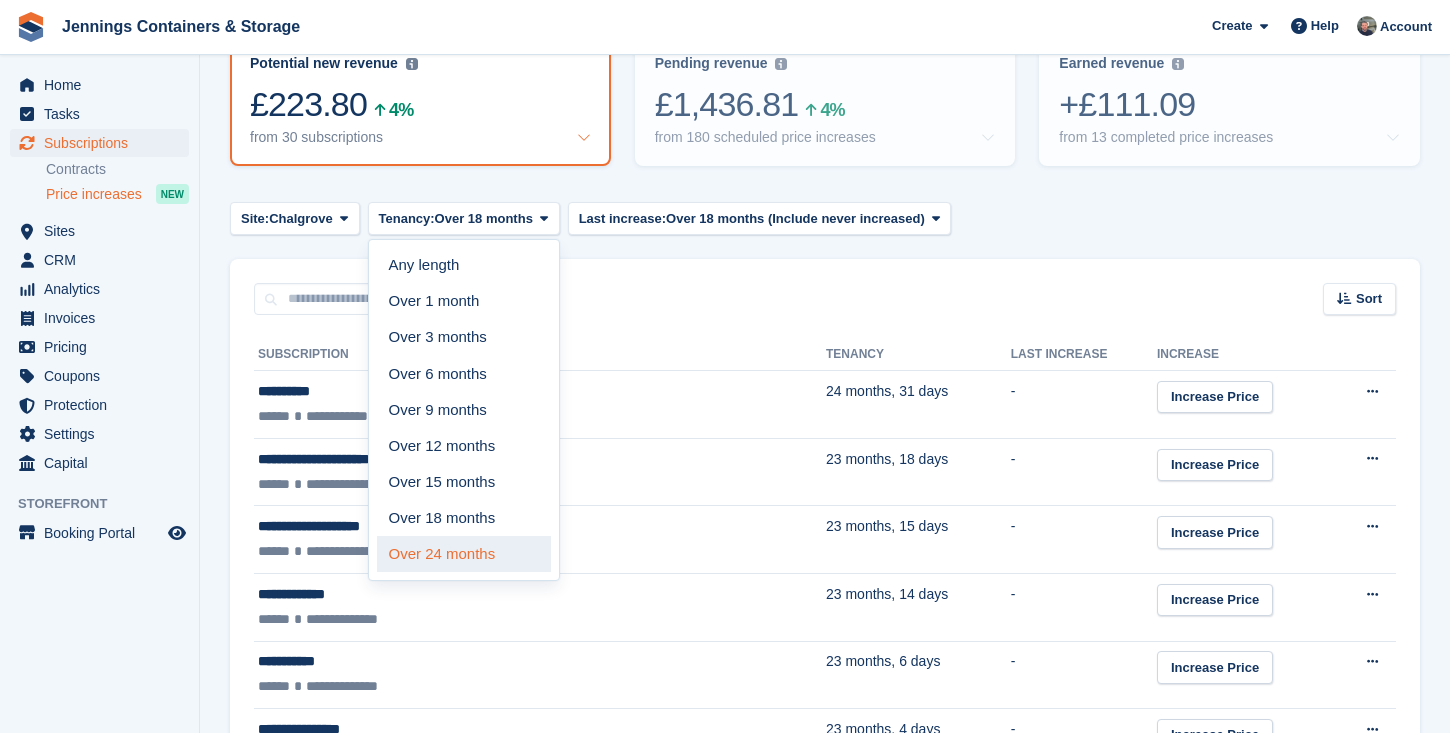 click on "Over 24 months" at bounding box center [464, 554] 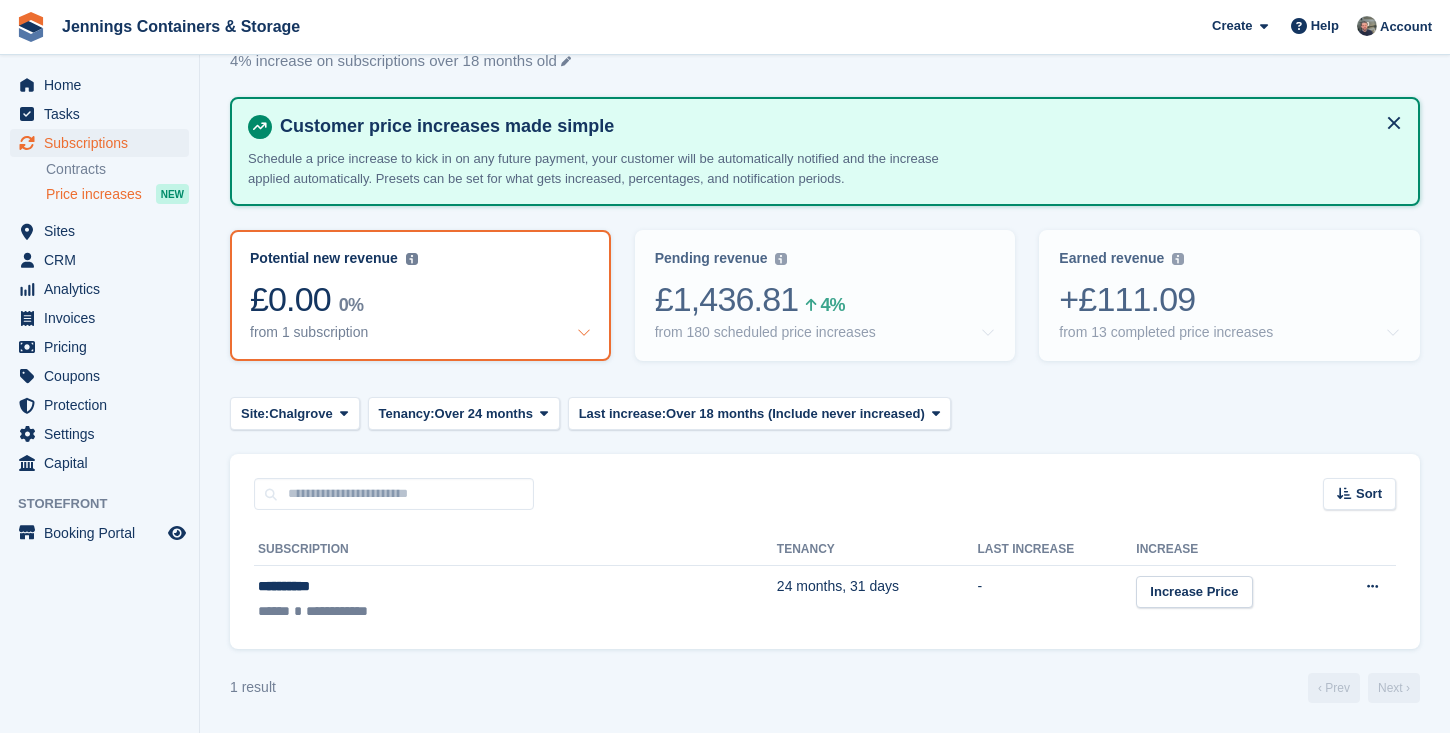 scroll, scrollTop: 64, scrollLeft: 0, axis: vertical 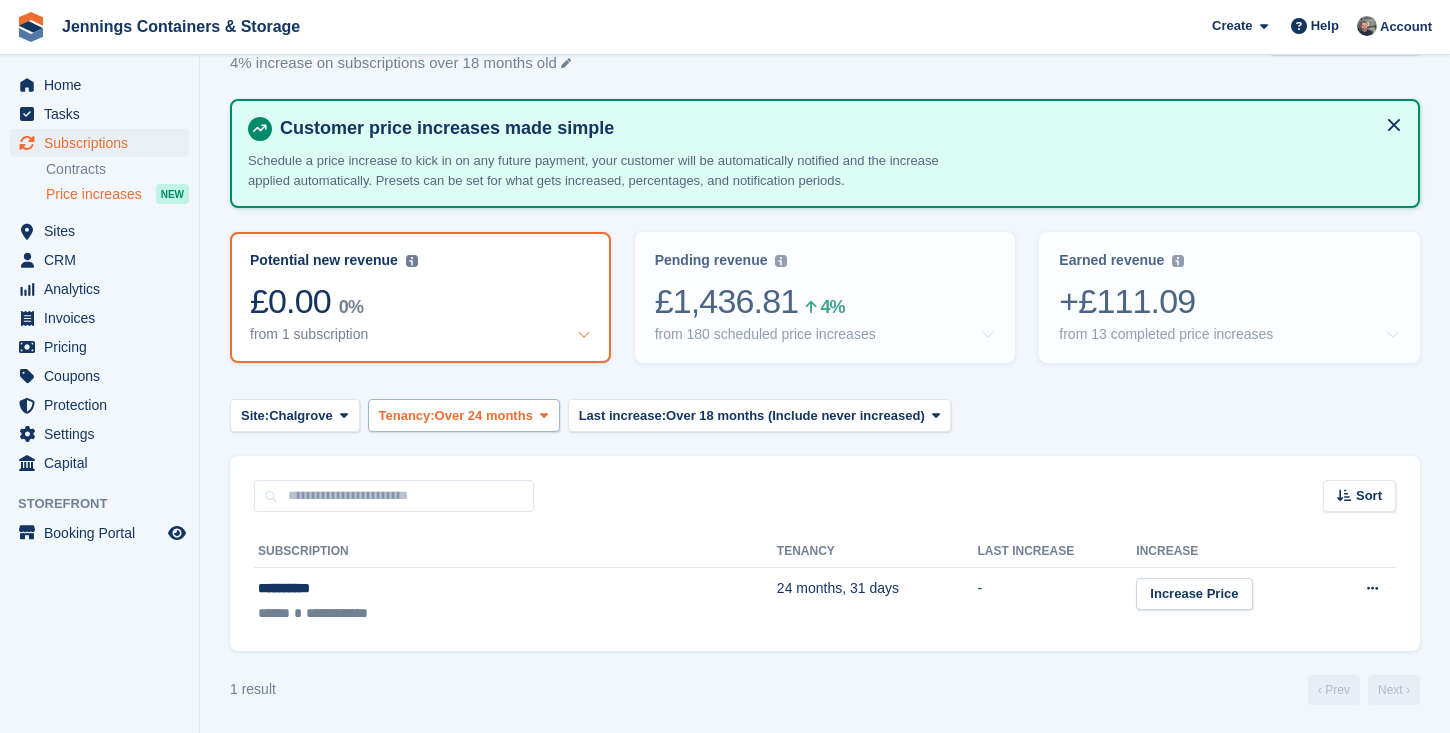 click on "Tenancy:" at bounding box center (407, 416) 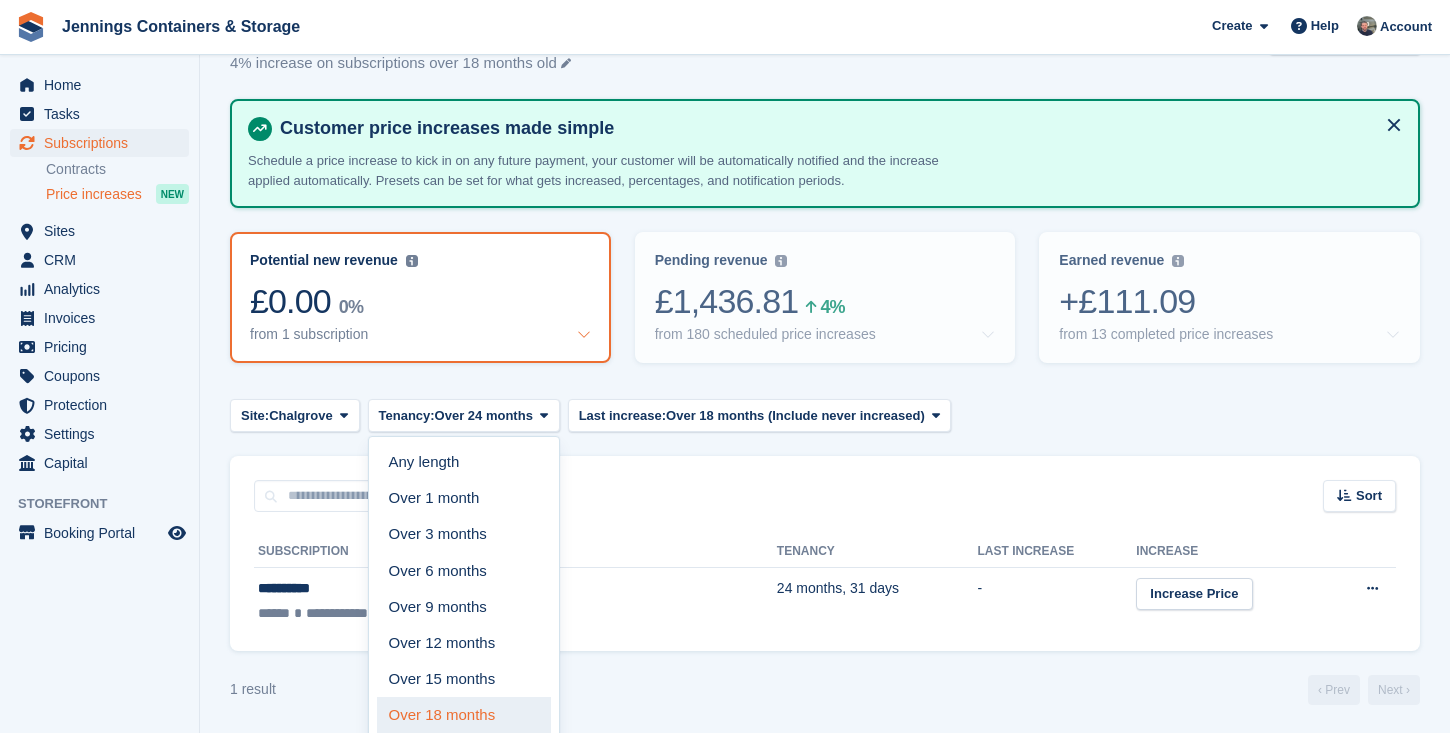 click on "Over 18 months" at bounding box center (464, 715) 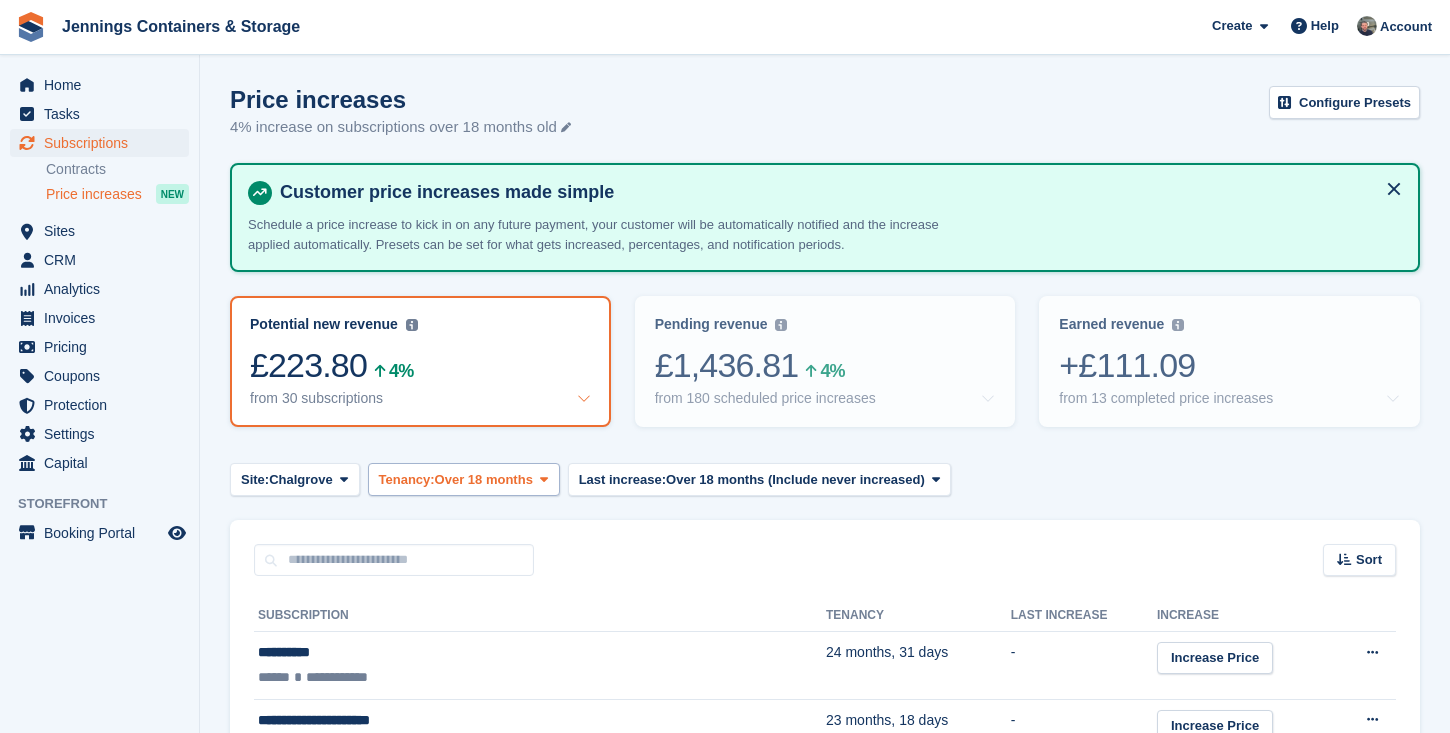 scroll, scrollTop: 0, scrollLeft: 0, axis: both 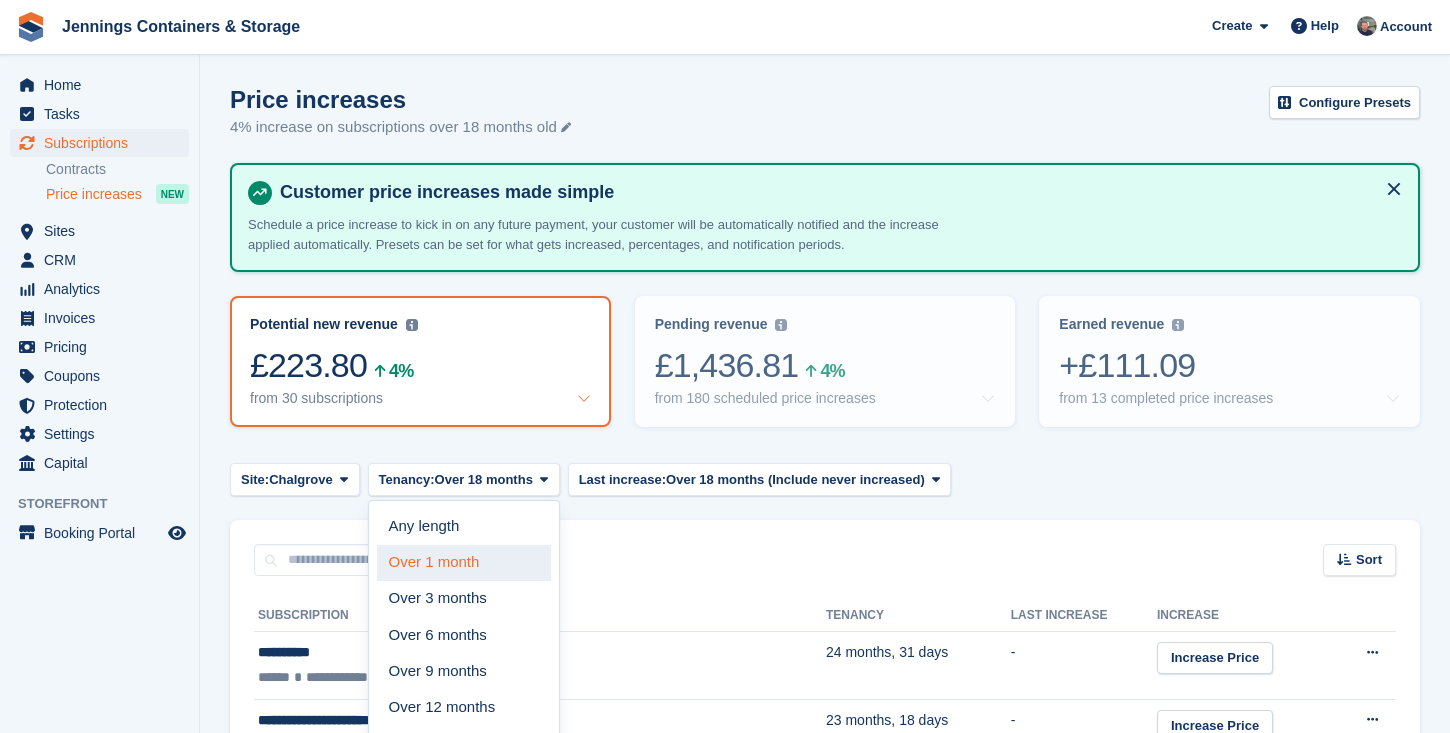 click on "Over 1 month" at bounding box center [464, 563] 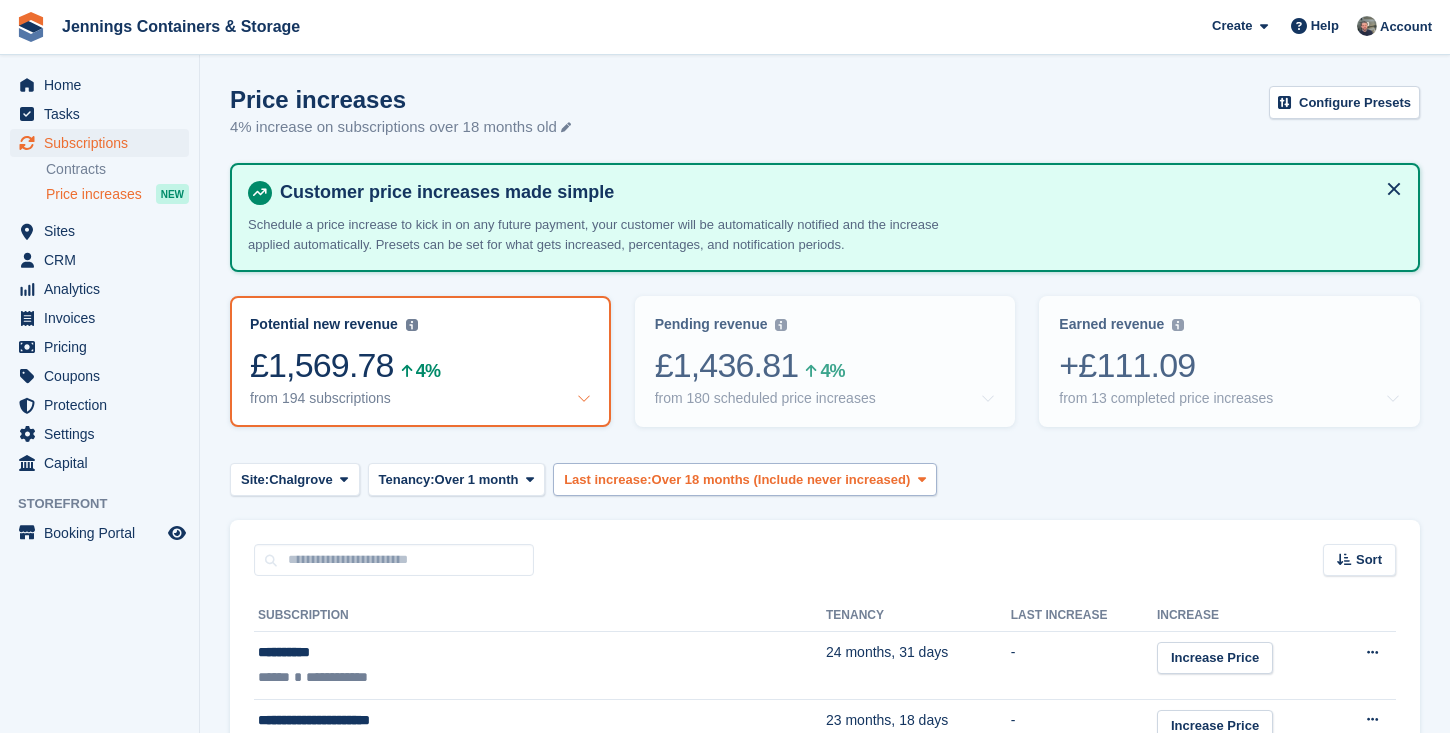 click on "Last increase:" at bounding box center (607, 480) 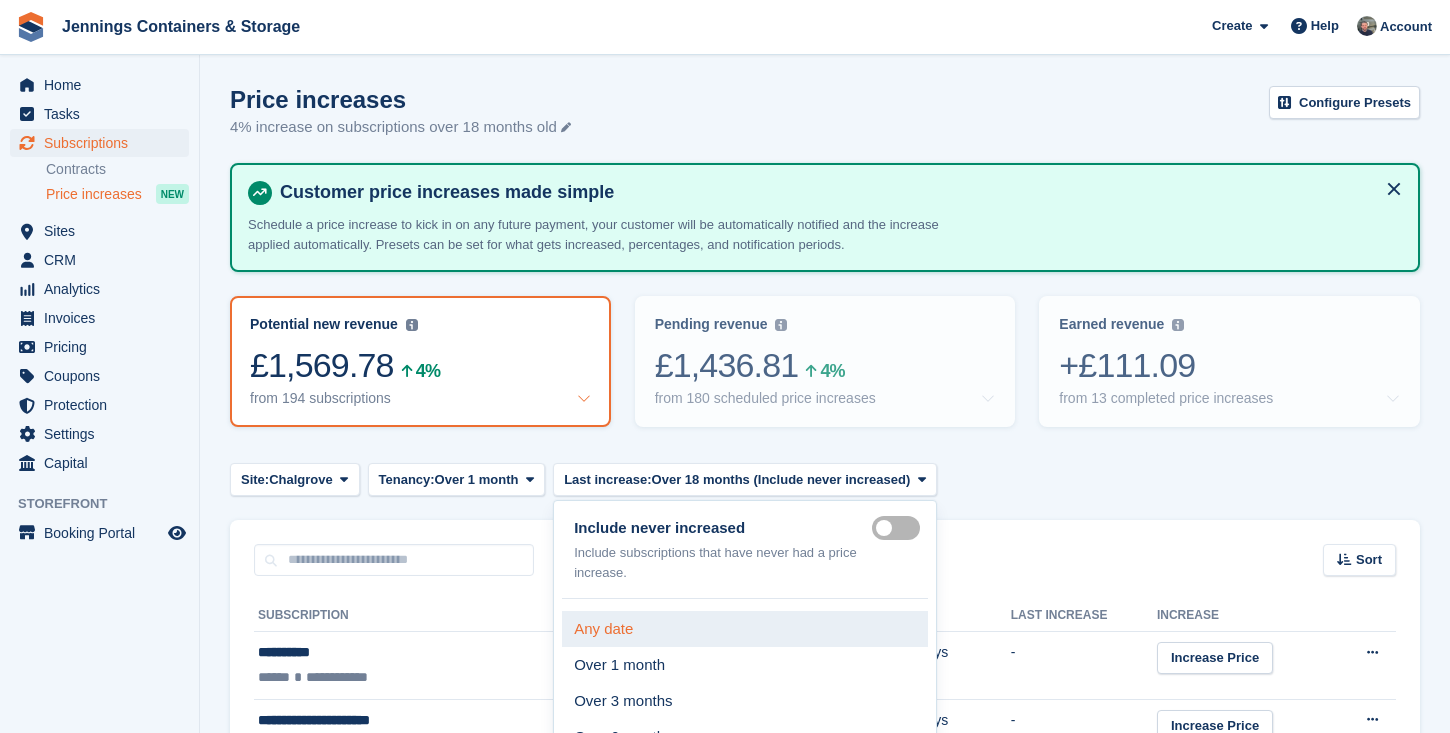 click on "Any date" at bounding box center (745, 629) 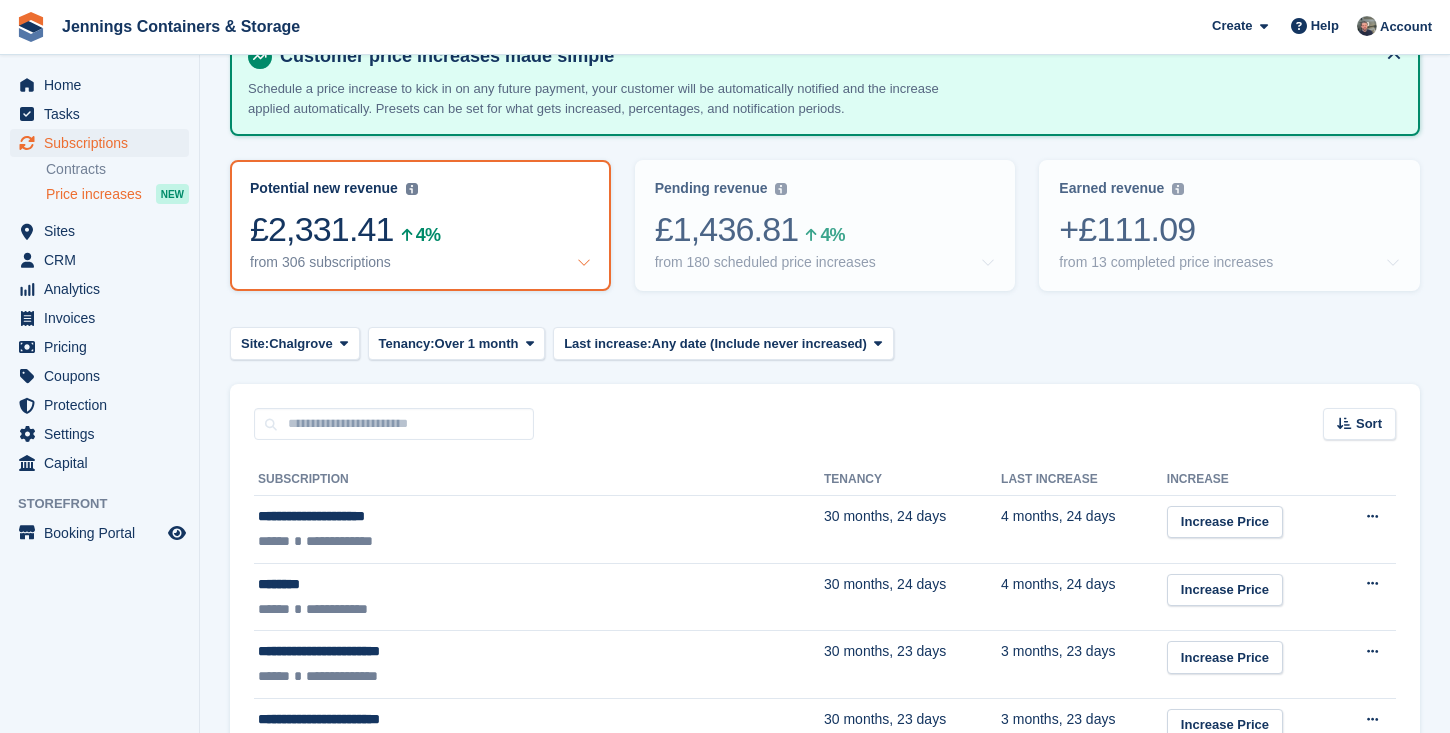 scroll, scrollTop: 141, scrollLeft: 0, axis: vertical 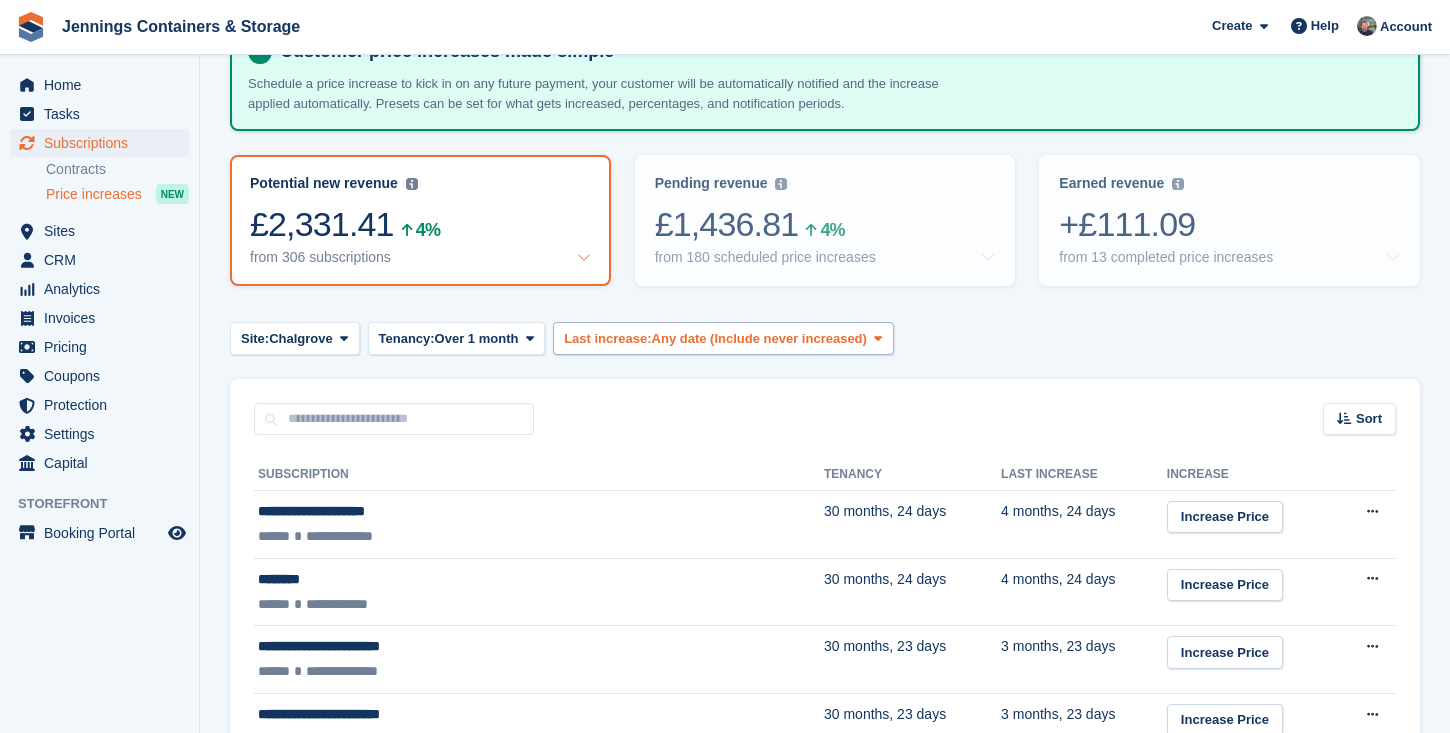 click on "Last increase:" at bounding box center [607, 339] 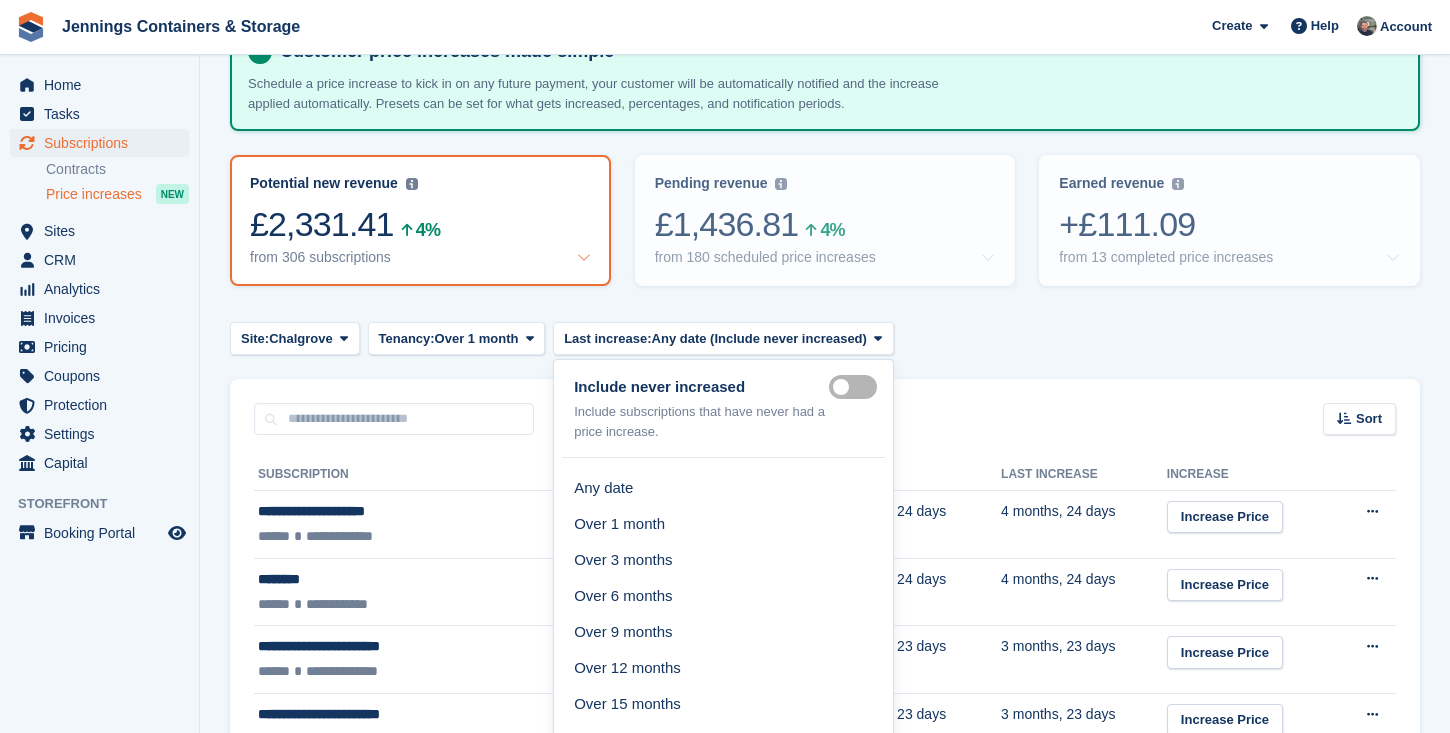 scroll, scrollTop: 252, scrollLeft: 0, axis: vertical 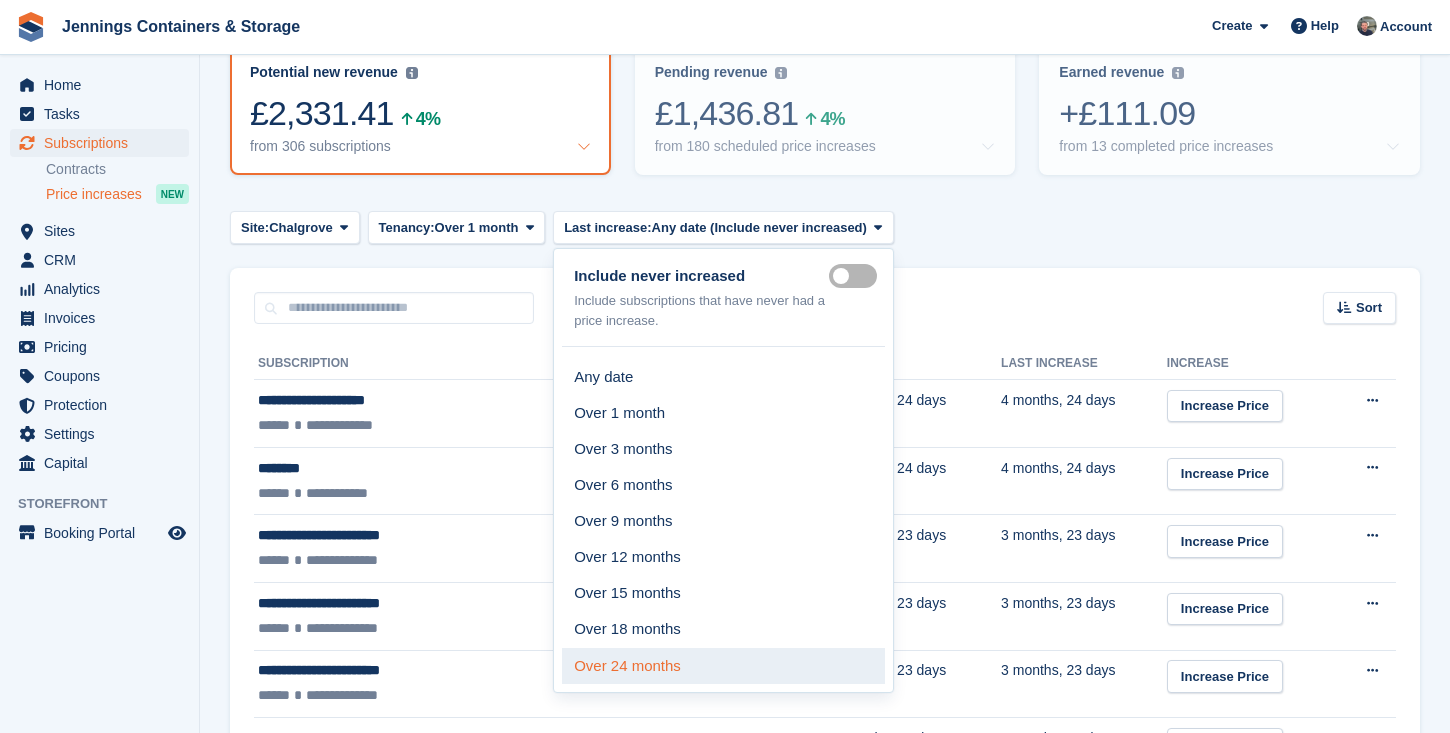 click on "Over 24 months" at bounding box center (723, 666) 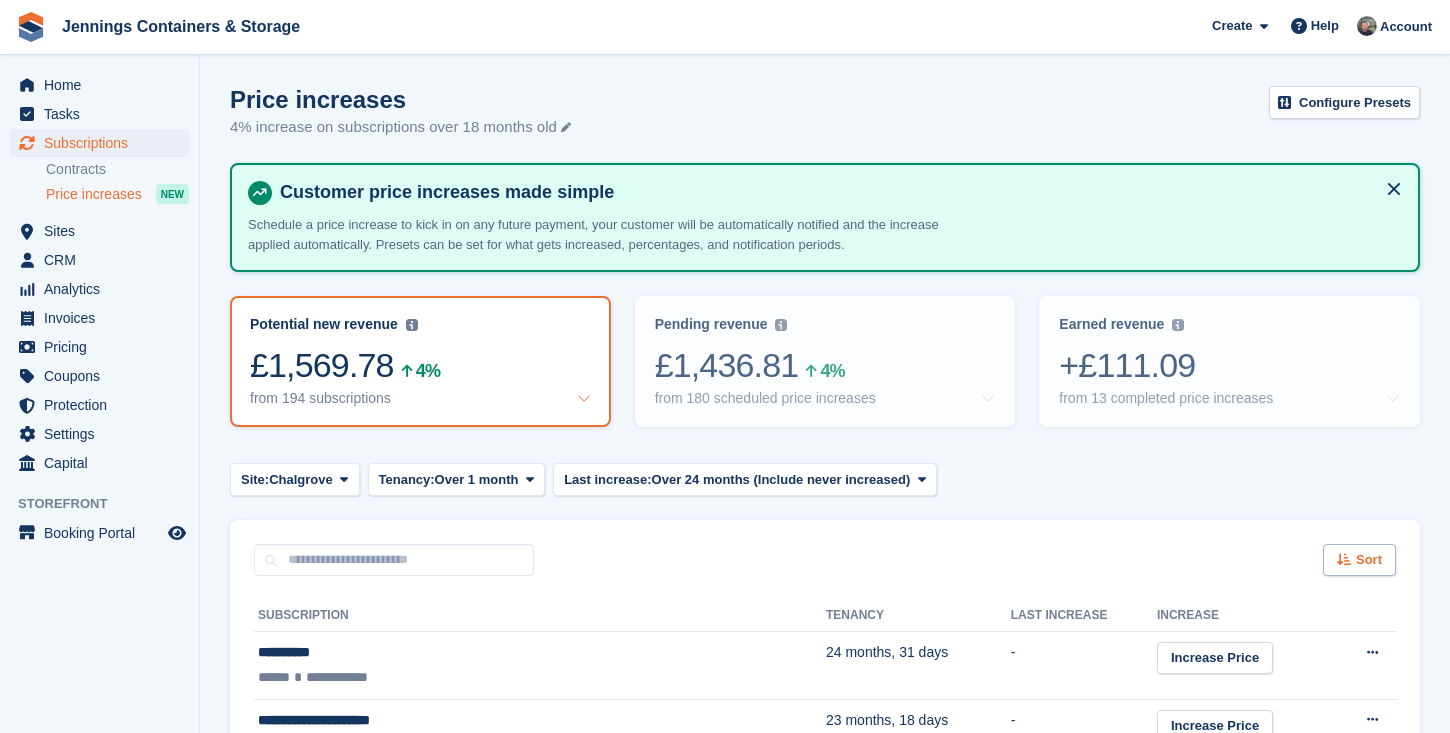 scroll, scrollTop: 0, scrollLeft: 0, axis: both 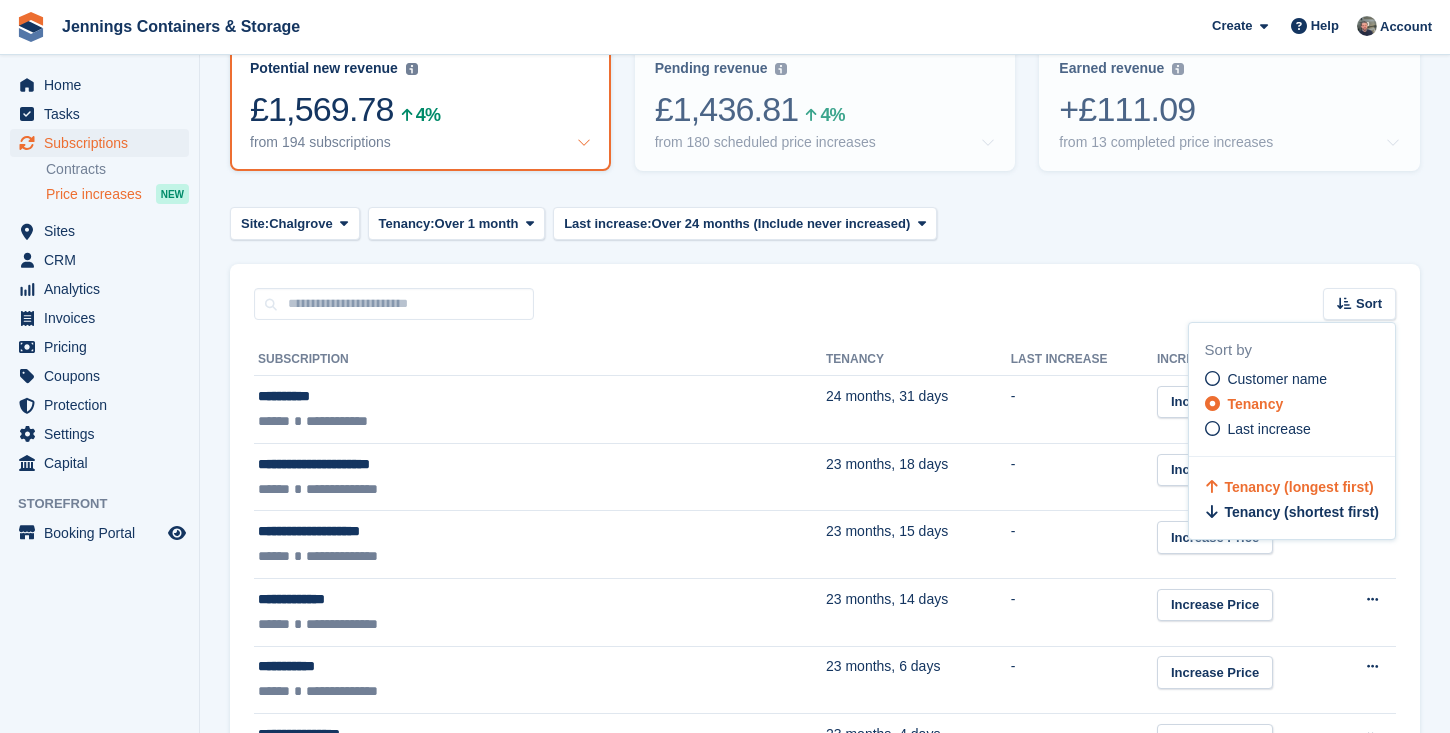 click on "**********" at bounding box center [825, 2045] 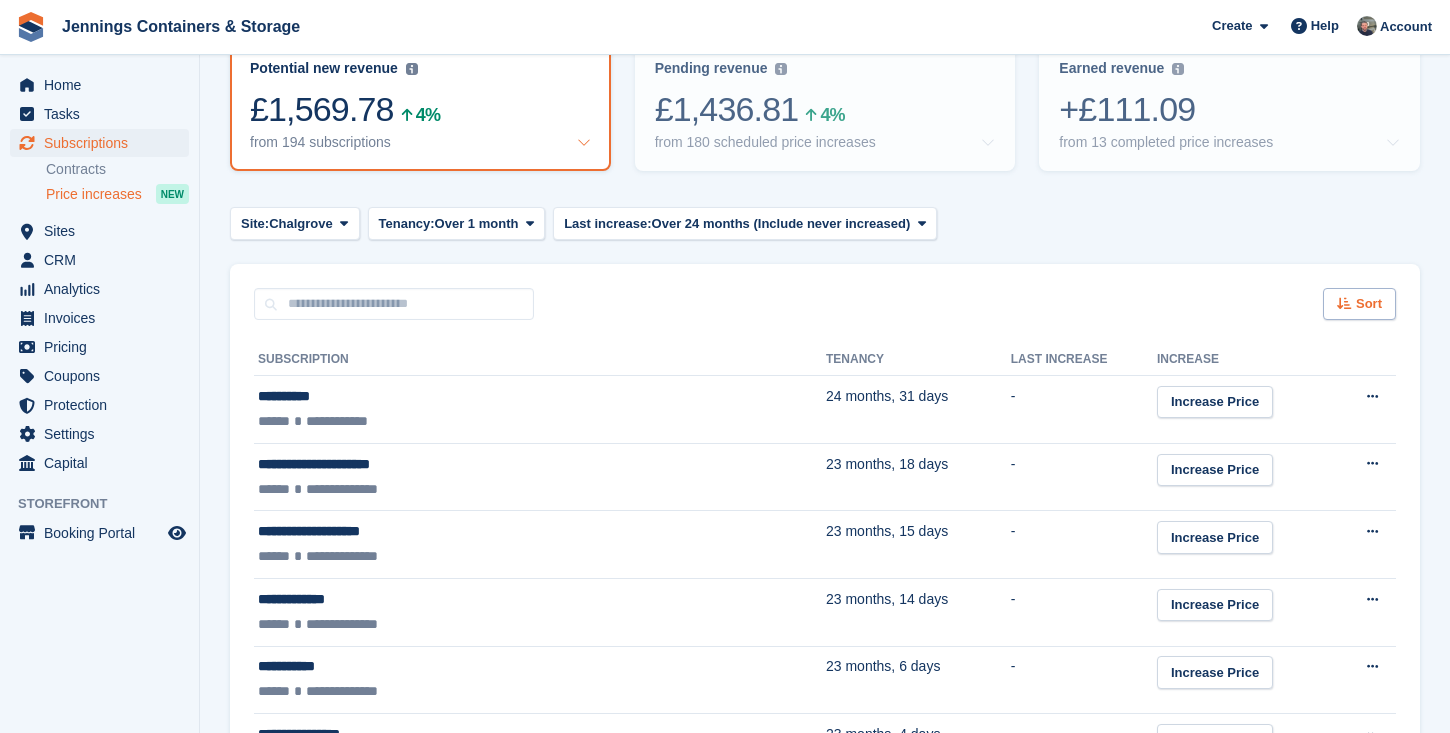 click on "Sort" at bounding box center (1359, 304) 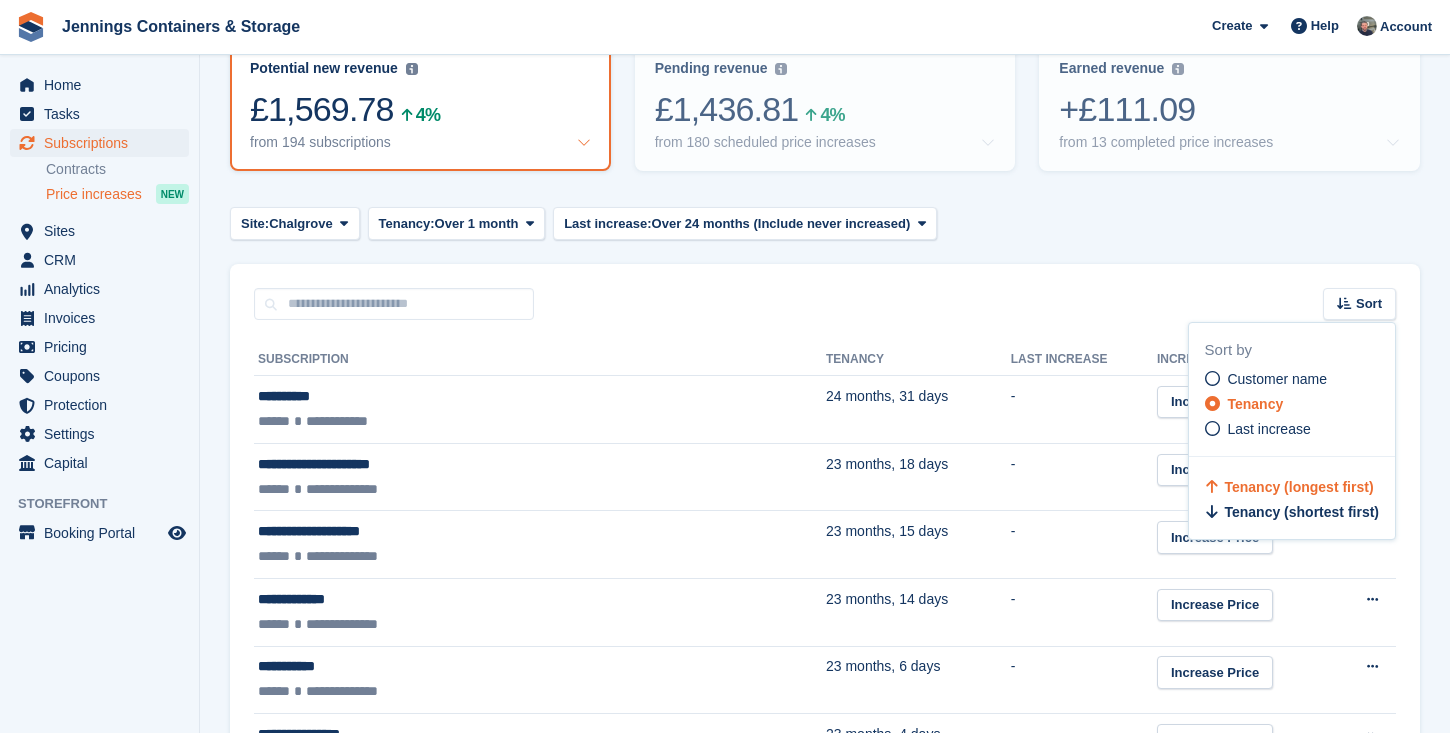 click on "Tenancy (longest first)
Tenancy (shortest first)" at bounding box center (1300, 500) 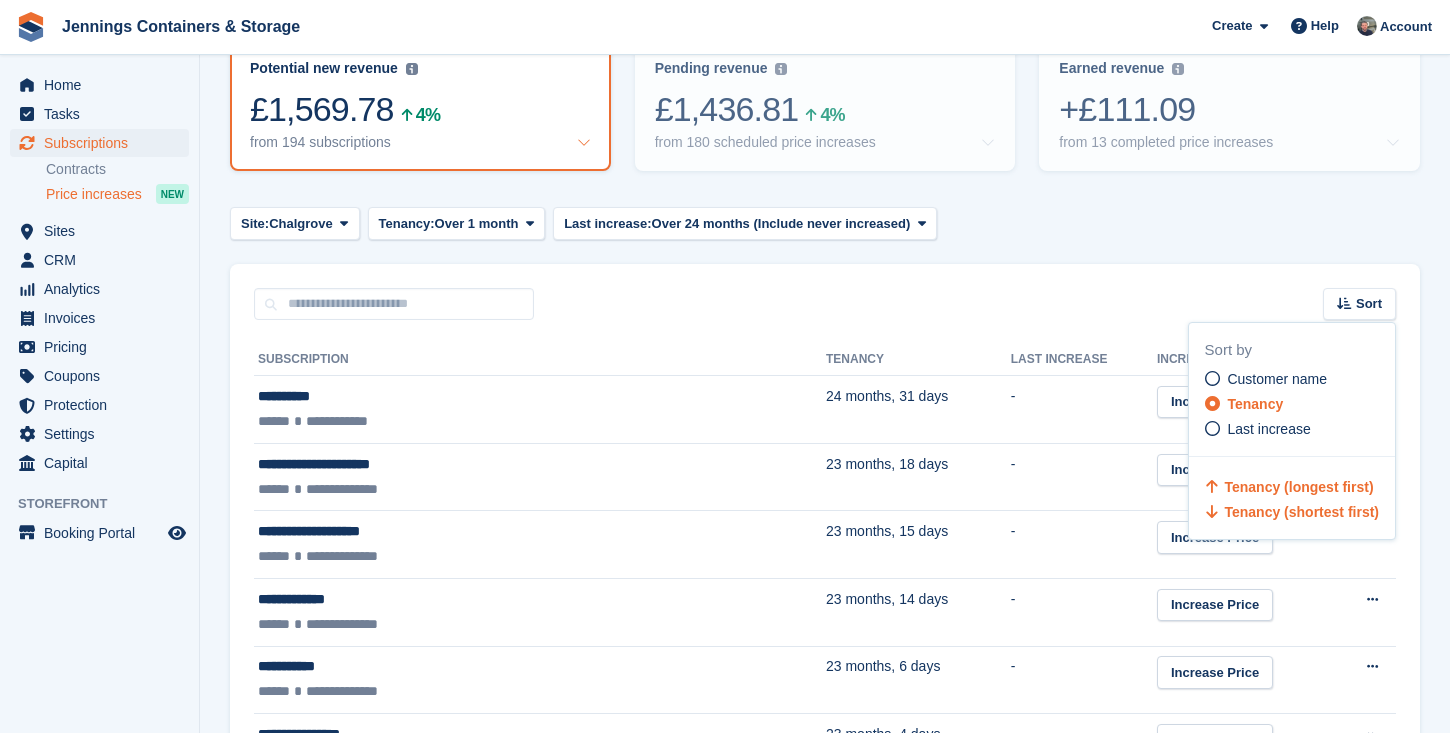click on "Tenancy (shortest first)" at bounding box center [1301, 512] 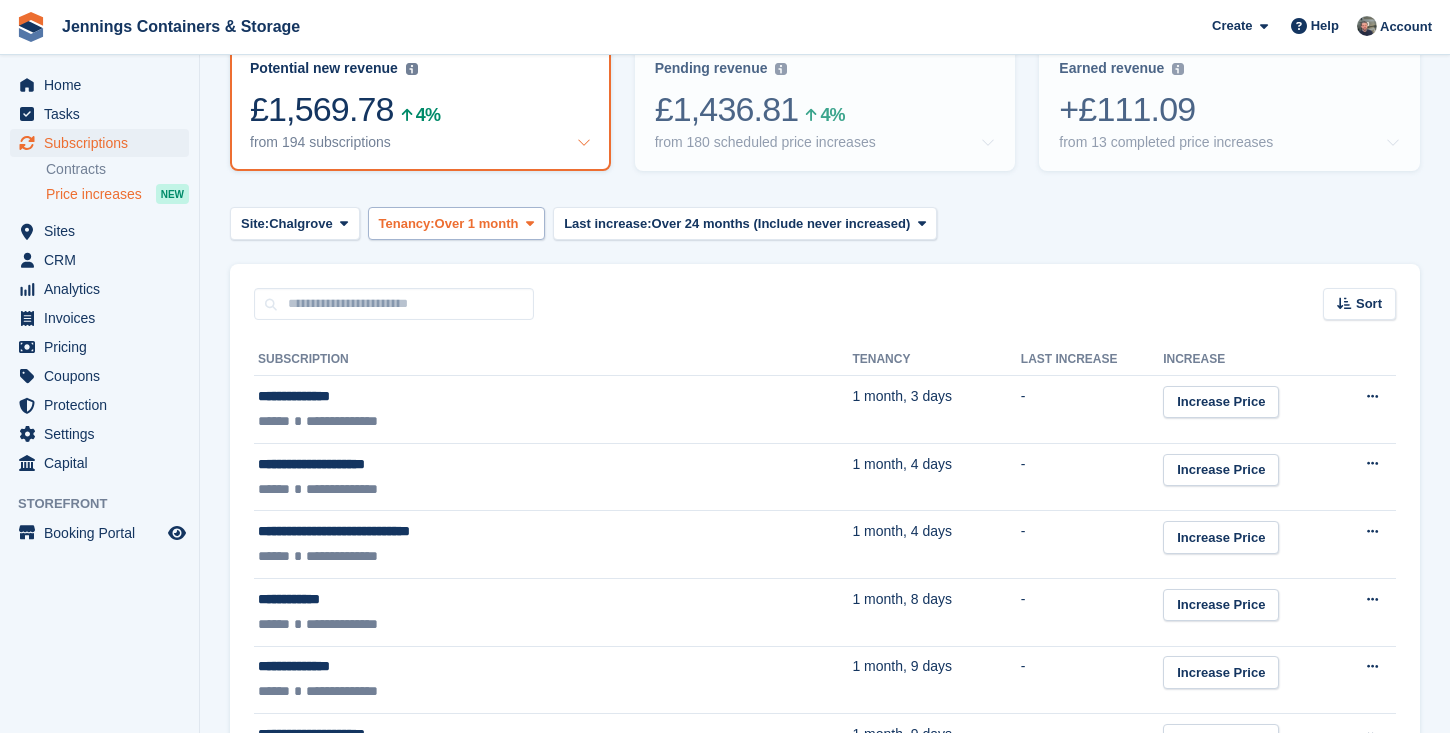 click on "Over 1 month" at bounding box center [477, 224] 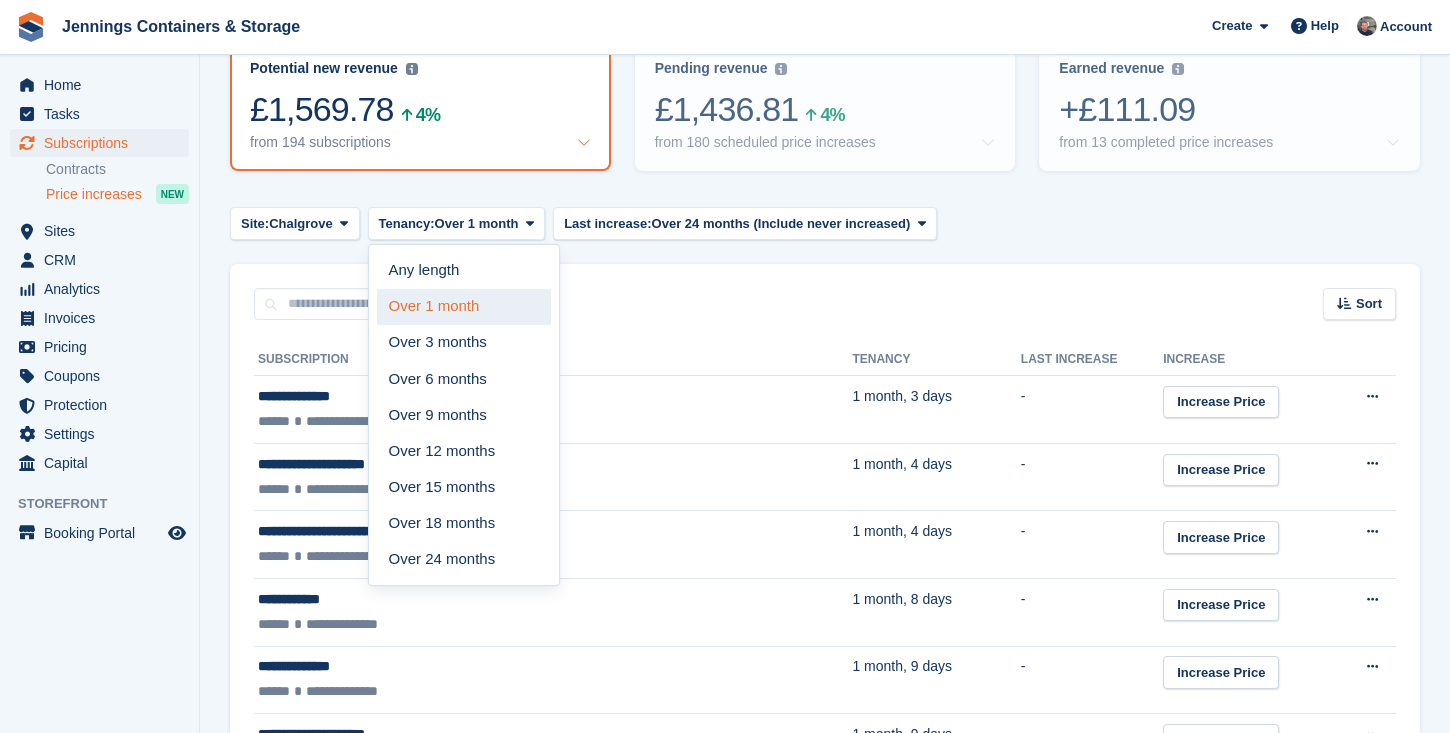 click on "Over 1 month" at bounding box center [464, 307] 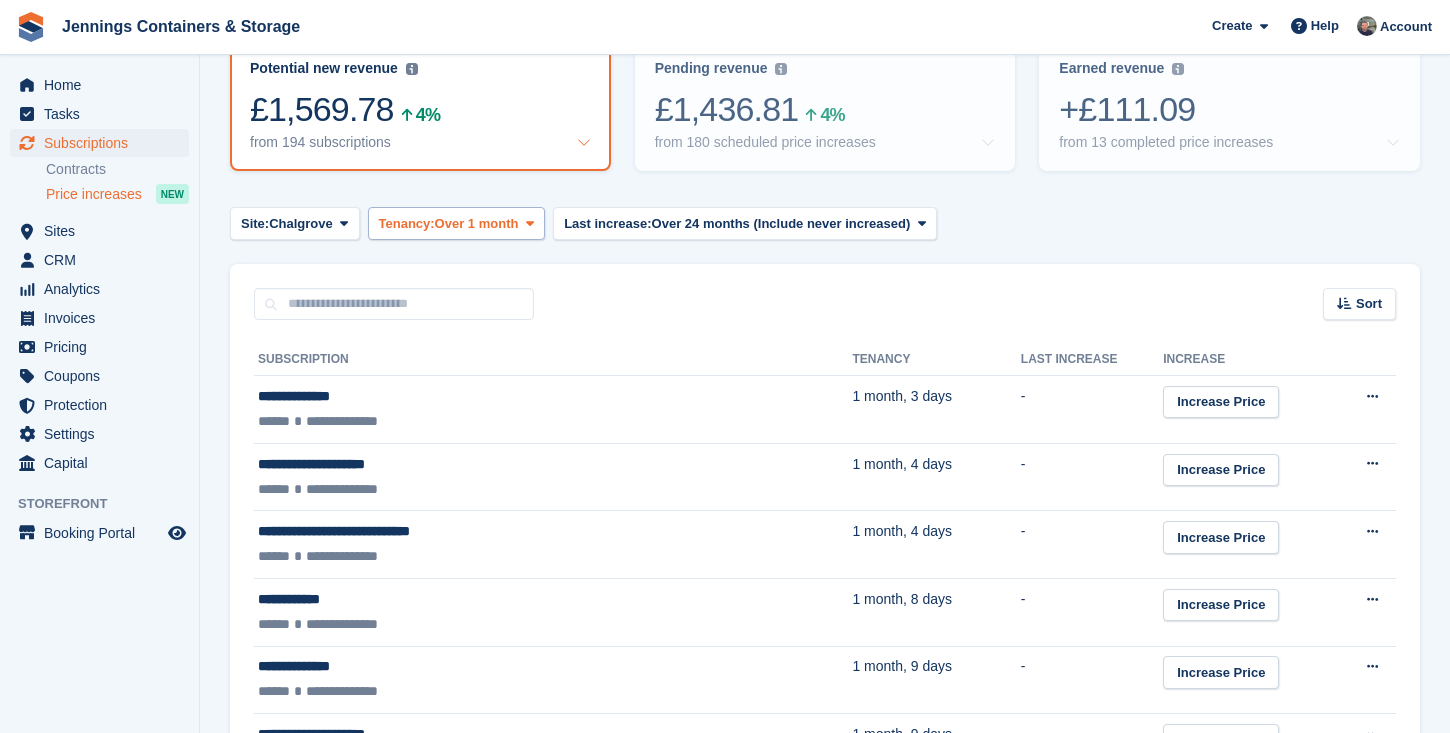 click on "Over 1 month" at bounding box center (477, 224) 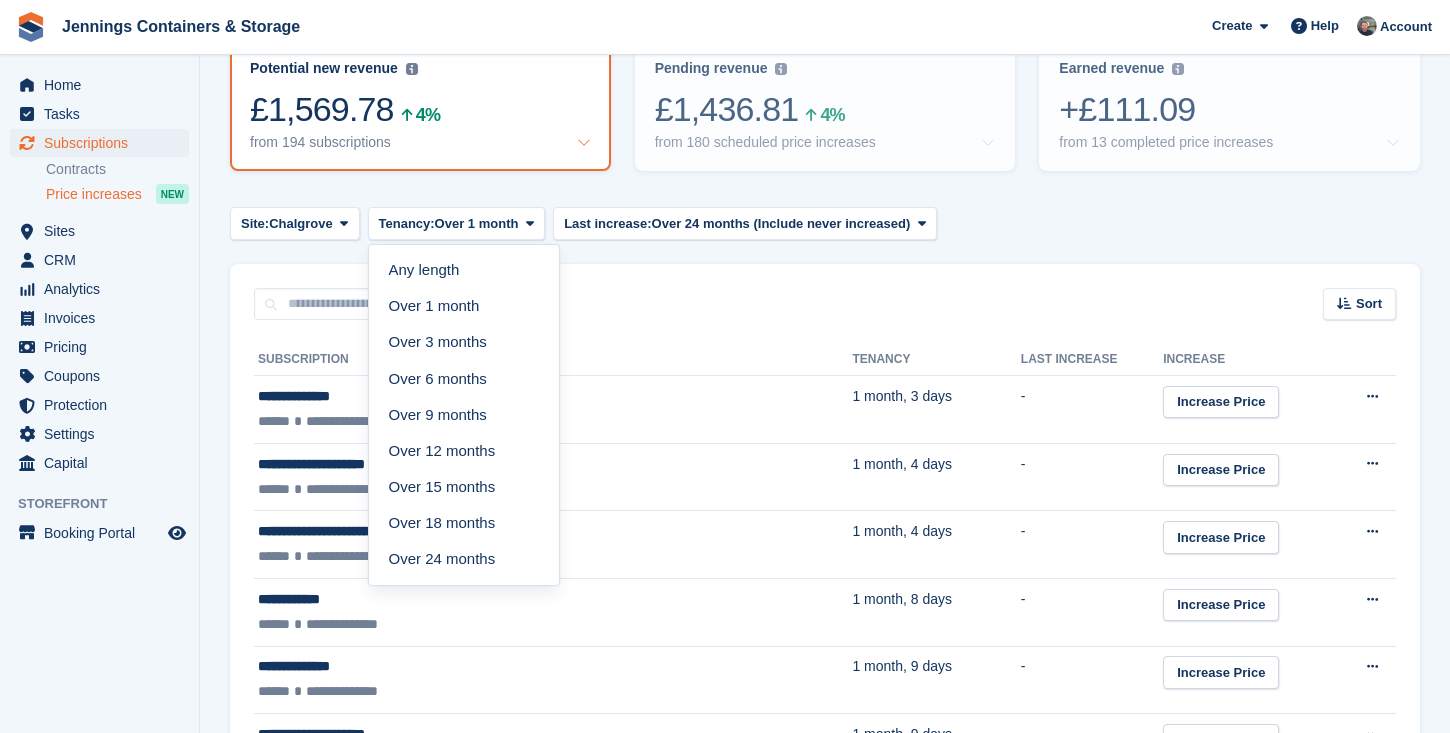 click on "Any length
Over 1 month
Over 3 months
Over 6 months
Over 9 months
Over 12 months
Over 15 months
Over 18 months
Over 24 months" at bounding box center [464, 415] 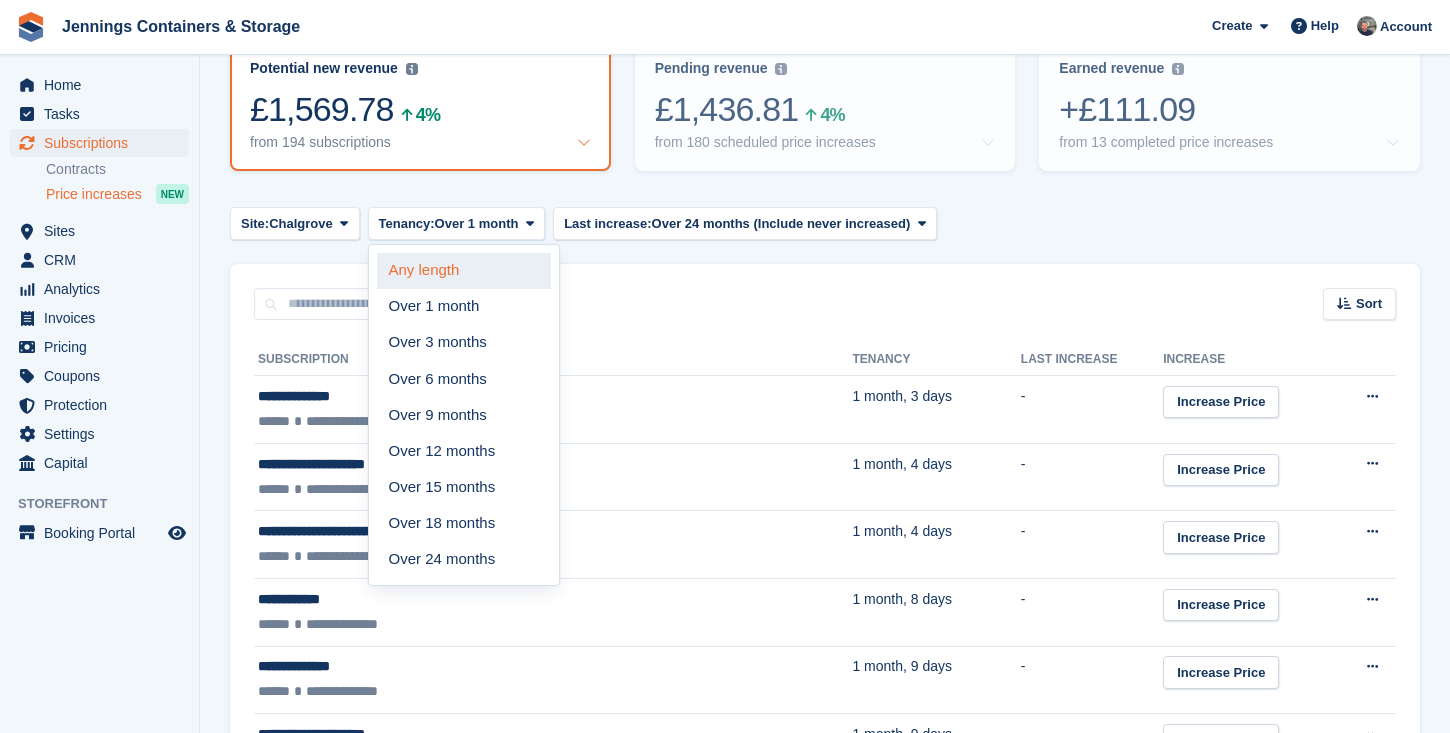 click on "Any length" at bounding box center [464, 271] 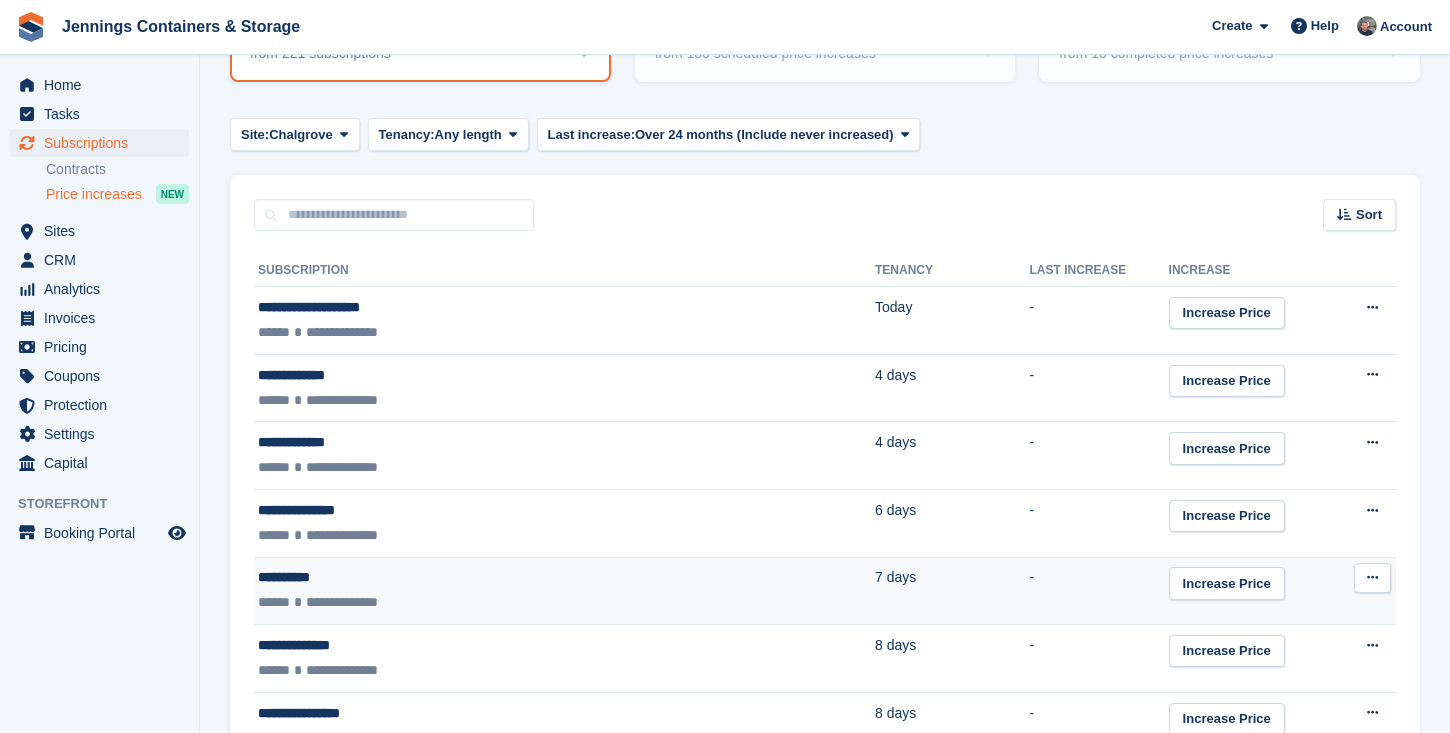 scroll, scrollTop: 350, scrollLeft: 0, axis: vertical 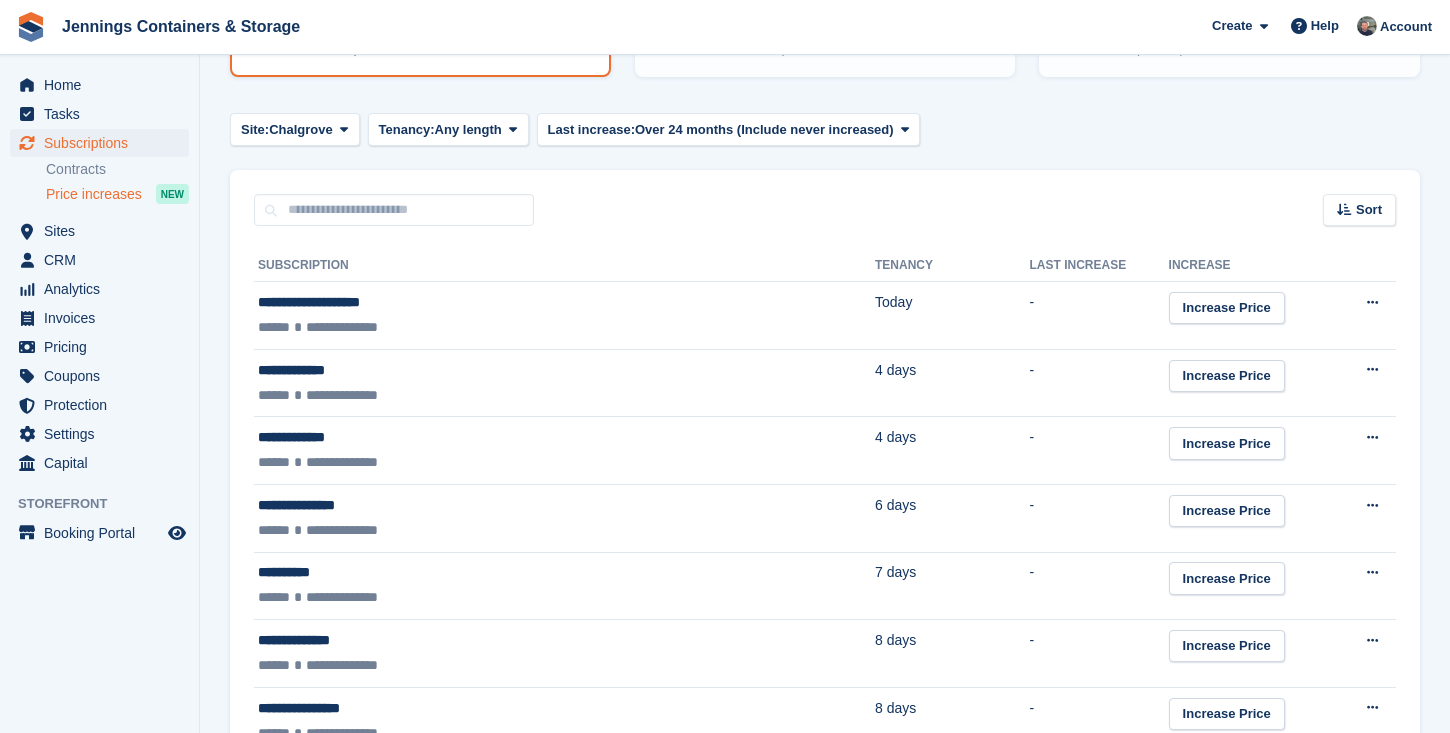 click on "Price increases" at bounding box center [94, 194] 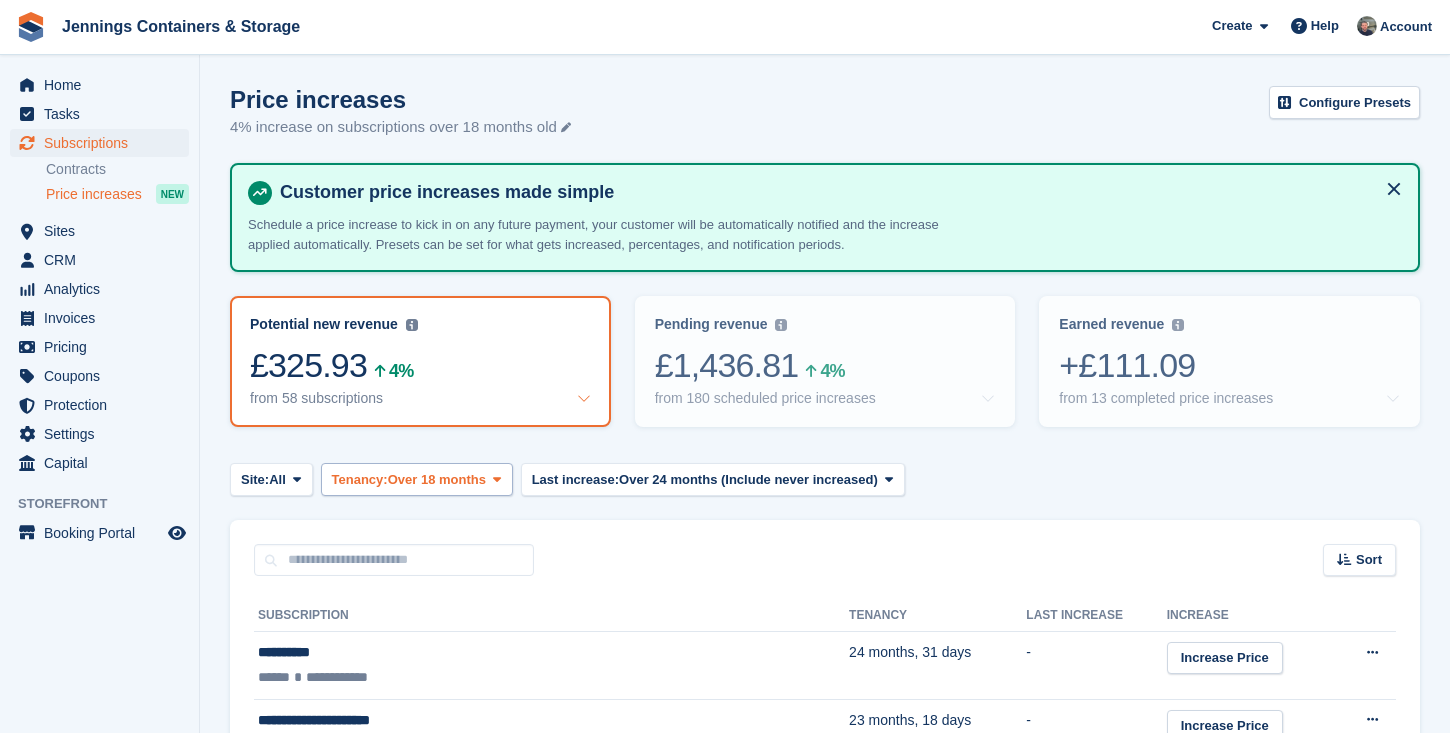 click on "Over 18 months" at bounding box center (437, 480) 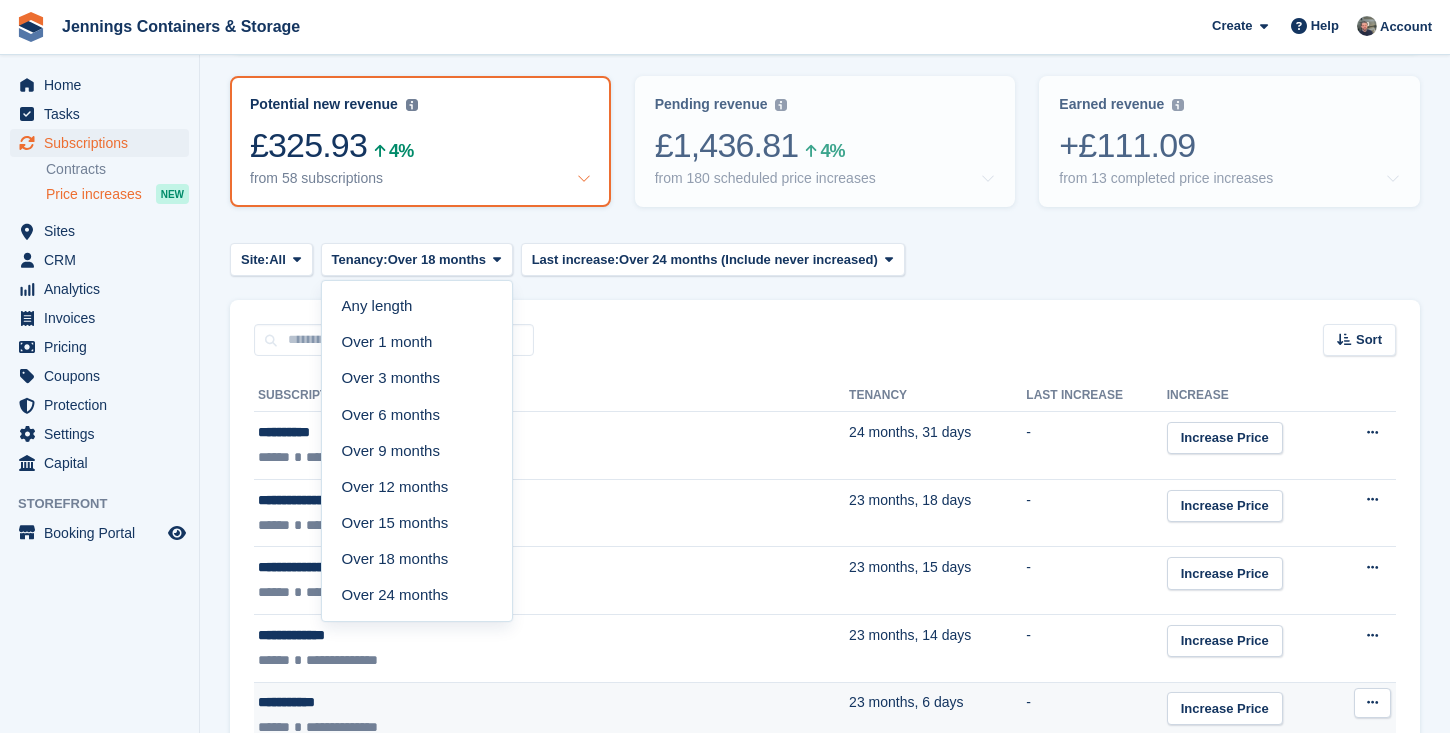 scroll, scrollTop: 311, scrollLeft: 0, axis: vertical 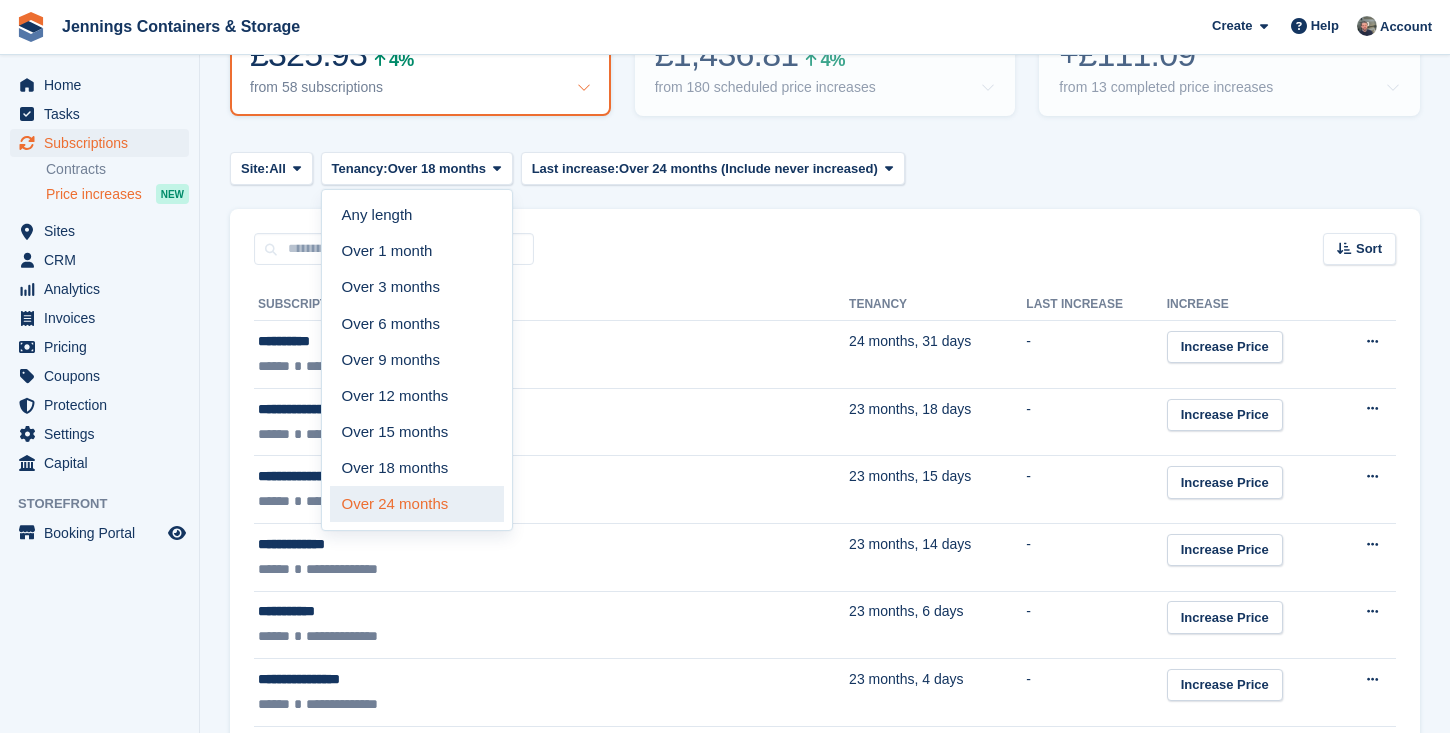 click on "Over 24 months" at bounding box center [417, 504] 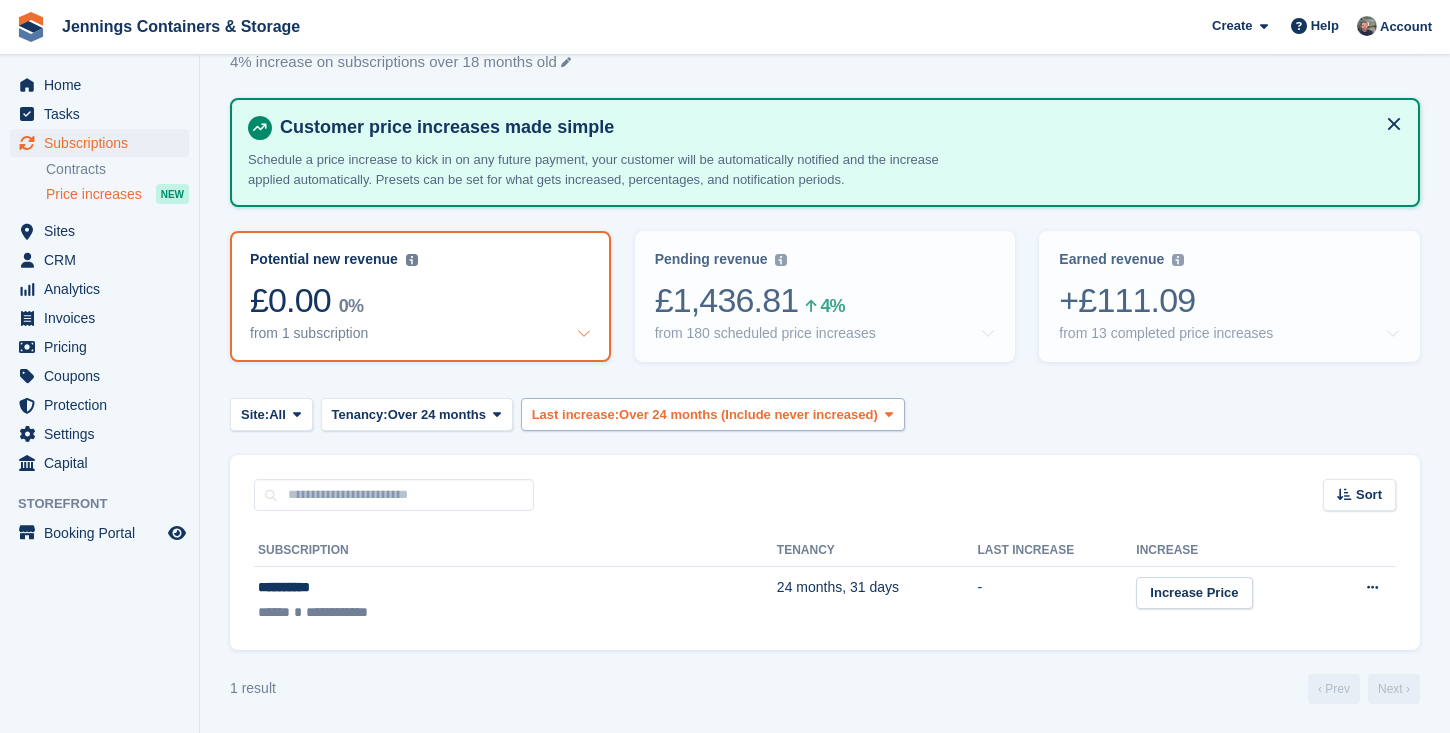 scroll, scrollTop: 64, scrollLeft: 0, axis: vertical 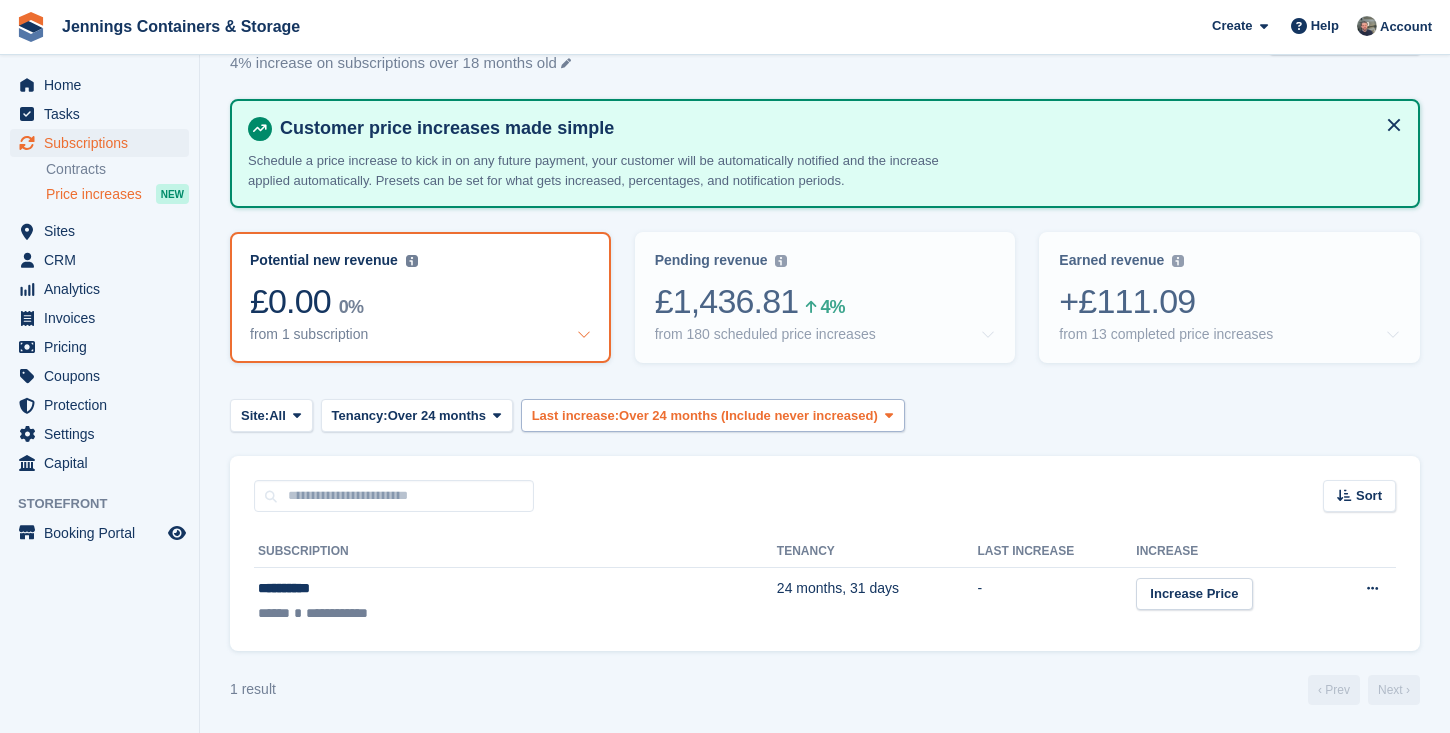 click on "Over 24 months (Include never increased)" at bounding box center (748, 416) 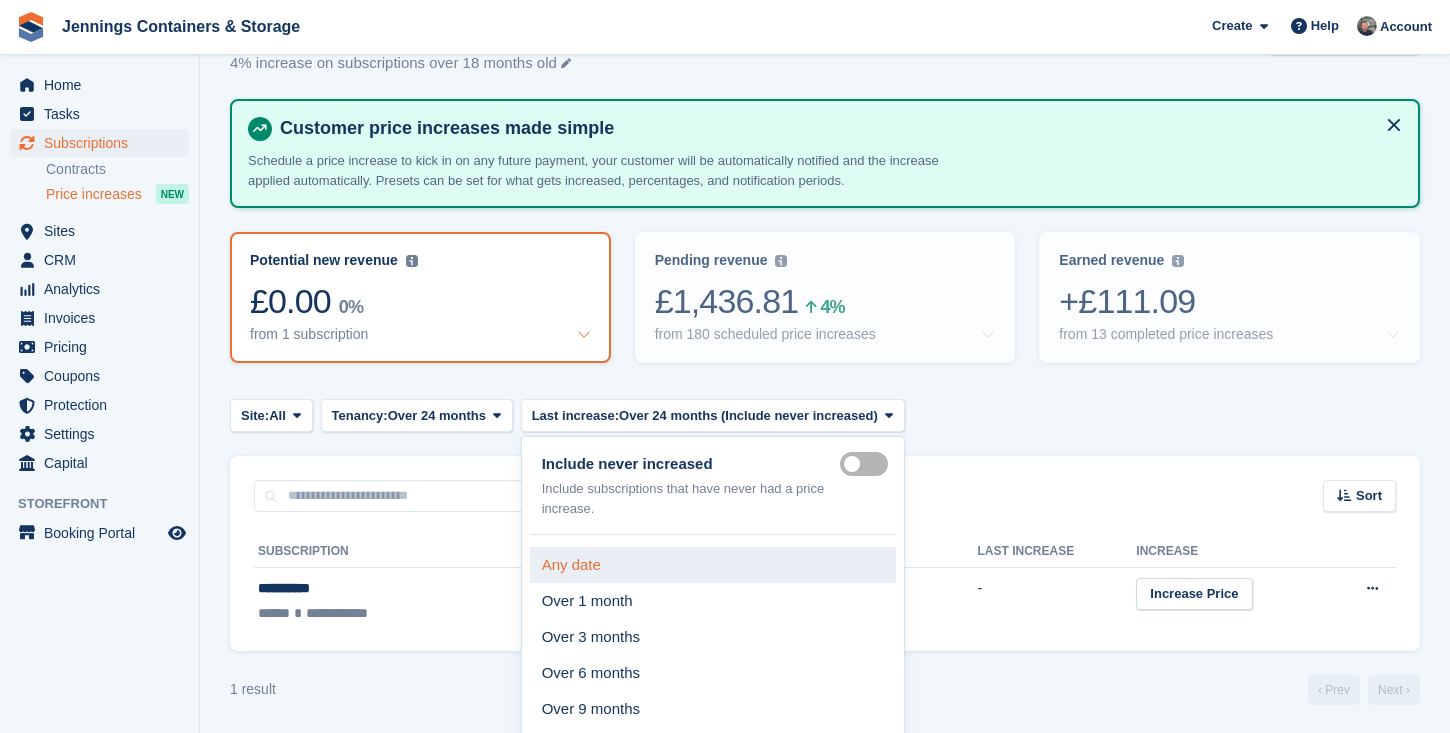 click on "Any date" at bounding box center [713, 565] 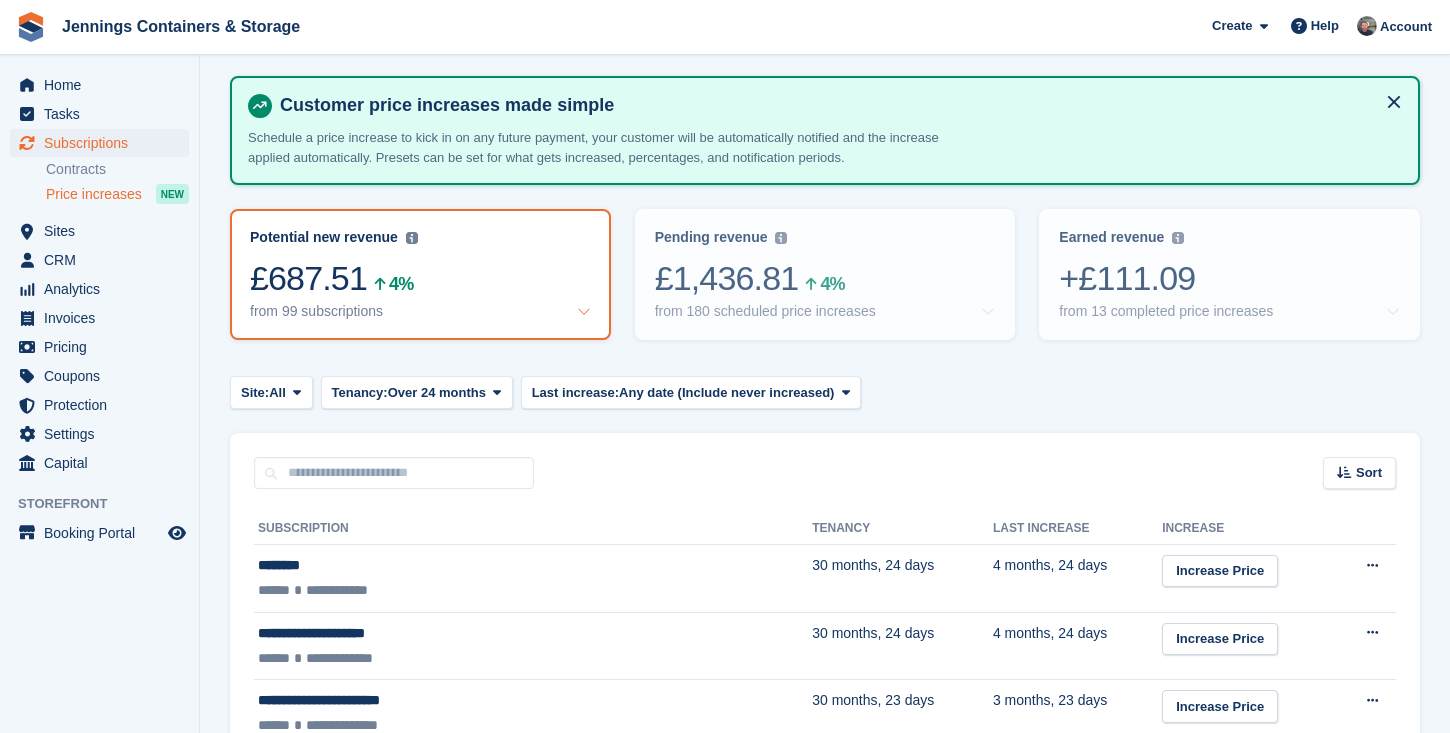 scroll, scrollTop: 90, scrollLeft: 0, axis: vertical 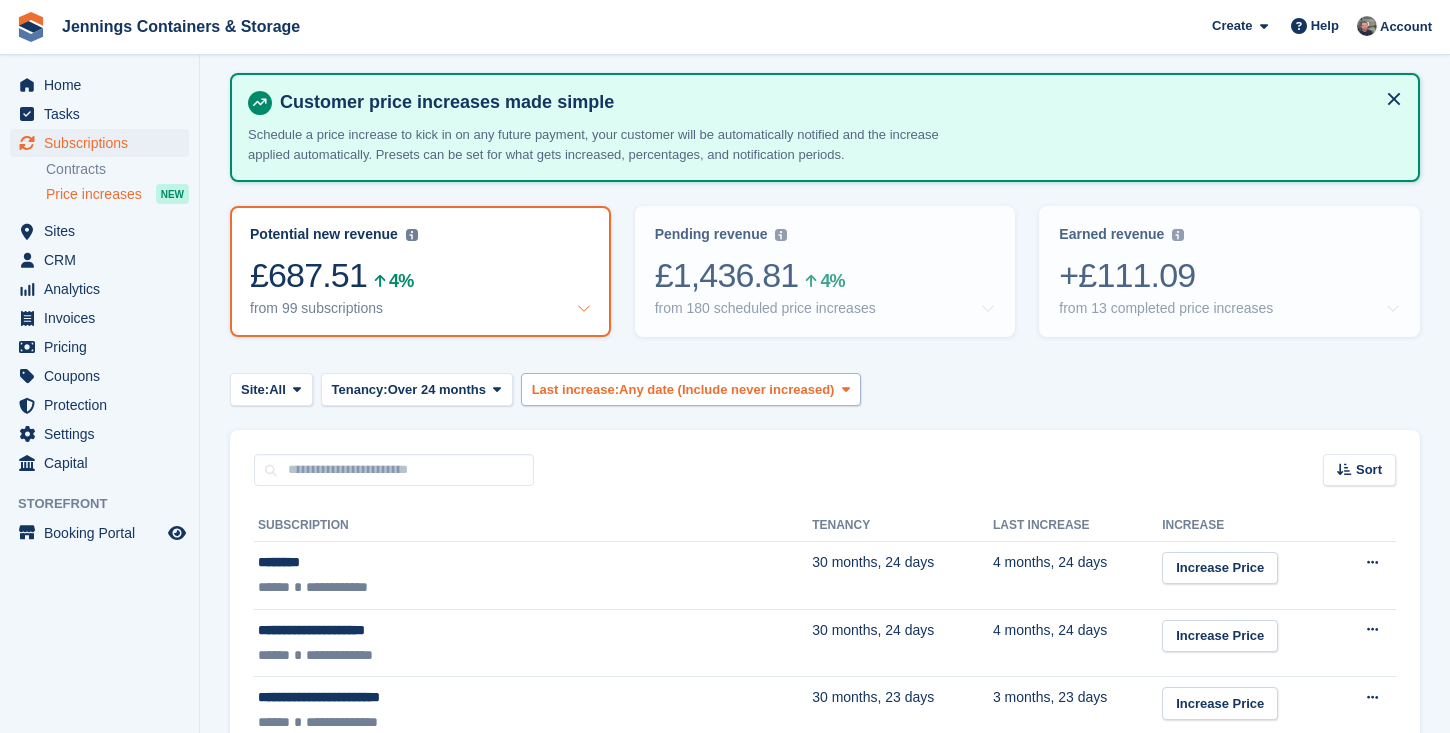 click on "Last increase:" at bounding box center (575, 390) 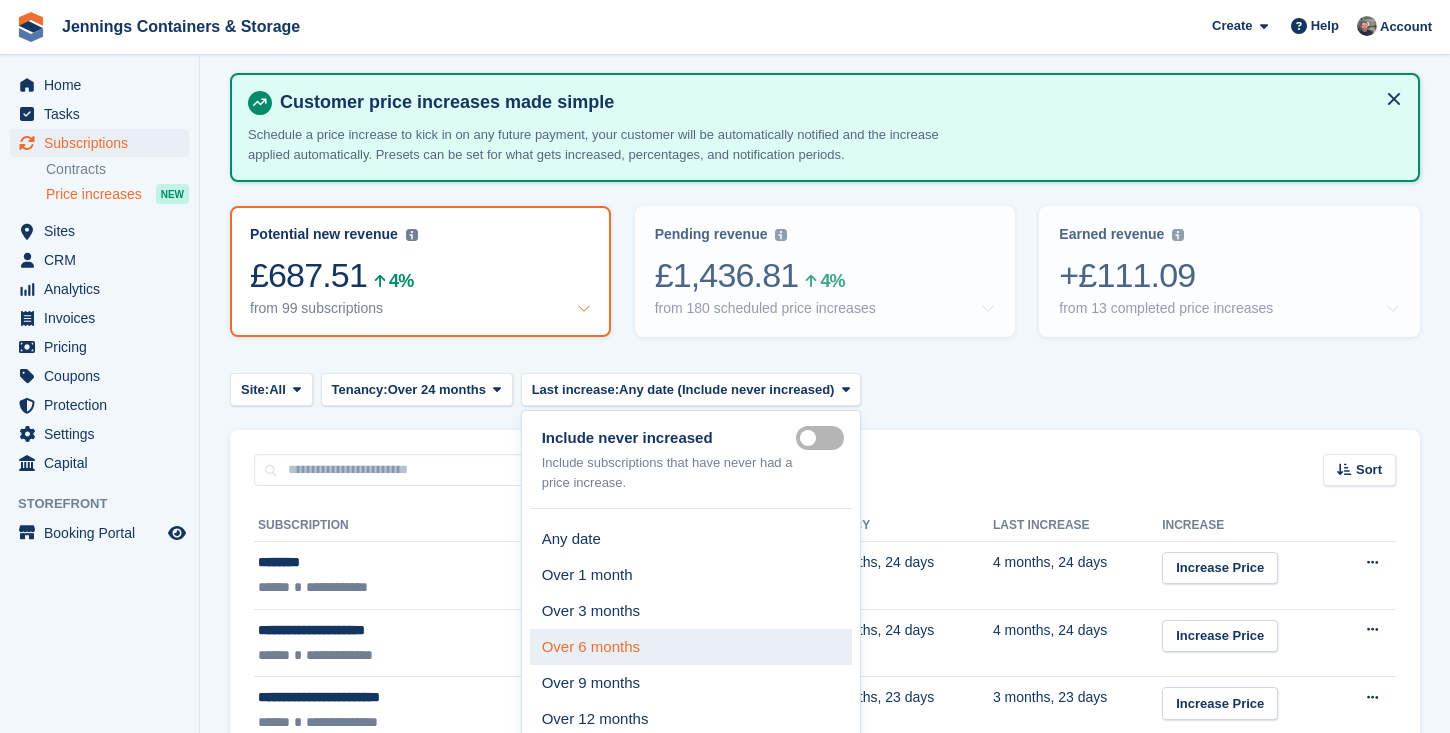 click on "Over 6 months" at bounding box center [691, 647] 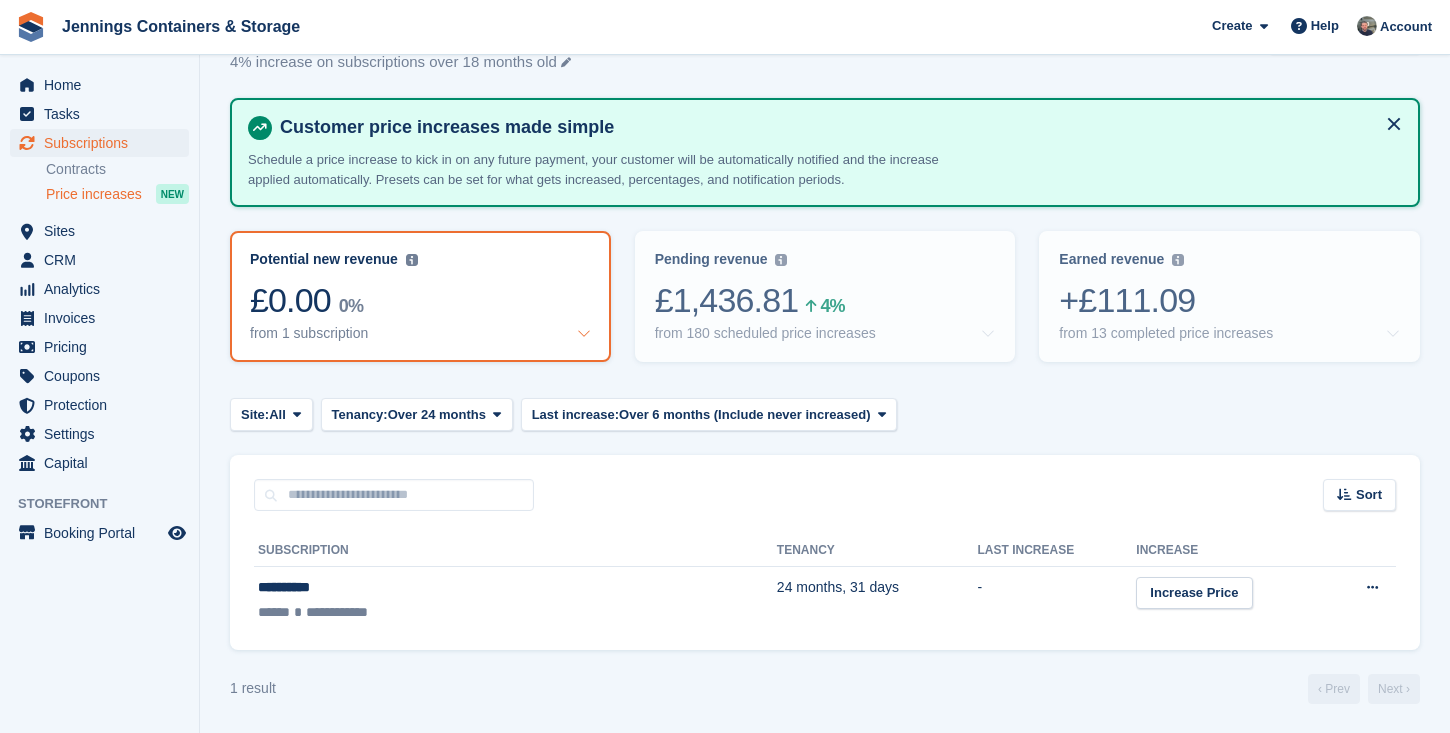 scroll, scrollTop: 64, scrollLeft: 0, axis: vertical 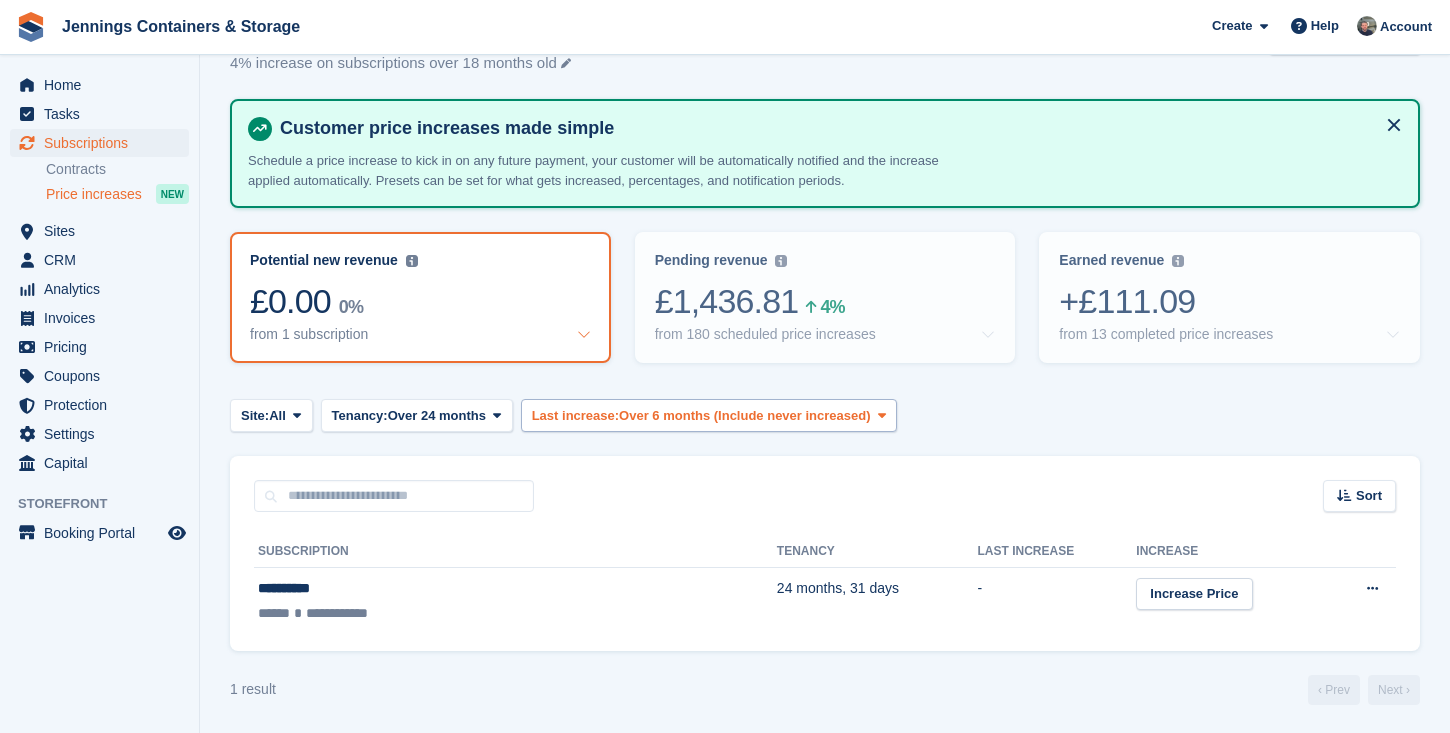click on "Last increase:" at bounding box center (575, 416) 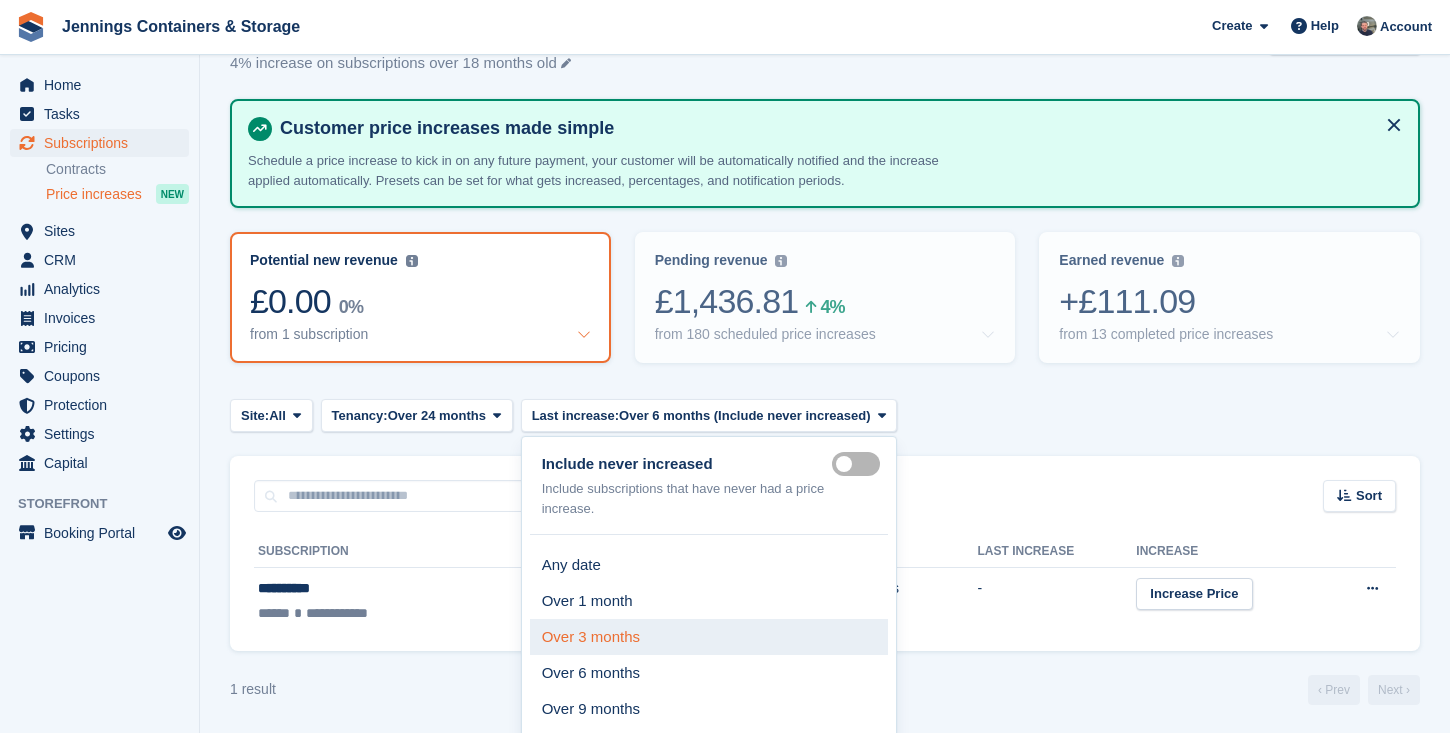 click on "Over 3 months" at bounding box center (709, 637) 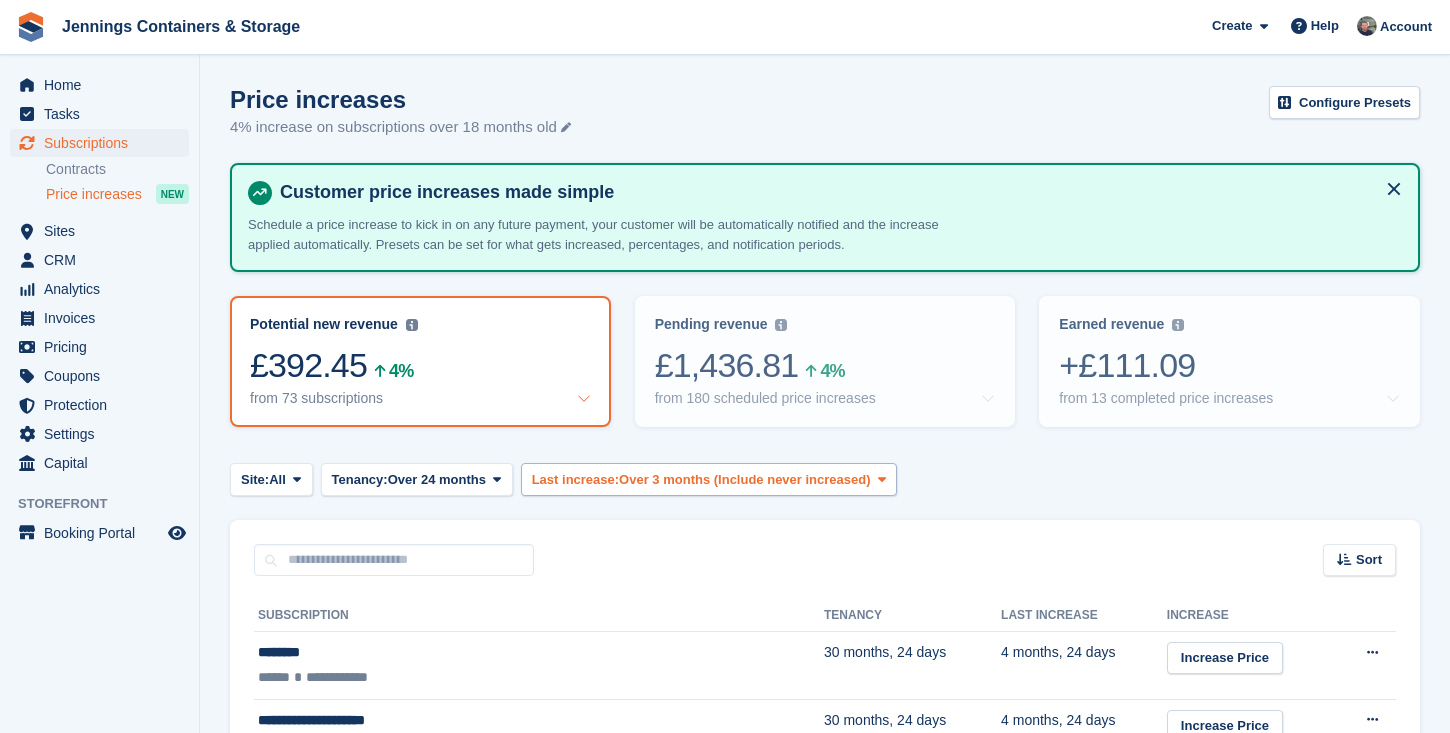 scroll, scrollTop: 0, scrollLeft: 0, axis: both 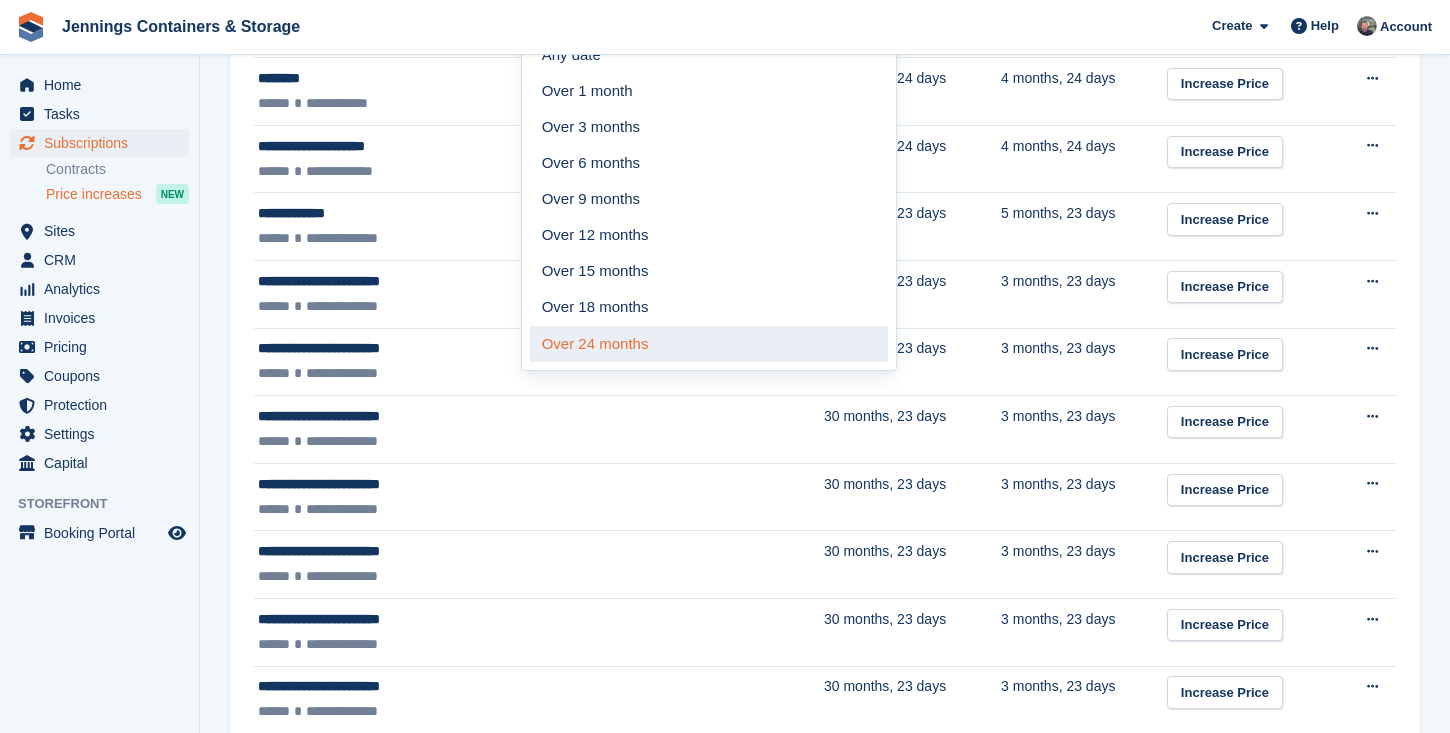 click on "Over 24 months" at bounding box center (709, 344) 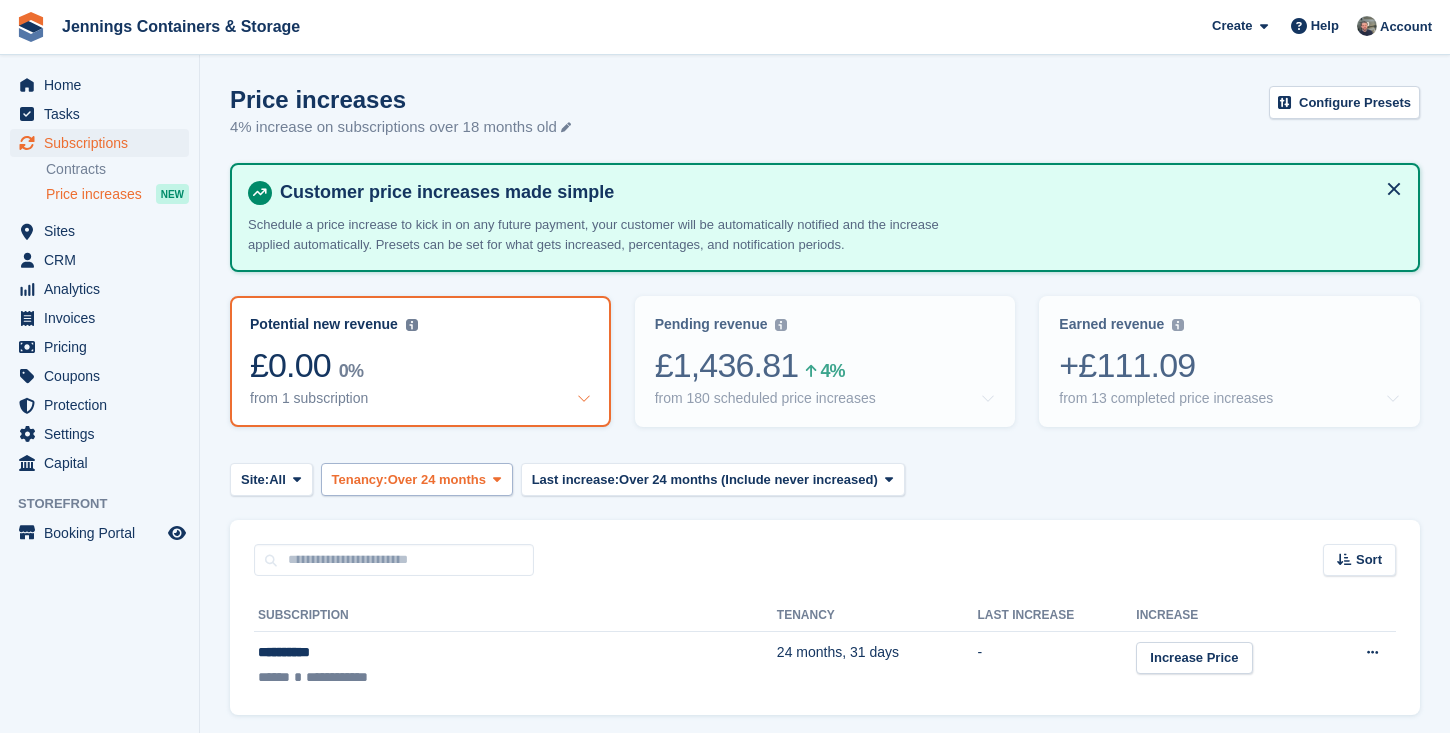 scroll, scrollTop: 0, scrollLeft: 0, axis: both 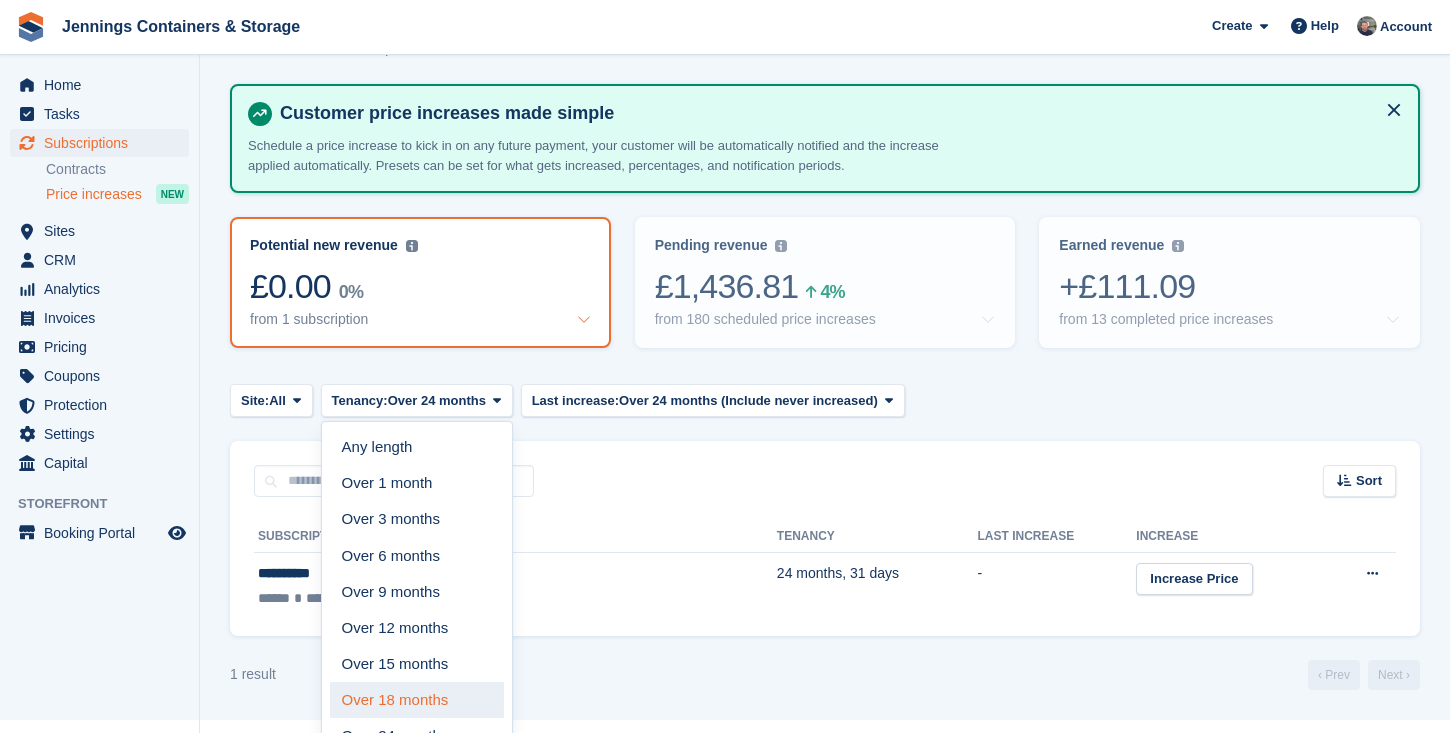 click on "Over 18 months" at bounding box center (417, 700) 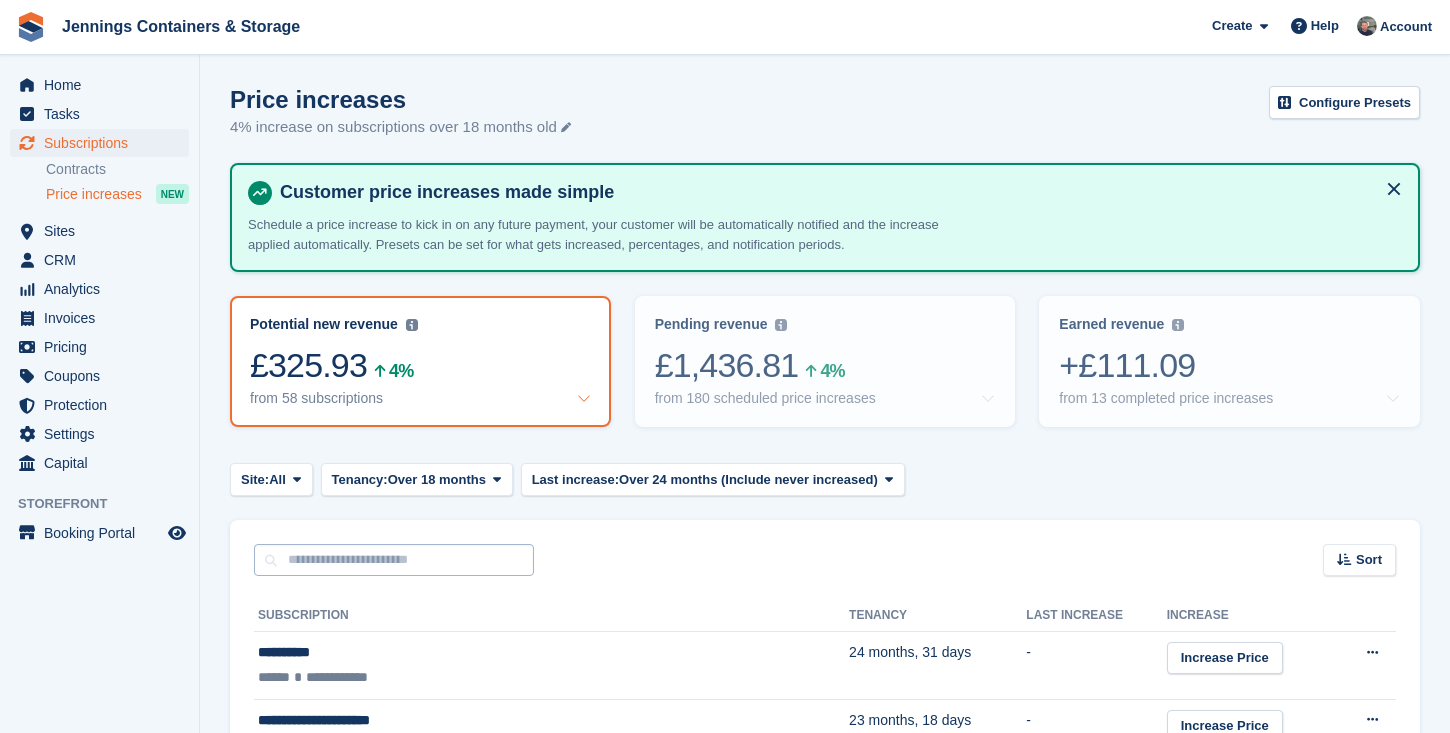 scroll, scrollTop: 0, scrollLeft: 0, axis: both 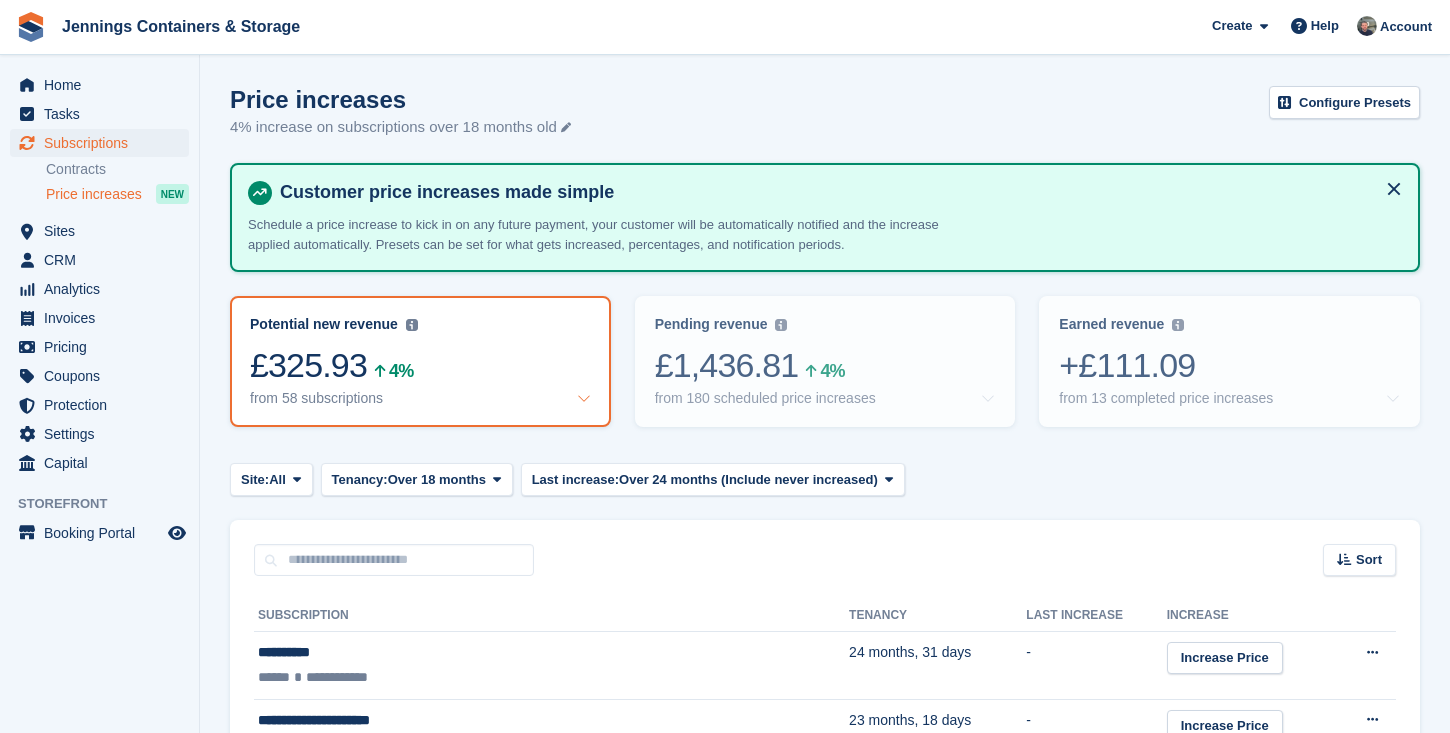 click on "Price increases
4% increase on subscriptions over 18 months old
Configure Presets
Customer price increases made simple
Schedule a price increase to kick in on any future payment, your customer will be automatically notified and the increase applied automatically. Presets can be set for what gets increased, percentages, and notification periods.
Potential new revenue
Potential recurring revenue based on  4% increase  on all tenants with an active subscription  over 18 months  applied to Unit Types only.
£325.93
4%
from 58 subscriptions" at bounding box center [825, 2083] 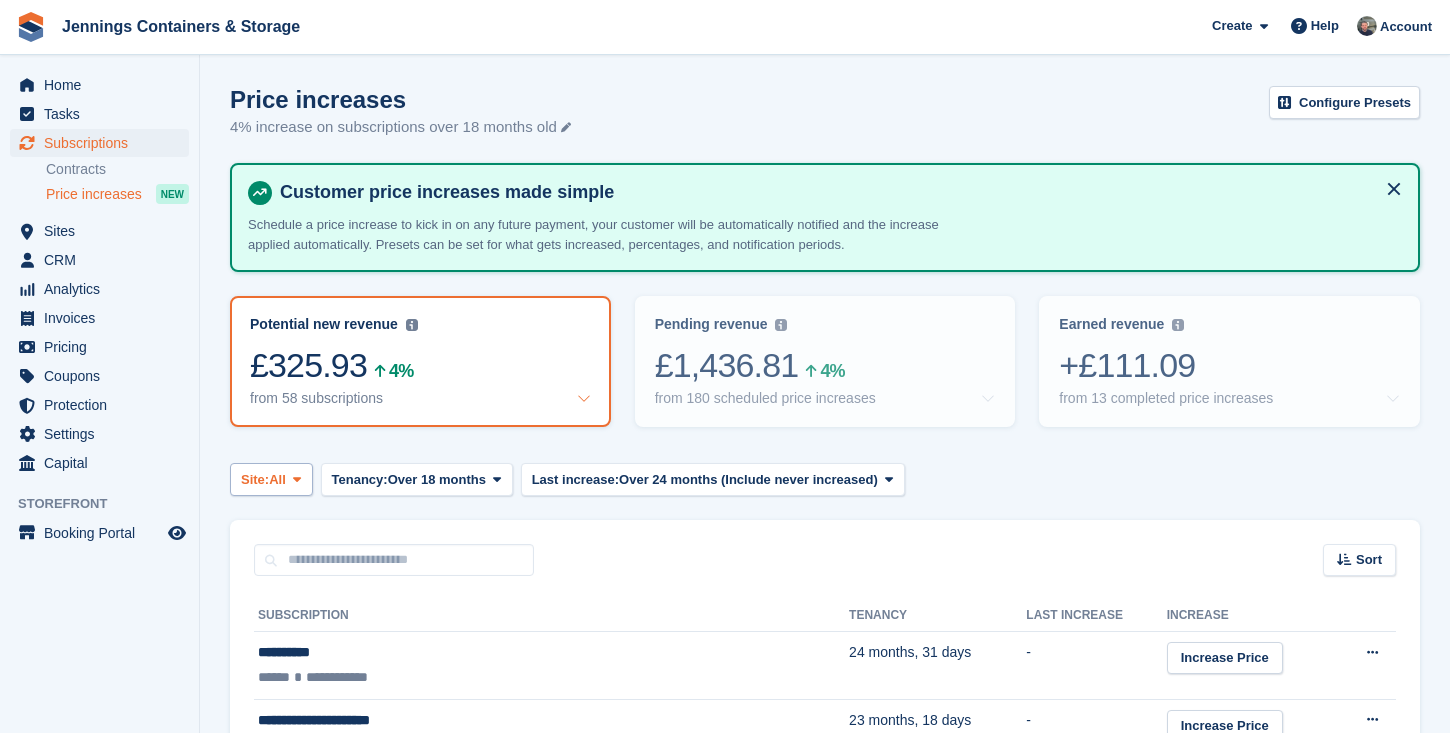 click on "All" at bounding box center [277, 480] 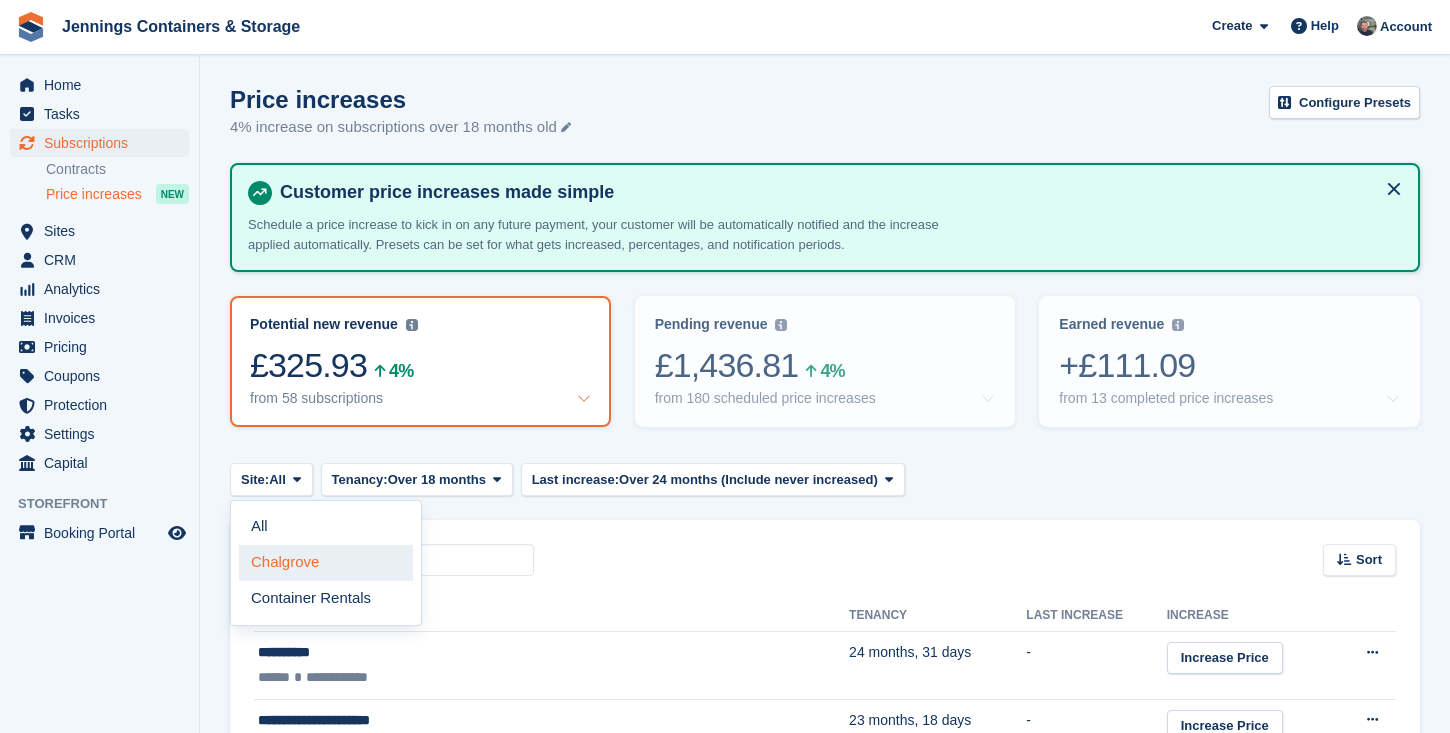 click on "Chalgrove" at bounding box center (326, 563) 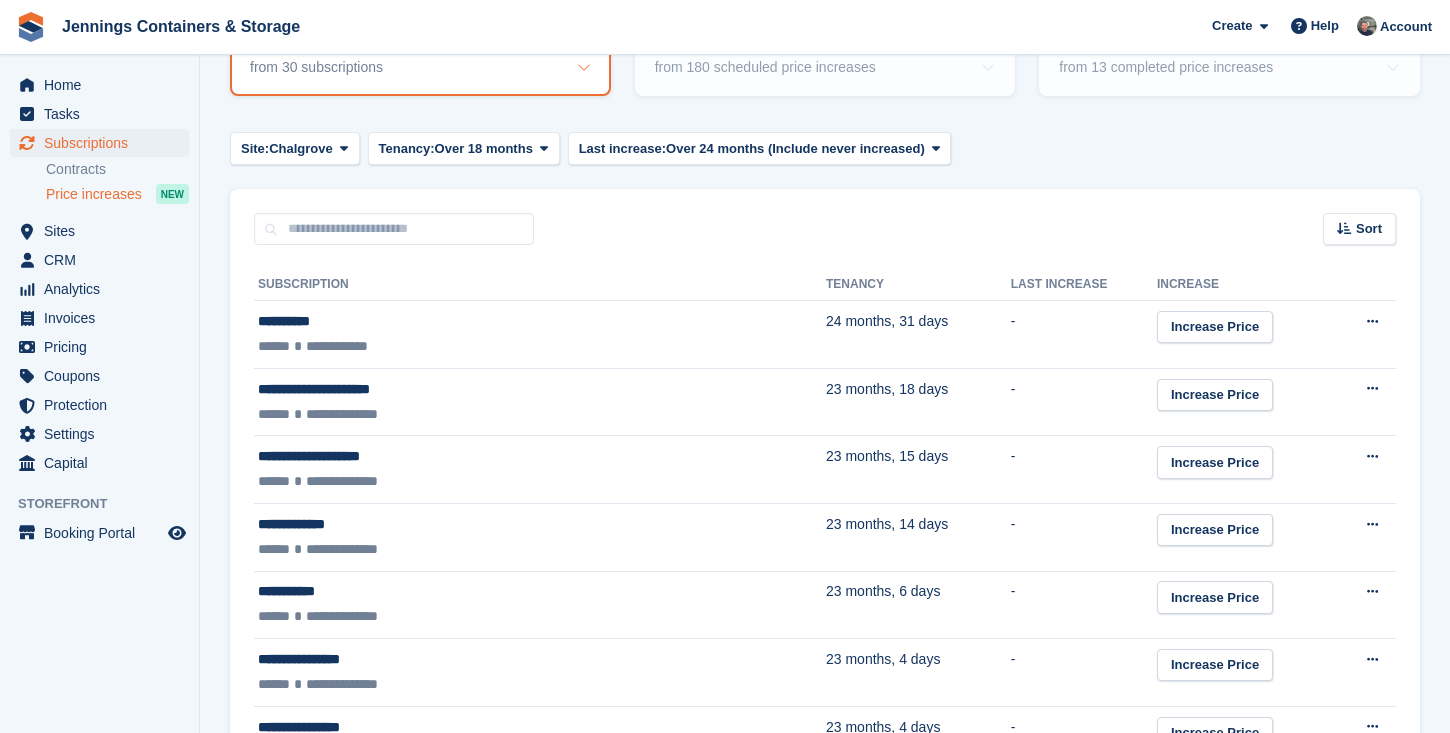 scroll, scrollTop: 305, scrollLeft: 0, axis: vertical 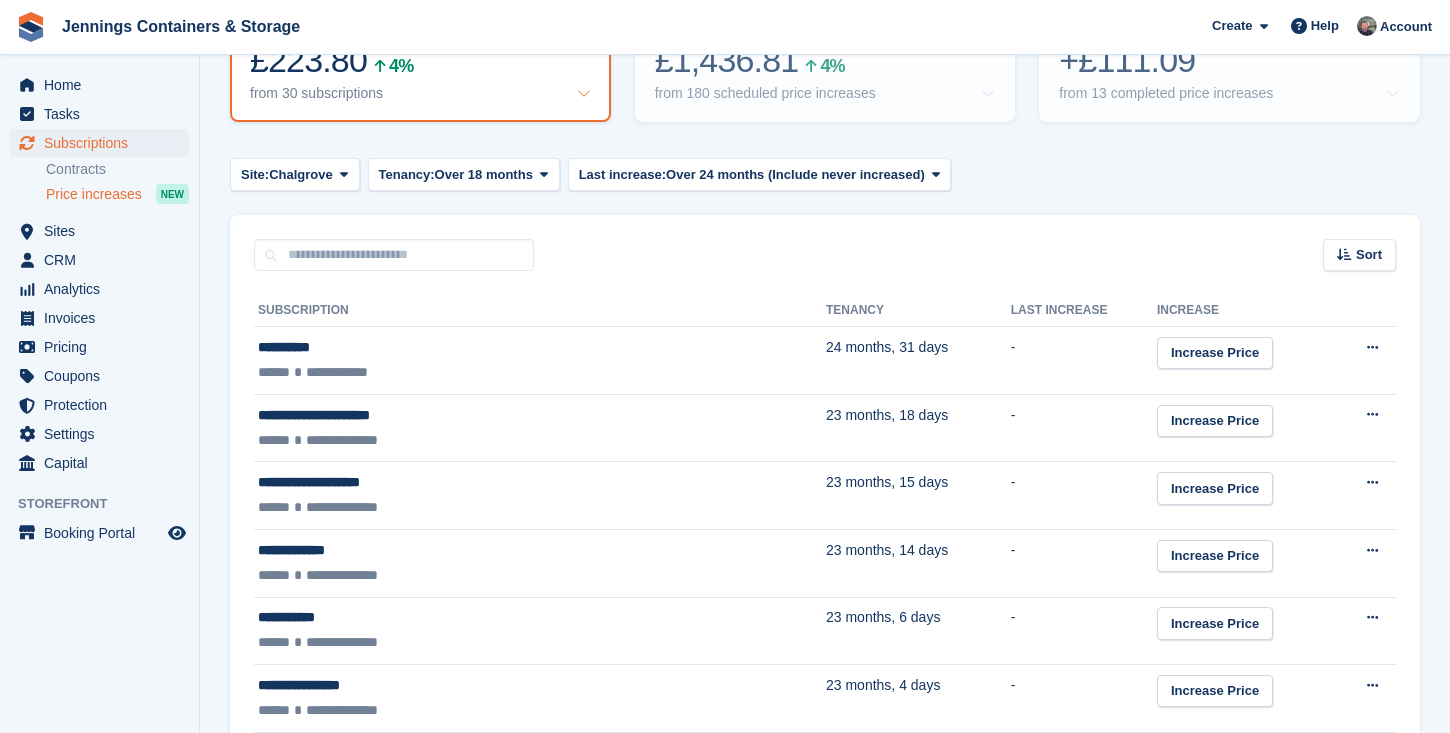 click on "Earned revenue
Revenue earned in the  Last 30 Days  from completed price increases.
+£111.09
from 13 completed price increases" at bounding box center (1229, 56) 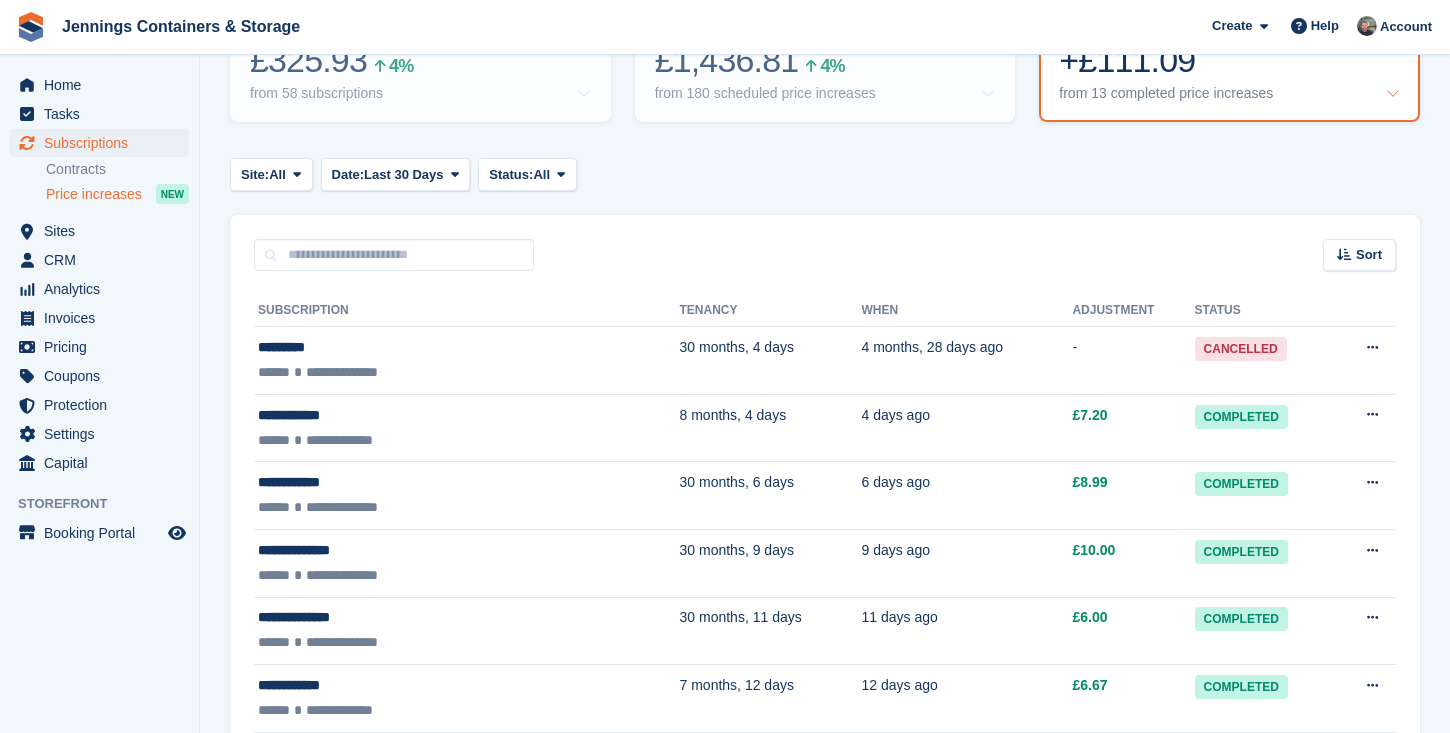 click on "+£111.09" at bounding box center [1229, 60] 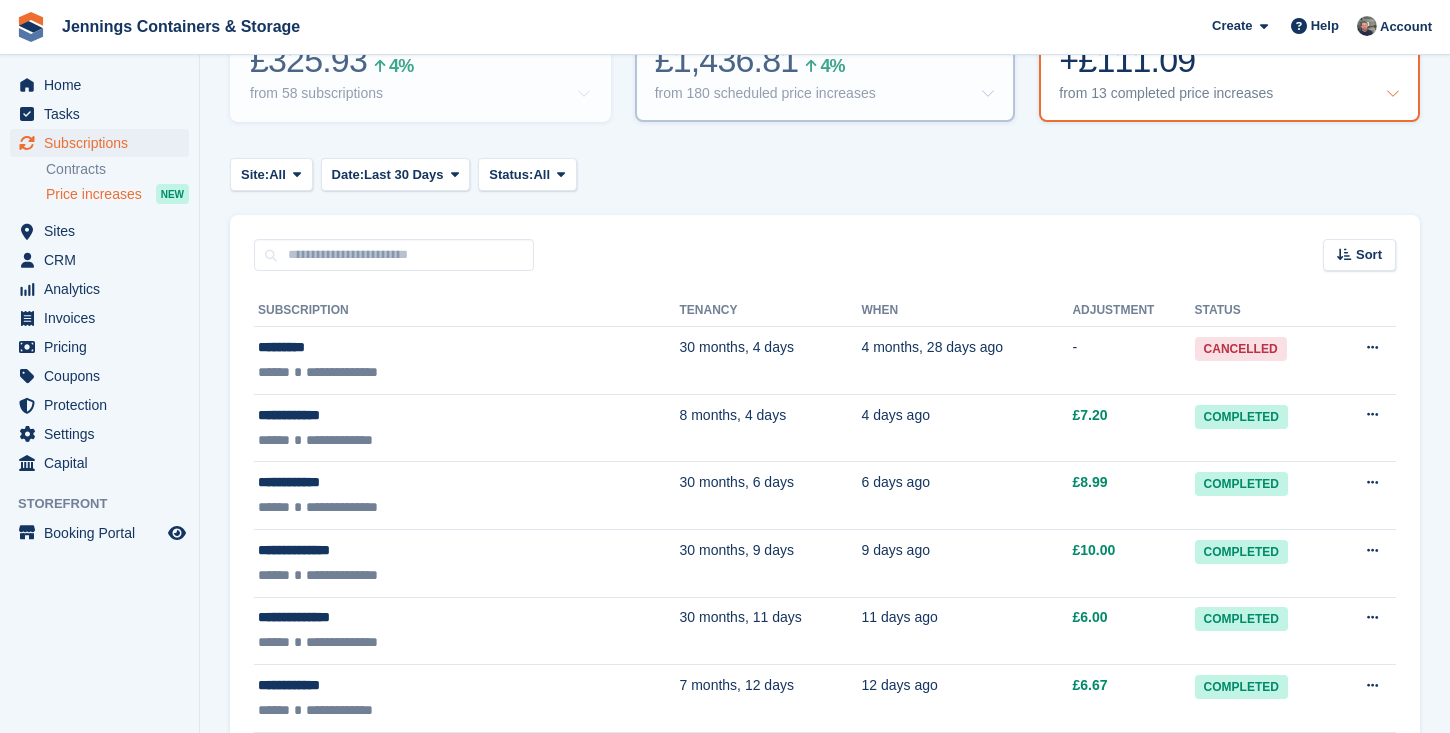 click on "Pending revenue
Recurring revenue based on the  180 price increases  you've set up for your tenants.
£1,436.81
4%
from 180 scheduled price increases" at bounding box center [825, 56] 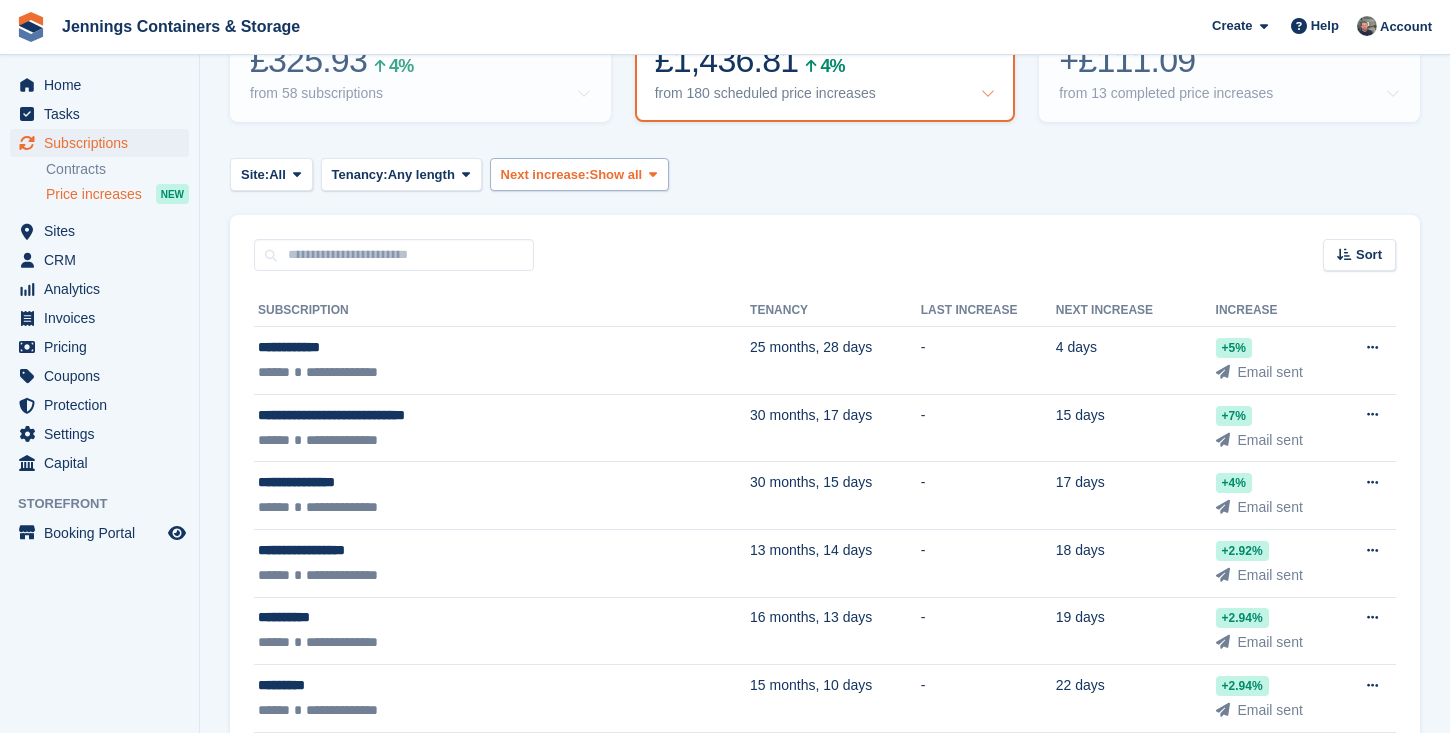click on "Next increase:
Show all" at bounding box center (579, 174) 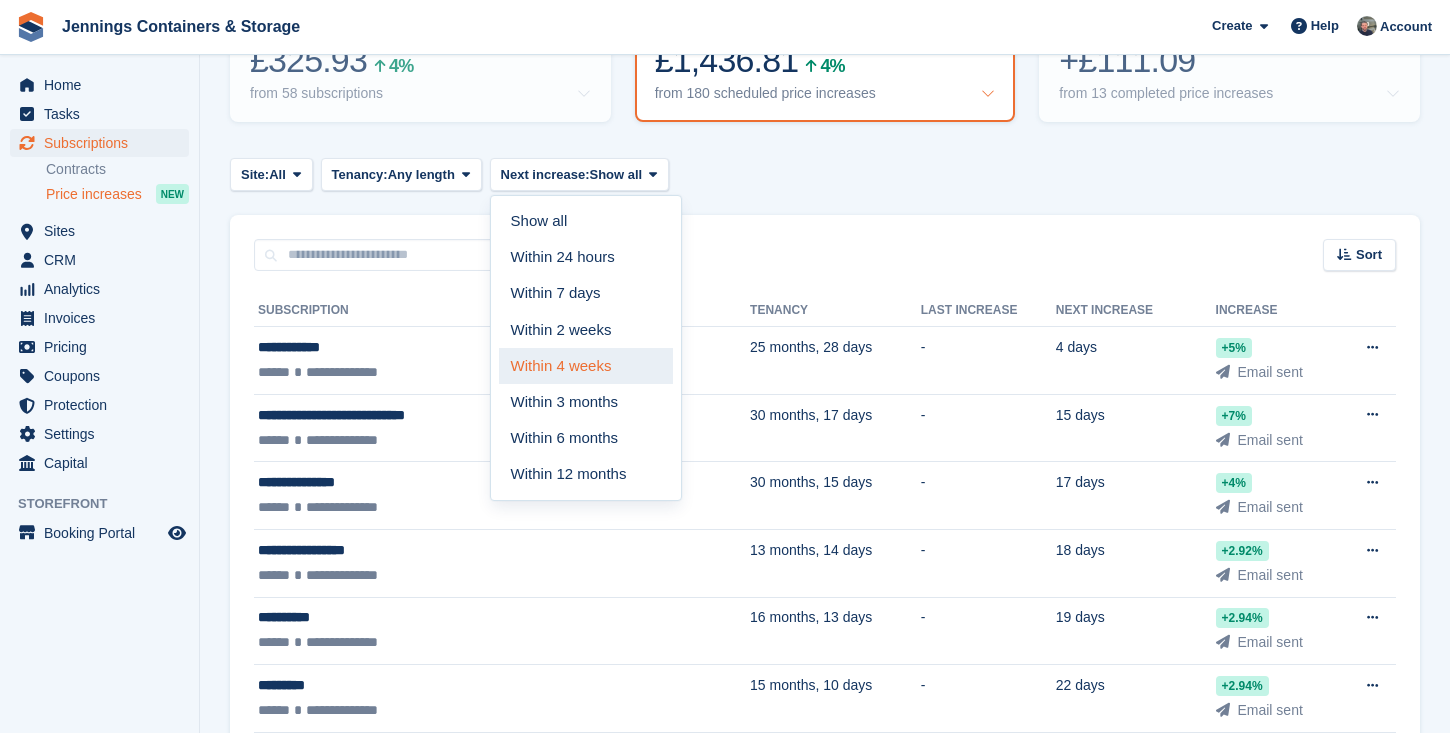 click on "Within 4 weeks" at bounding box center (586, 366) 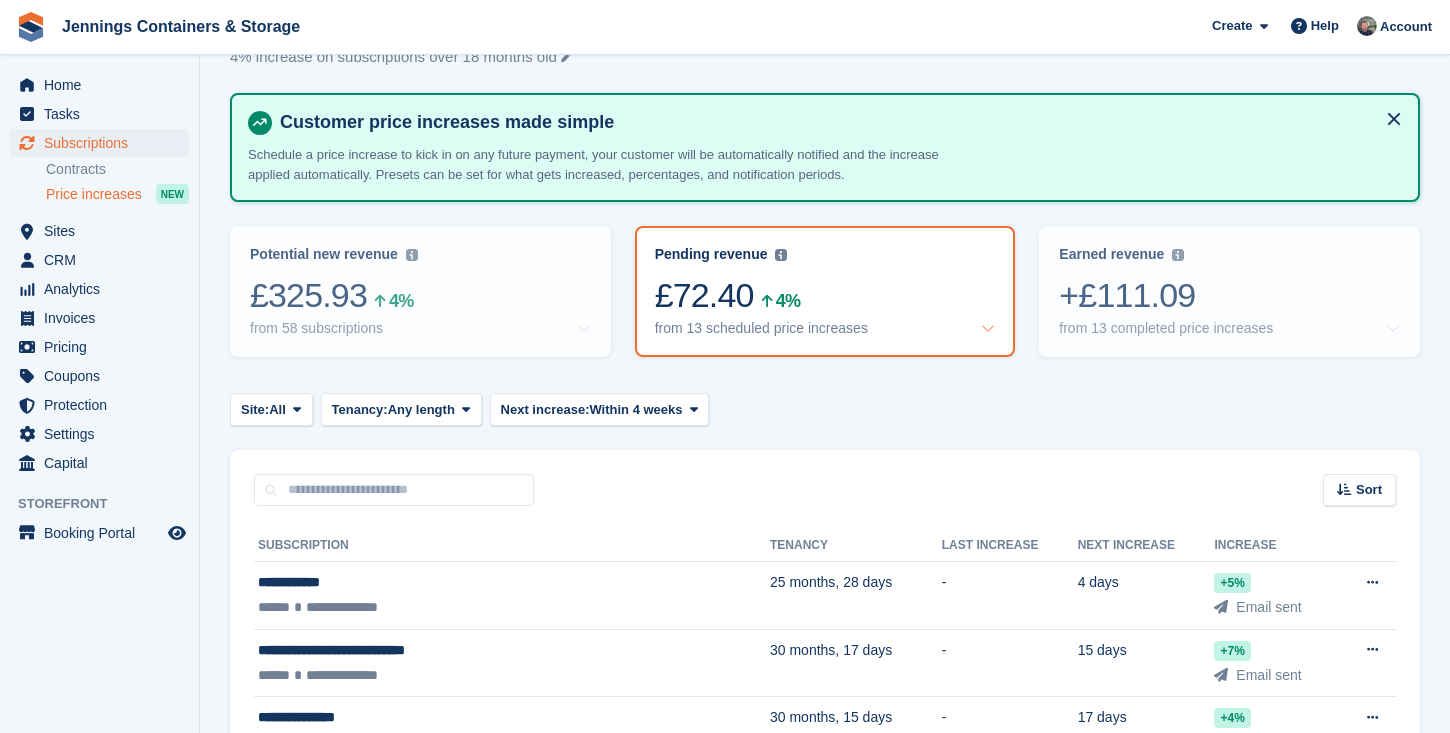 scroll, scrollTop: 56, scrollLeft: 0, axis: vertical 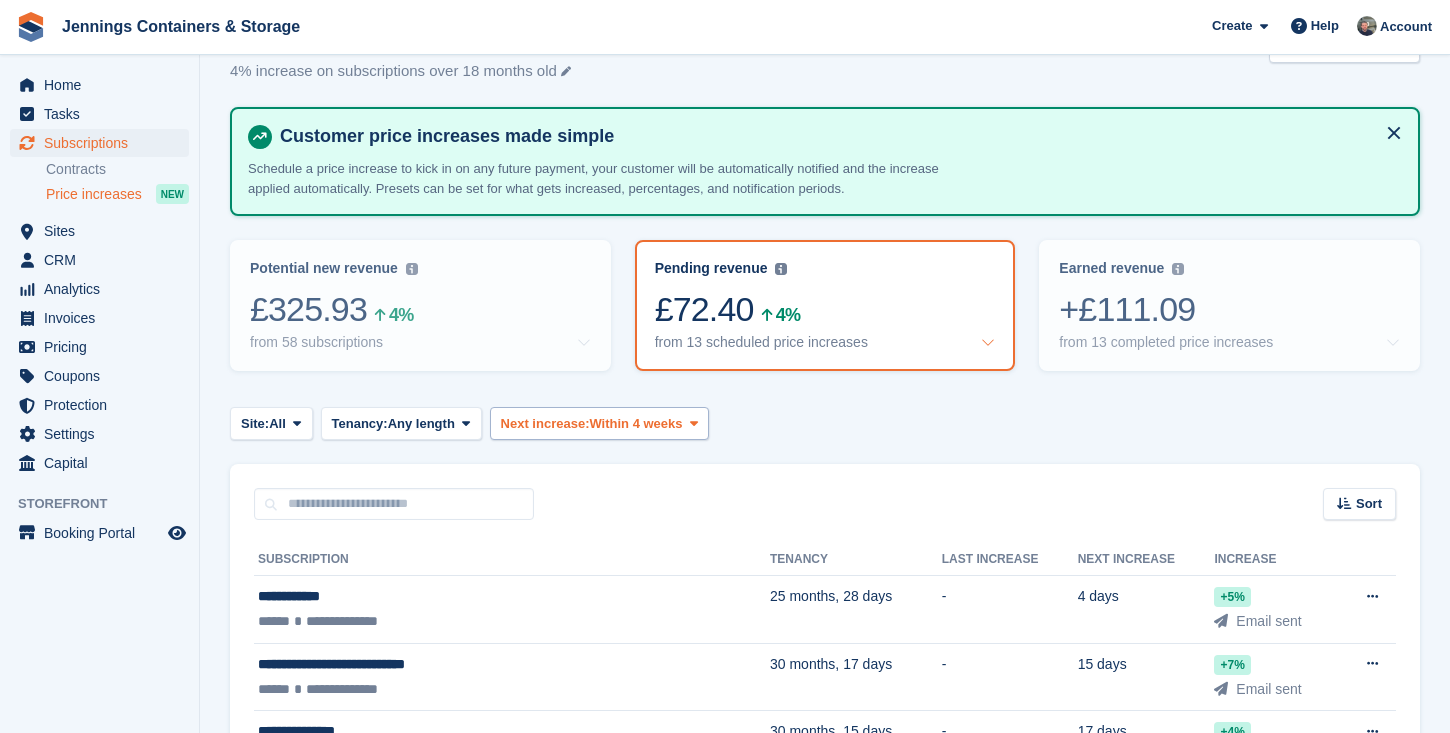 click on "Within 4 weeks" at bounding box center [635, 424] 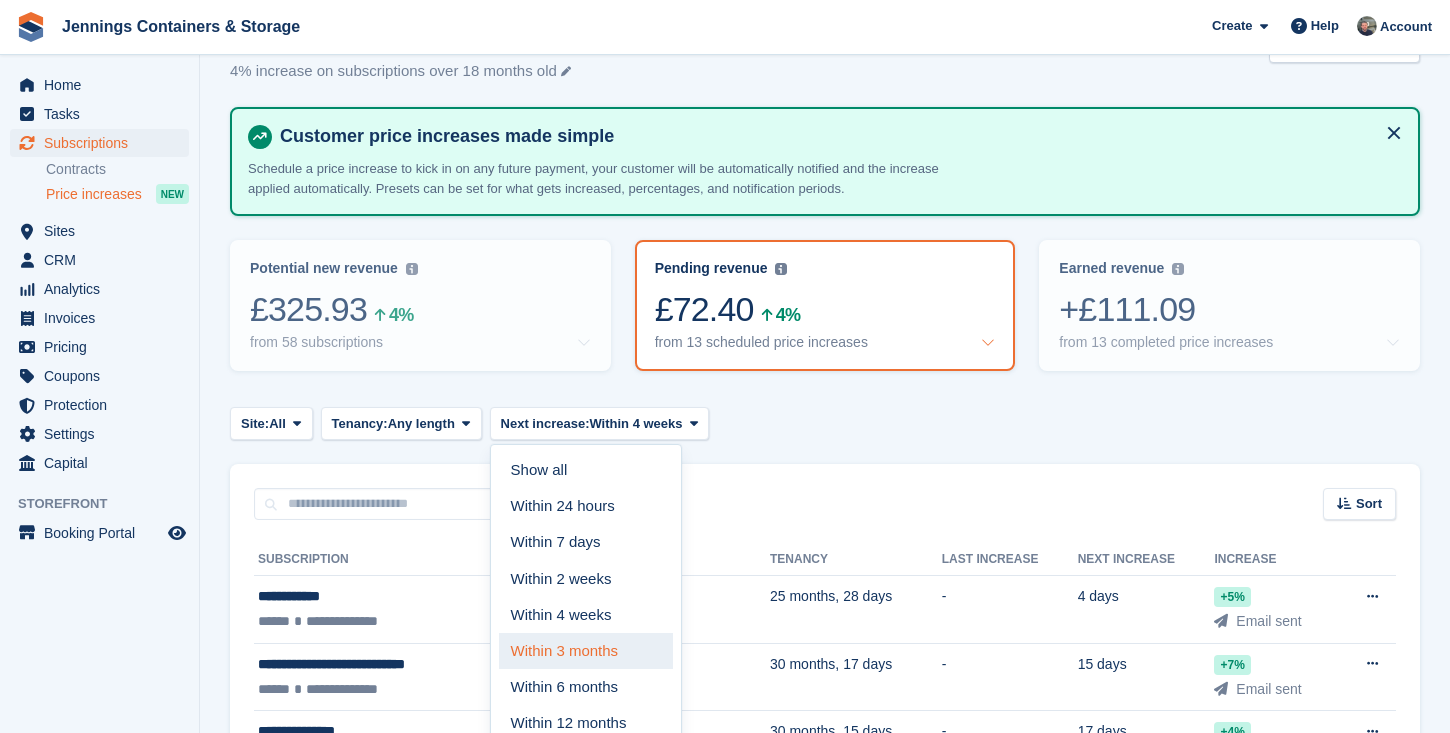 click on "Within 3 months" at bounding box center [586, 651] 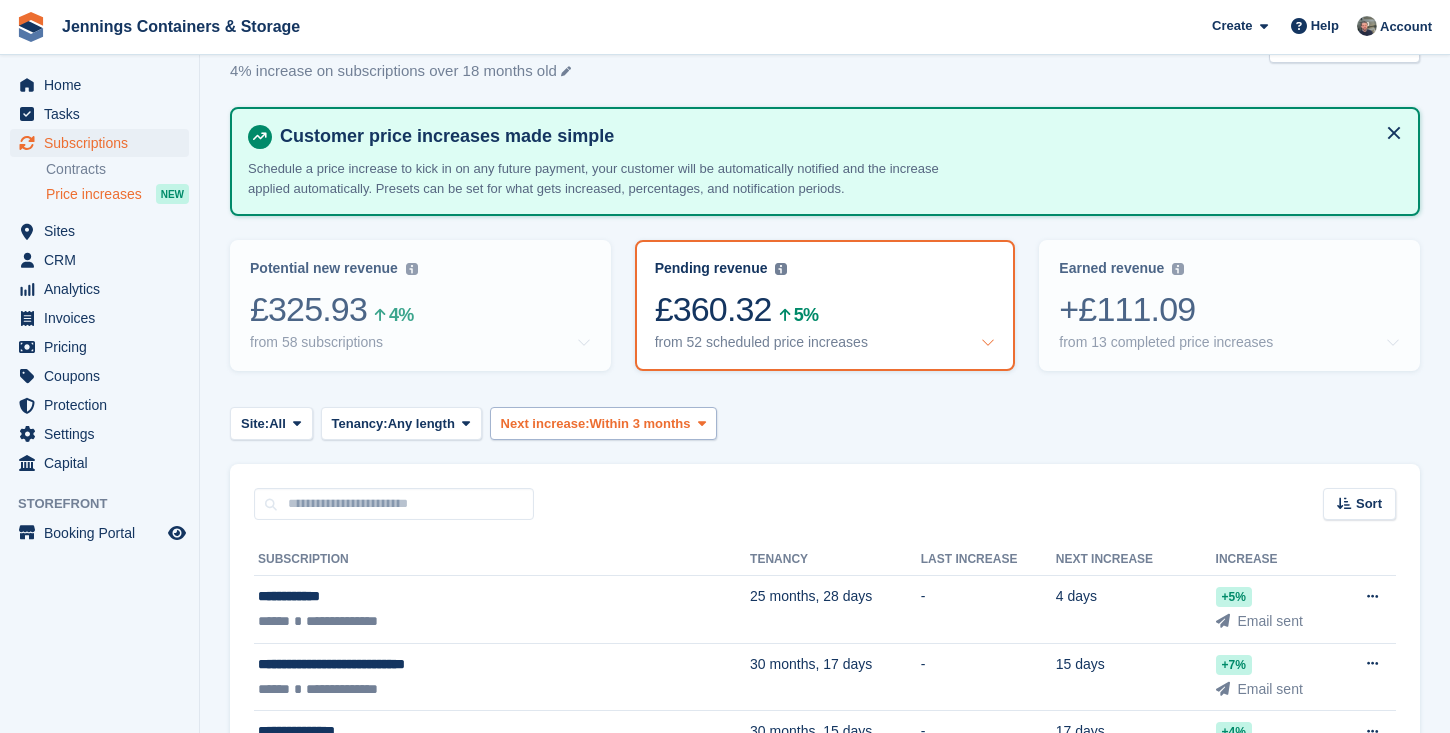 click on "Within 3 months" at bounding box center (639, 424) 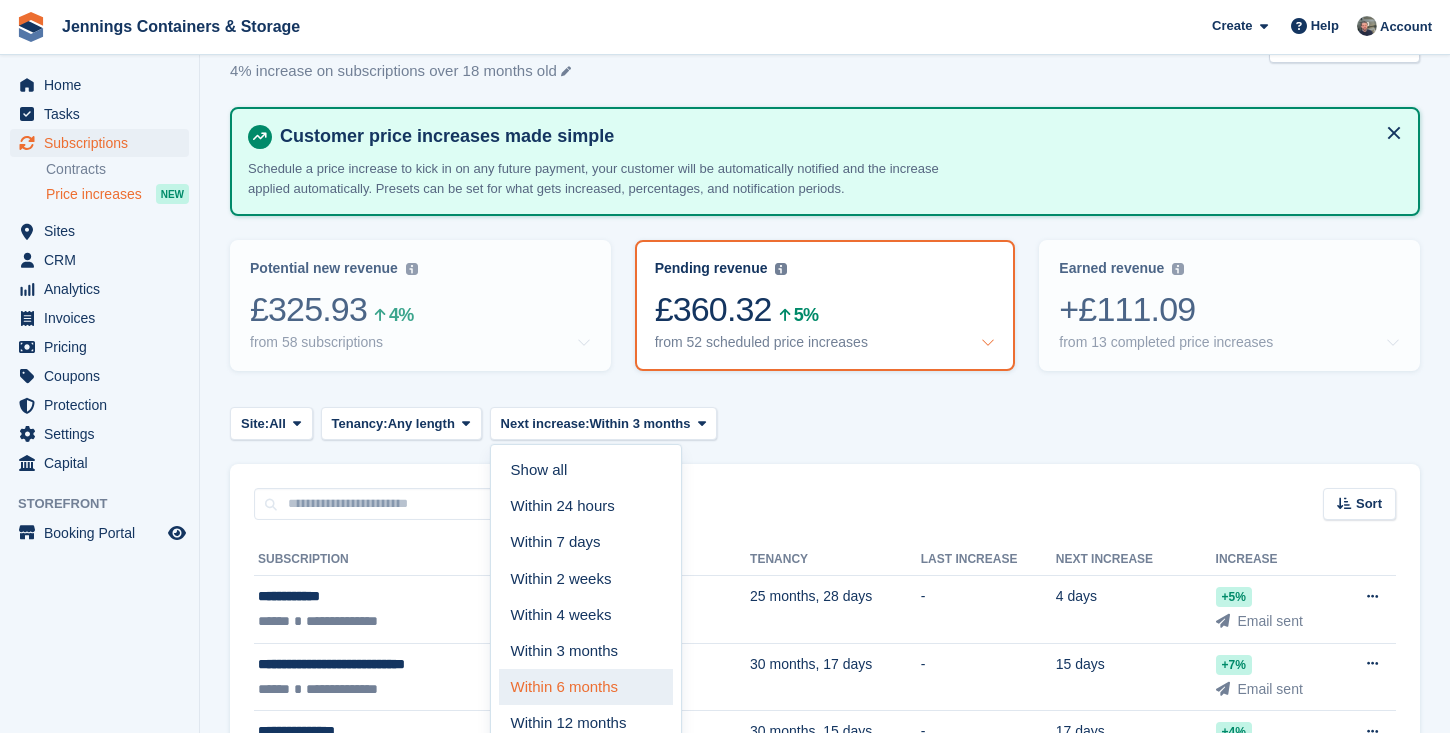 click on "Within 6 months" at bounding box center (586, 687) 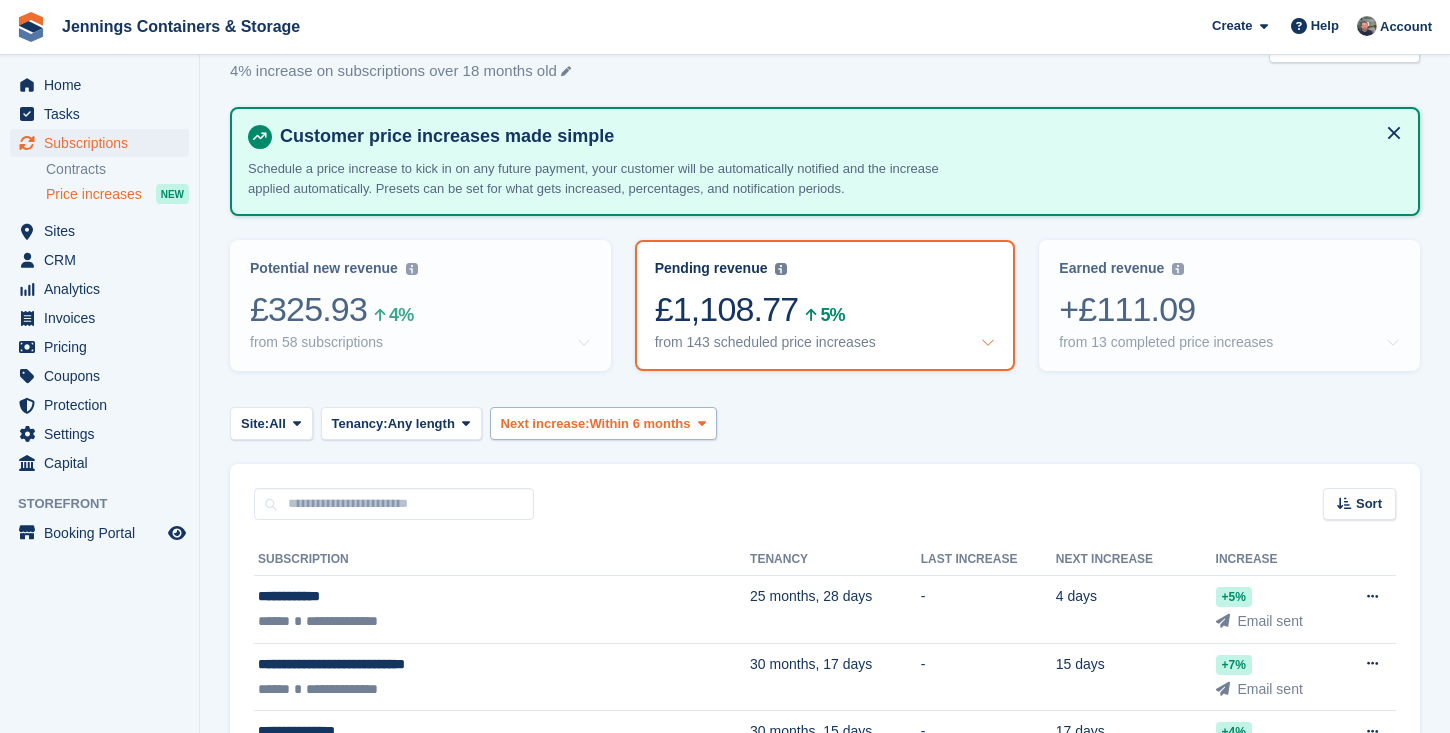 click on "Next increase:
Within 6 months" at bounding box center [604, 423] 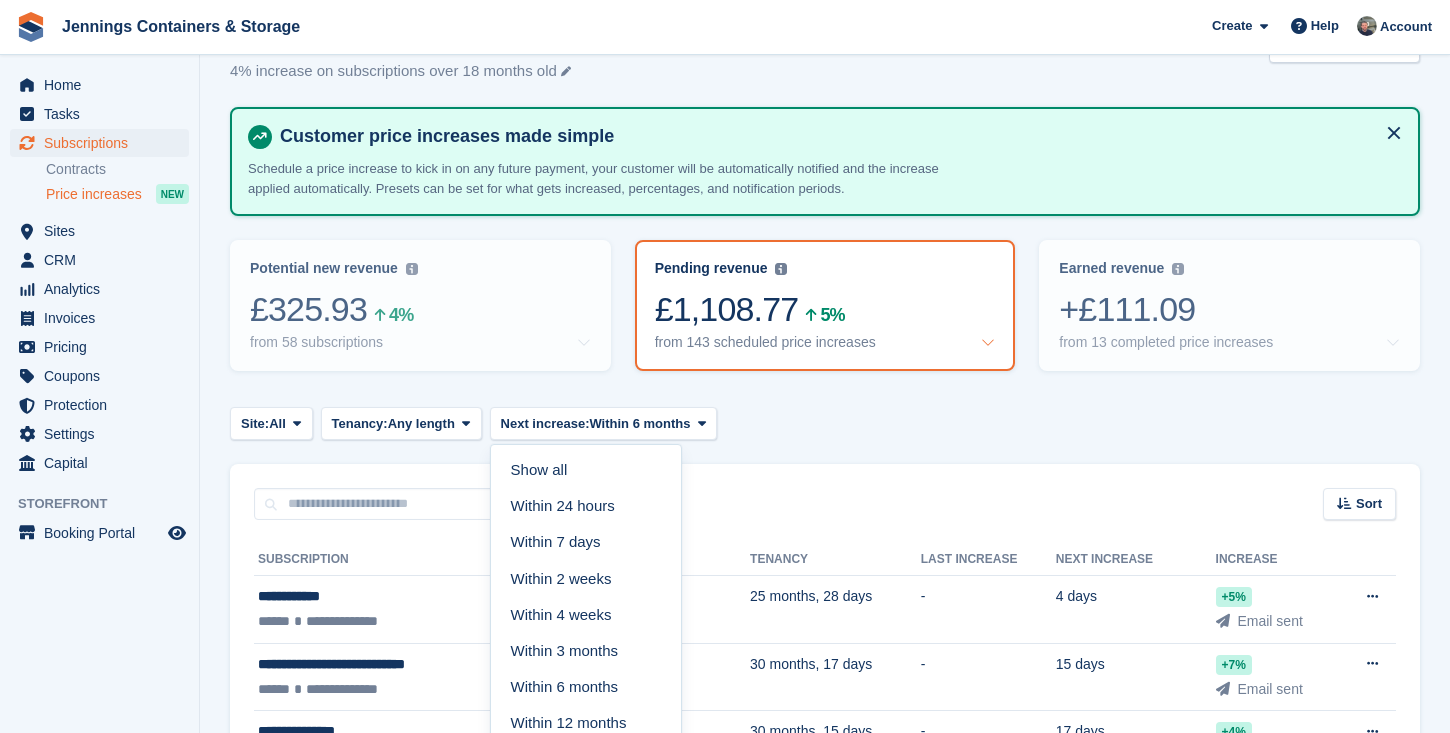 click on "Site:
All
All
Chalgrove
Container Rentals
Tenancy:
Any length
Any length
Over 1 month
Over 3 months
Over 6 months
Over 9 months
Over 12 months
Over 15 months
Over 18 months
Over 24 months
Next increase:
Within 6 months
Show all
Within 24 hours
Within 7 days
Within 2 weeks
Within 4 weeks
Within 3 months
Within 6 months
Within 12 months" at bounding box center (825, 423) 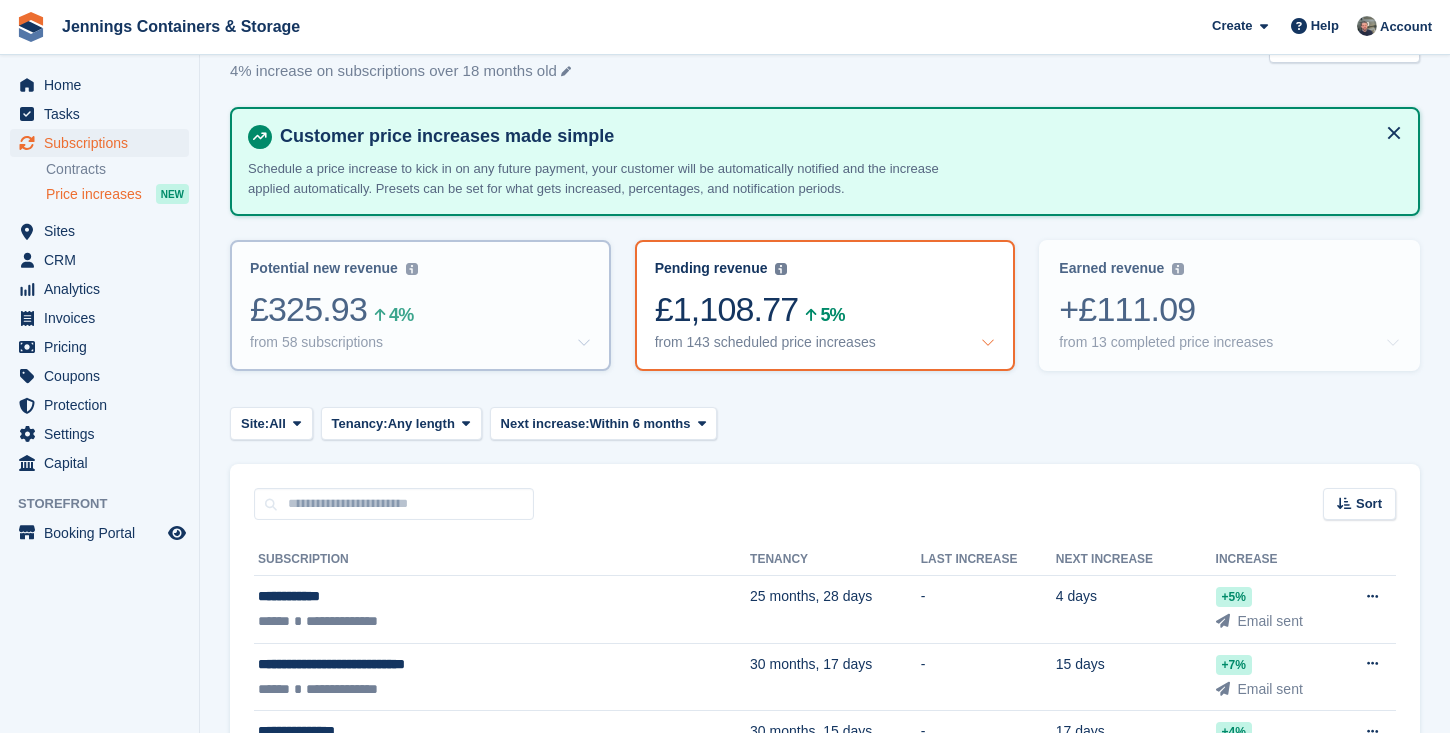 click on "£325.93
4%
from 58 subscriptions" at bounding box center (420, 320) 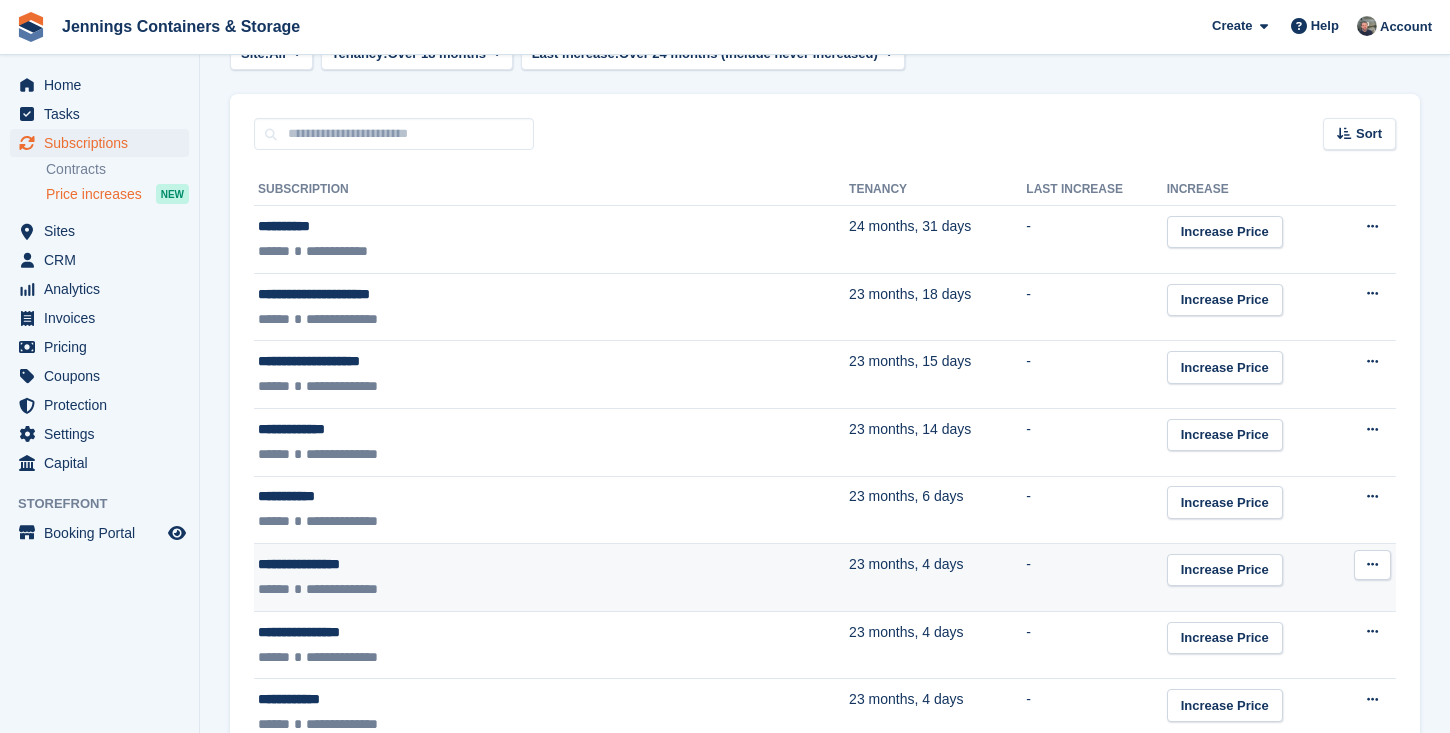 scroll, scrollTop: 467, scrollLeft: 0, axis: vertical 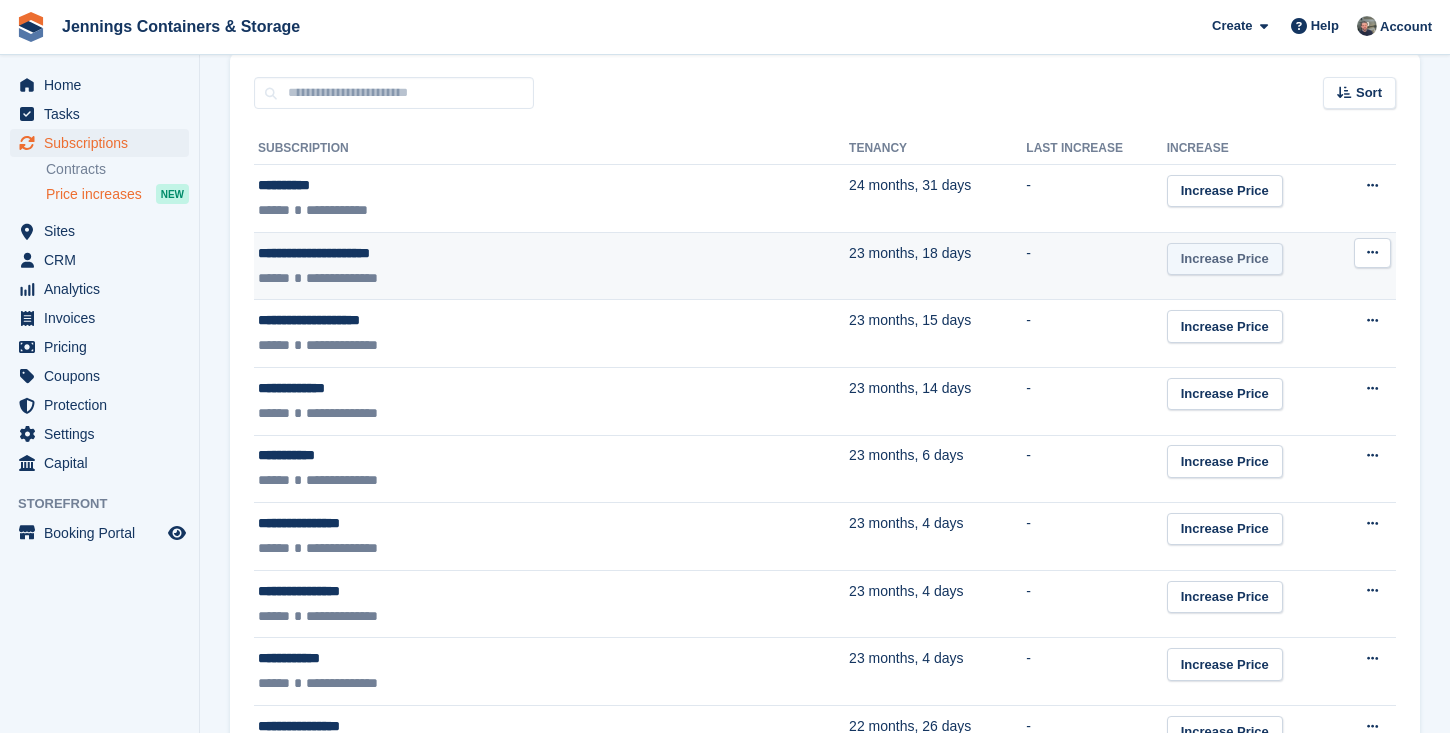 click on "Increase Price" at bounding box center [1225, 259] 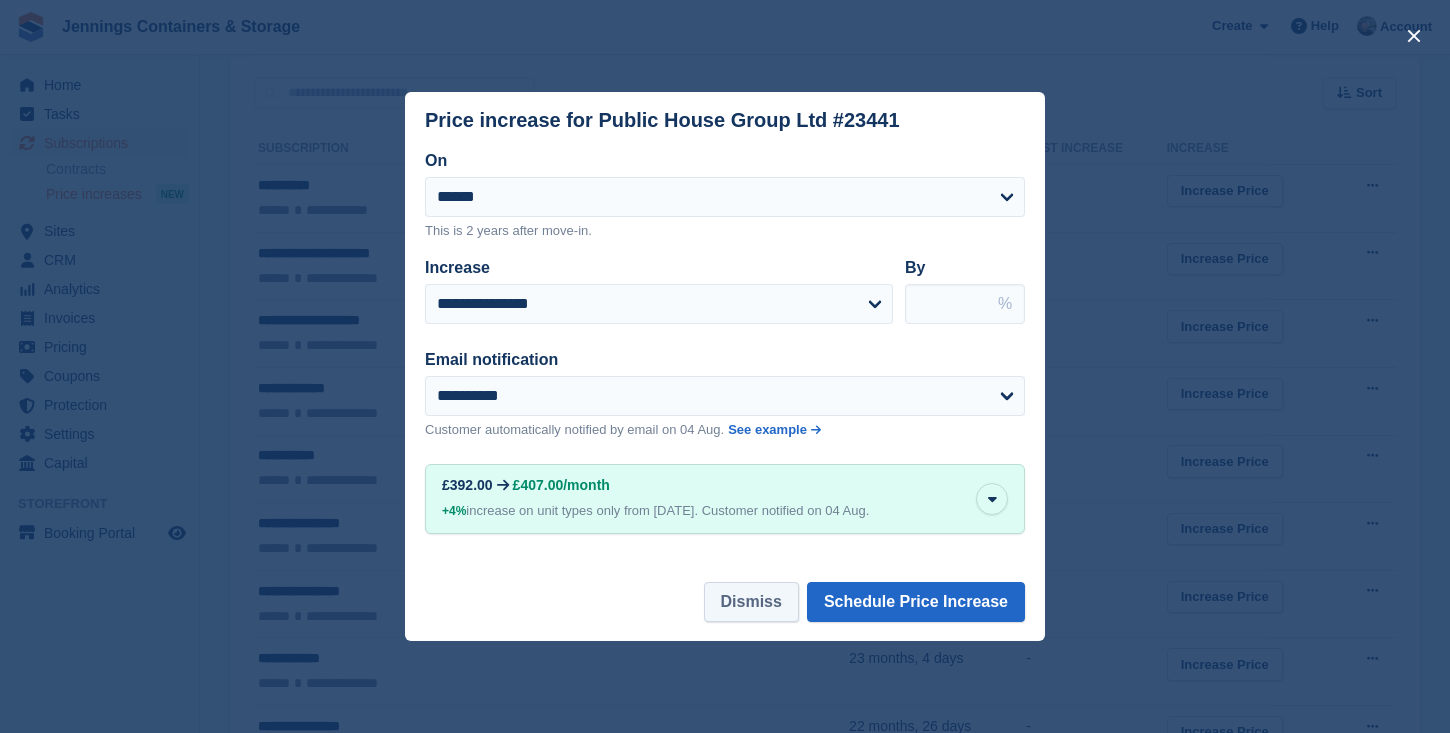 click on "Dismiss" at bounding box center (751, 602) 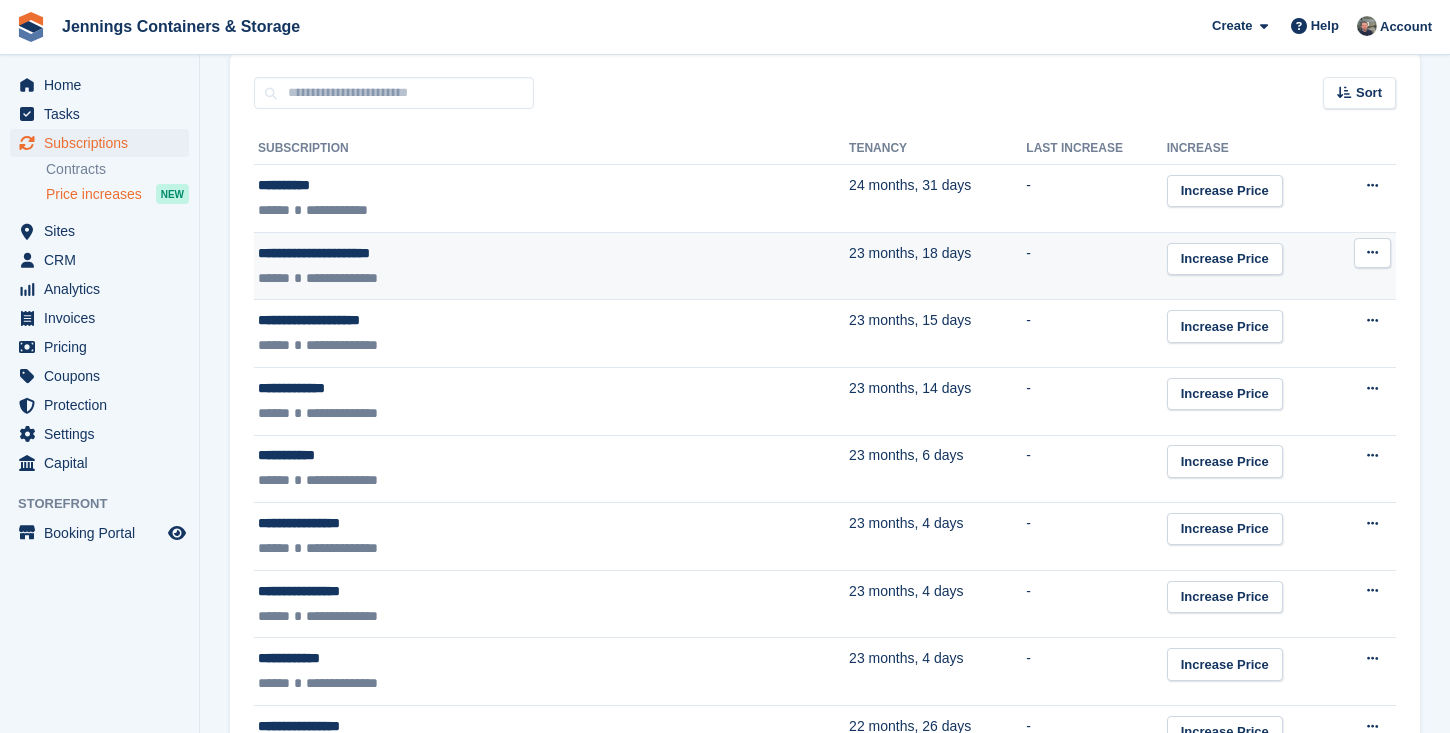 click on "**********" at bounding box center (461, 253) 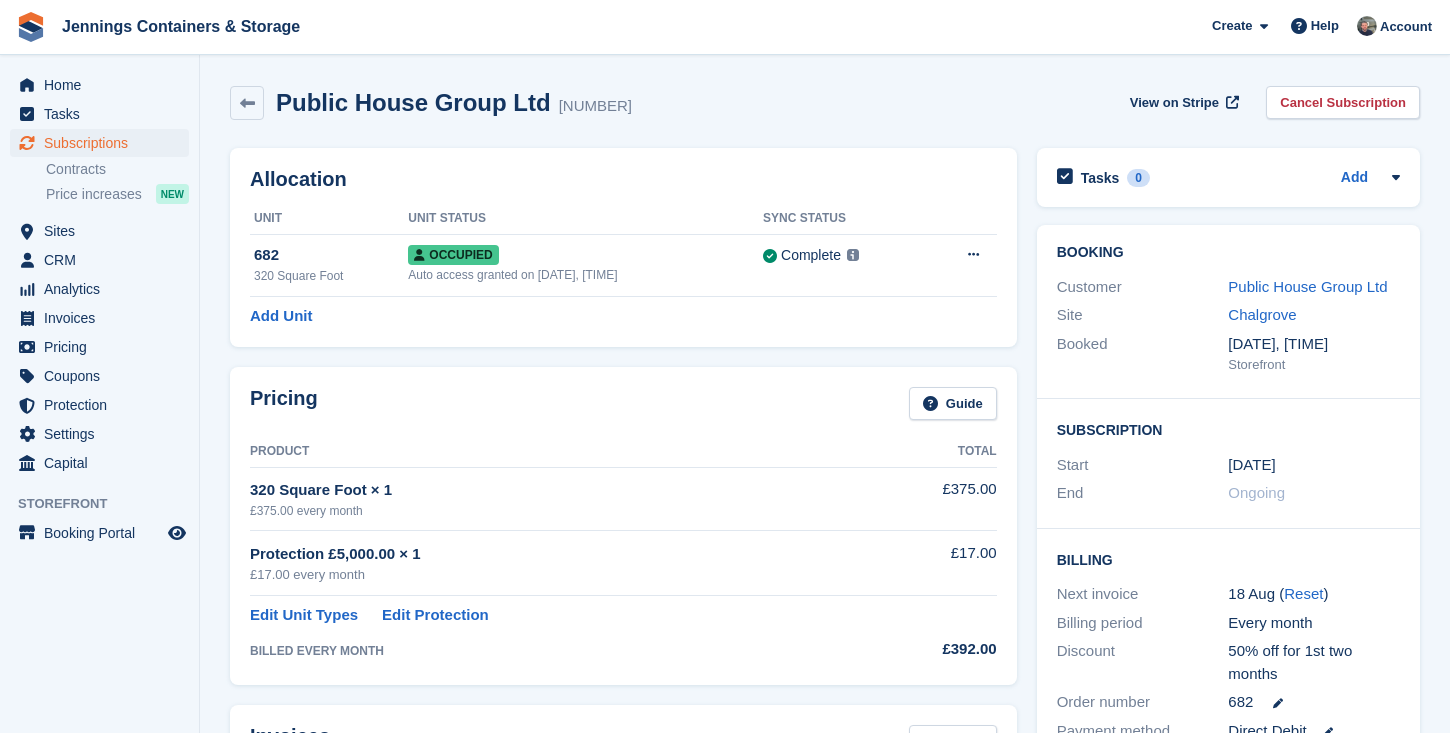 scroll, scrollTop: 0, scrollLeft: 0, axis: both 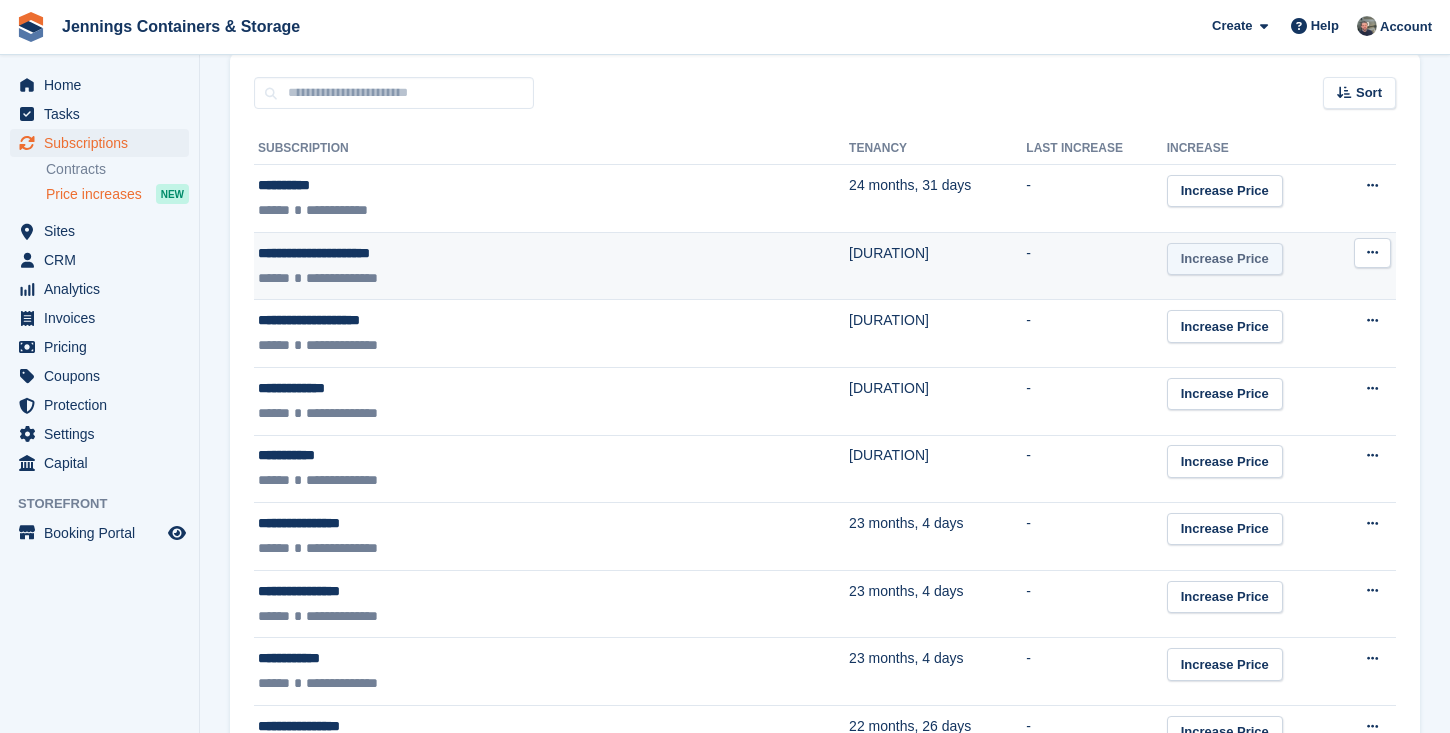 click on "Increase Price" at bounding box center (1225, 259) 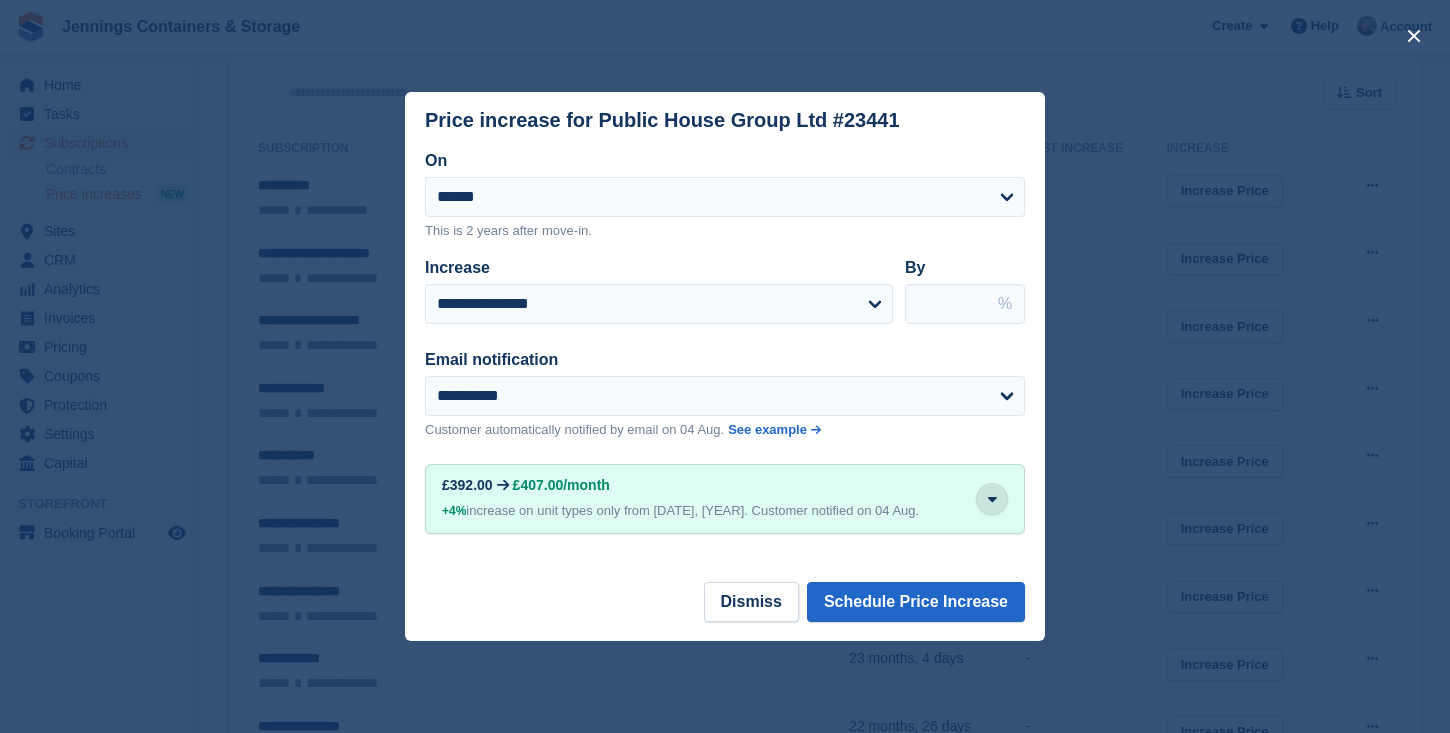 click at bounding box center (992, 499) 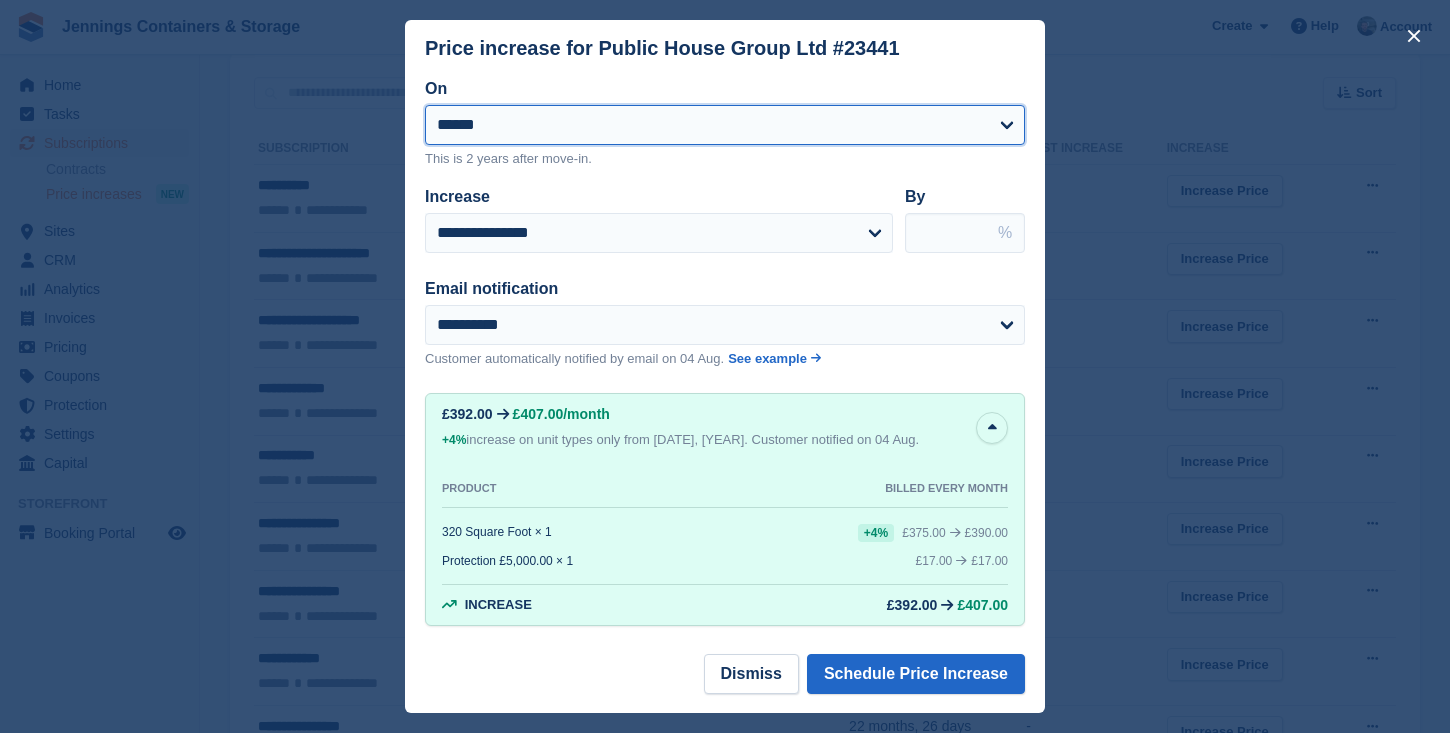 select on "**********" 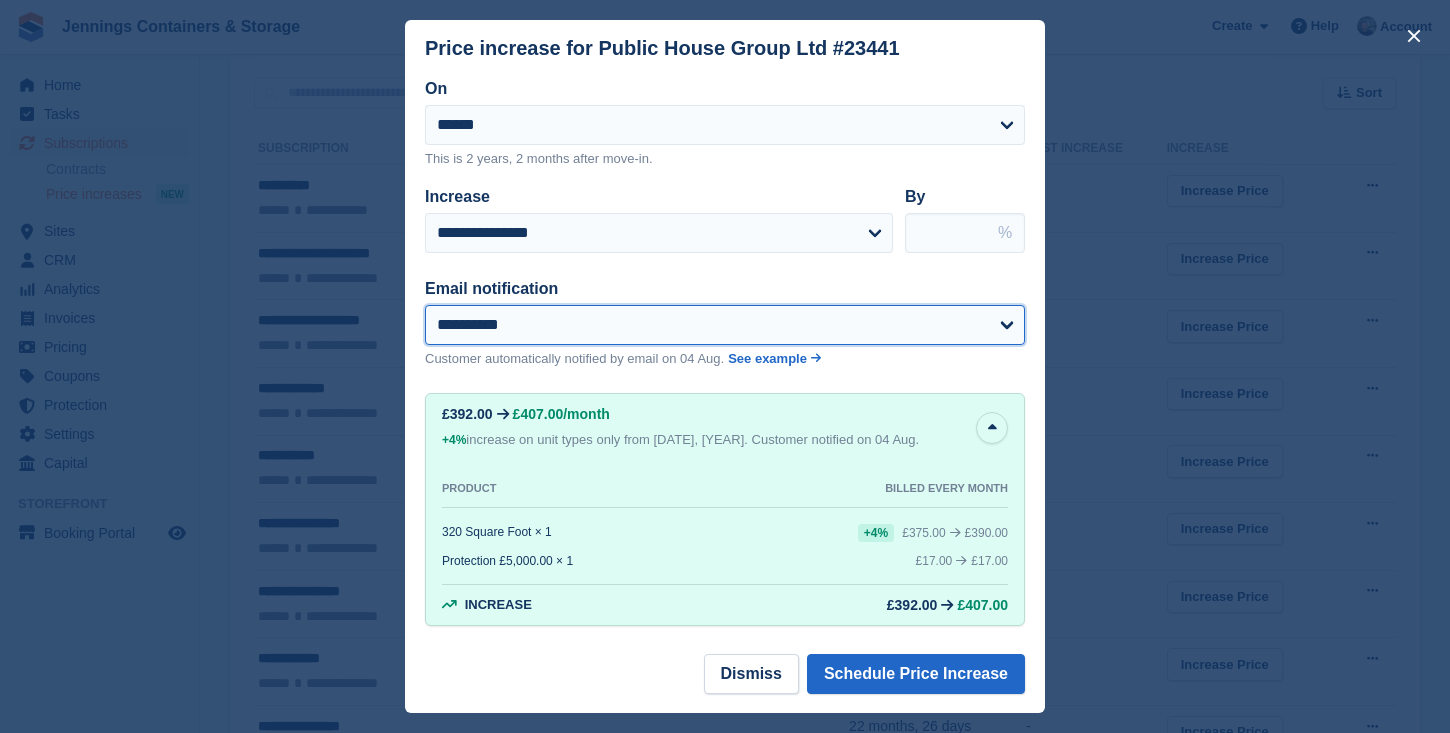 select on "**" 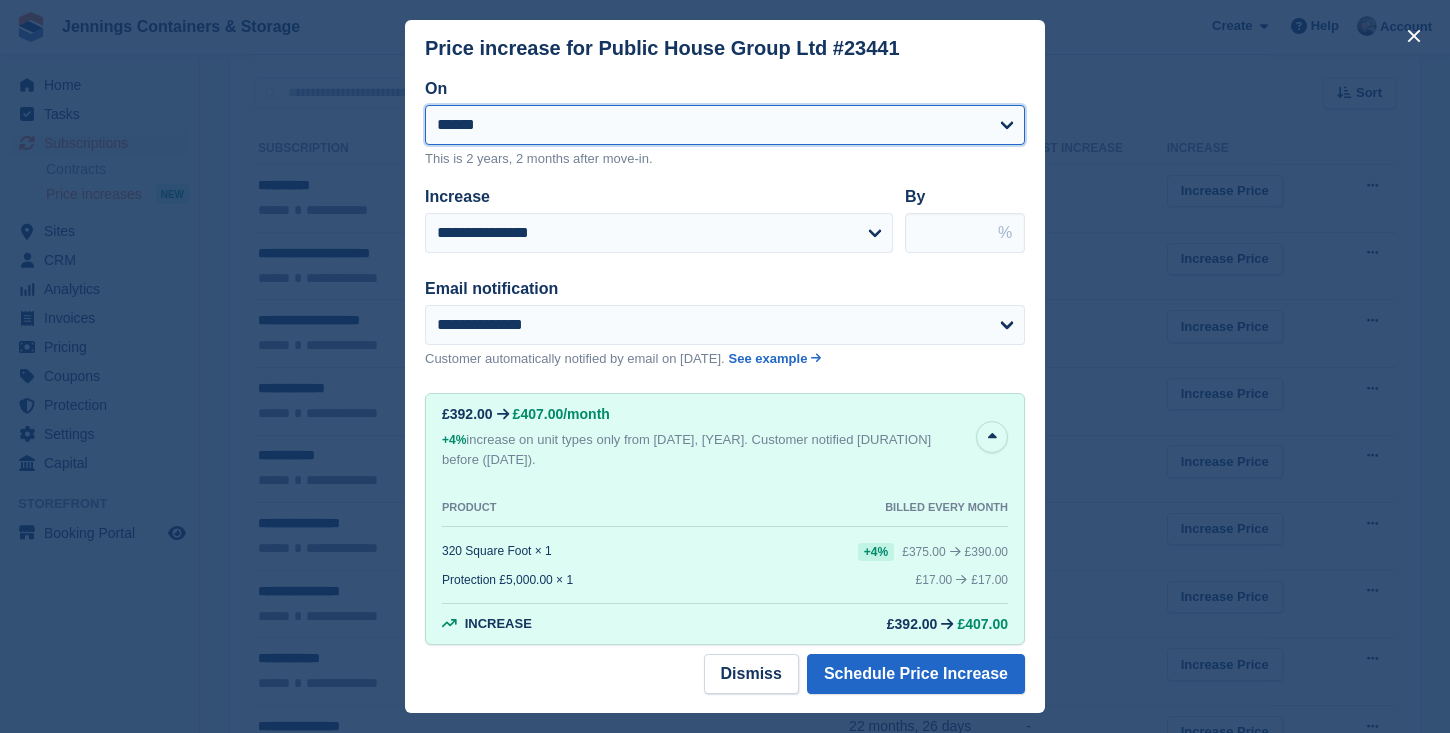 select on "**********" 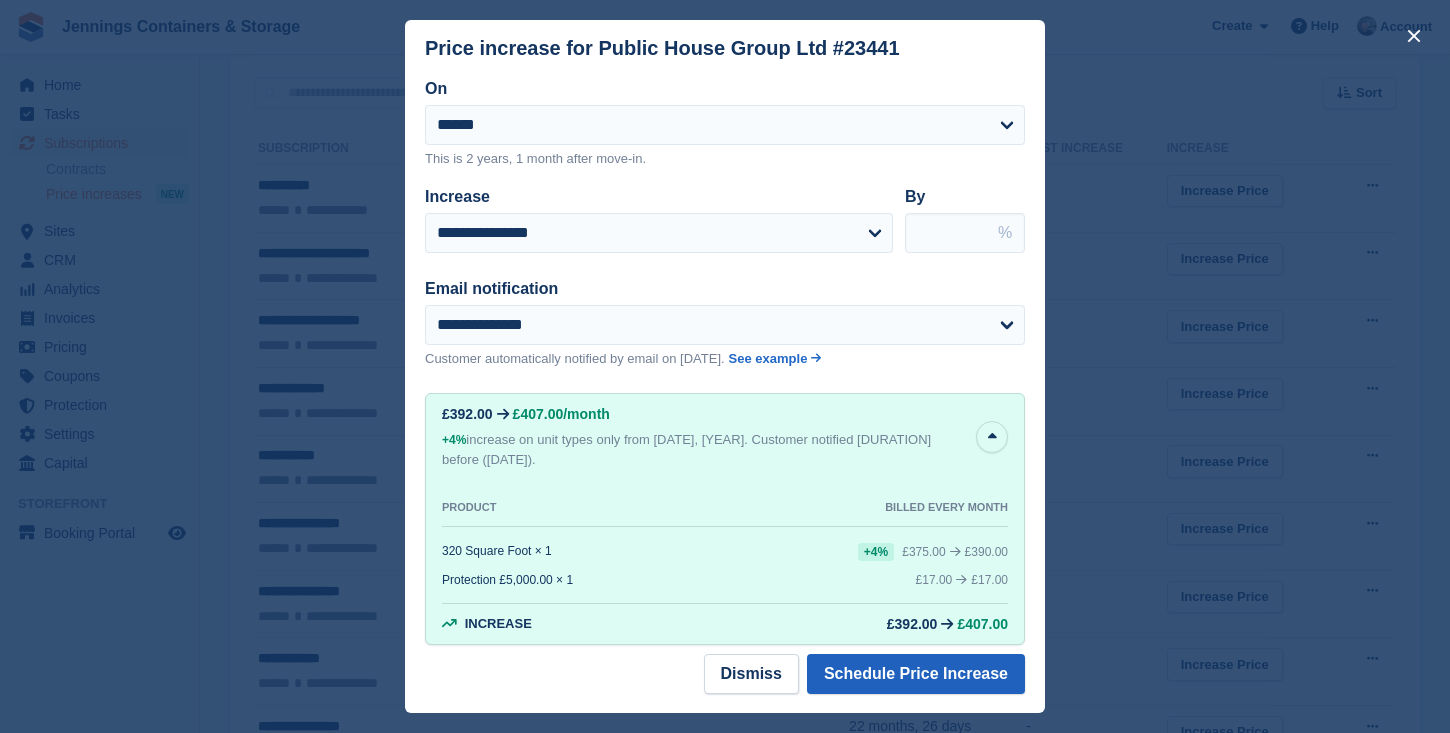 click on "Schedule Price Increase" at bounding box center [916, 674] 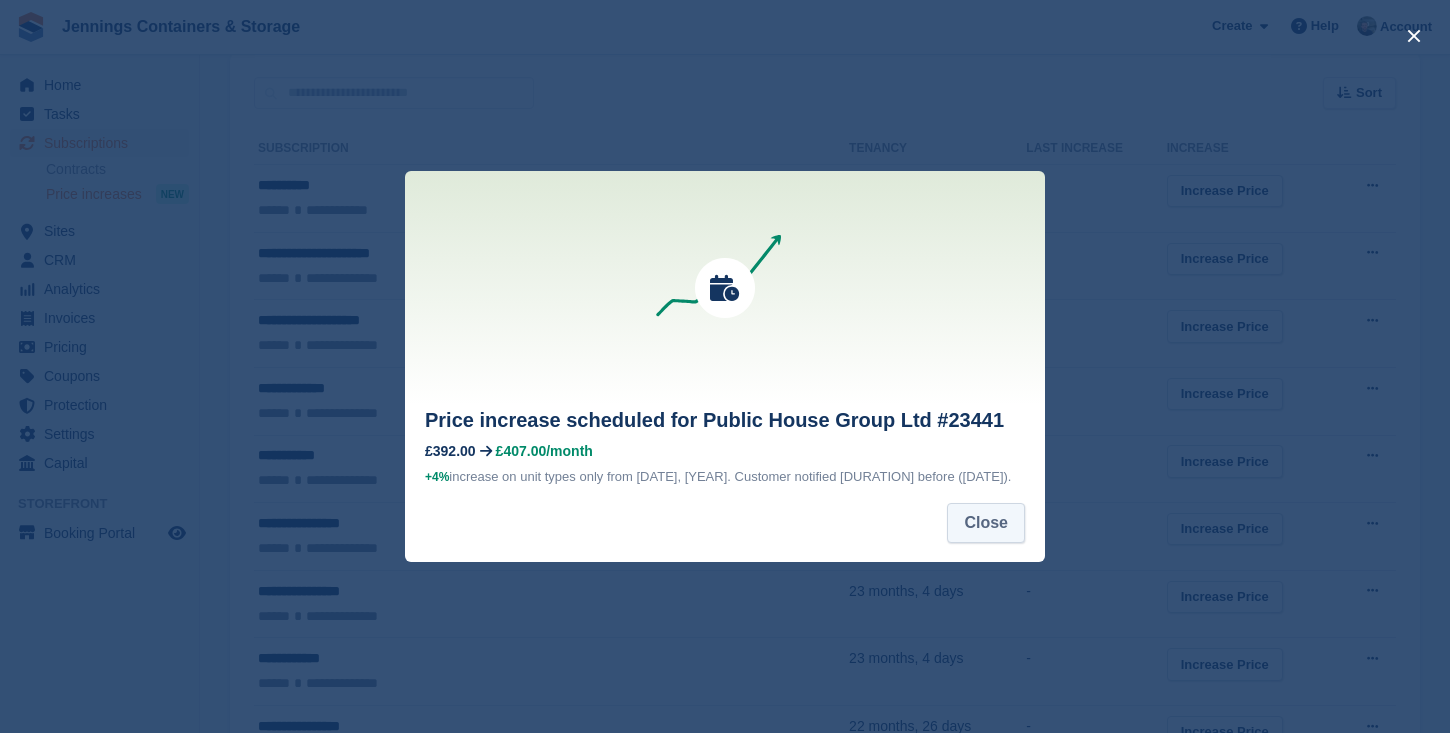 click on "Close" at bounding box center [986, 523] 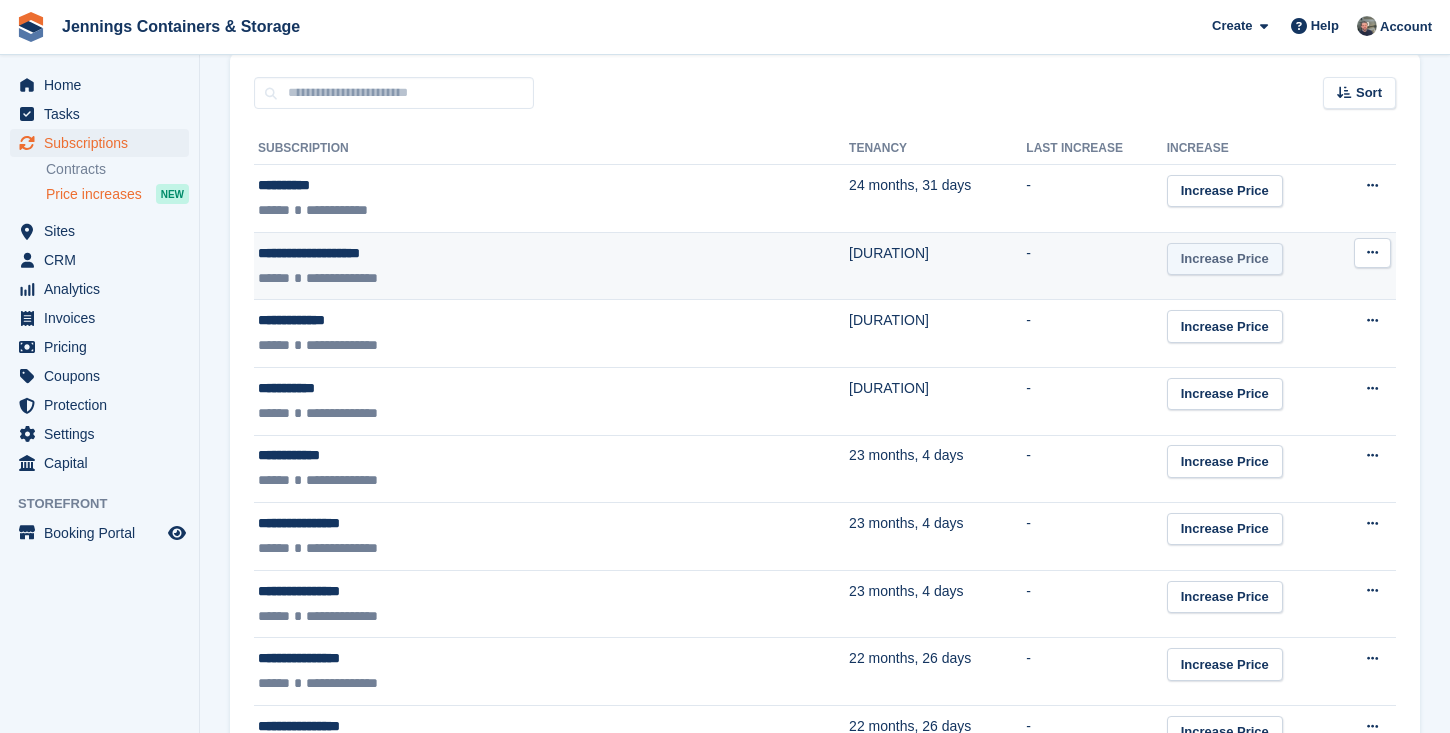 click on "Increase Price" at bounding box center (1225, 259) 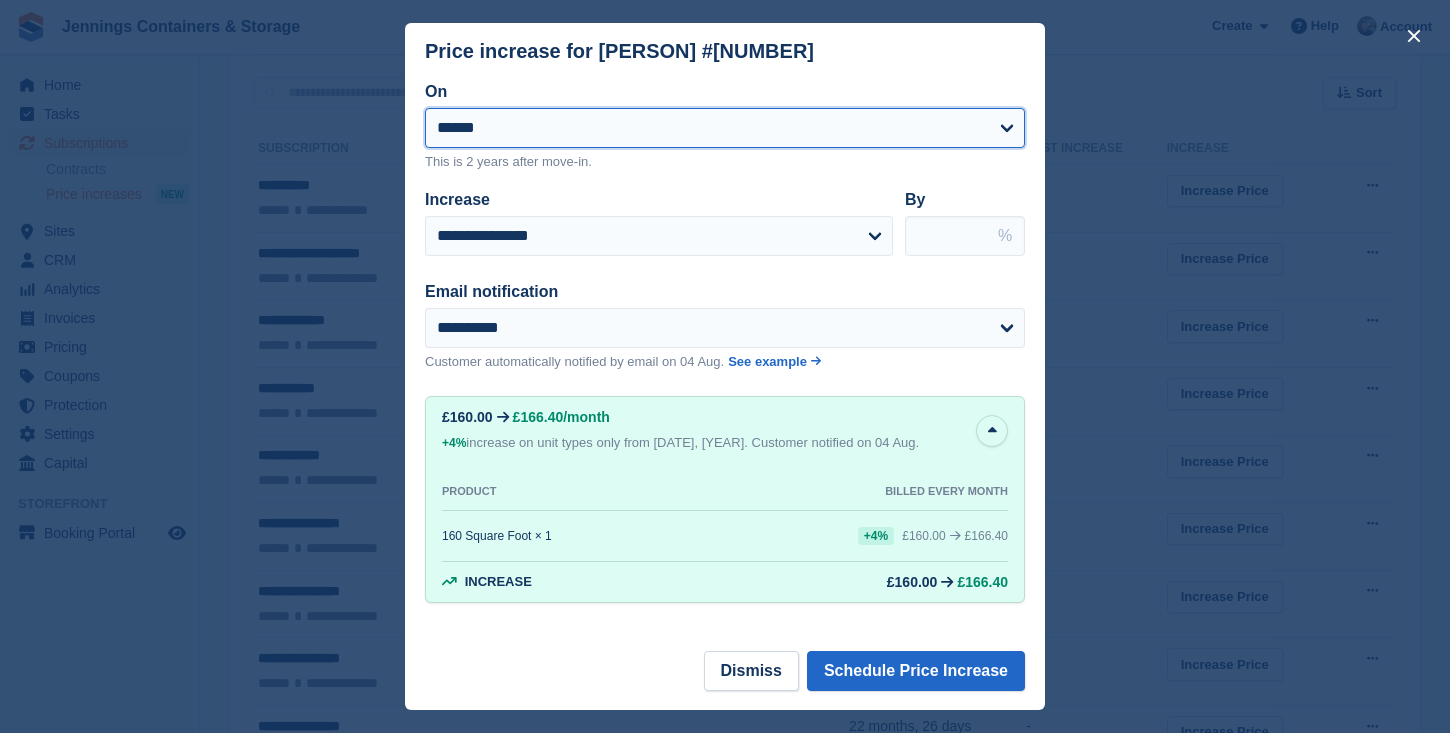 select on "**********" 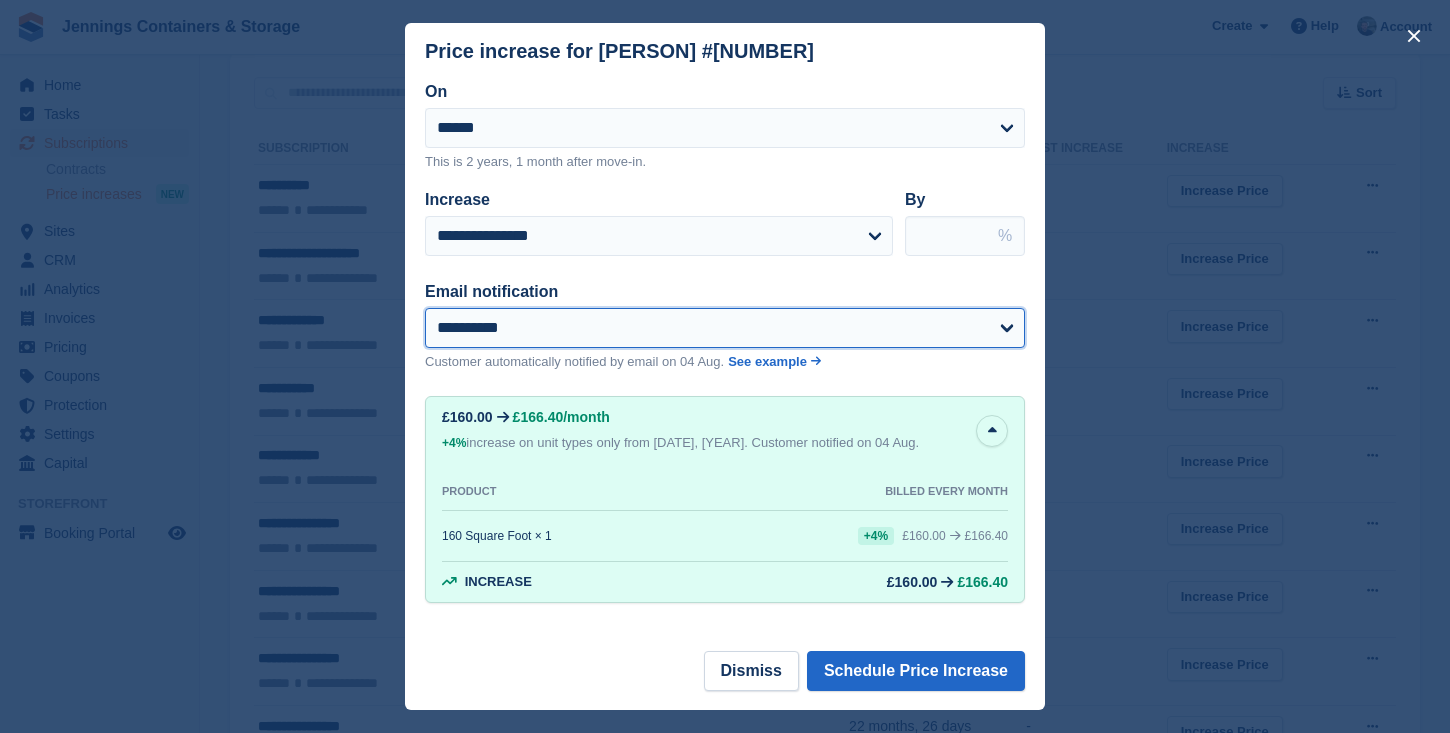 select on "**" 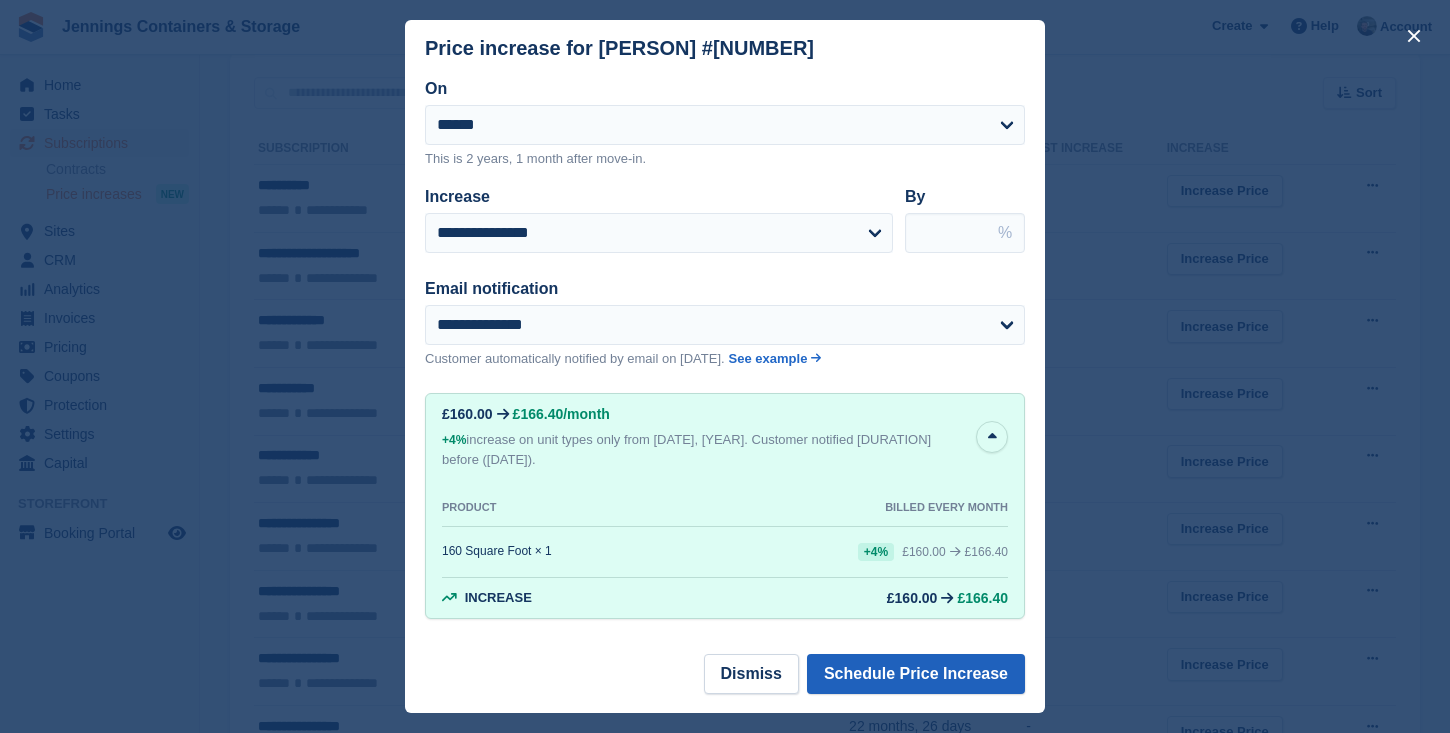 click on "Schedule Price Increase" at bounding box center [916, 674] 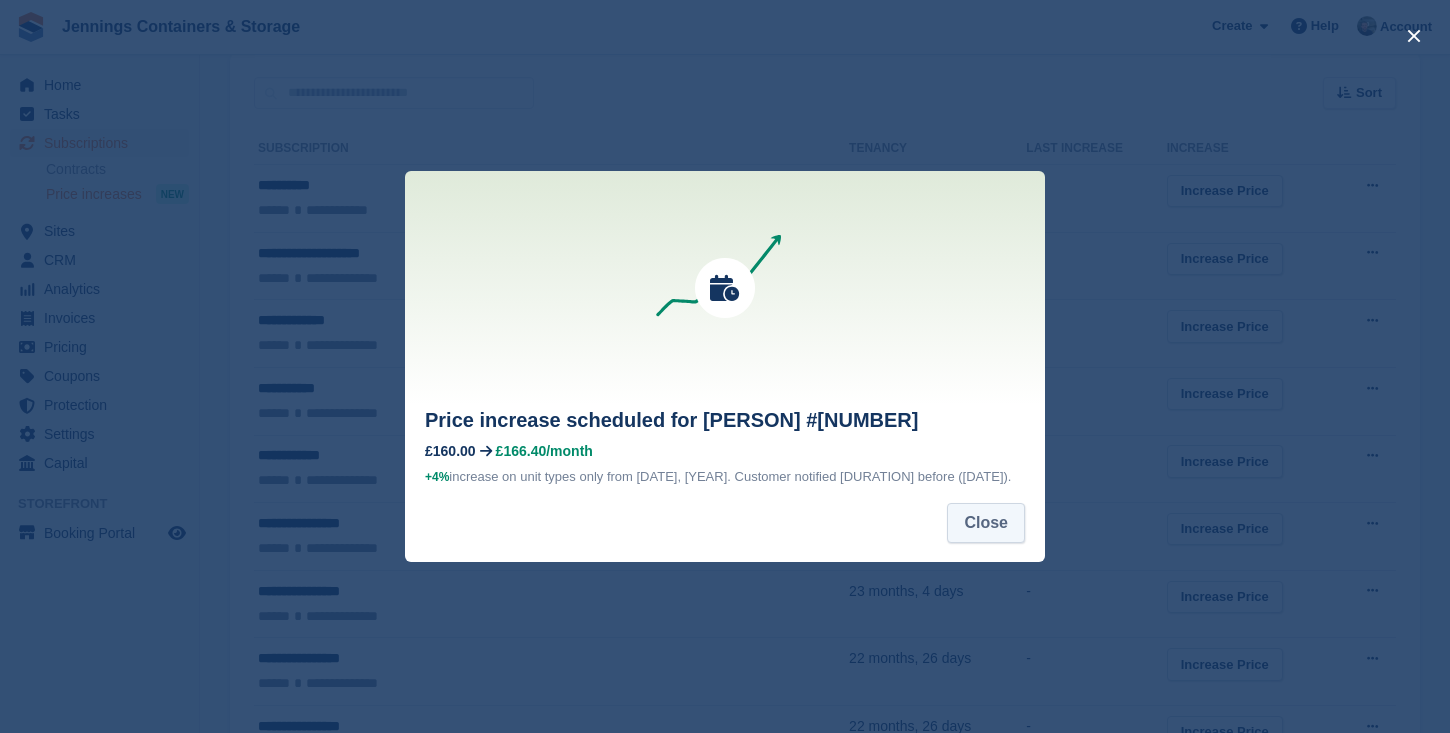 click on "Close" at bounding box center [986, 523] 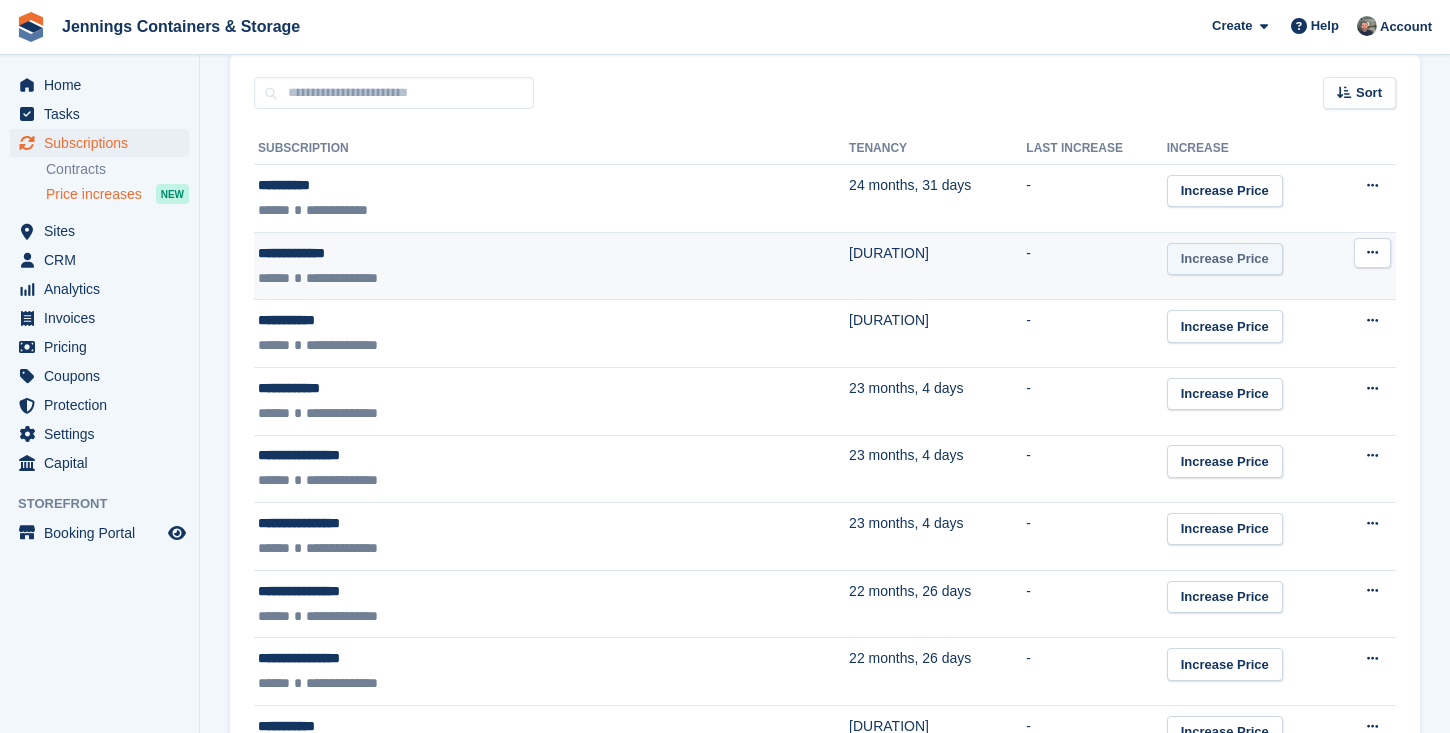 click on "Increase Price" at bounding box center (1225, 259) 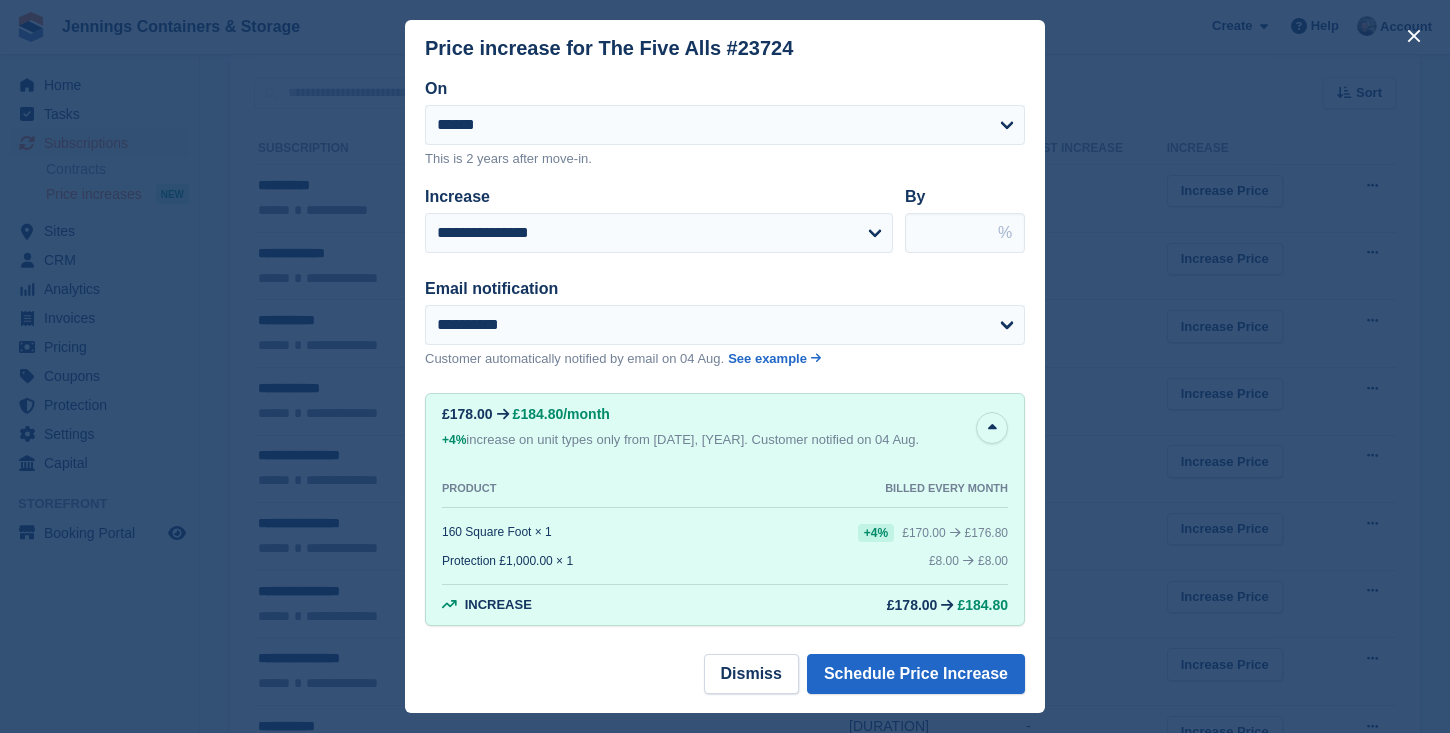 click on "**********" at bounding box center (725, 137) 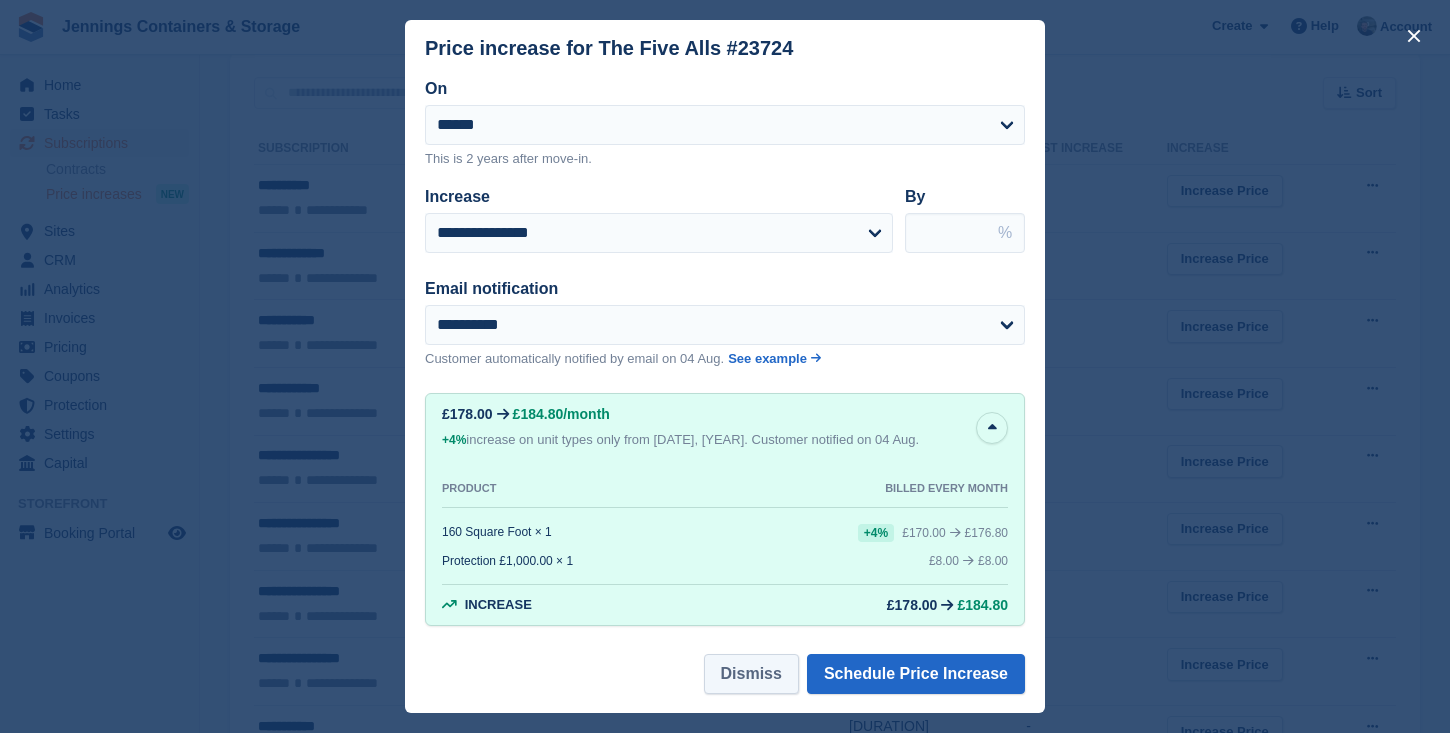 click on "Dismiss" at bounding box center (751, 674) 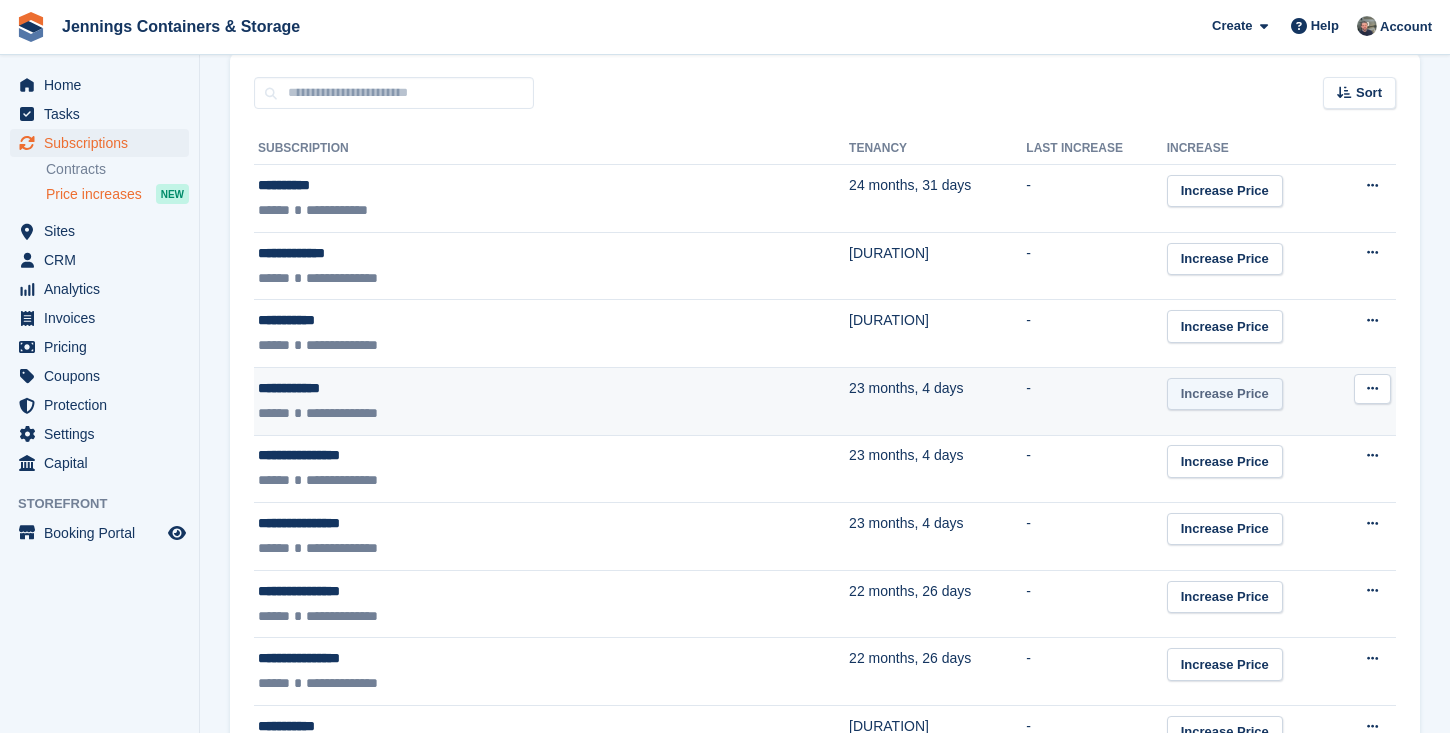 click on "Increase Price" at bounding box center (1225, 394) 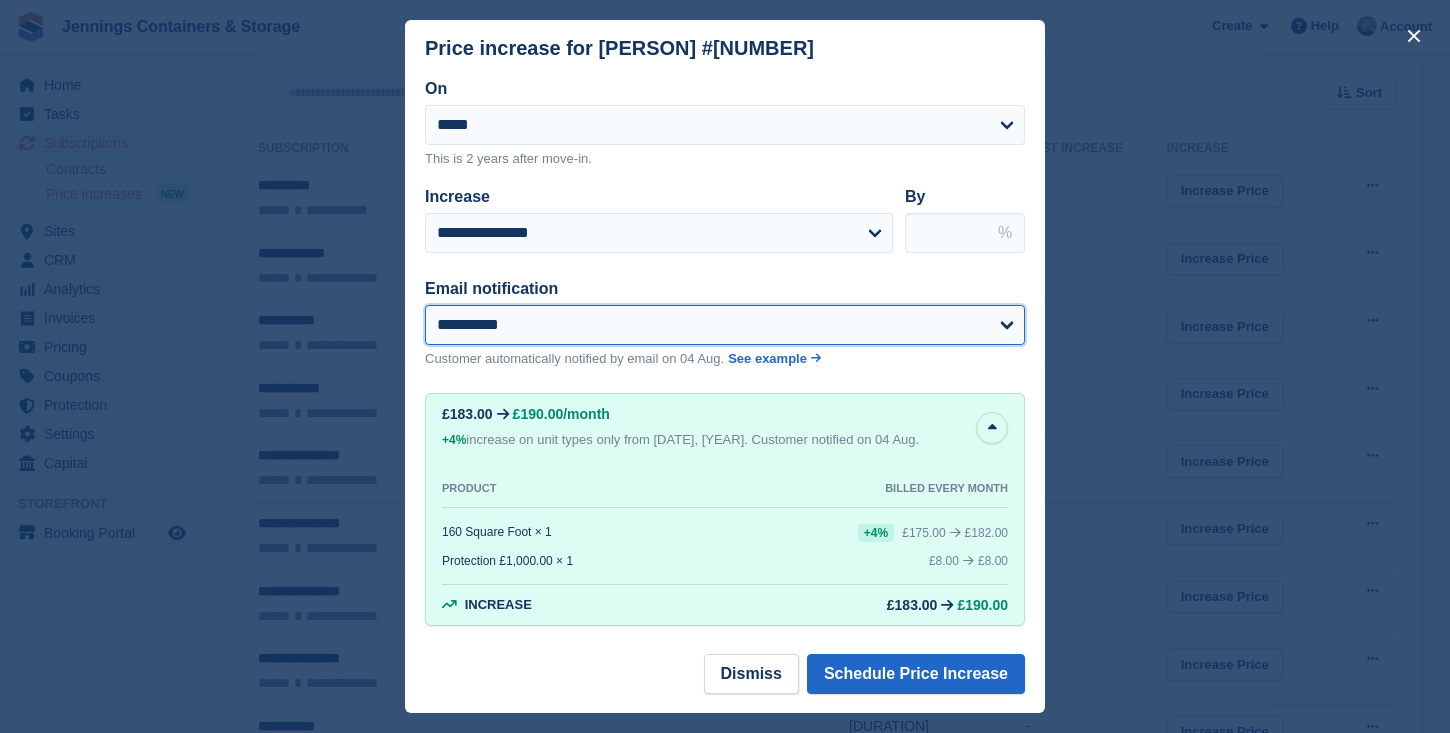 select on "**" 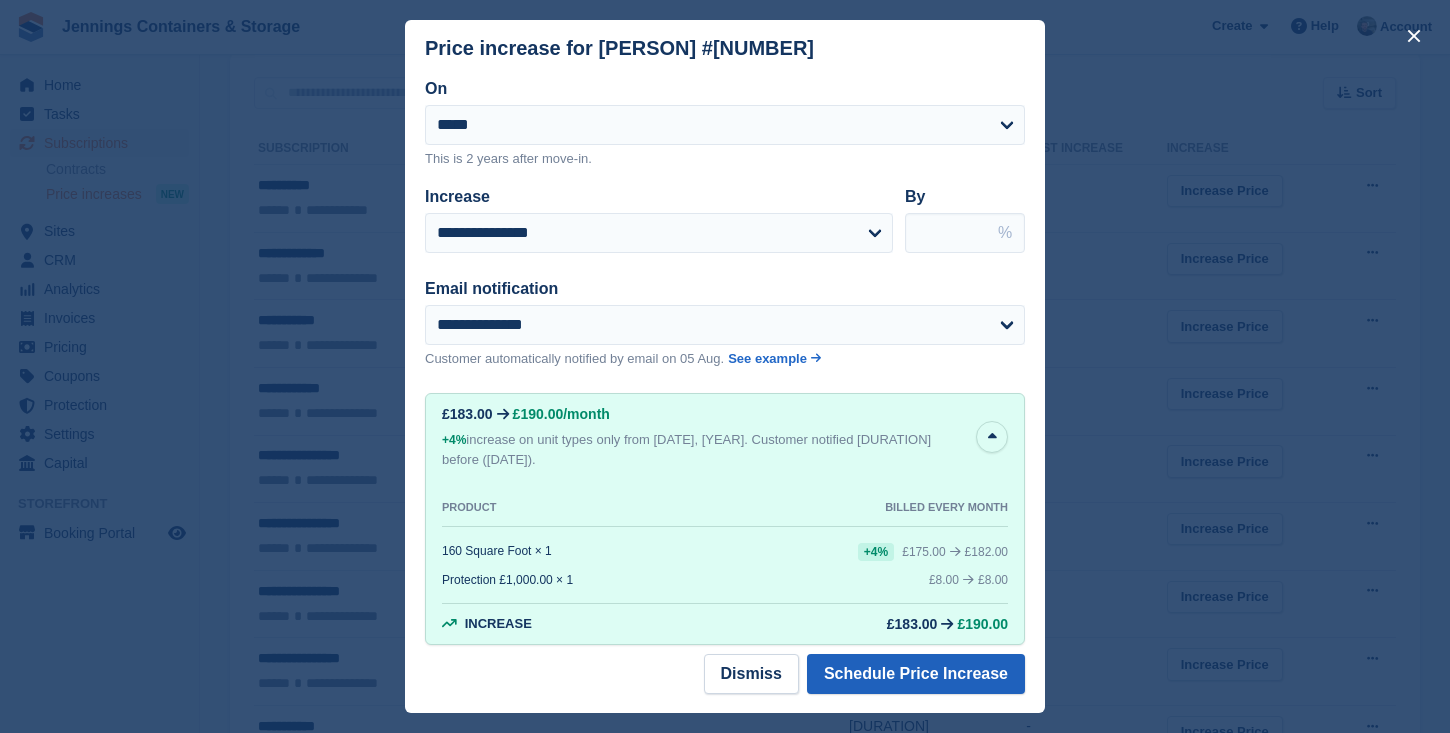 click on "Schedule Price Increase" at bounding box center (916, 674) 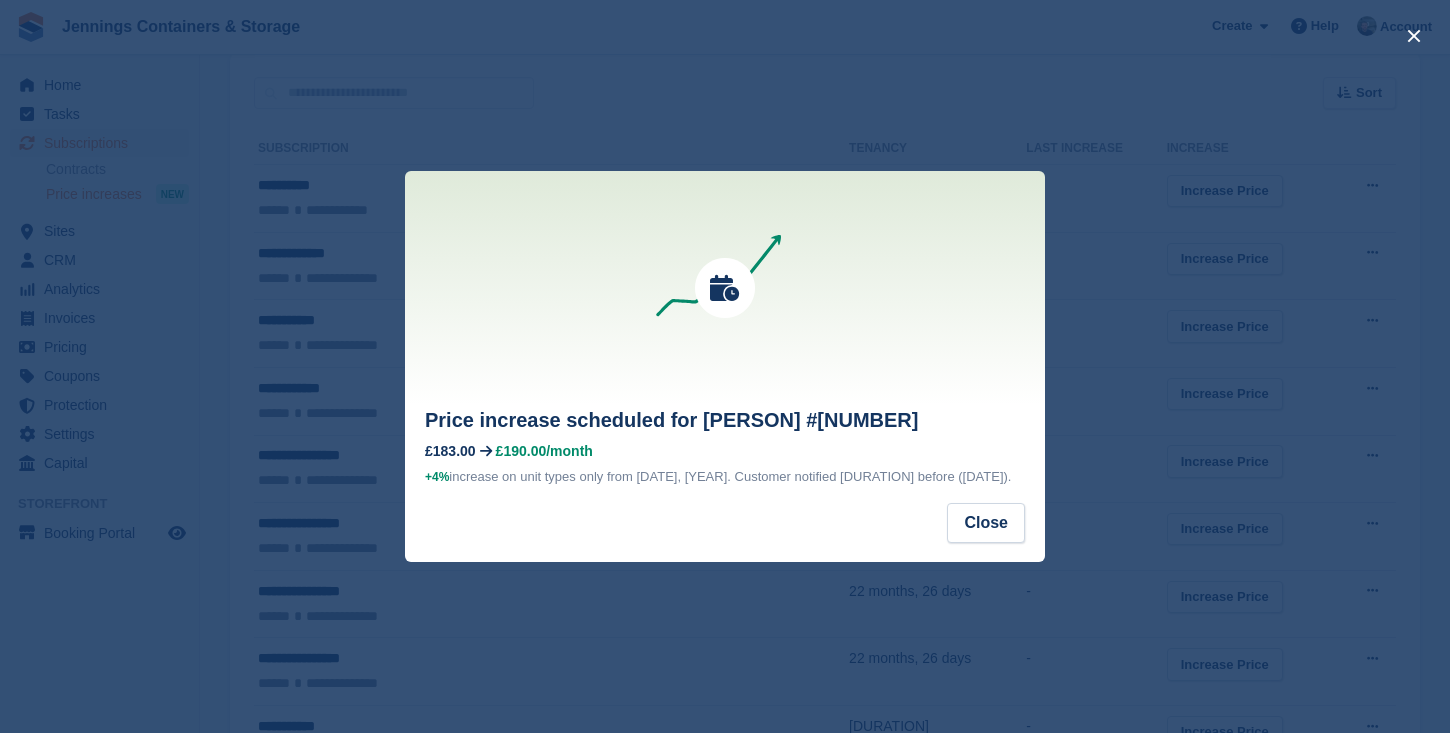 click on "Close" at bounding box center (725, 532) 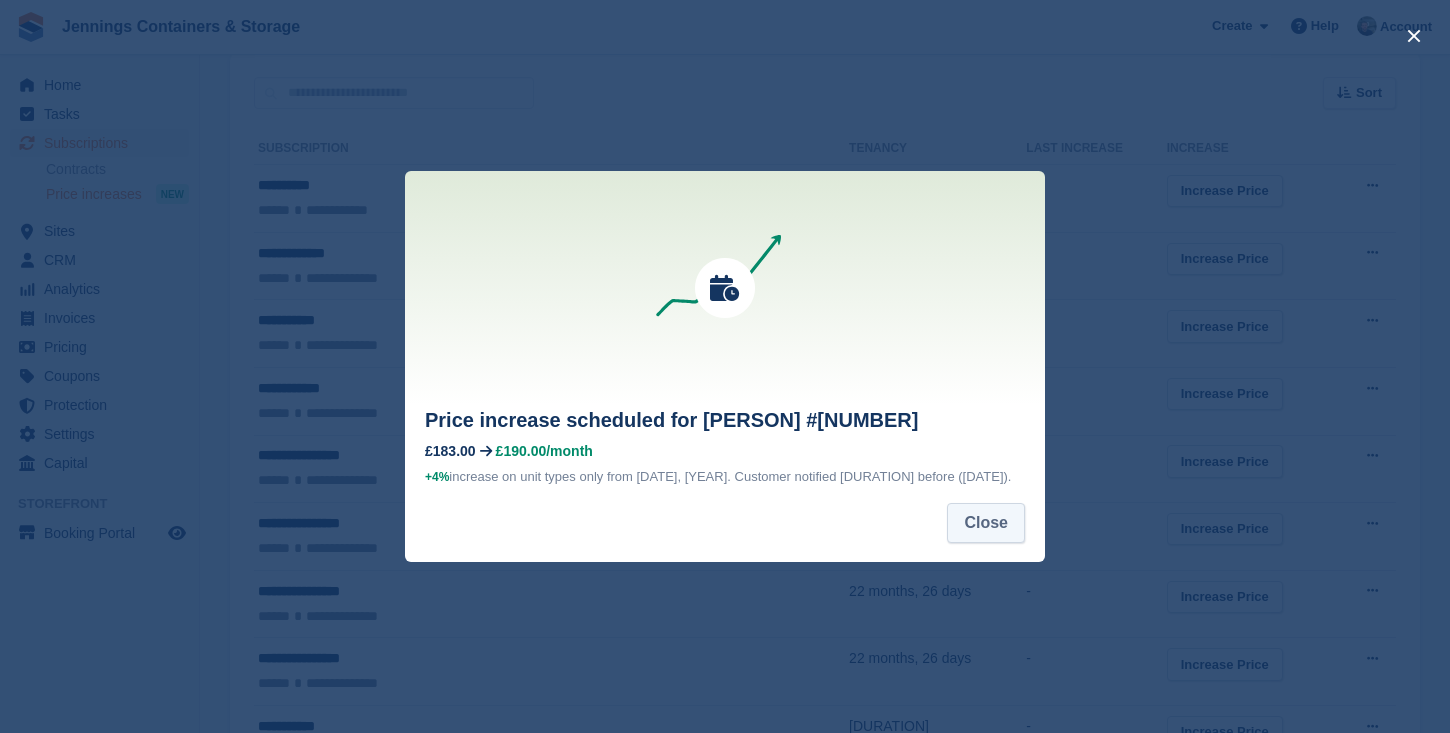 click on "Close" at bounding box center (986, 523) 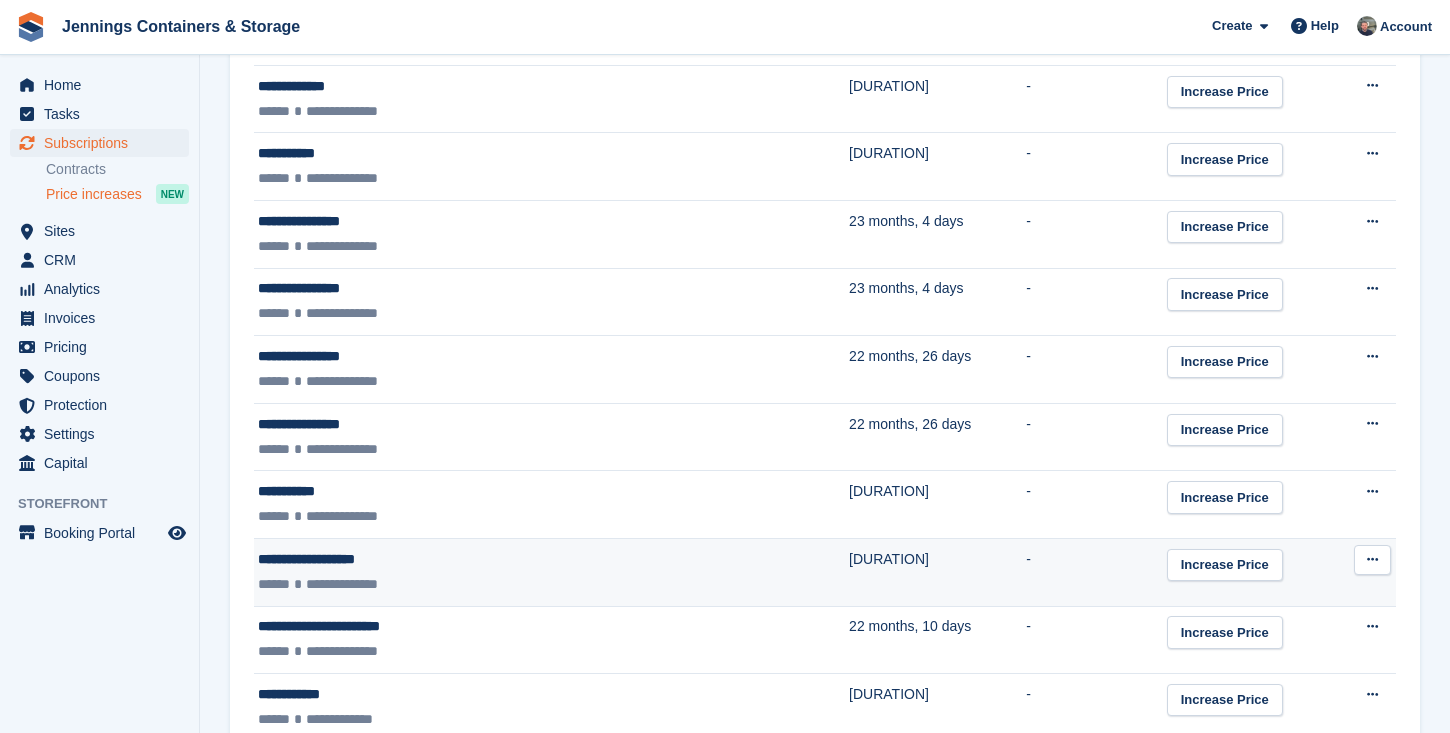 scroll, scrollTop: 662, scrollLeft: 0, axis: vertical 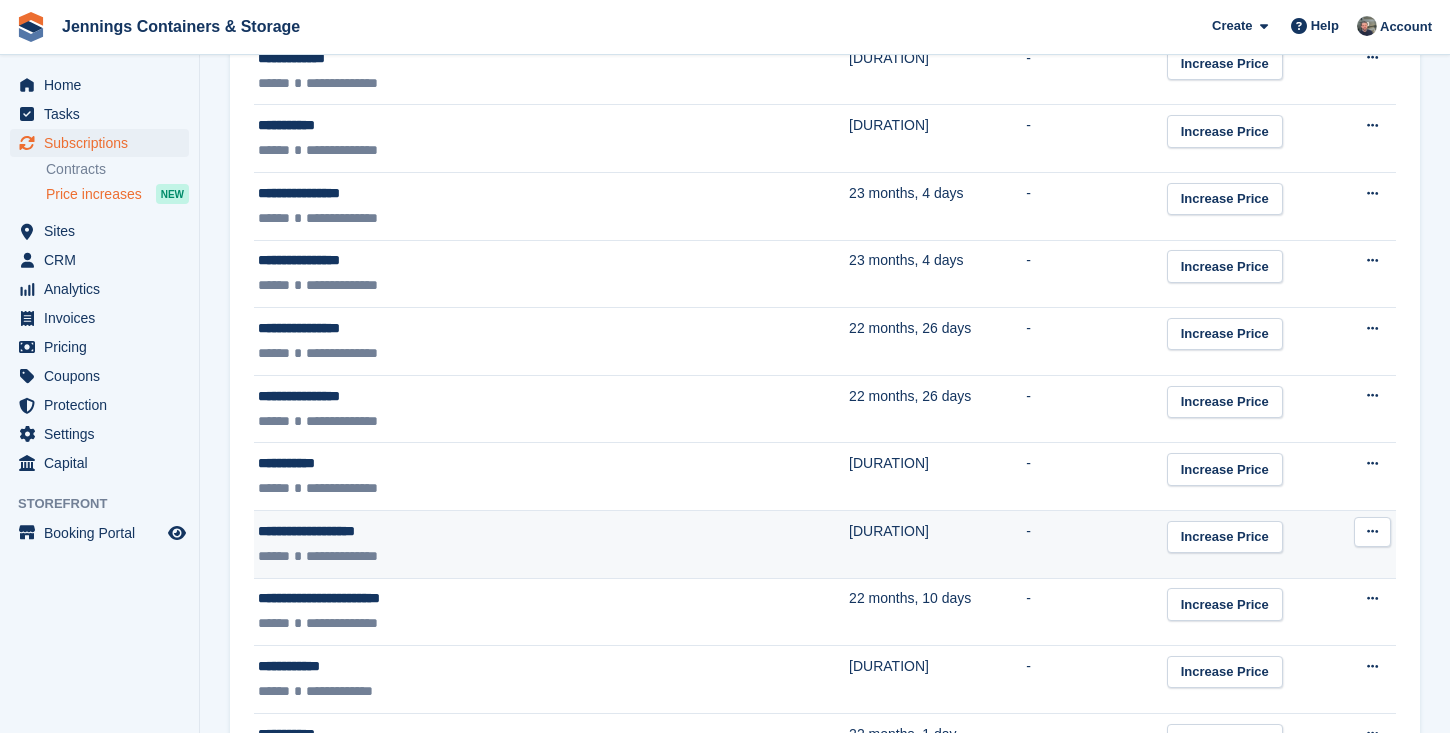 click on "22 months, 14 days" at bounding box center [937, 544] 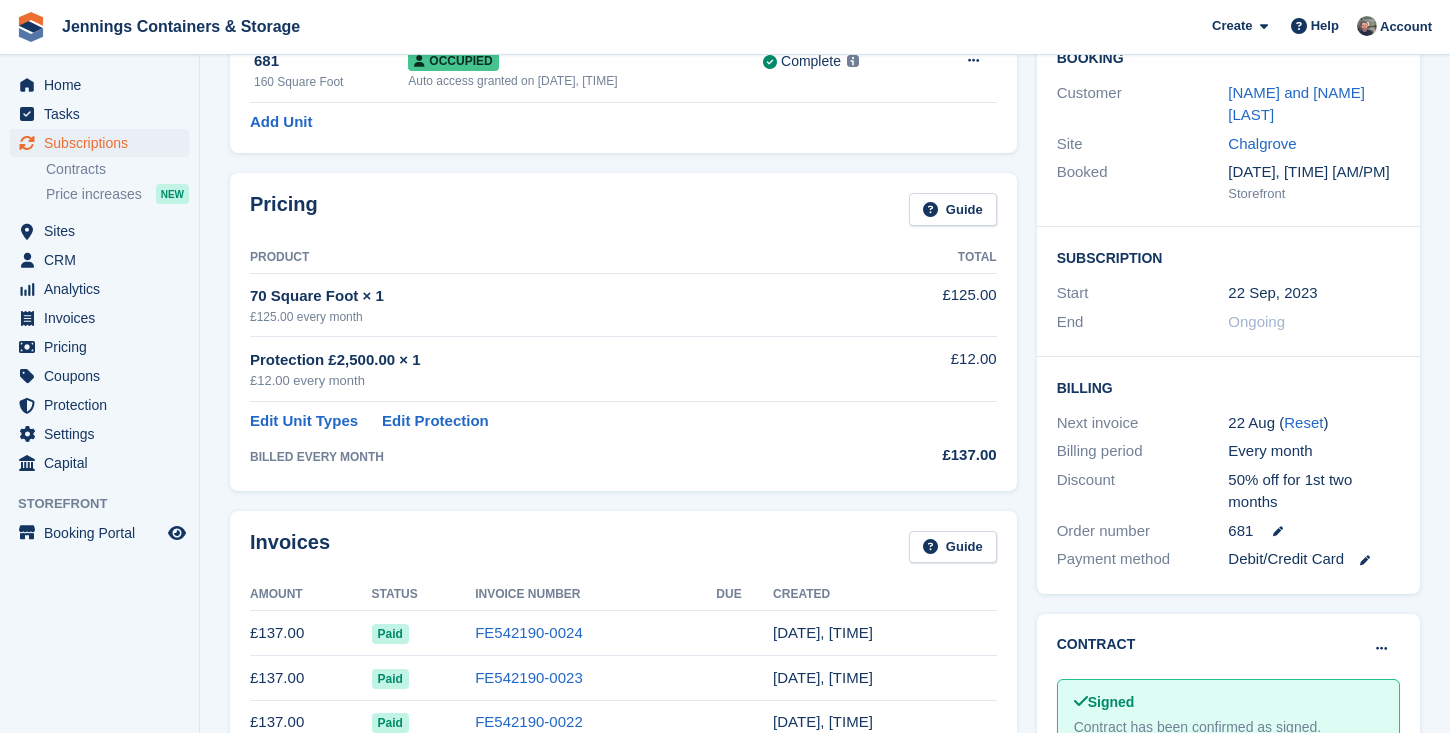 scroll, scrollTop: 524, scrollLeft: 0, axis: vertical 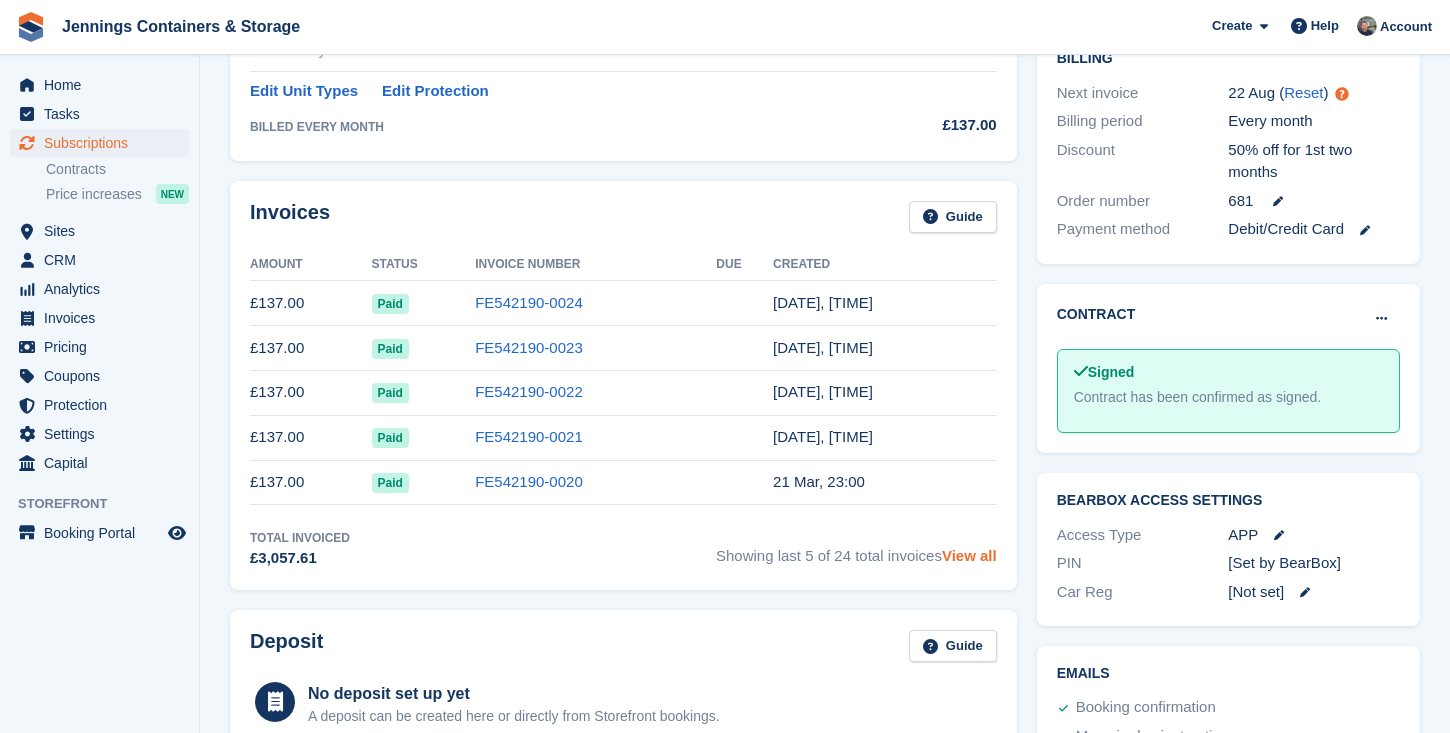click on "View all" at bounding box center [969, 555] 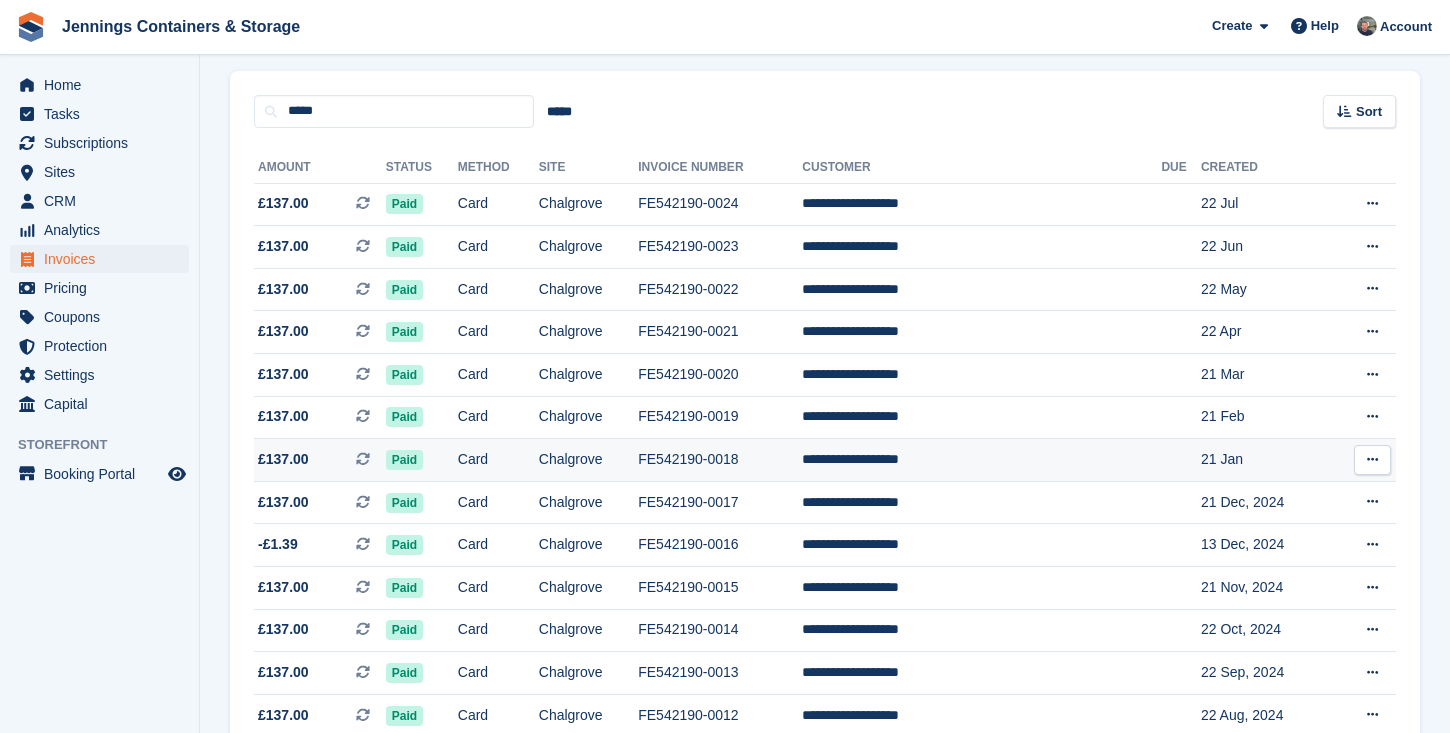 scroll, scrollTop: 0, scrollLeft: 0, axis: both 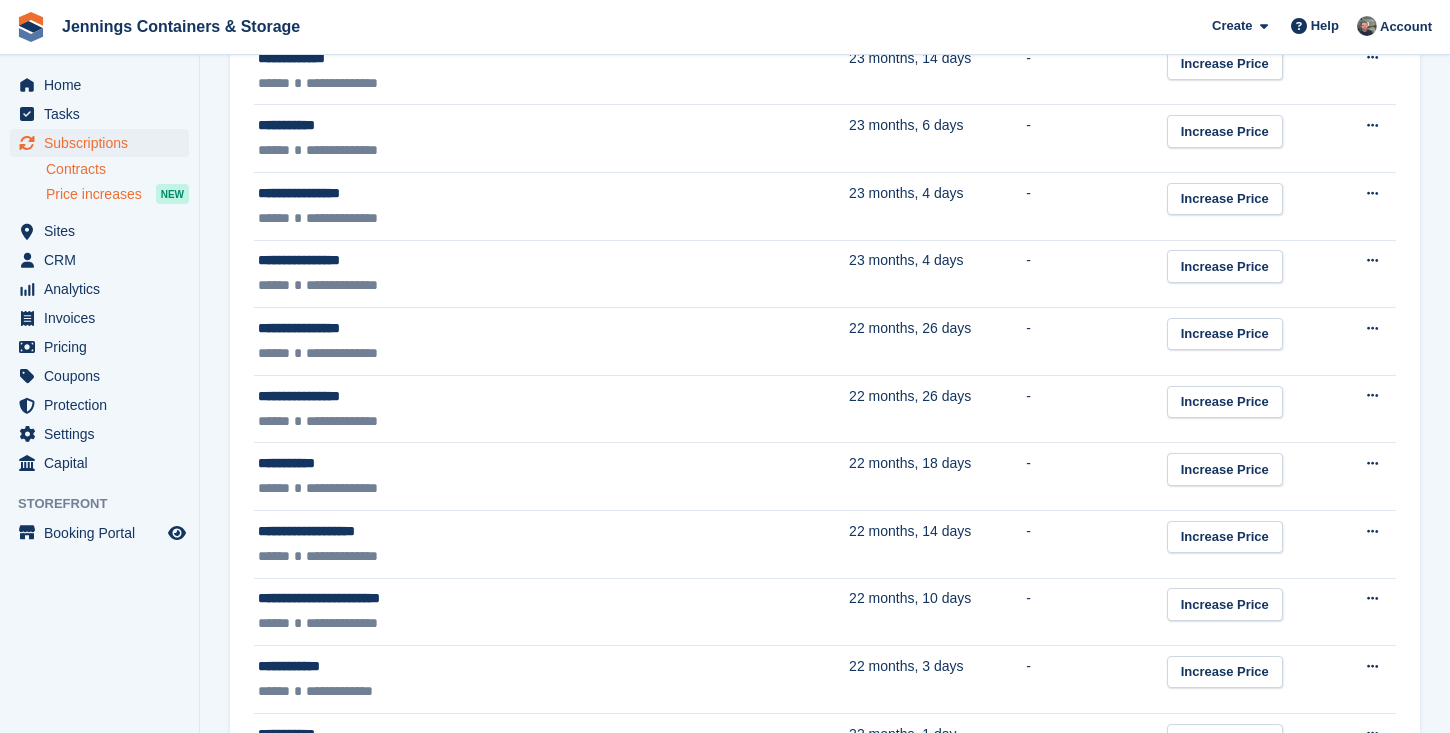 click on "Contracts" at bounding box center [117, 169] 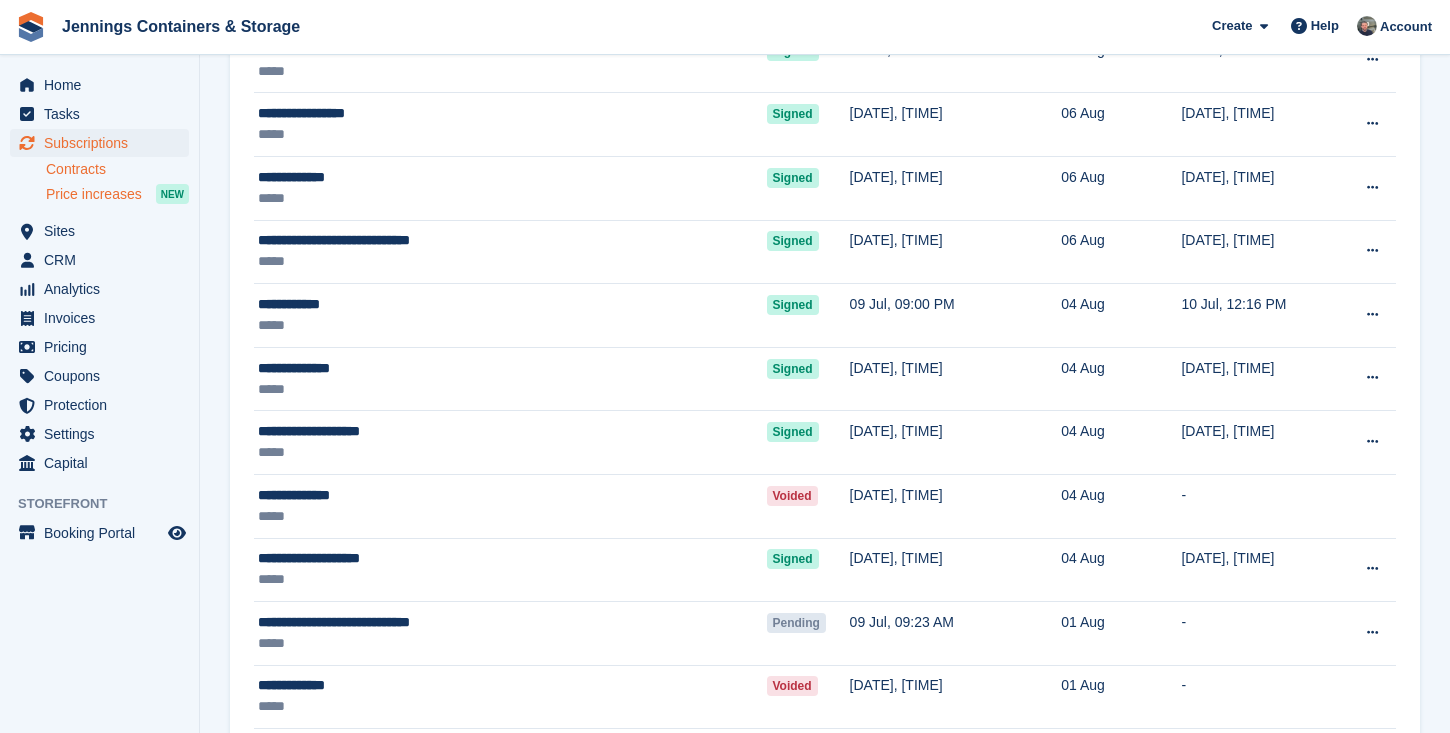 scroll, scrollTop: 0, scrollLeft: 0, axis: both 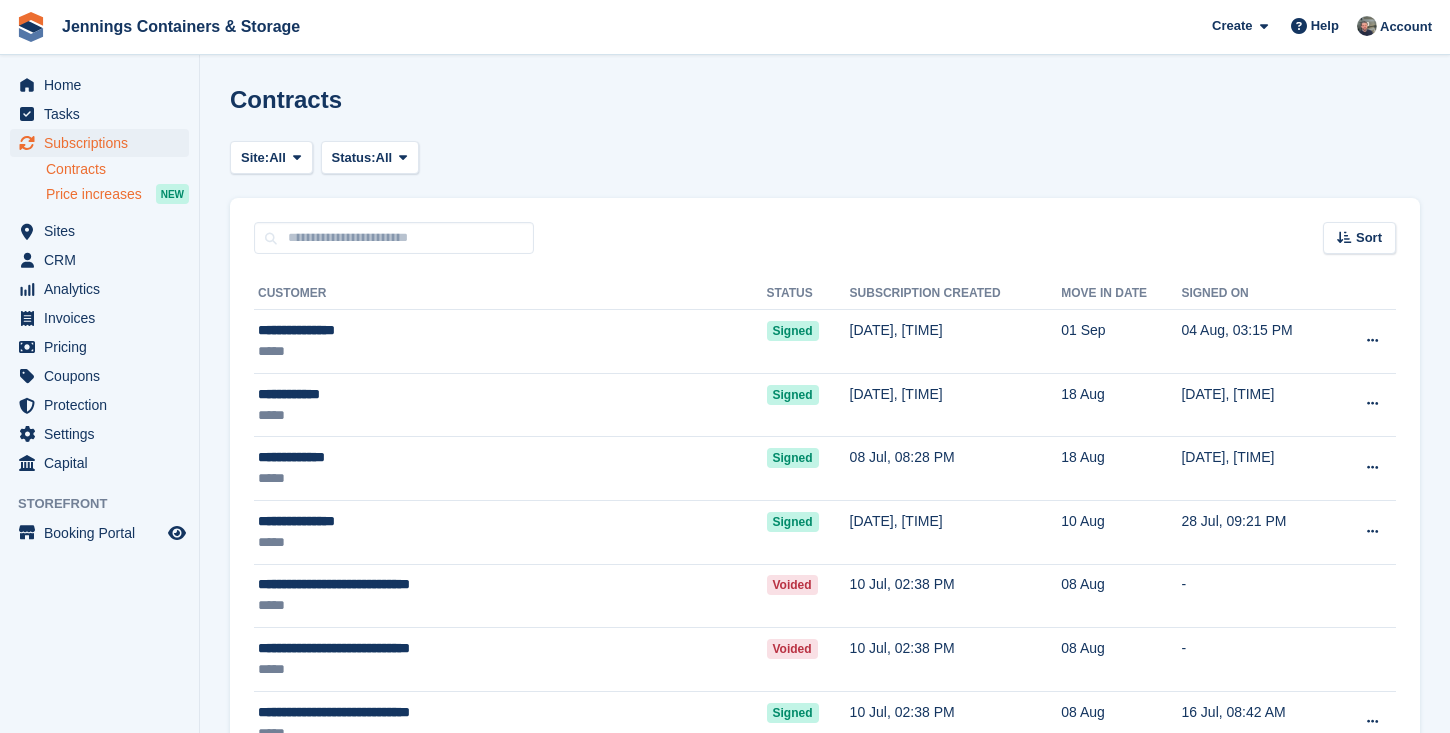 click on "Price increases" at bounding box center [94, 194] 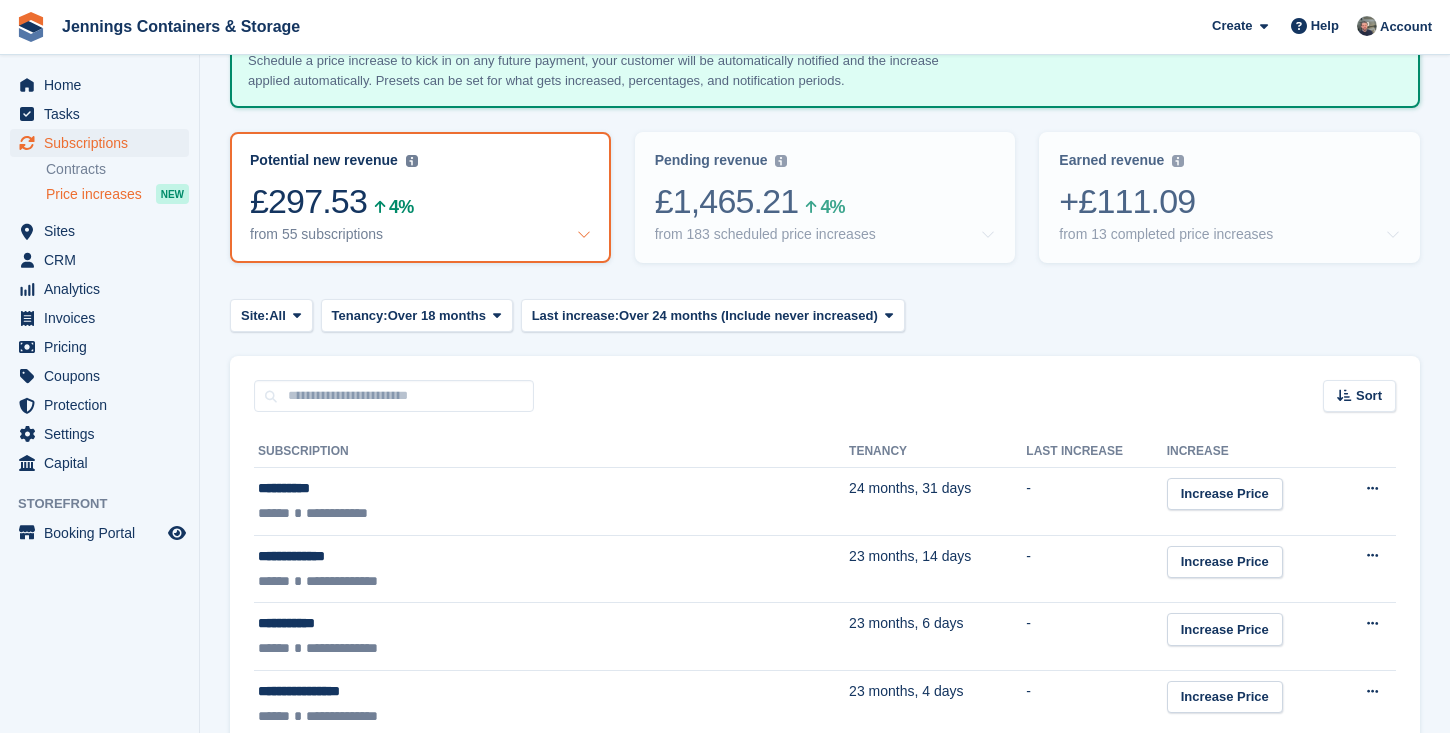 scroll, scrollTop: 180, scrollLeft: 0, axis: vertical 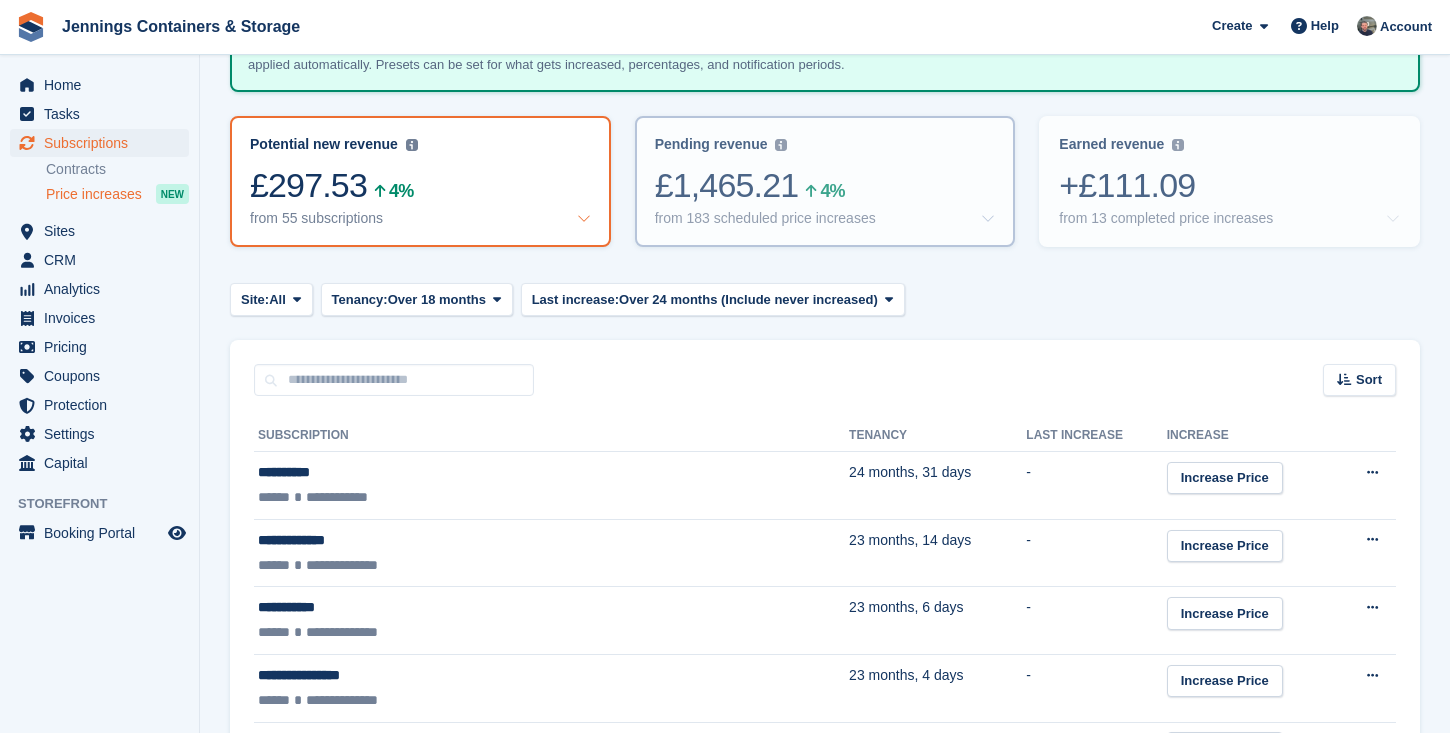 click on "Pending revenue" at bounding box center [711, 144] 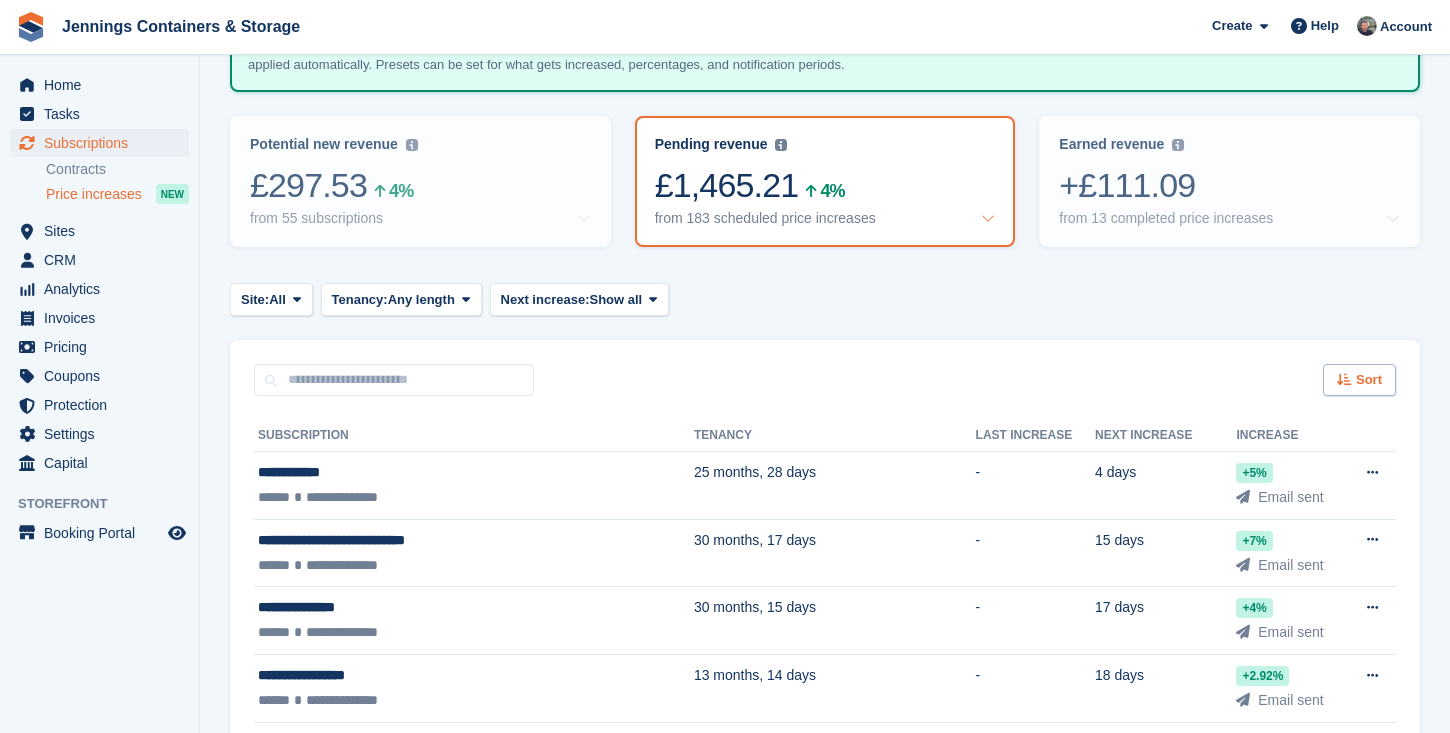 click on "Sort" at bounding box center [1369, 380] 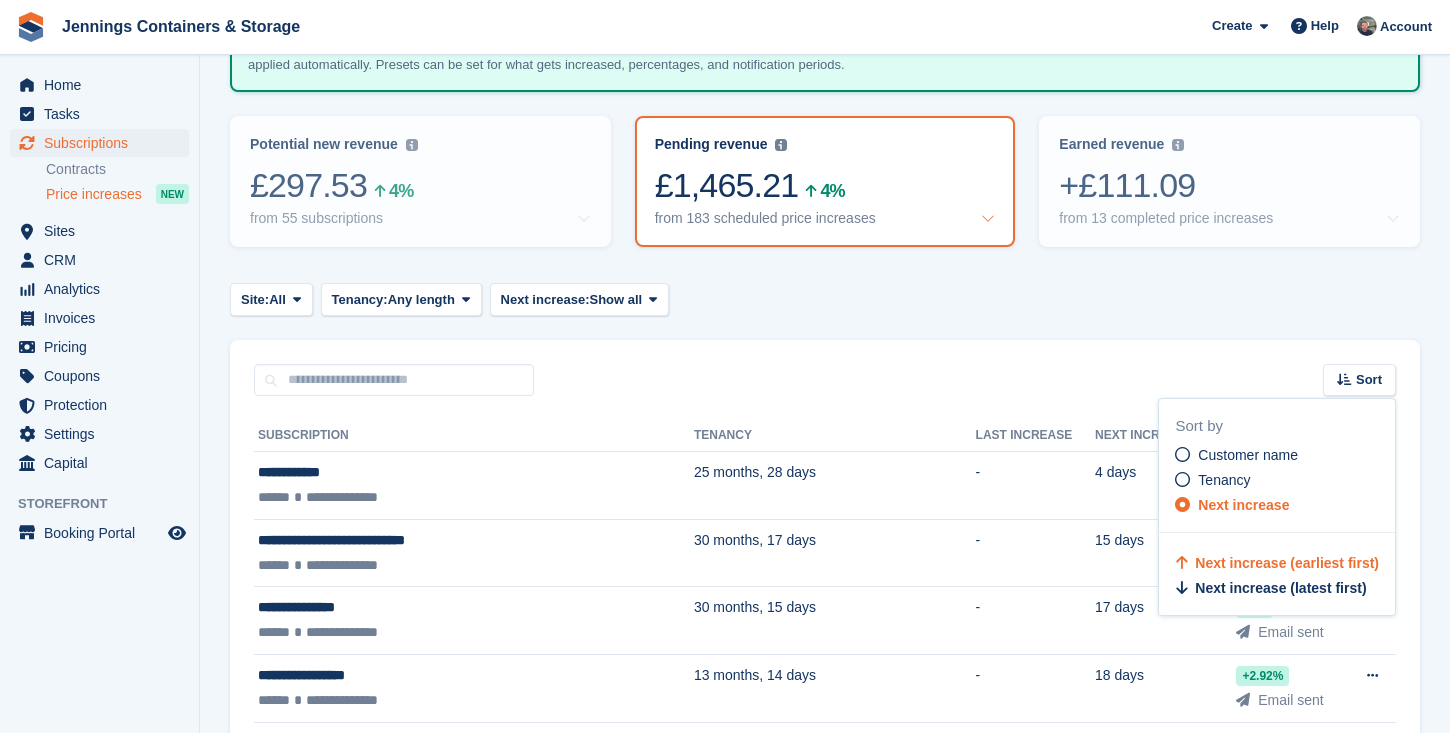 click on "Sort by
Customer name
Tenancy
Next increase
Next increase (earliest first)
Next increase (latest first)" at bounding box center (1277, 507) 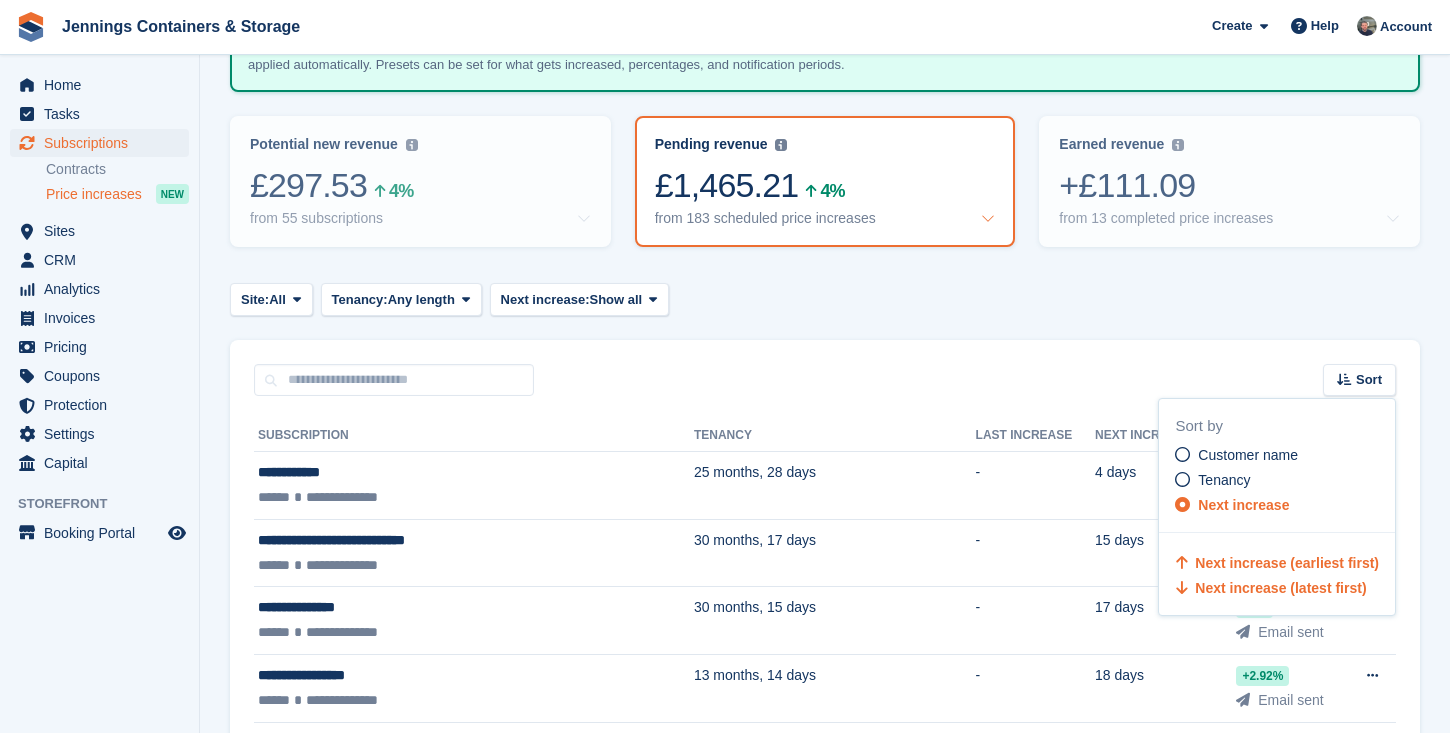 click on "Next increase (latest first)" at bounding box center [1280, 588] 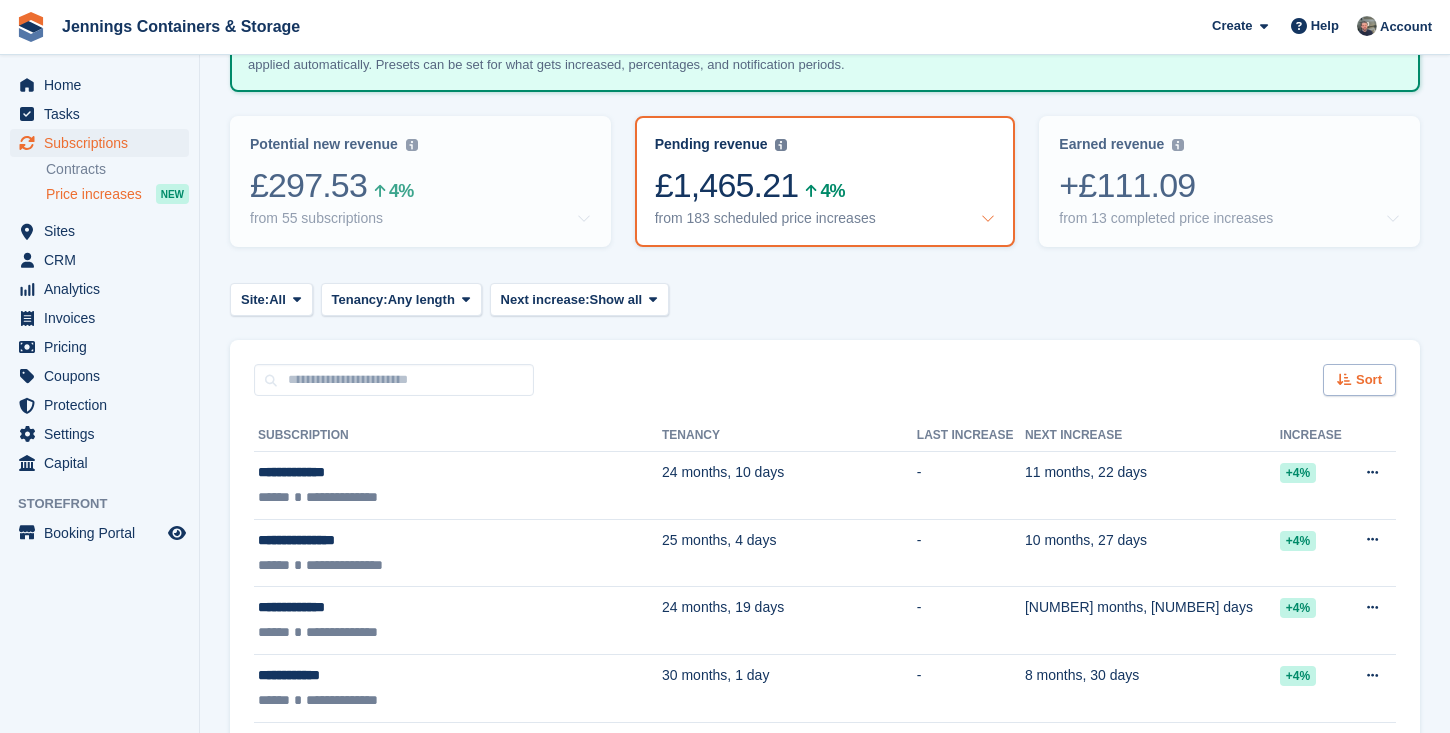 click on "Sort" at bounding box center [1359, 380] 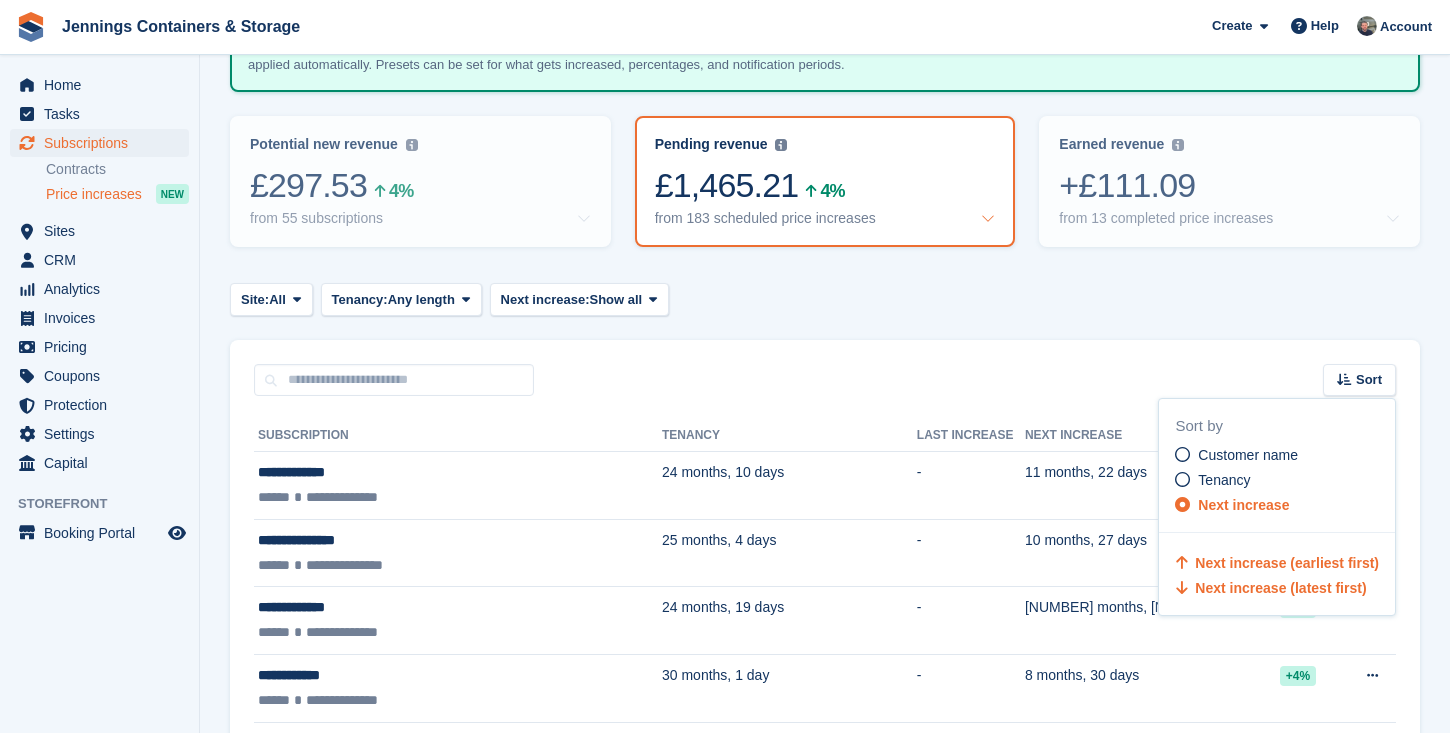 click on "Next increase (earliest first)" at bounding box center [1287, 563] 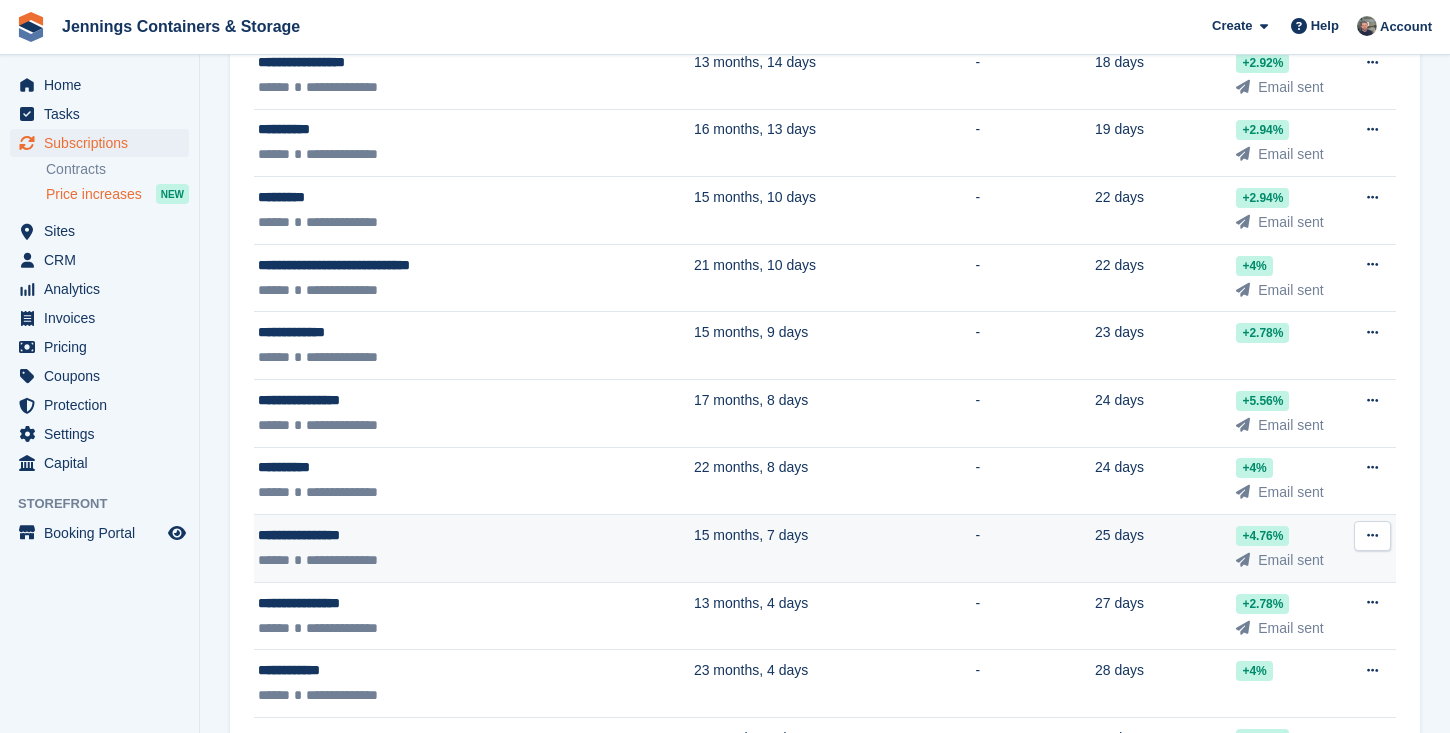 scroll, scrollTop: 948, scrollLeft: 0, axis: vertical 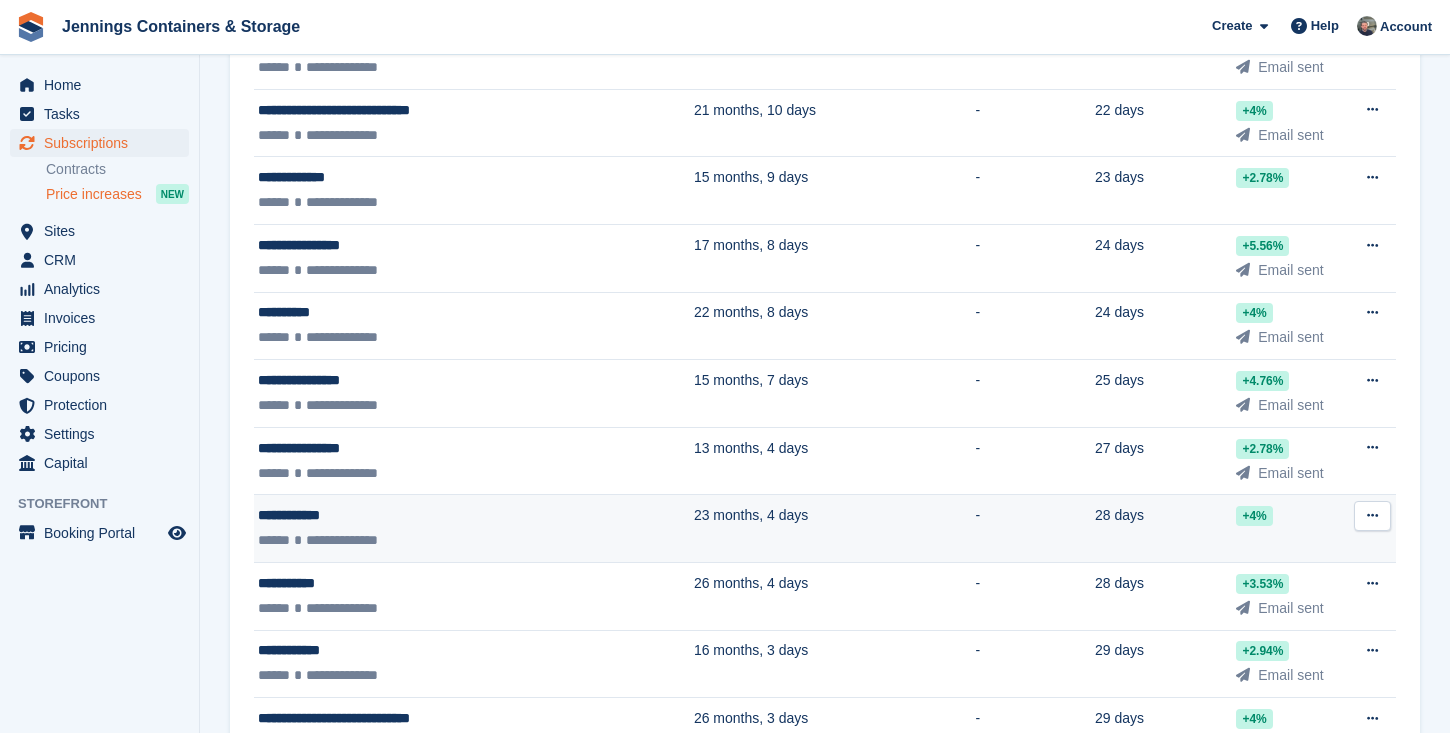 click on "-" at bounding box center (1035, 529) 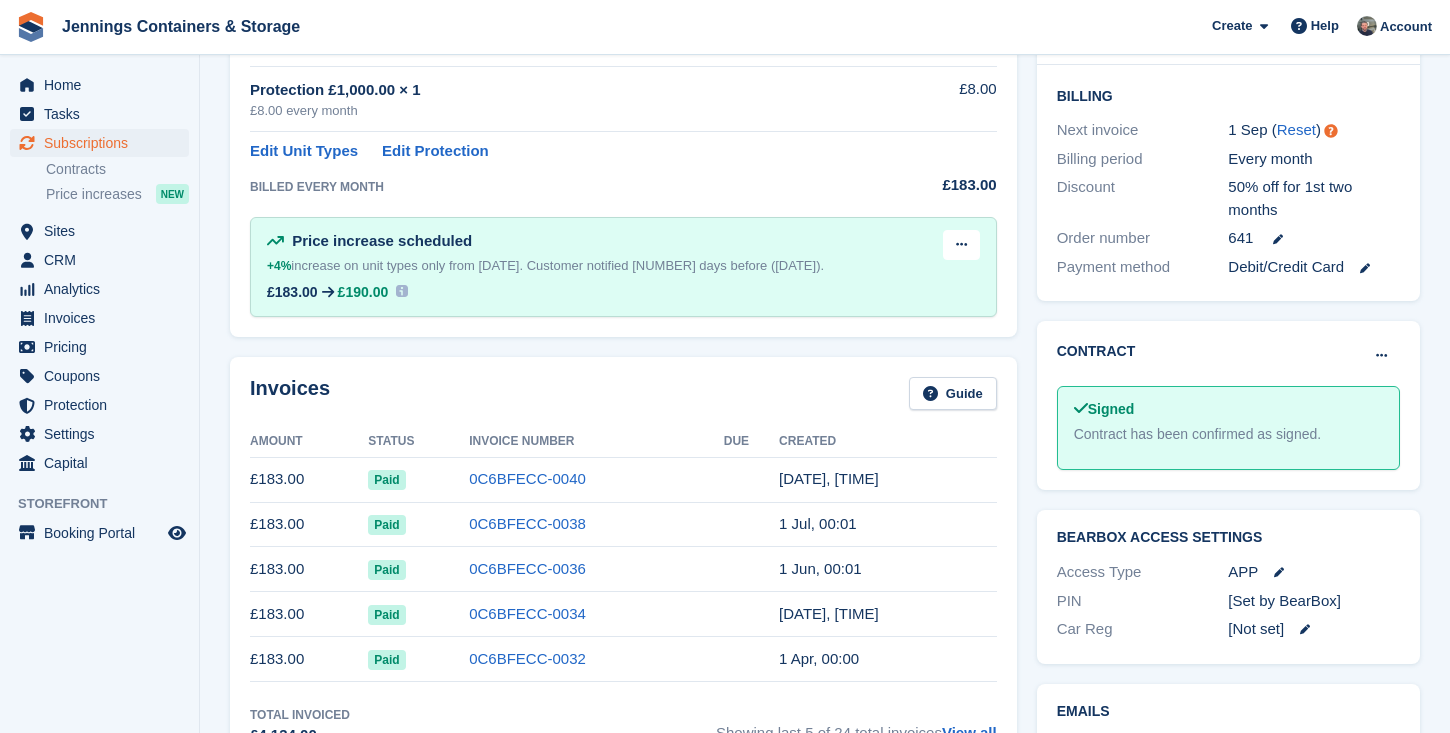 scroll, scrollTop: 560, scrollLeft: 0, axis: vertical 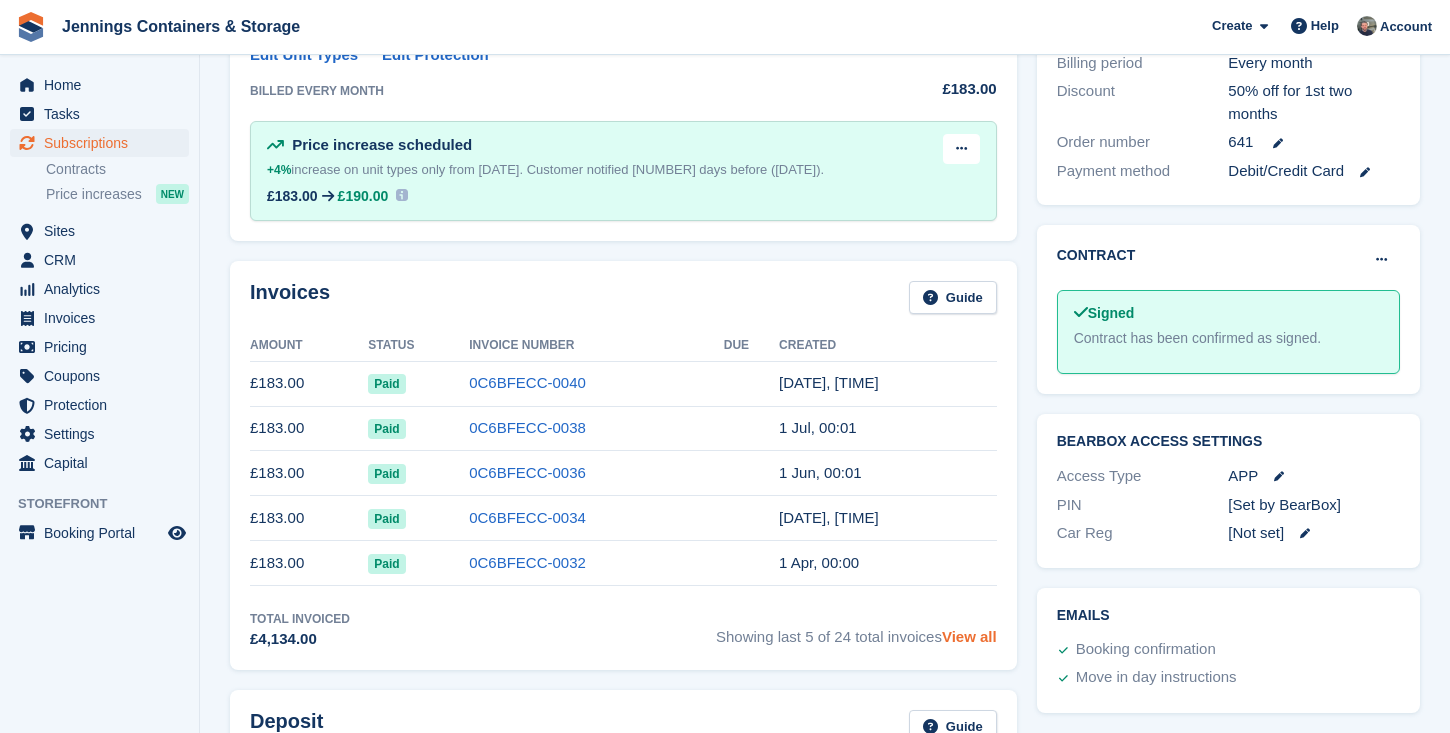 click on "View all" at bounding box center (969, 636) 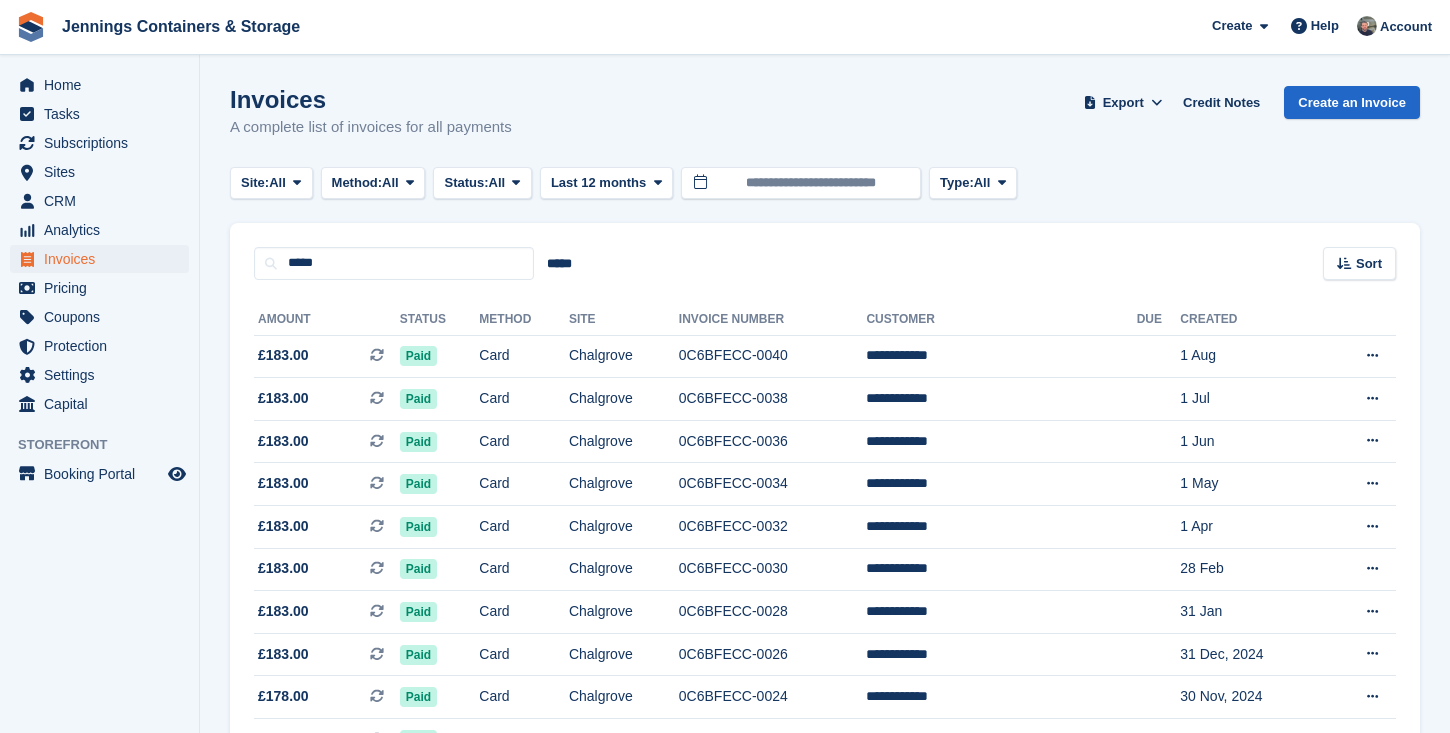 scroll, scrollTop: 0, scrollLeft: 0, axis: both 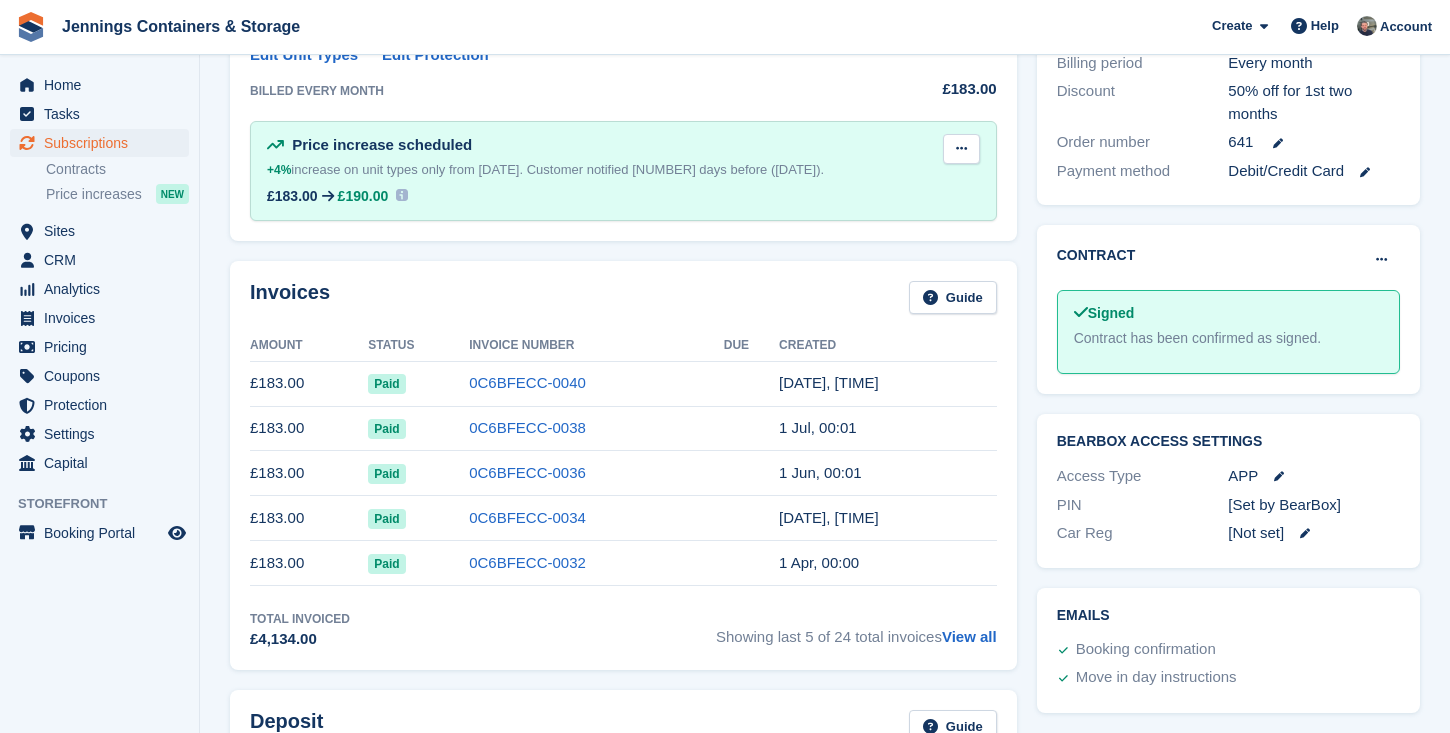 click at bounding box center [961, 149] 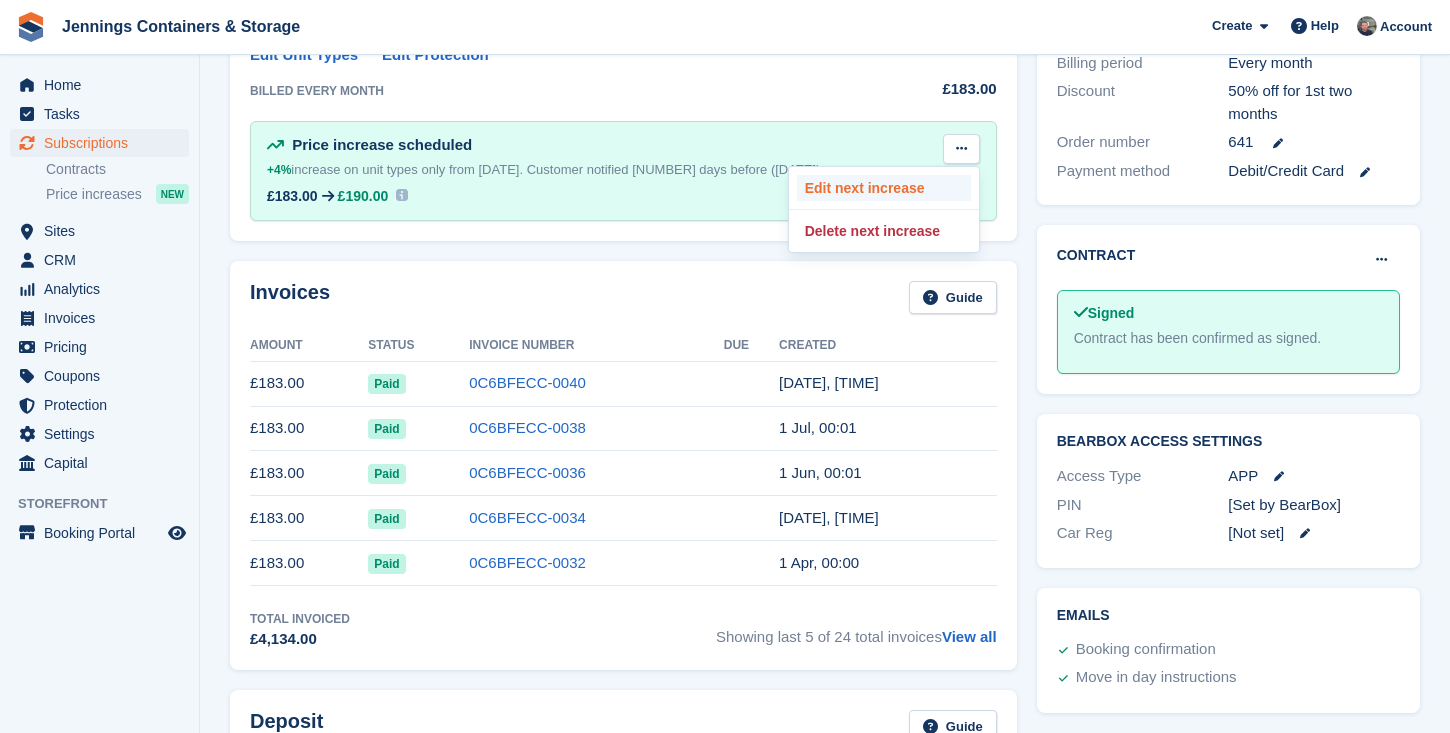 click on "Edit next increase" at bounding box center (884, 188) 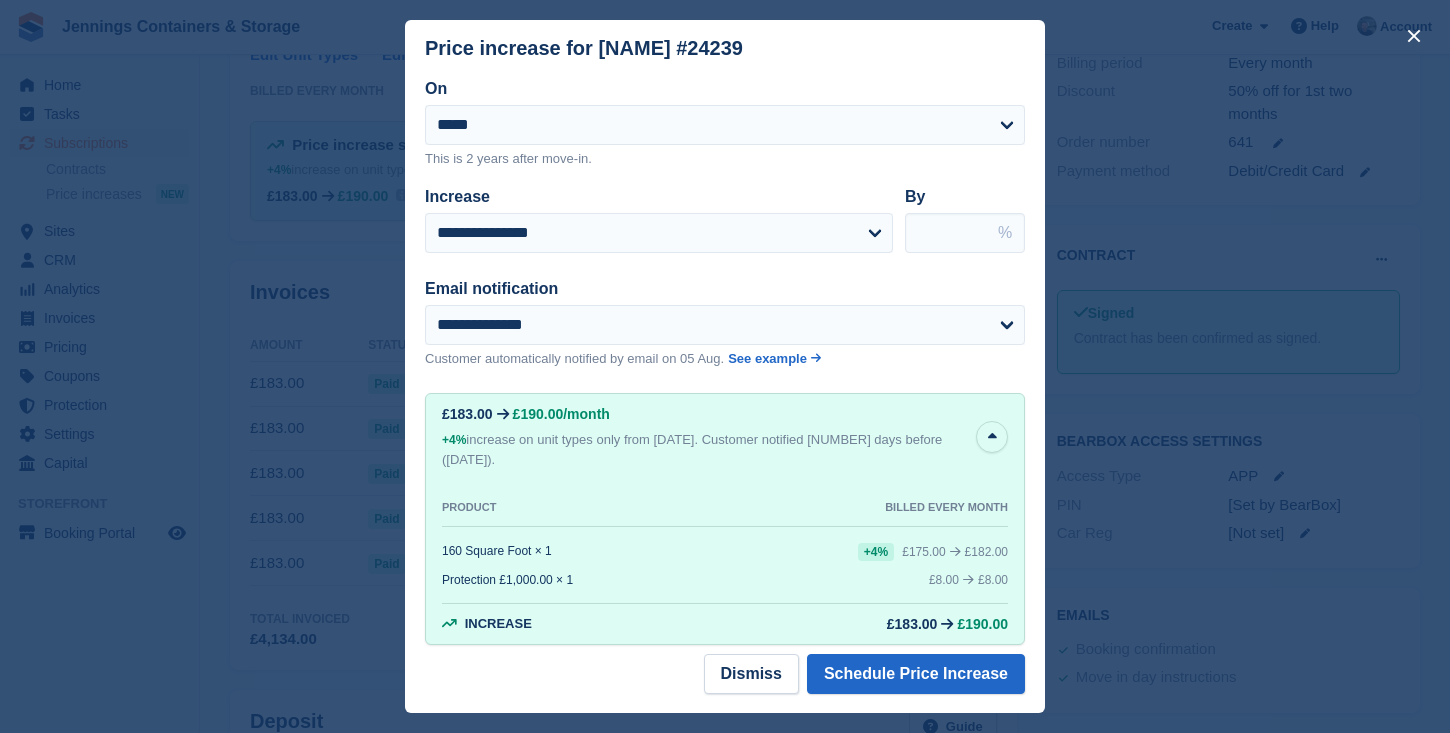 click on "This is 2 years after move-in." at bounding box center [725, 159] 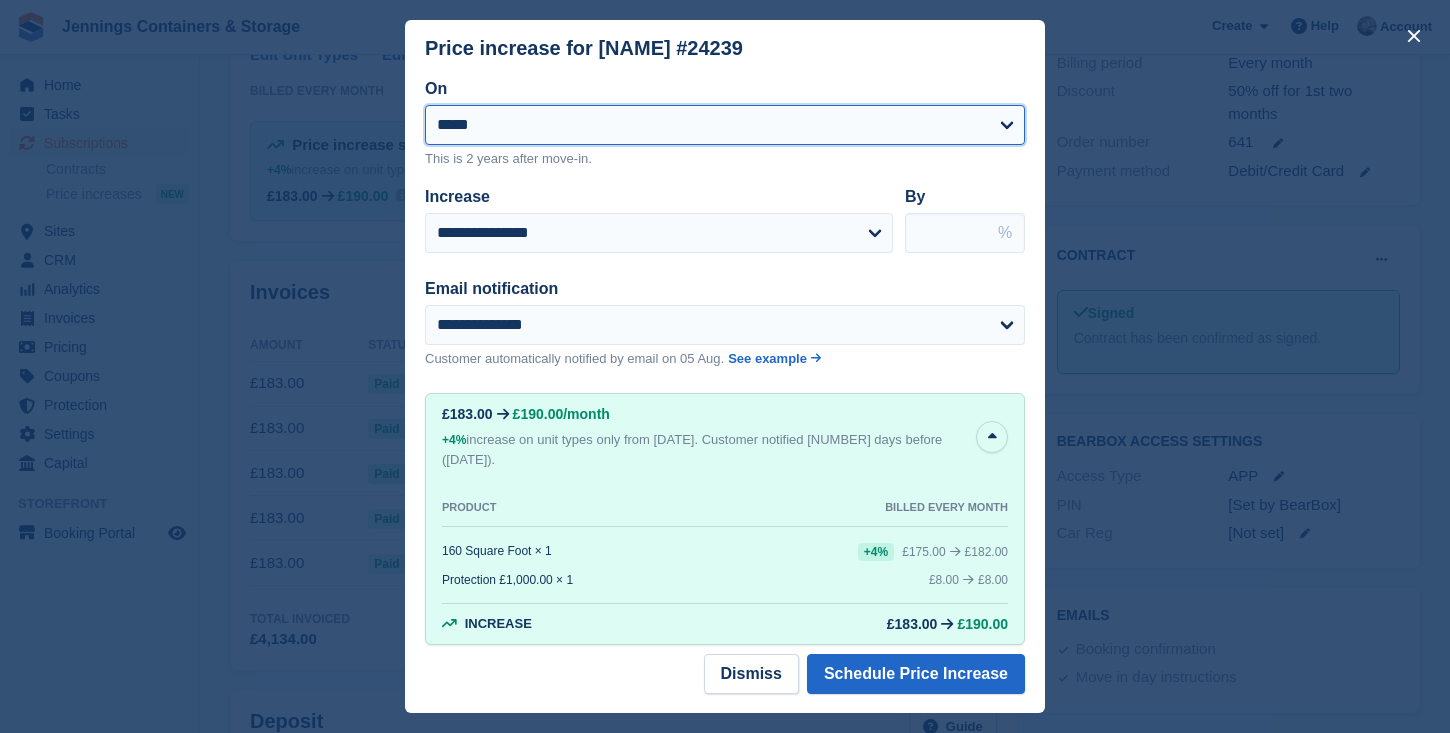 select on "**********" 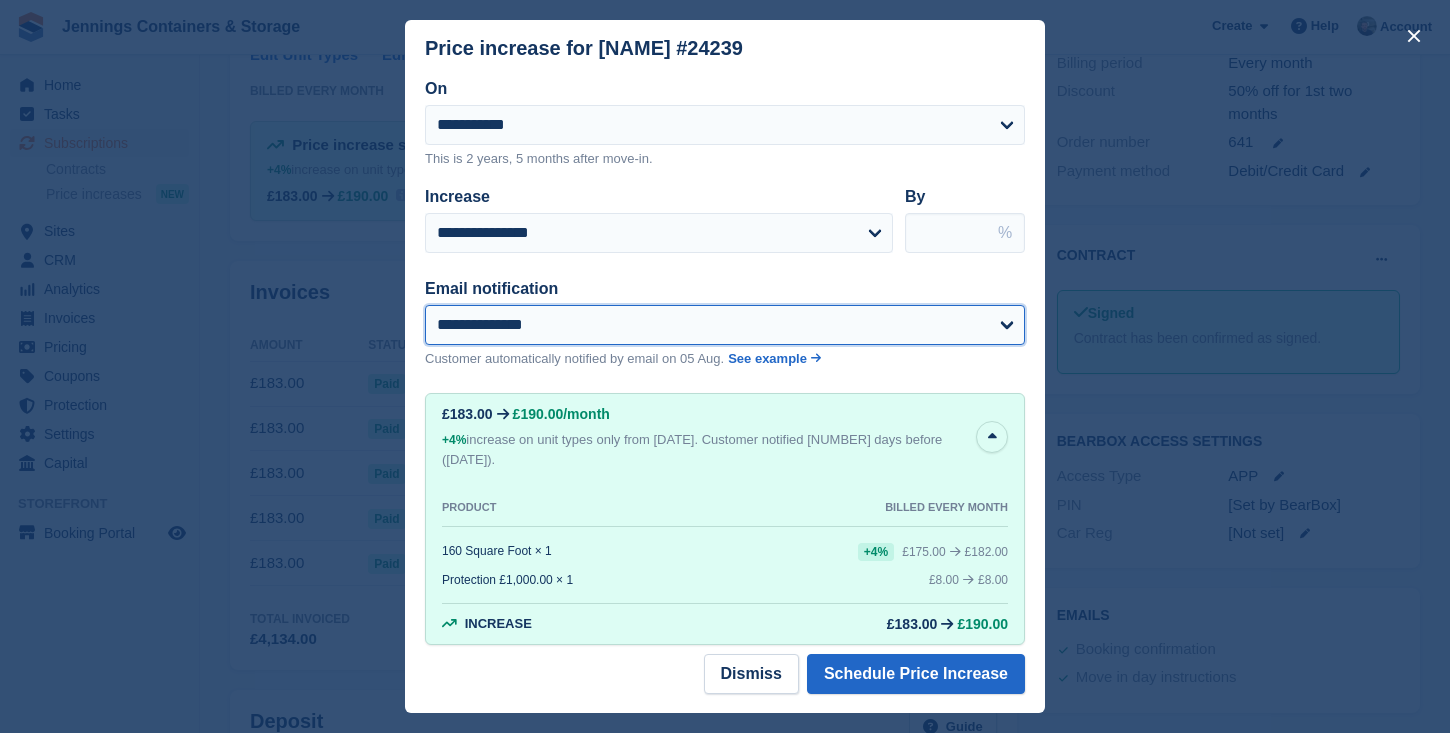 select on "**" 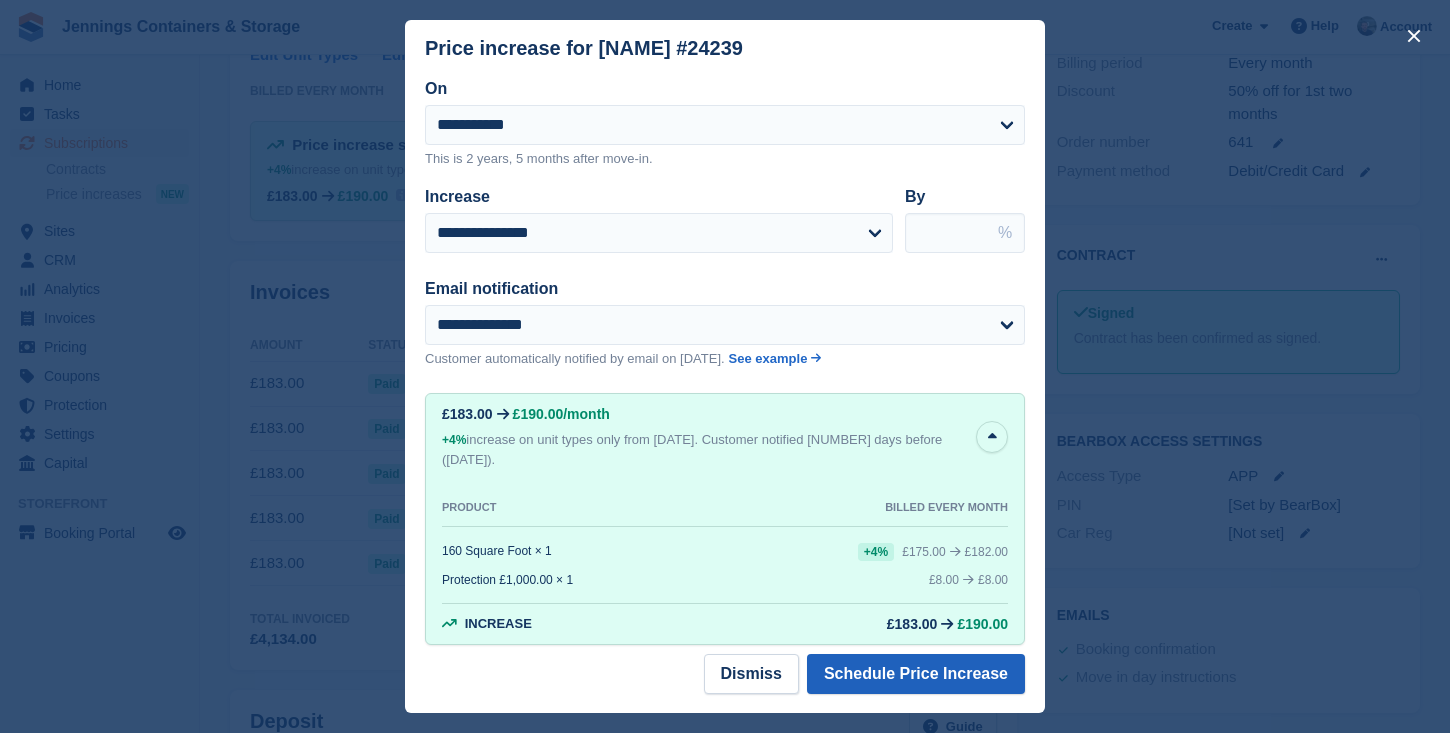 click on "Schedule Price Increase" at bounding box center [916, 674] 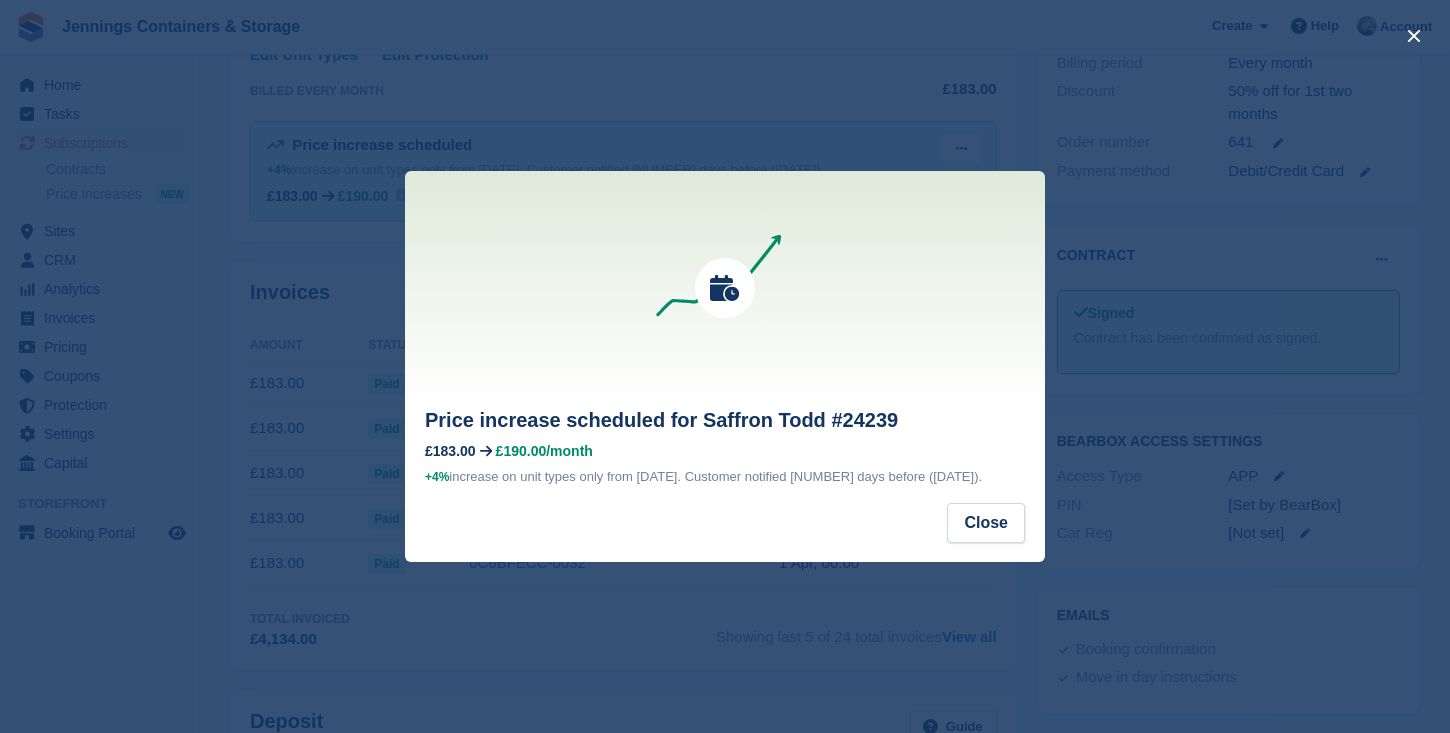 click on "Close" at bounding box center [725, 532] 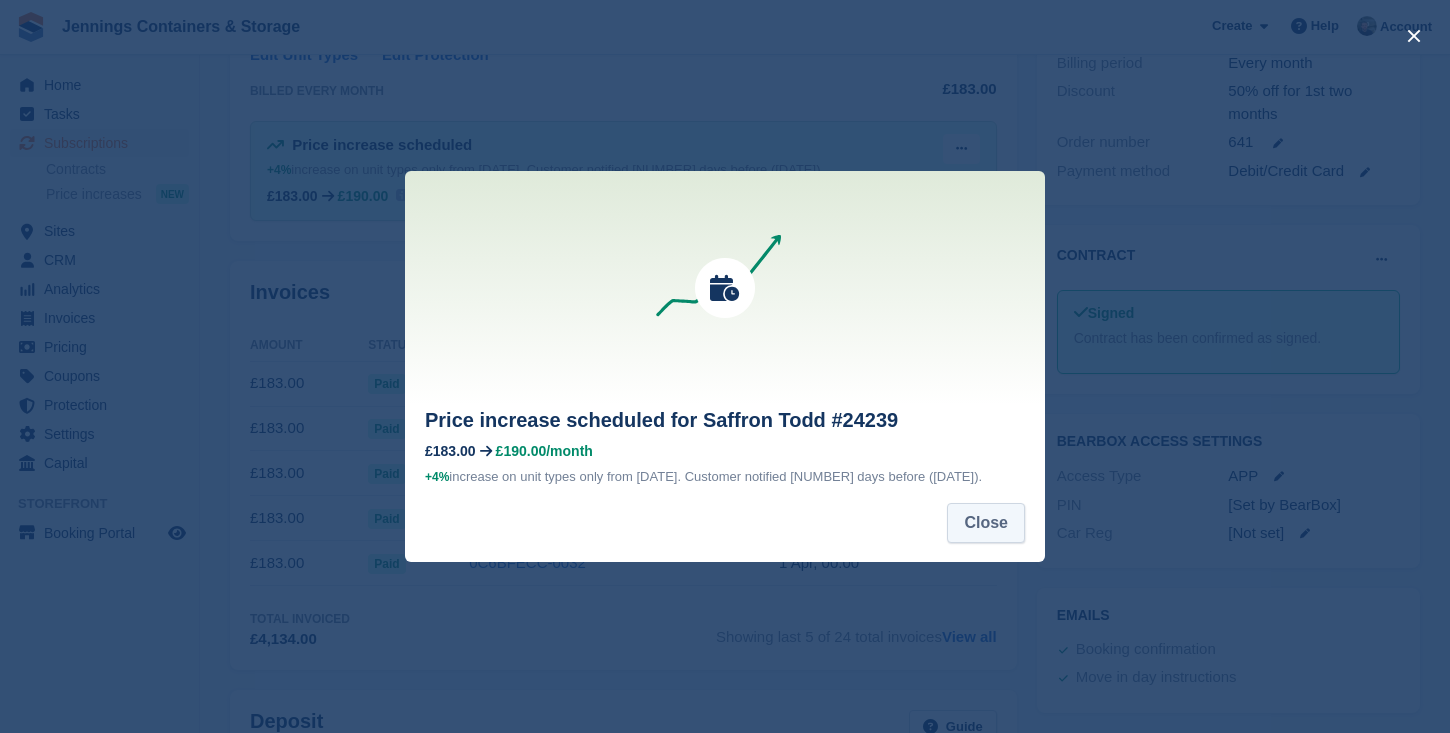 click on "Close" at bounding box center [986, 523] 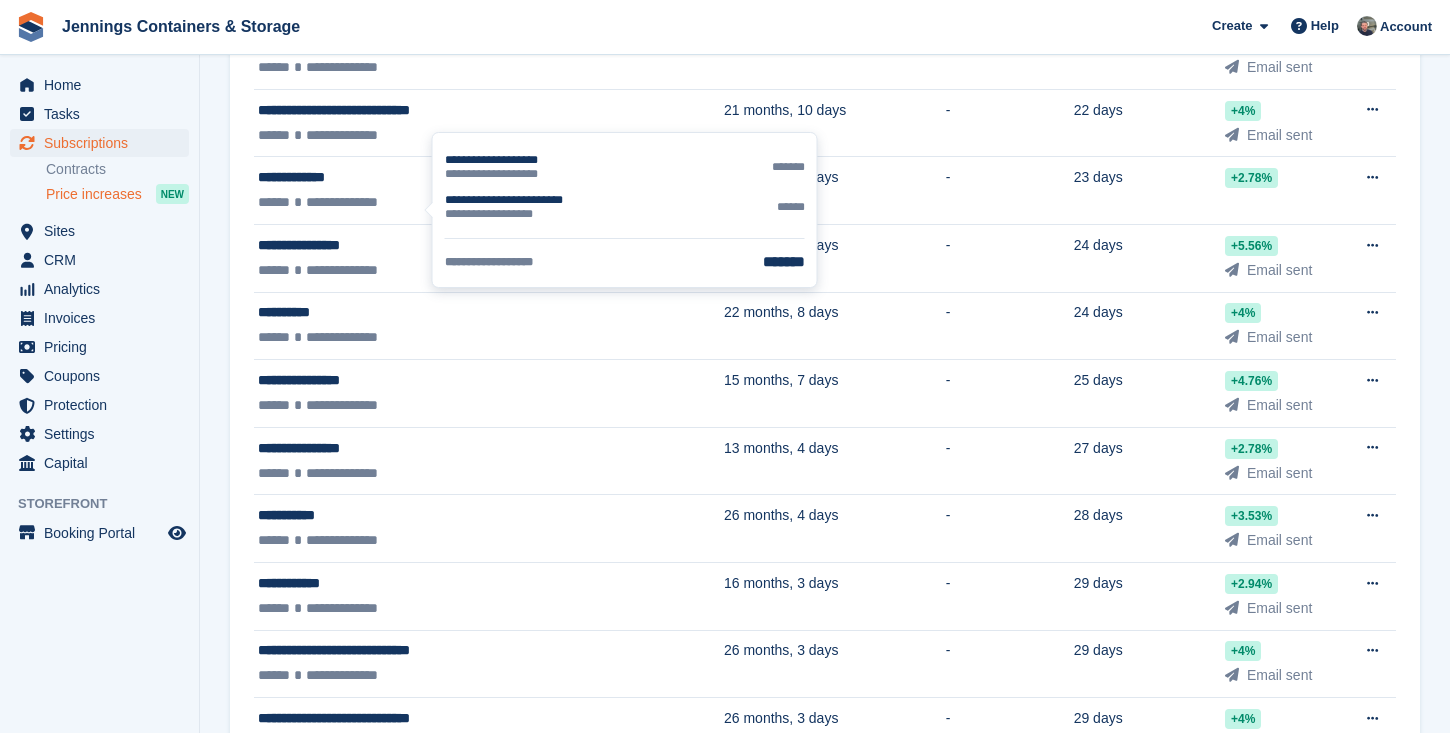 scroll, scrollTop: 254, scrollLeft: 0, axis: vertical 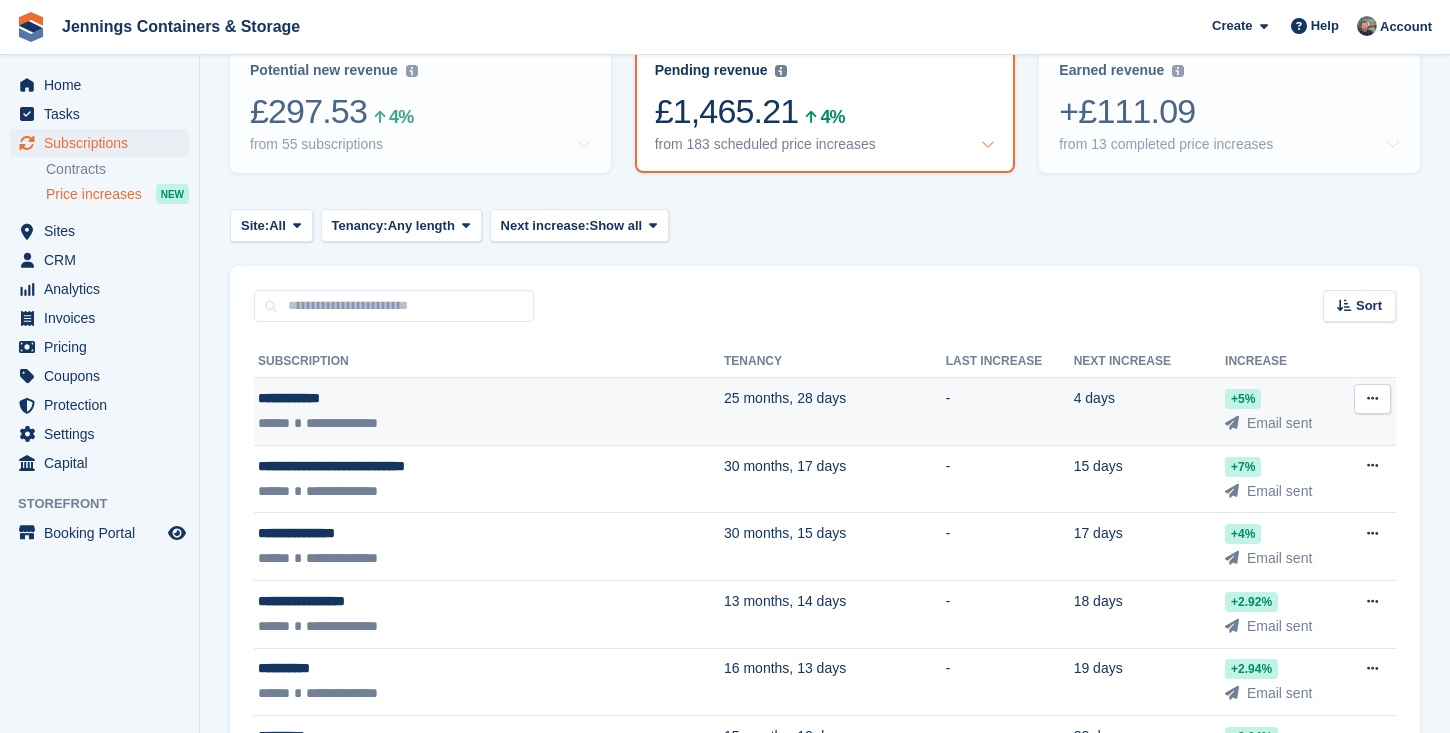 click on "**********" at bounding box center (433, 398) 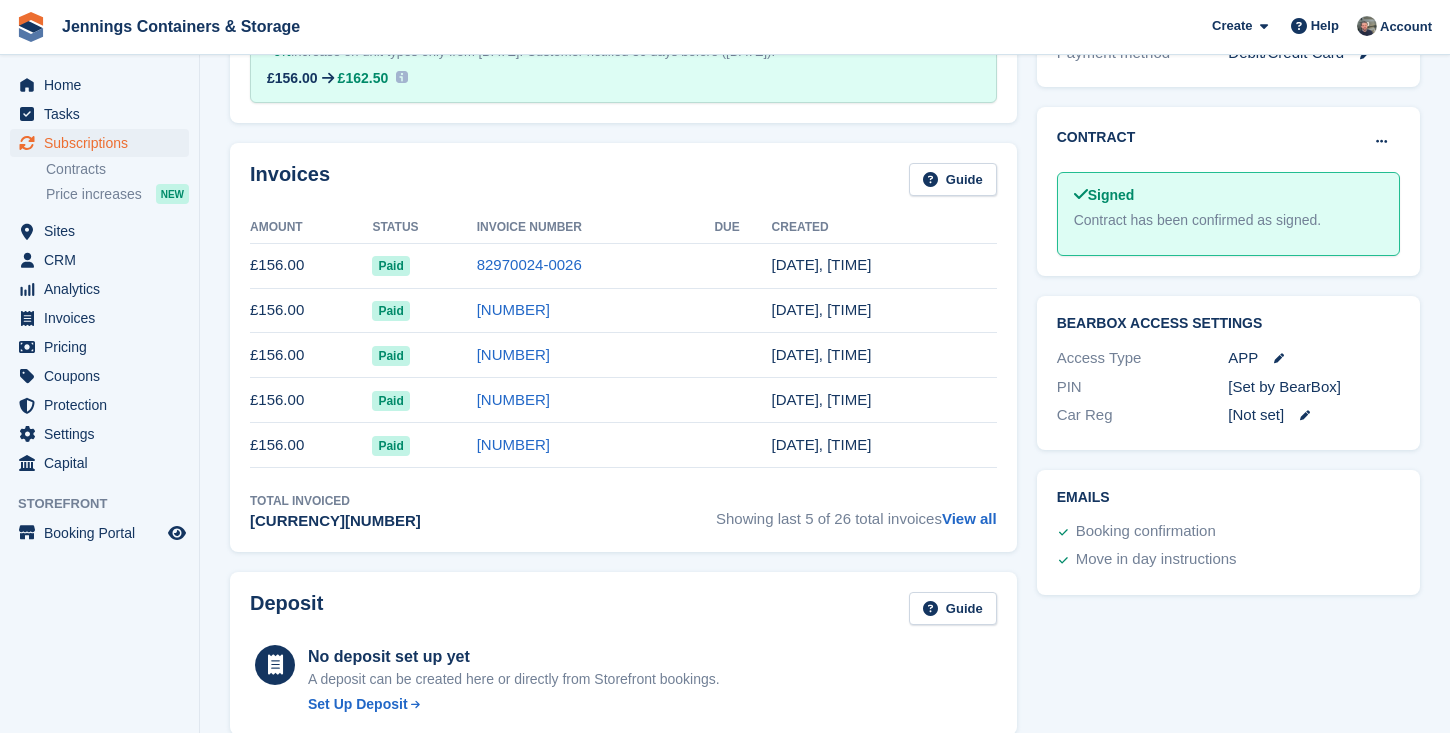 scroll, scrollTop: 591, scrollLeft: 0, axis: vertical 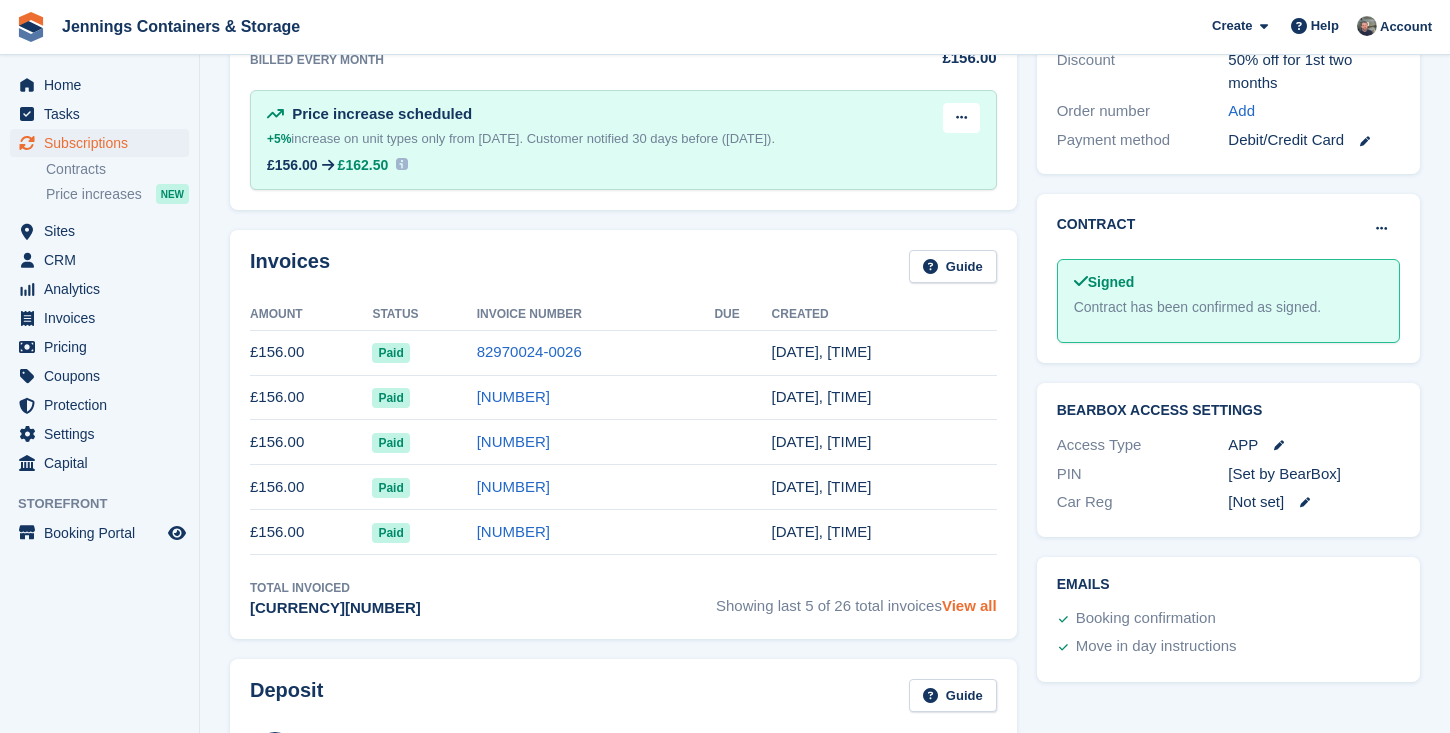 click on "View all" at bounding box center (969, 605) 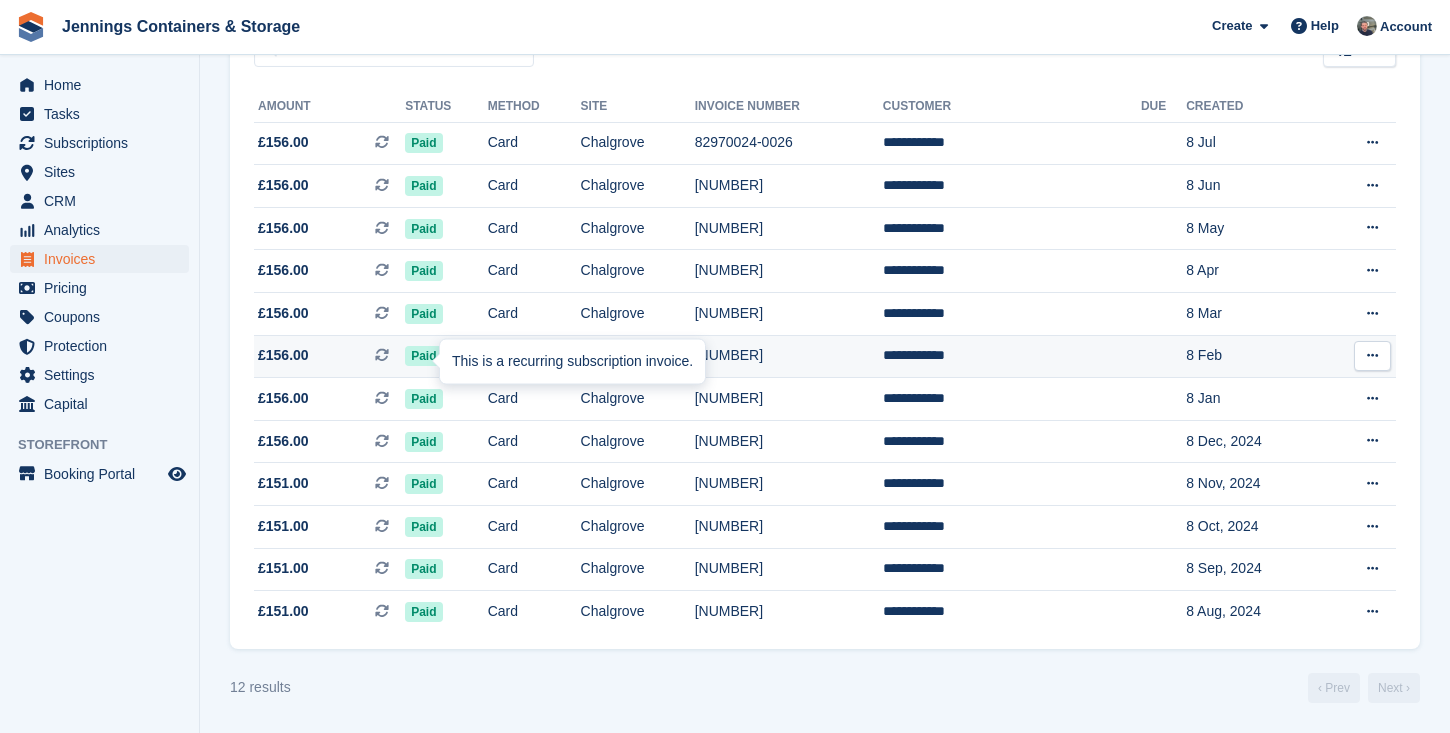 scroll, scrollTop: 224, scrollLeft: 0, axis: vertical 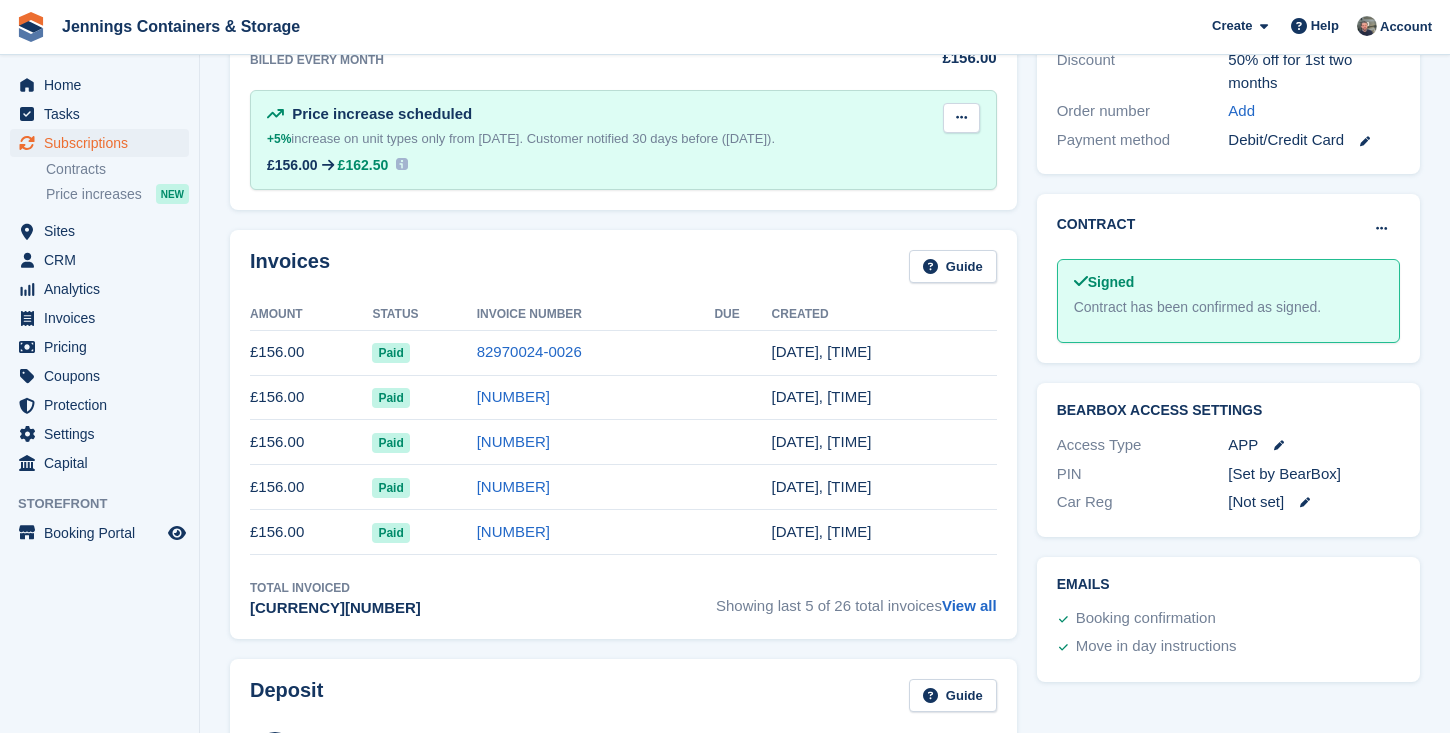 click at bounding box center (961, 118) 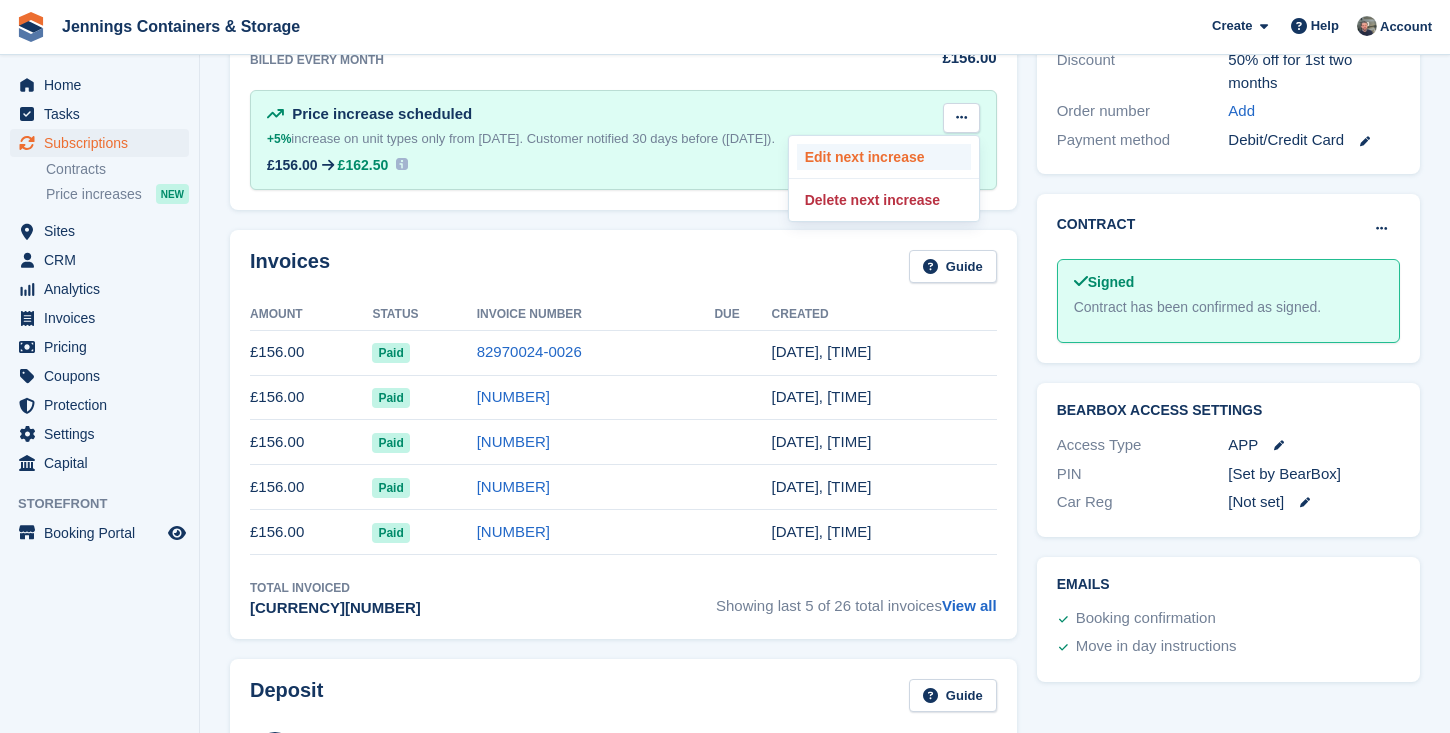 click on "Edit next increase" at bounding box center (884, 157) 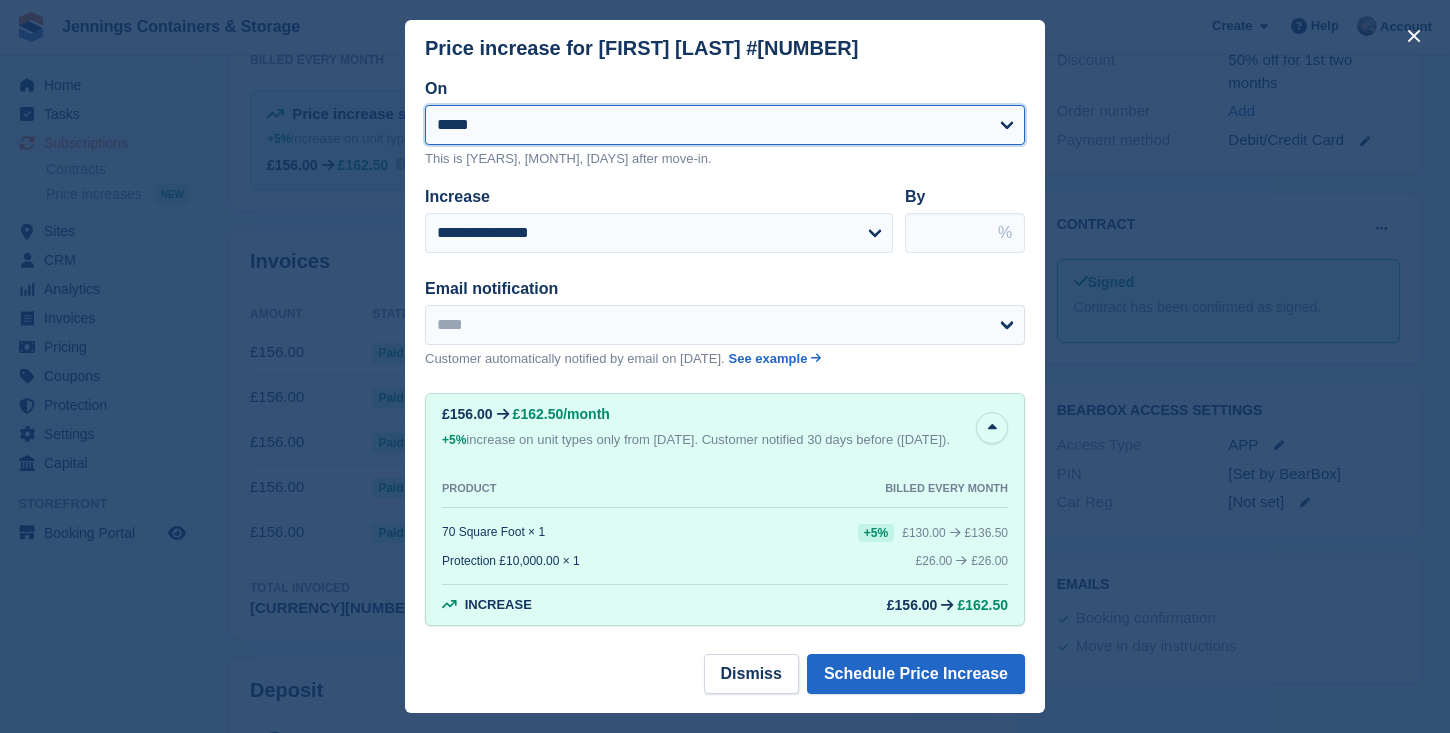 select on "**********" 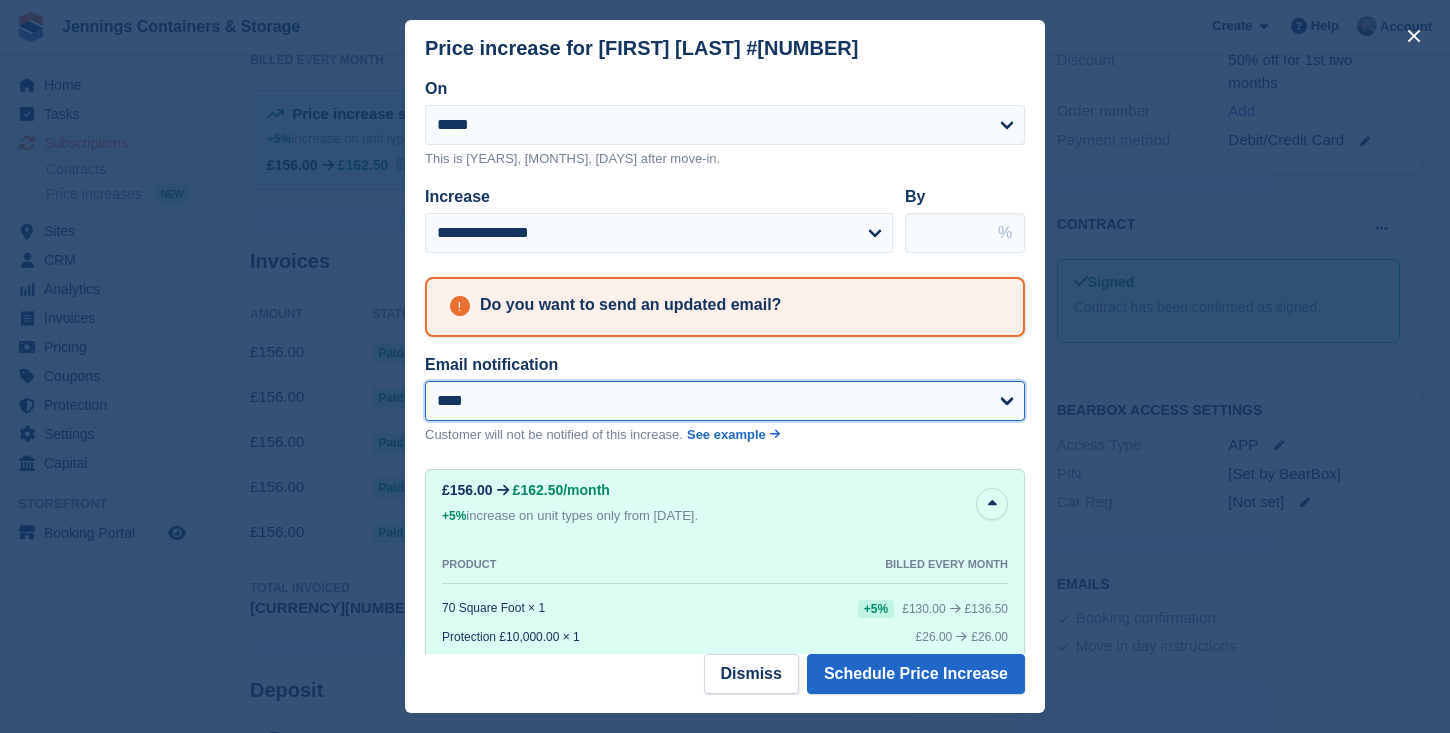 select on "**" 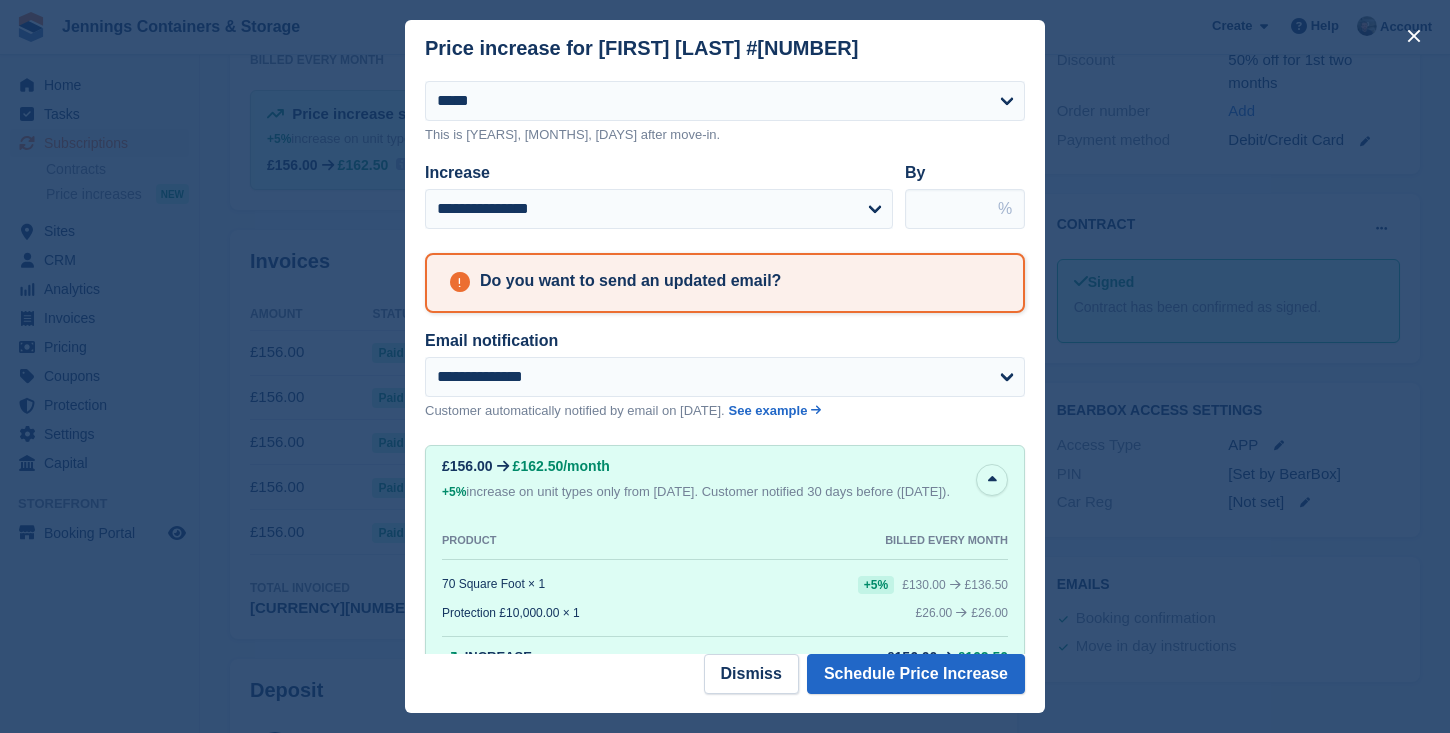 scroll, scrollTop: 28, scrollLeft: 0, axis: vertical 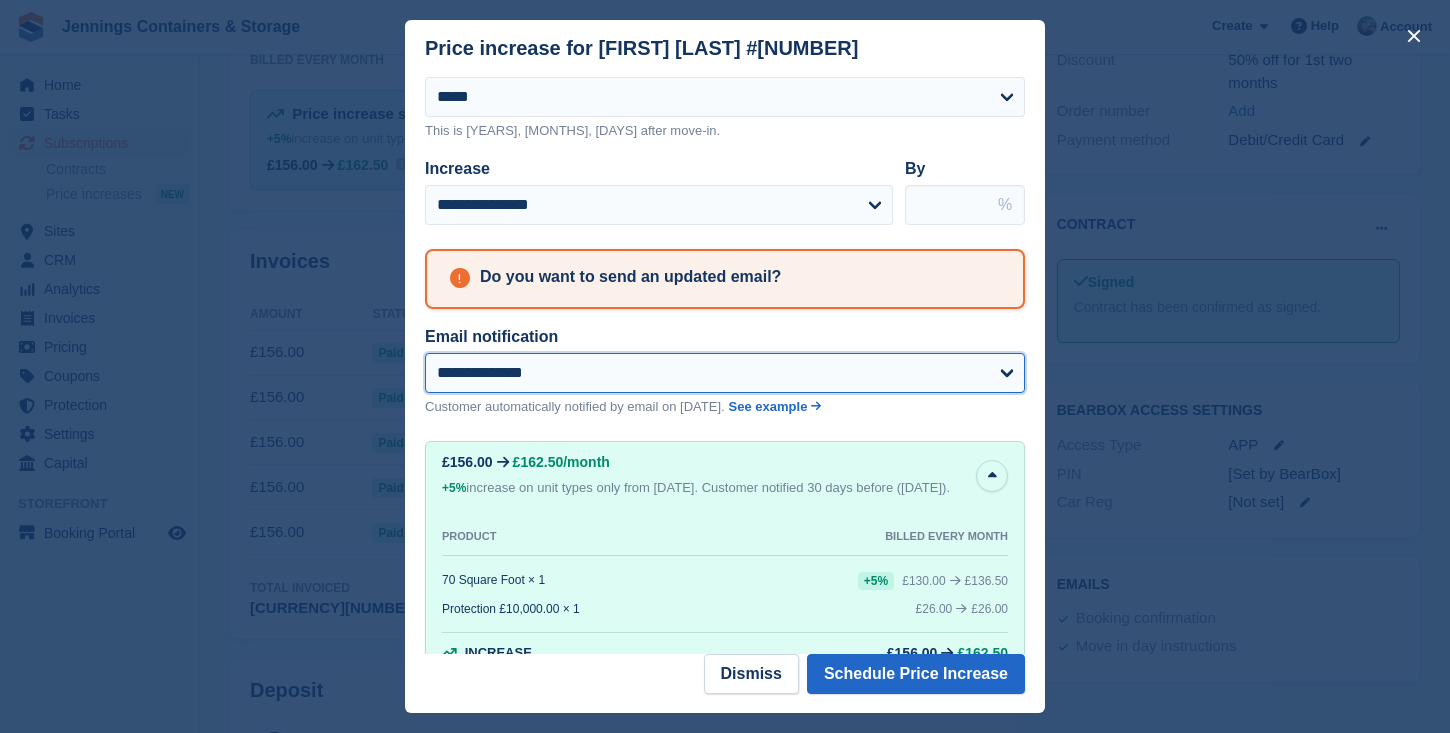 select 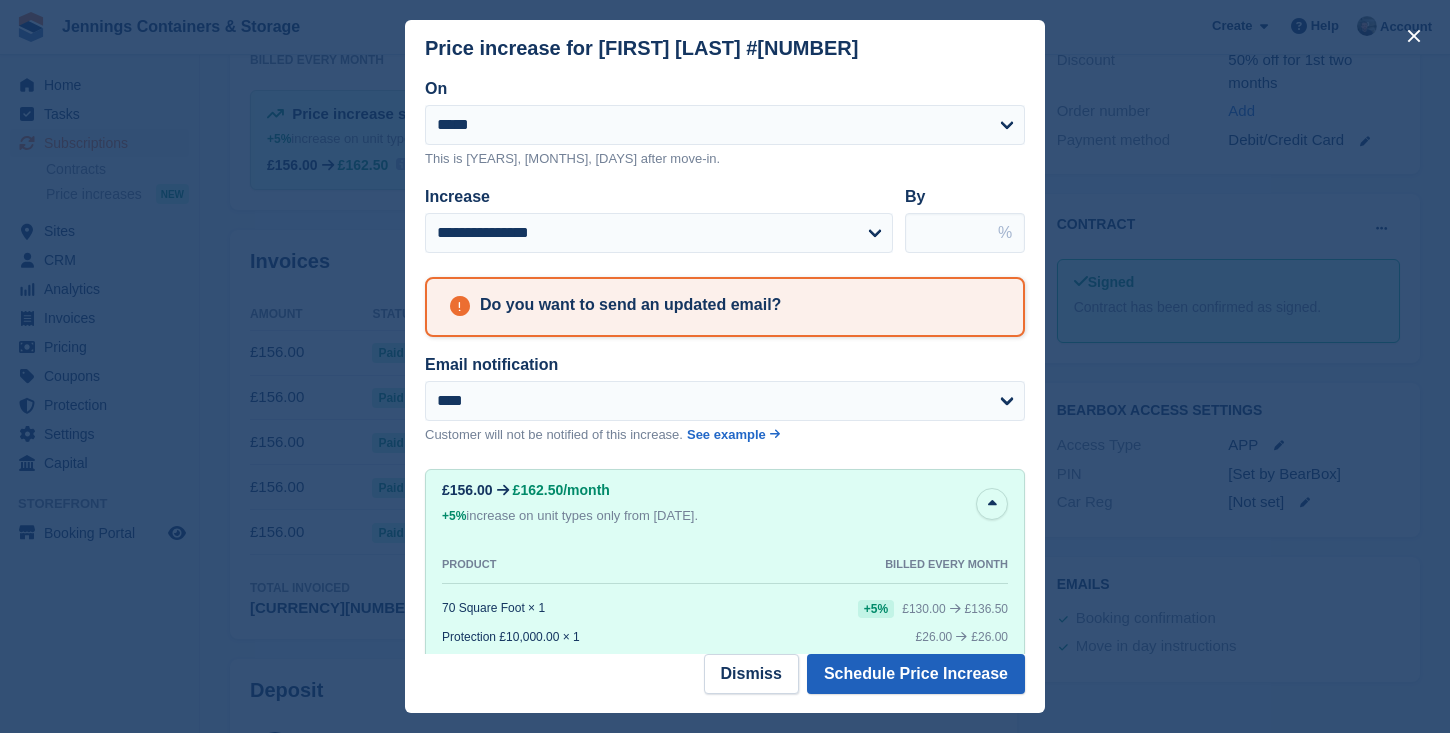 click on "Schedule Price Increase" at bounding box center (916, 674) 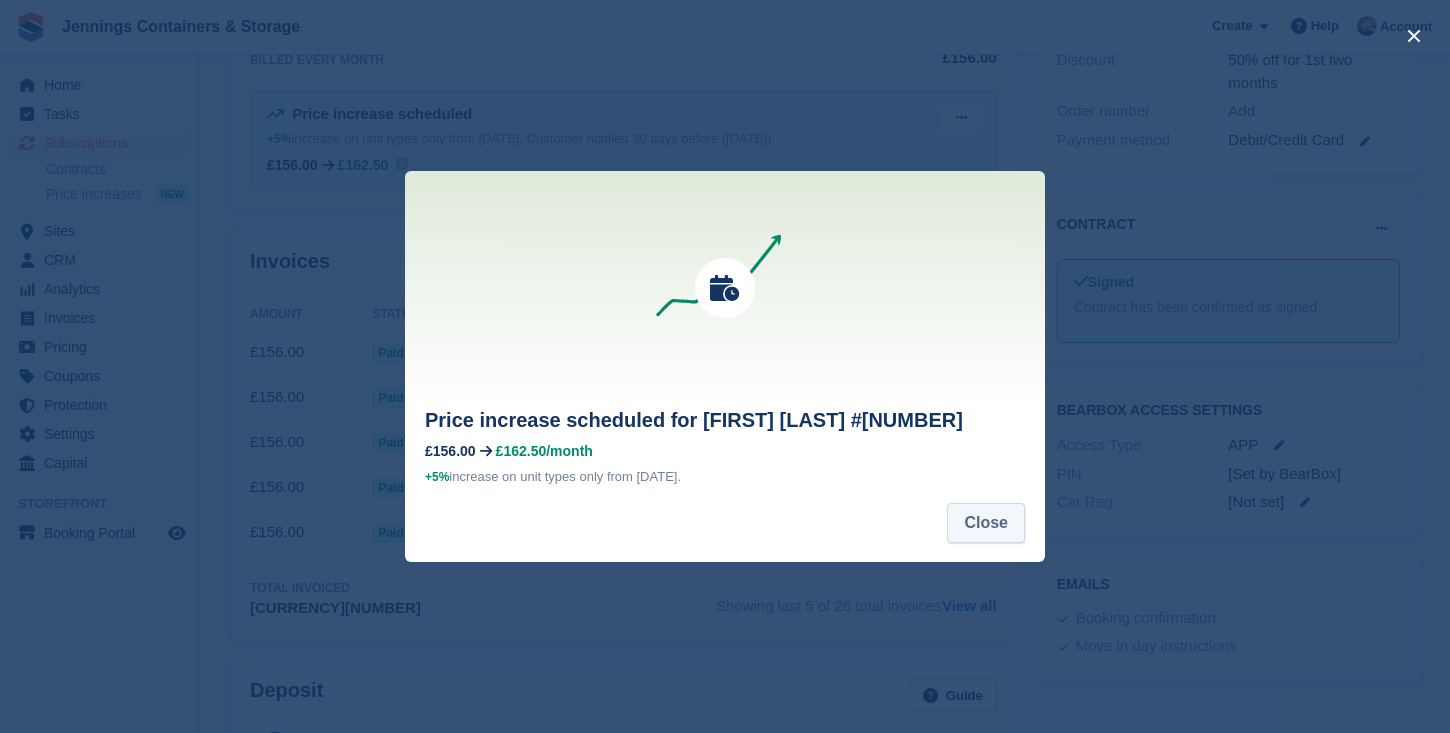 click on "Close" at bounding box center [986, 523] 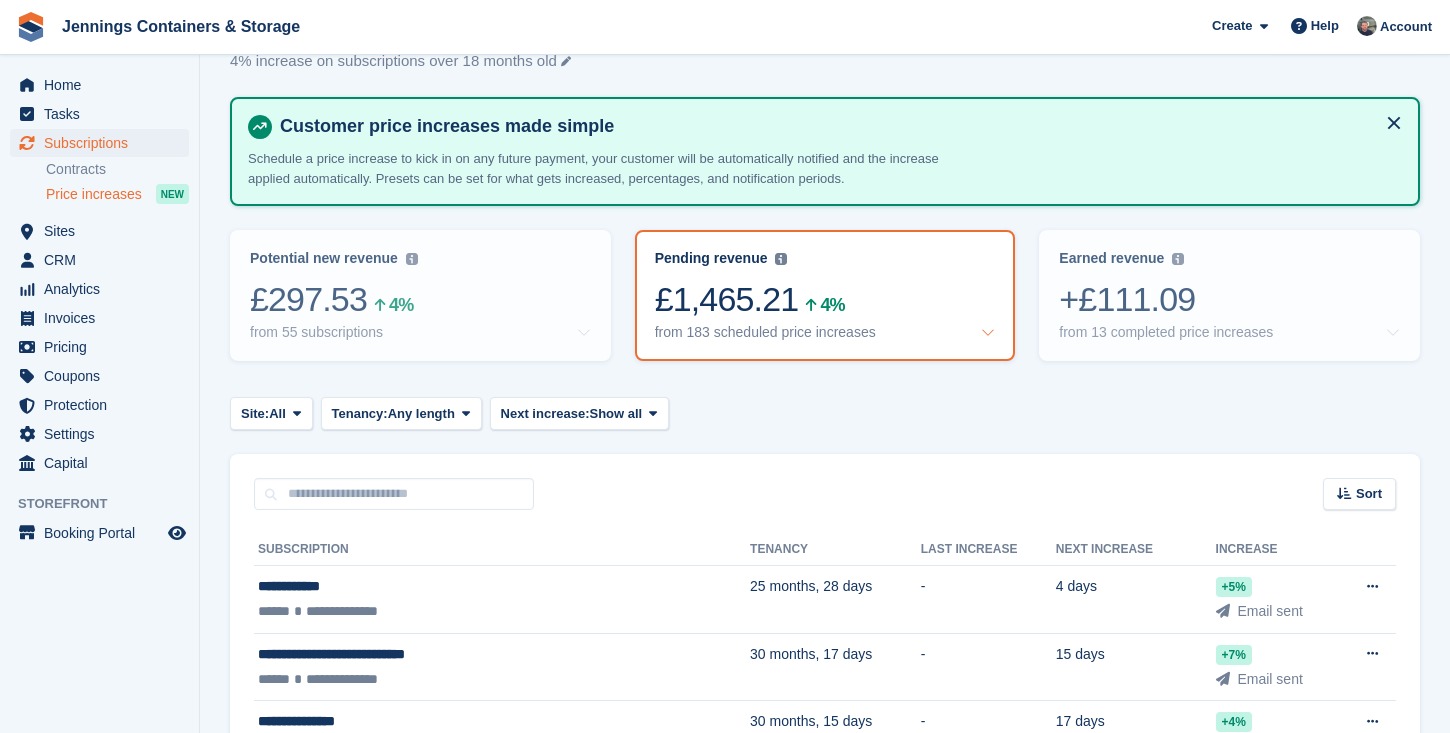 scroll, scrollTop: 143, scrollLeft: 0, axis: vertical 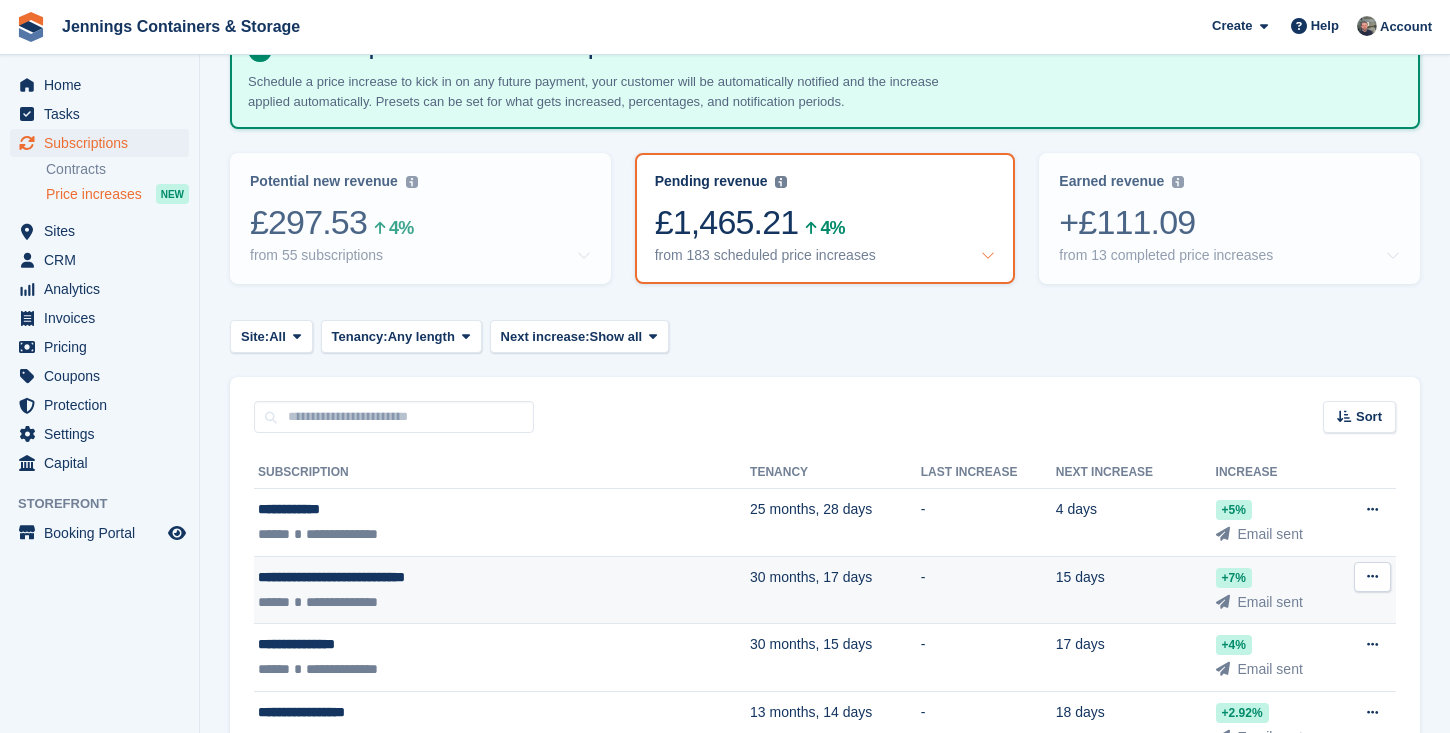 click on "**********" at bounding box center [433, 602] 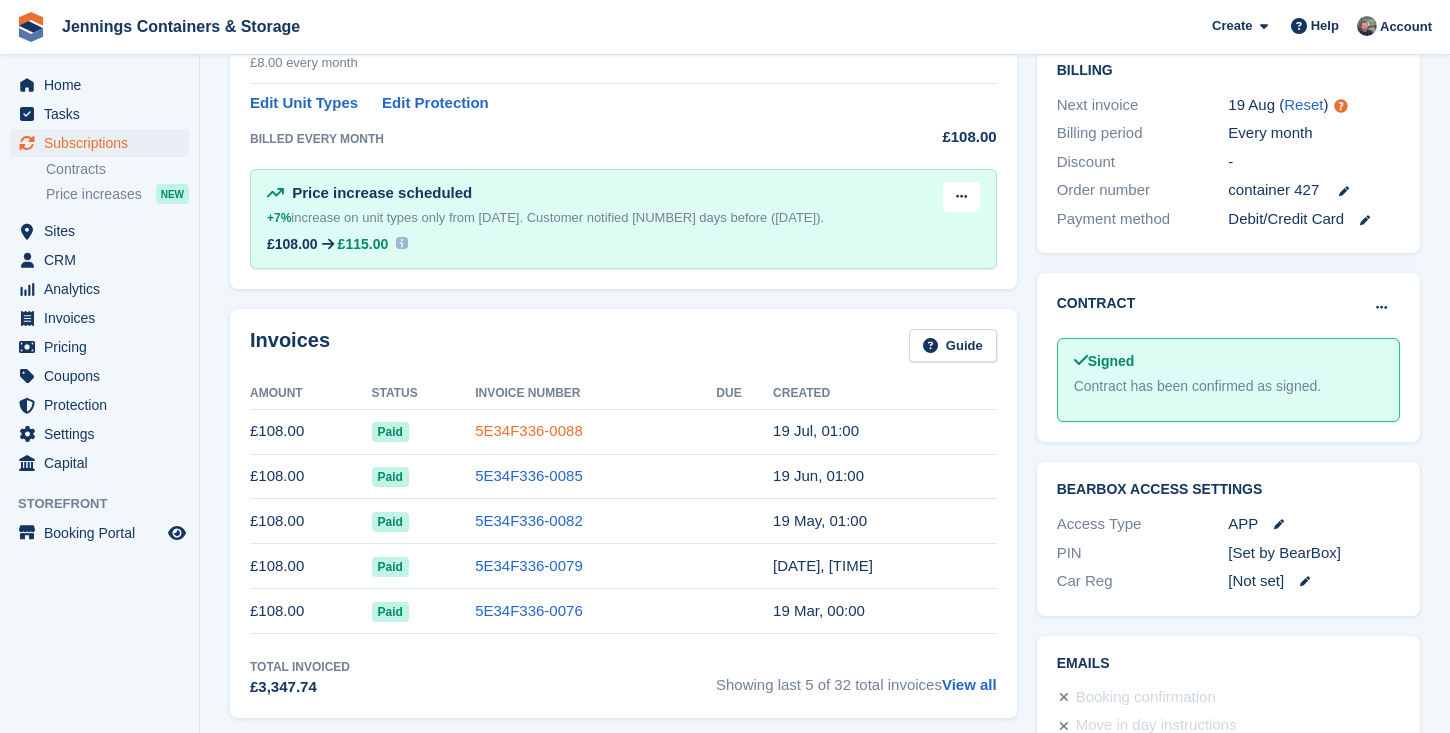 scroll, scrollTop: 595, scrollLeft: 0, axis: vertical 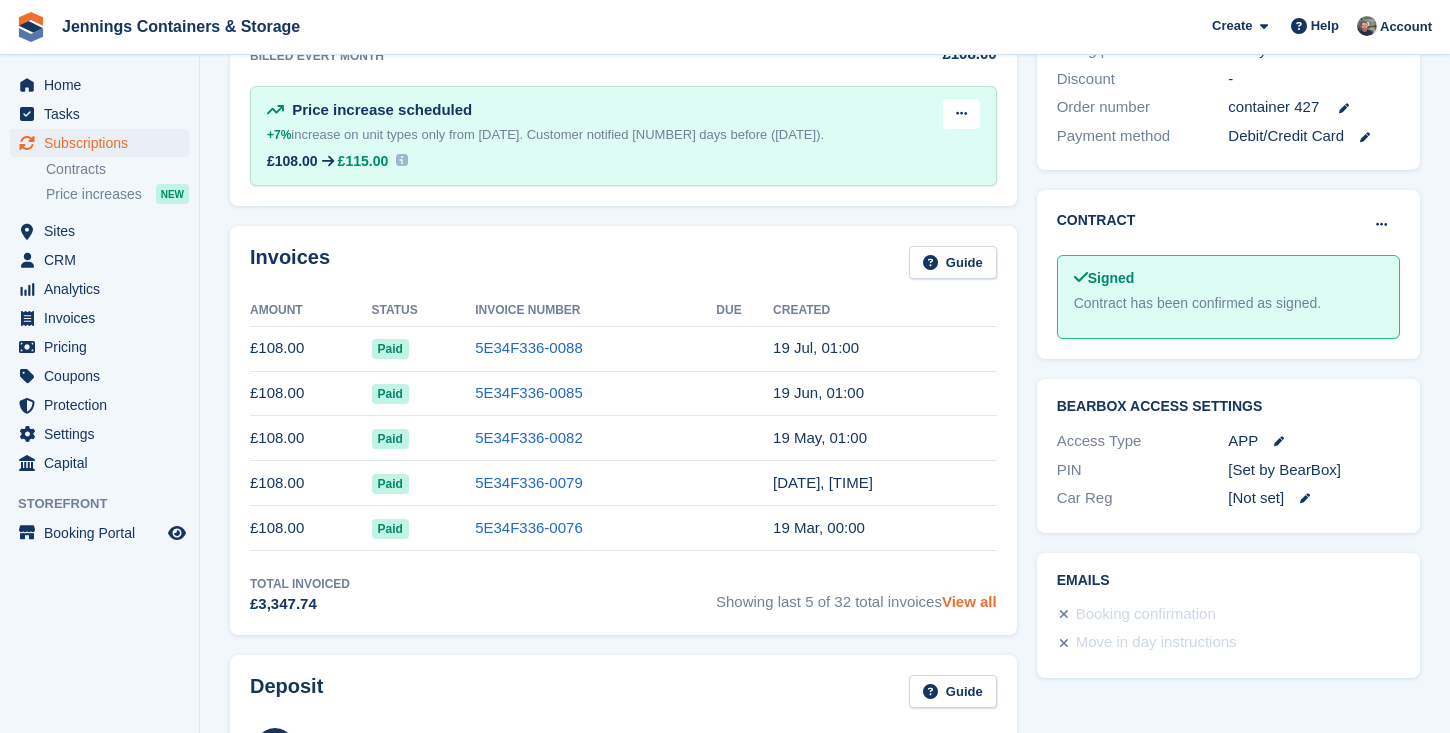click on "View all" at bounding box center (969, 601) 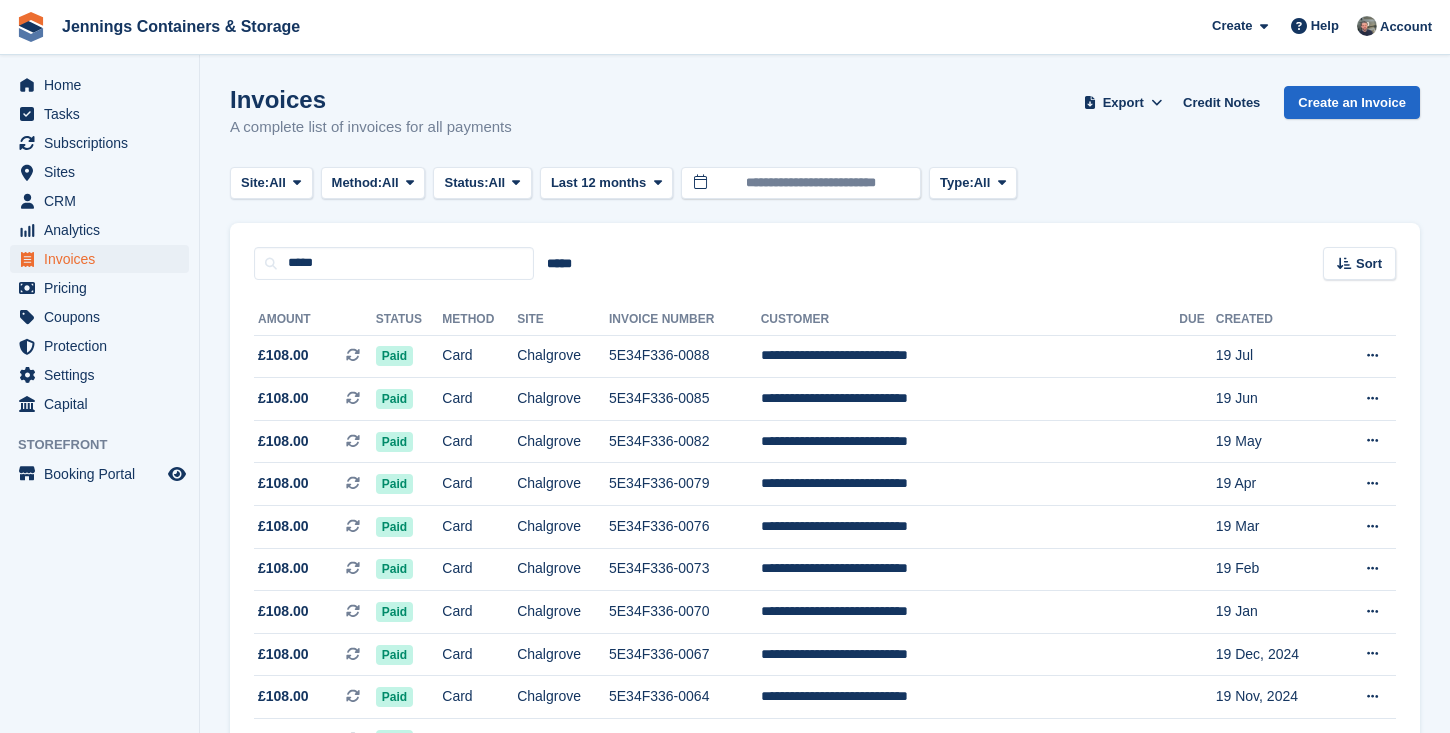 scroll, scrollTop: 0, scrollLeft: 0, axis: both 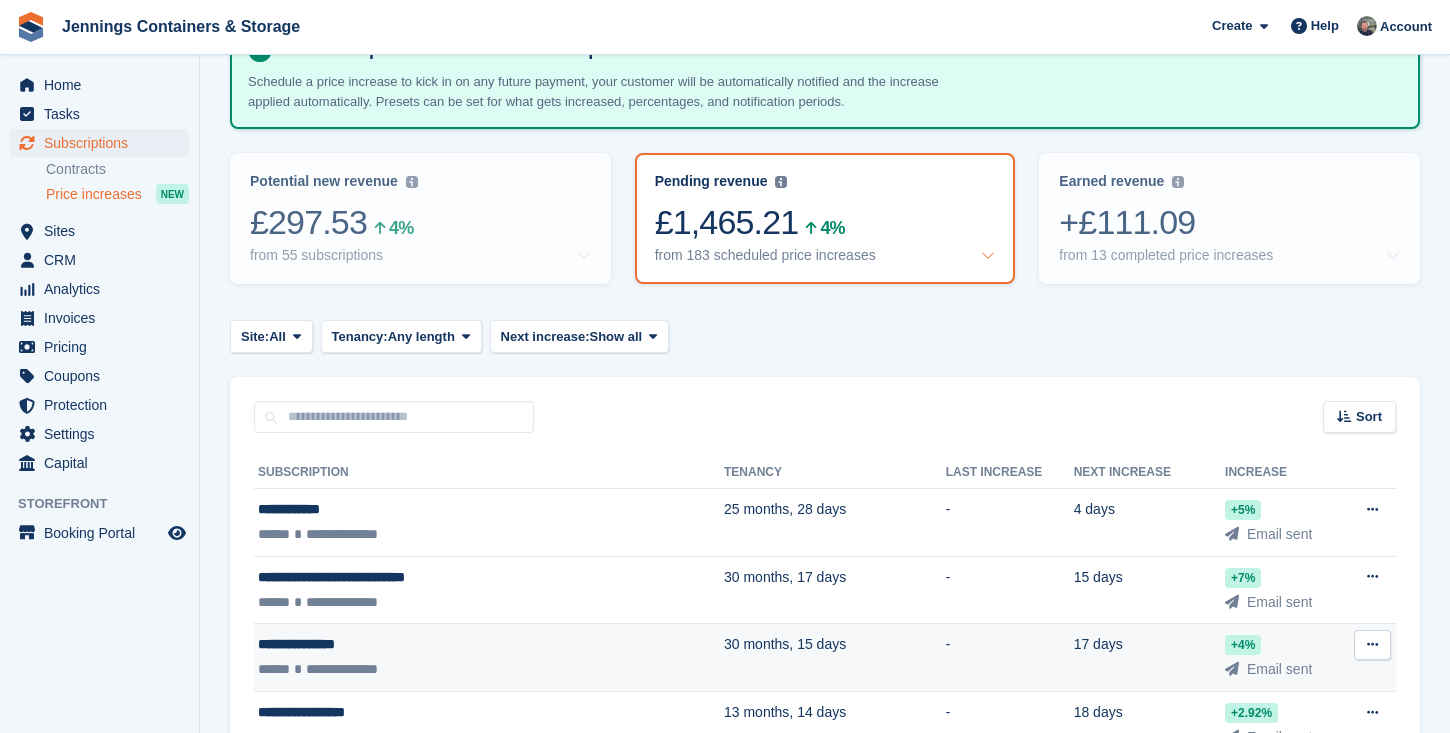 click on "**********" at bounding box center (433, 644) 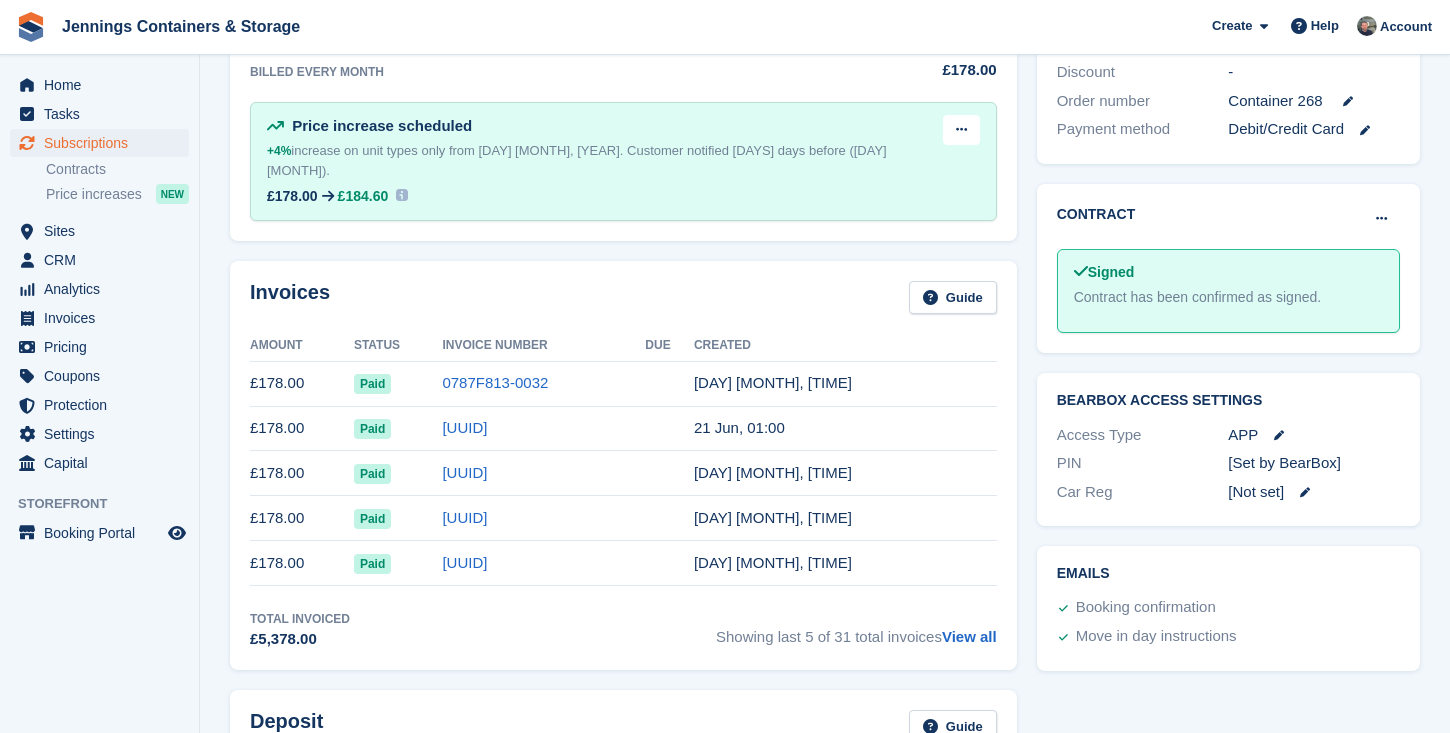 scroll, scrollTop: 615, scrollLeft: 0, axis: vertical 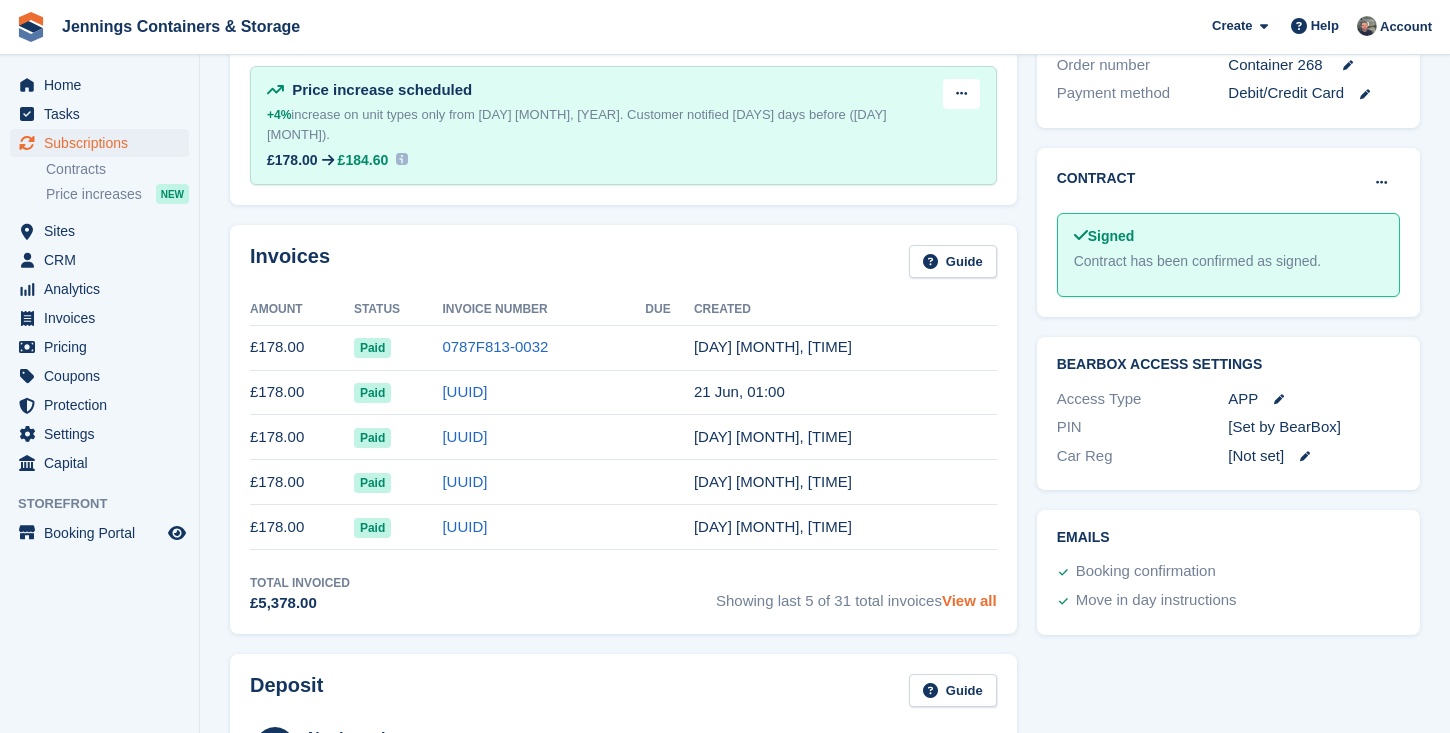click on "View all" at bounding box center [969, 600] 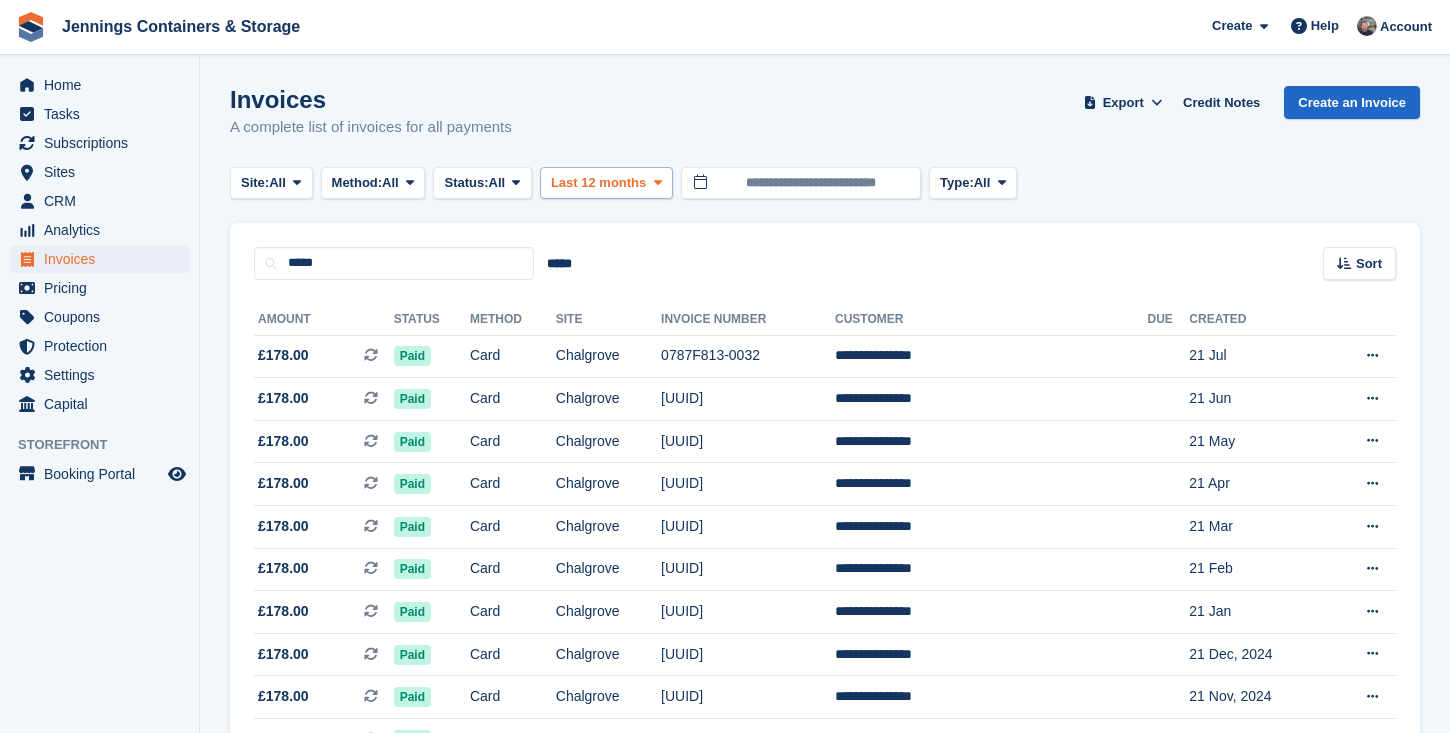 scroll, scrollTop: -1, scrollLeft: 0, axis: vertical 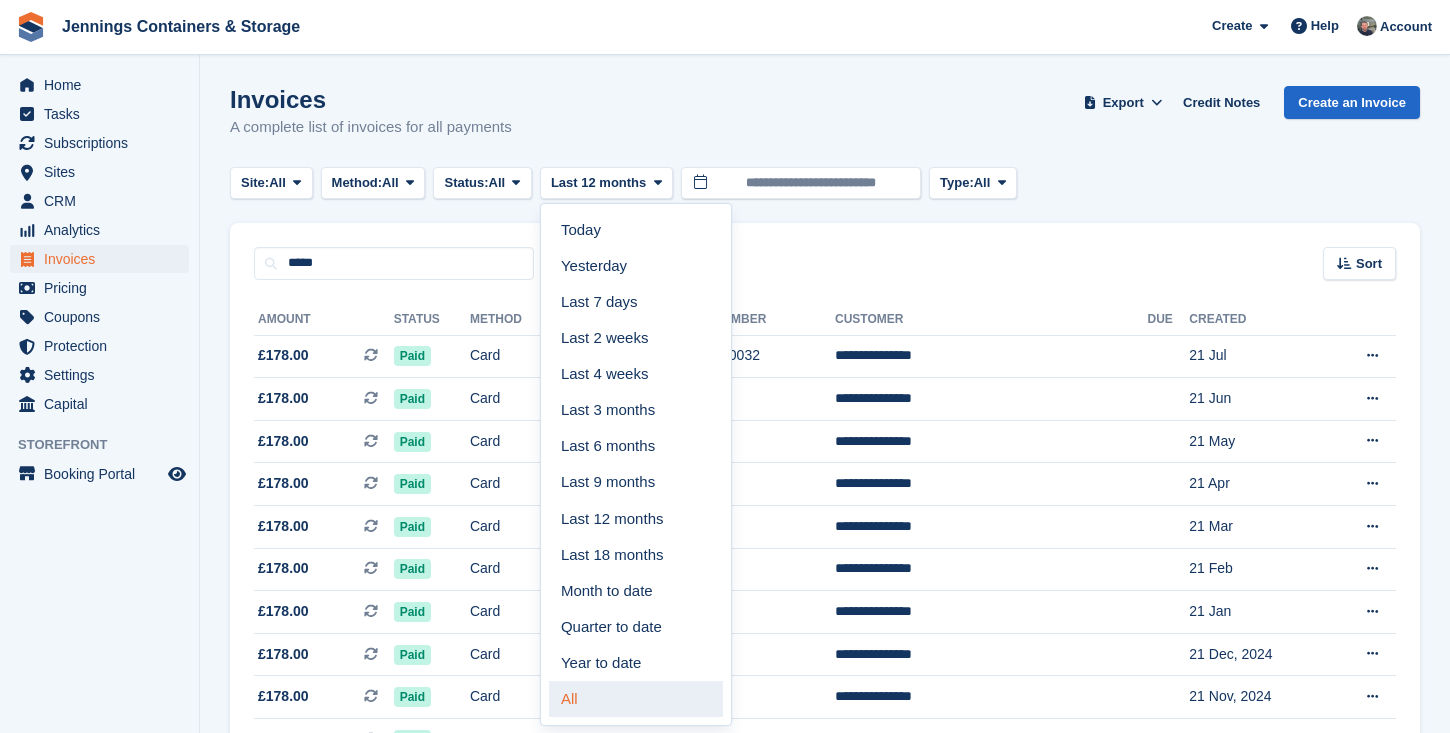 click on "All" at bounding box center (636, 699) 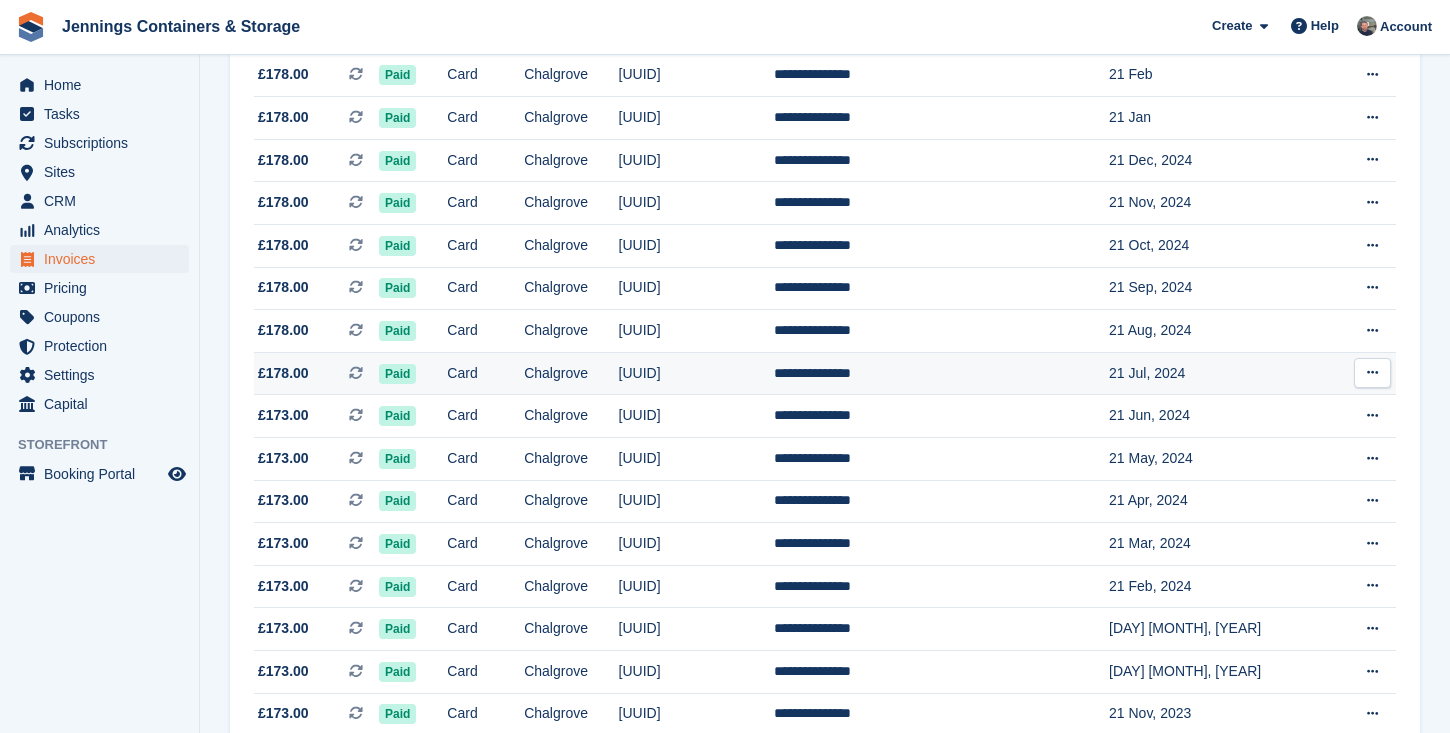 scroll, scrollTop: 568, scrollLeft: 0, axis: vertical 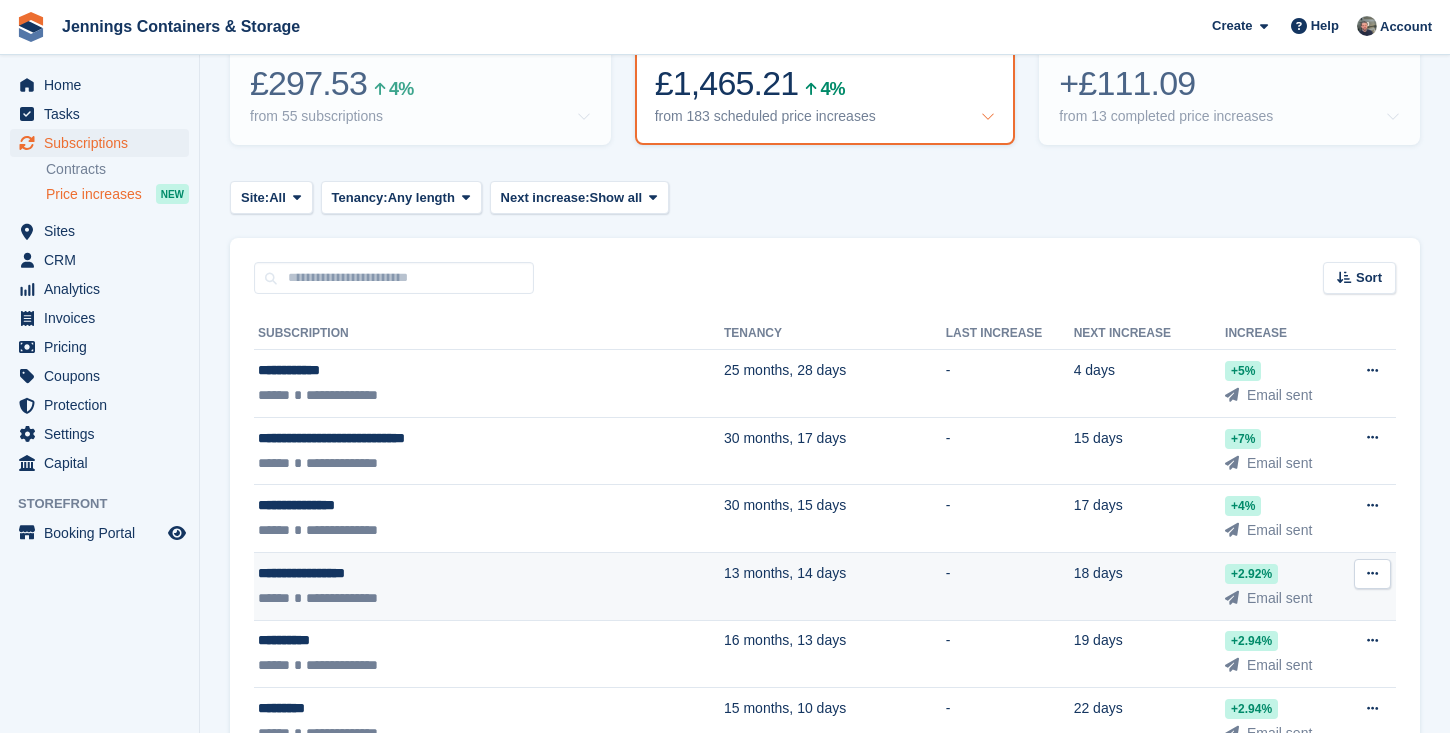 click on "**********" at bounding box center [489, 586] 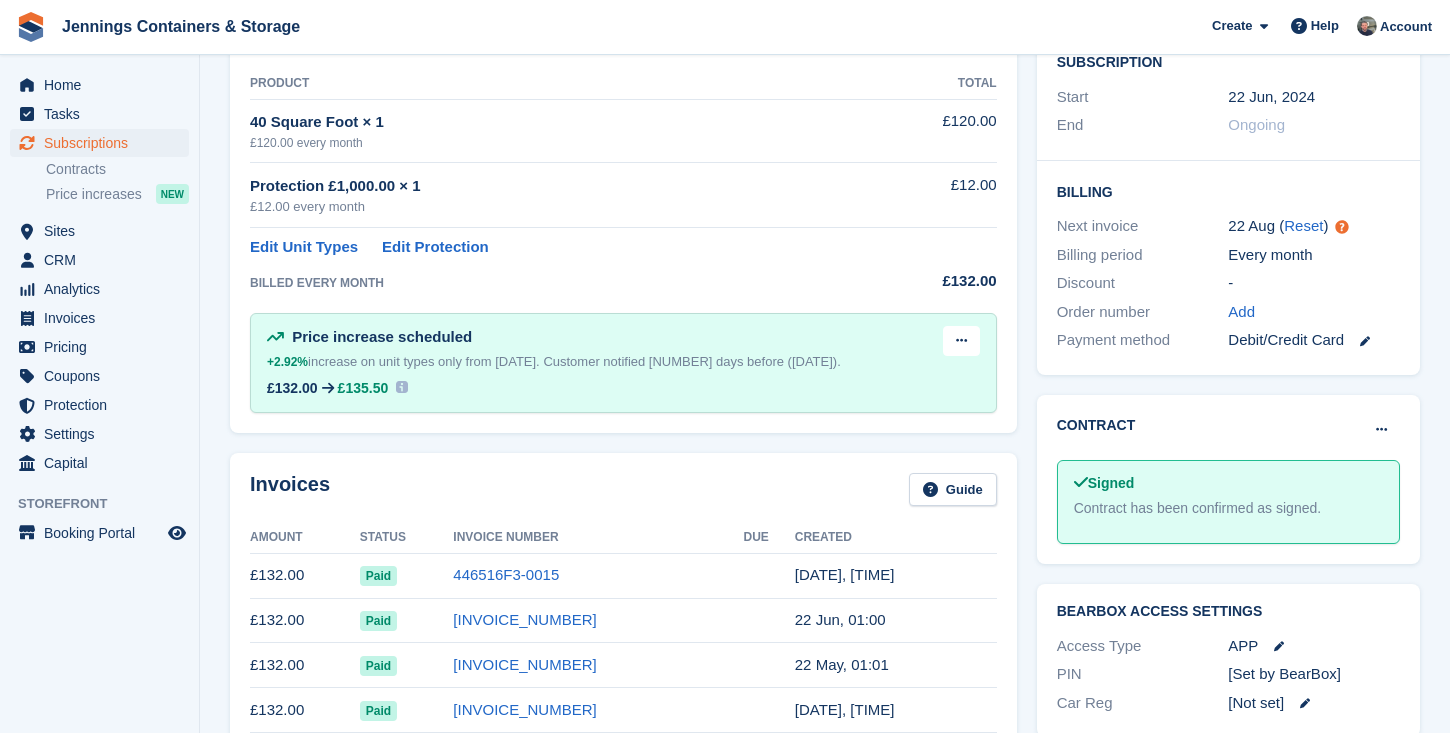 scroll, scrollTop: 697, scrollLeft: 0, axis: vertical 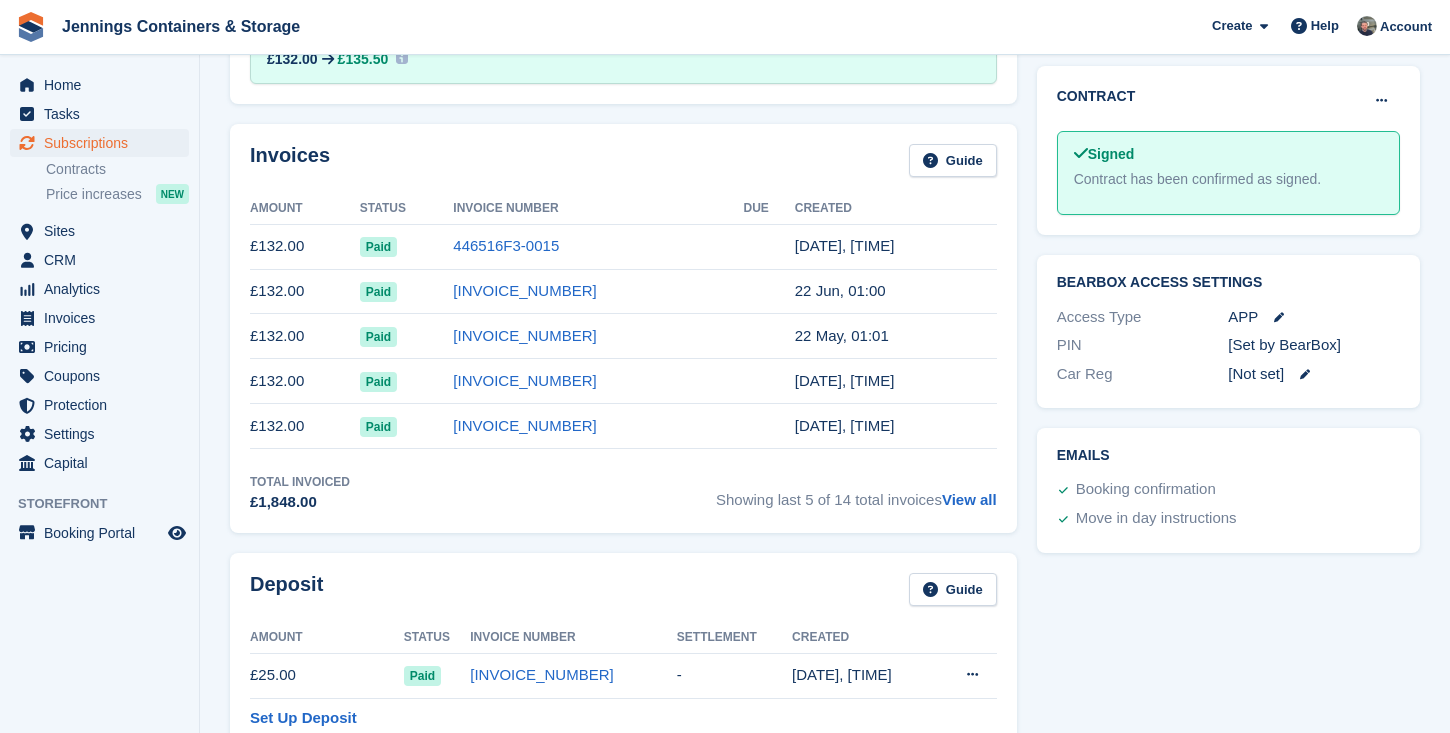 click on "Invoices
Guide
Amount
Status
Invoice Number
Due
Created
£132.00
Paid
[INVOICE_NUMBER]
[DATE],  [TIME]
£132.00
Paid
[INVOICE_NUMBER]
[DATE],  [TIME]
£132.00
Paid
[INVOICE_NUMBER]
[DATE],  [TIME]
£132.00
Paid
[INVOICE_NUMBER]
[DATE],  [TIME]
£132.00
Paid
[INVOICE_NUMBER]
[DATE],  [TIME]
£132.00
Paid
[INVOICE_NUMBER]
[DATE],  [TIME]" at bounding box center [623, 328] 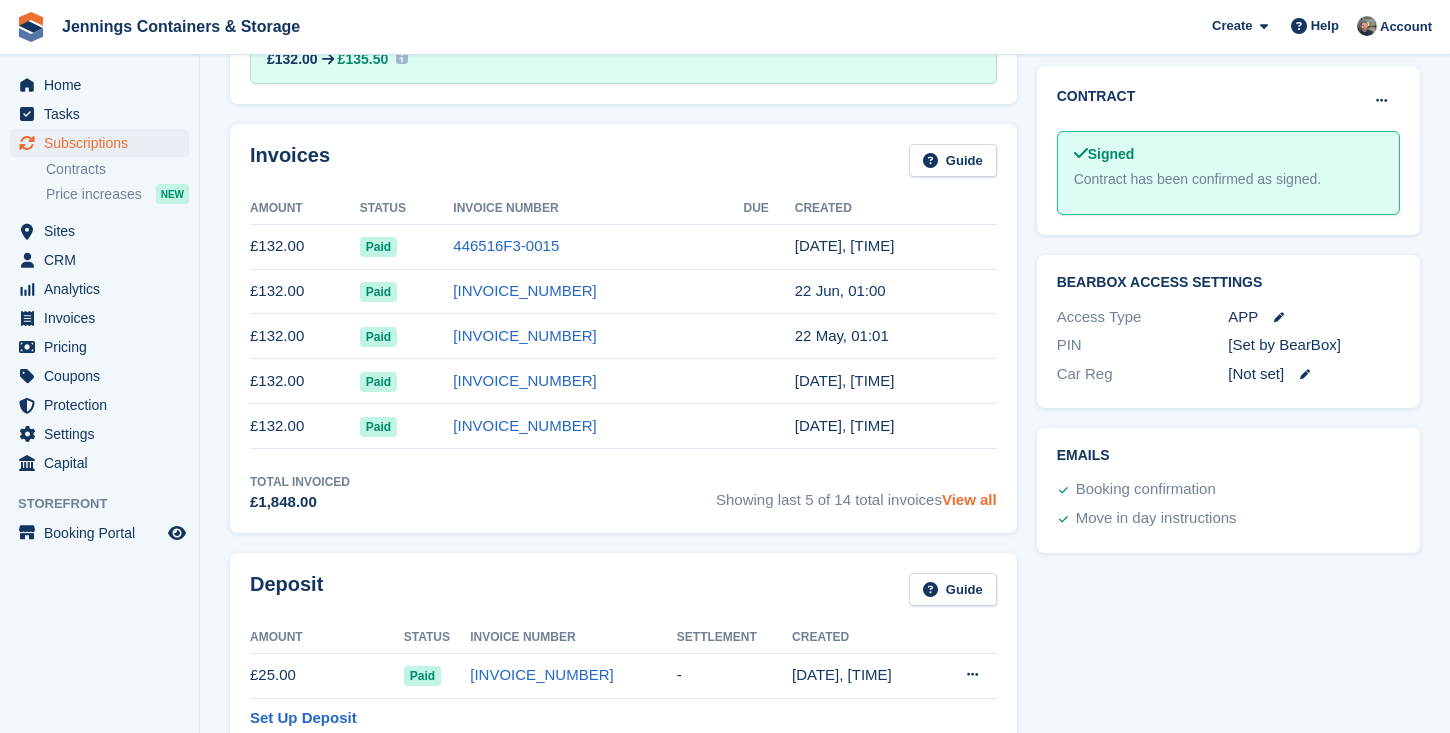 click on "View all" at bounding box center [969, 499] 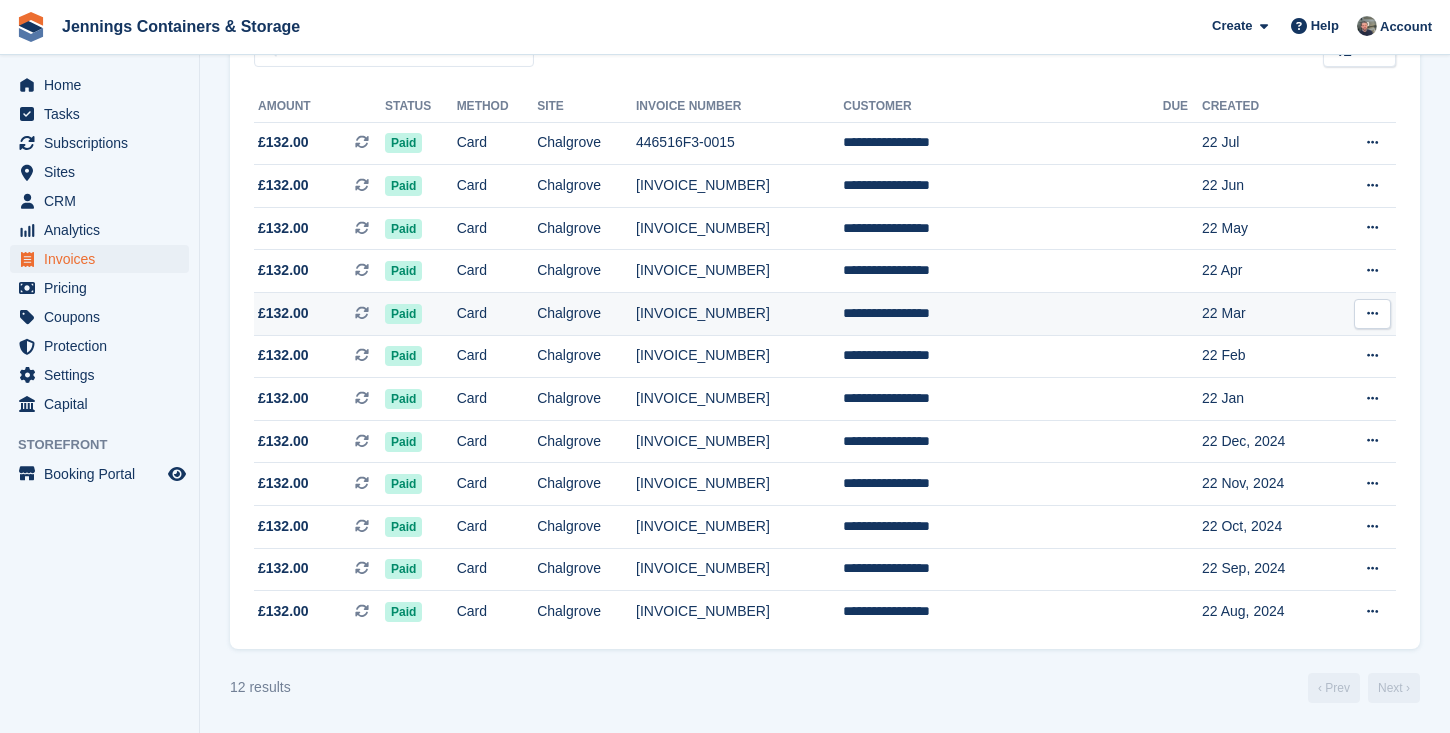 scroll, scrollTop: 0, scrollLeft: 0, axis: both 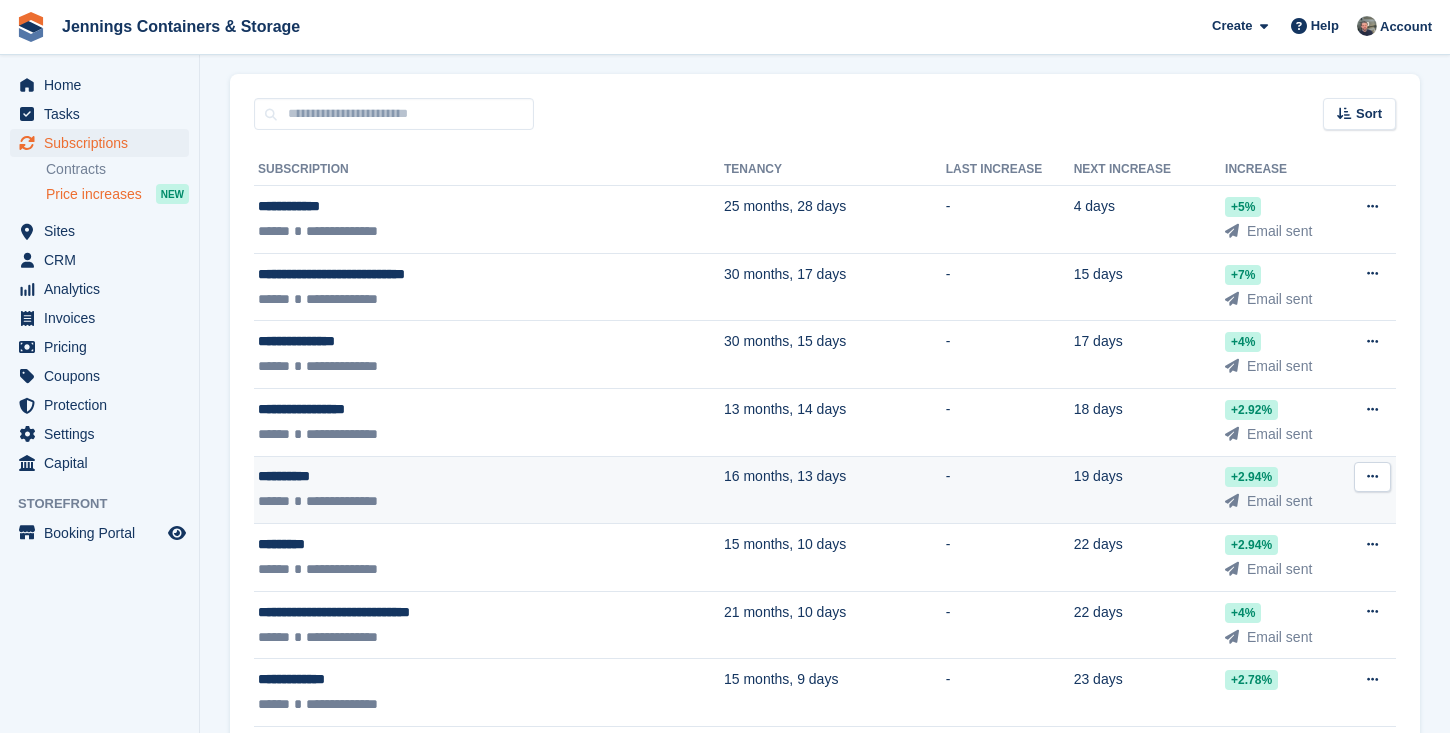 click on "**********" at bounding box center [433, 476] 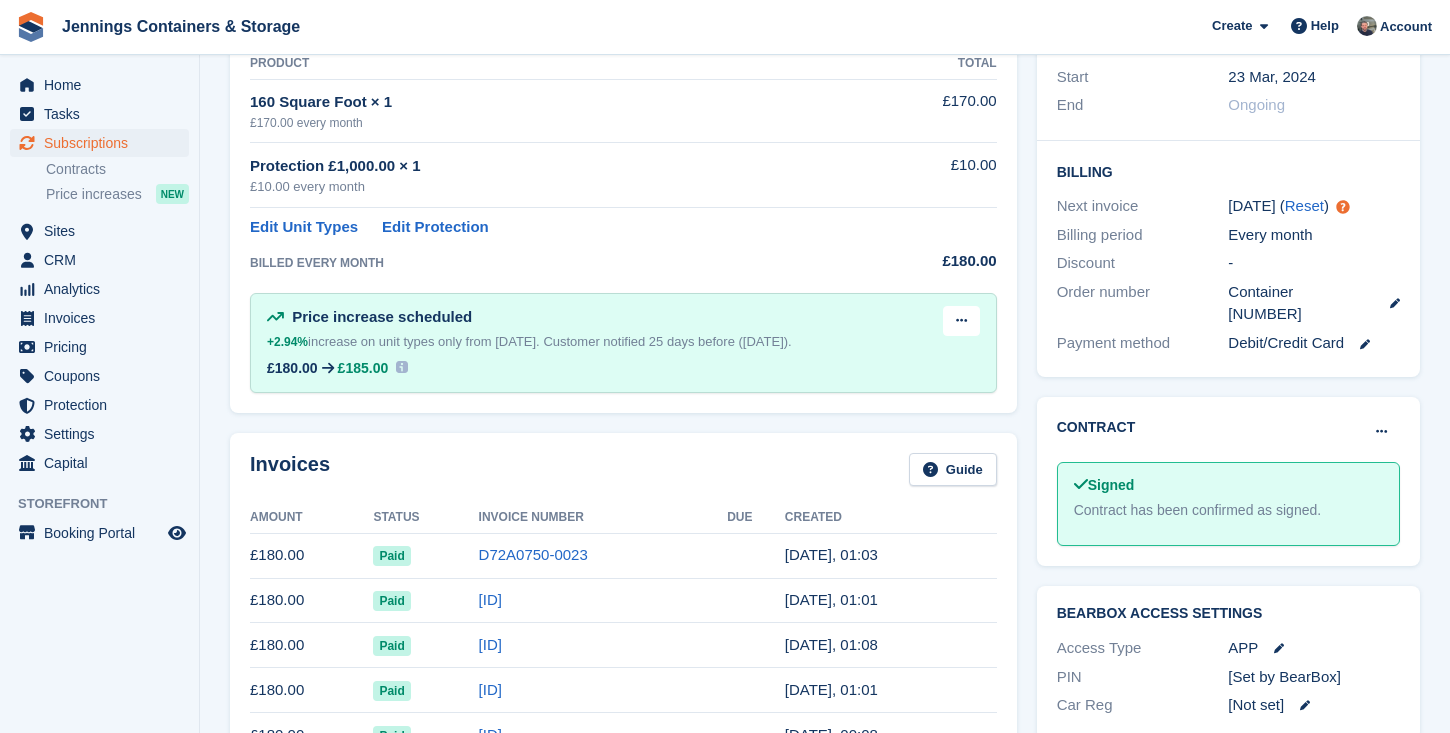 scroll, scrollTop: 628, scrollLeft: 0, axis: vertical 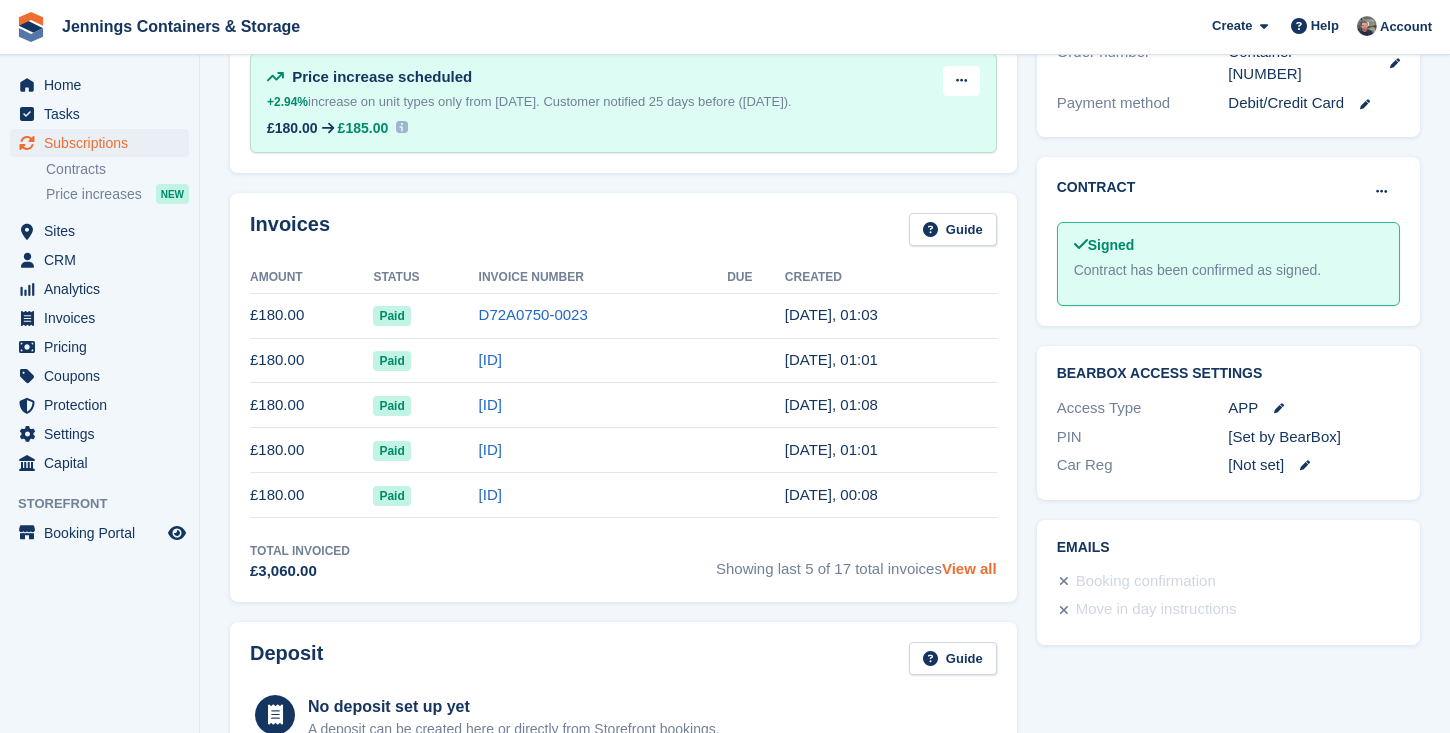 click on "View all" at bounding box center [969, 568] 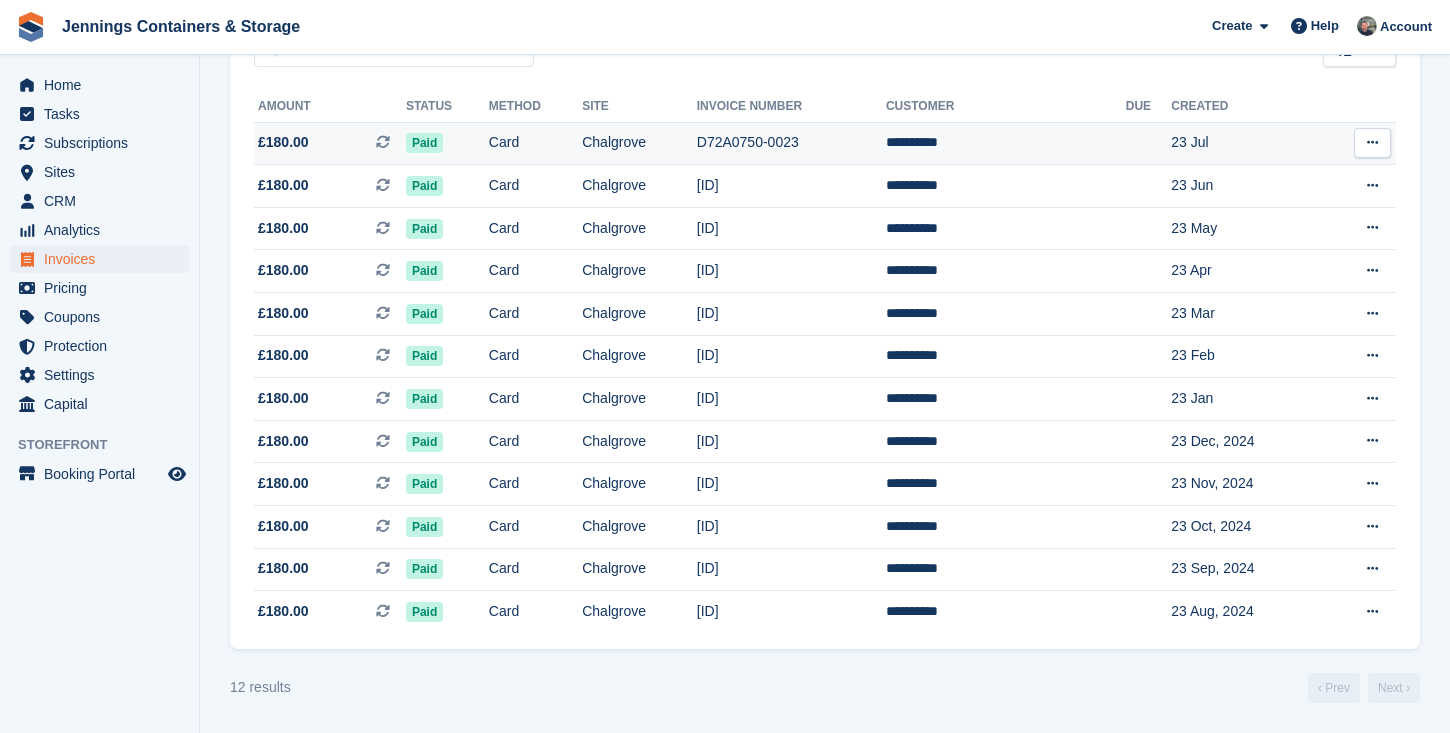 scroll, scrollTop: 224, scrollLeft: 0, axis: vertical 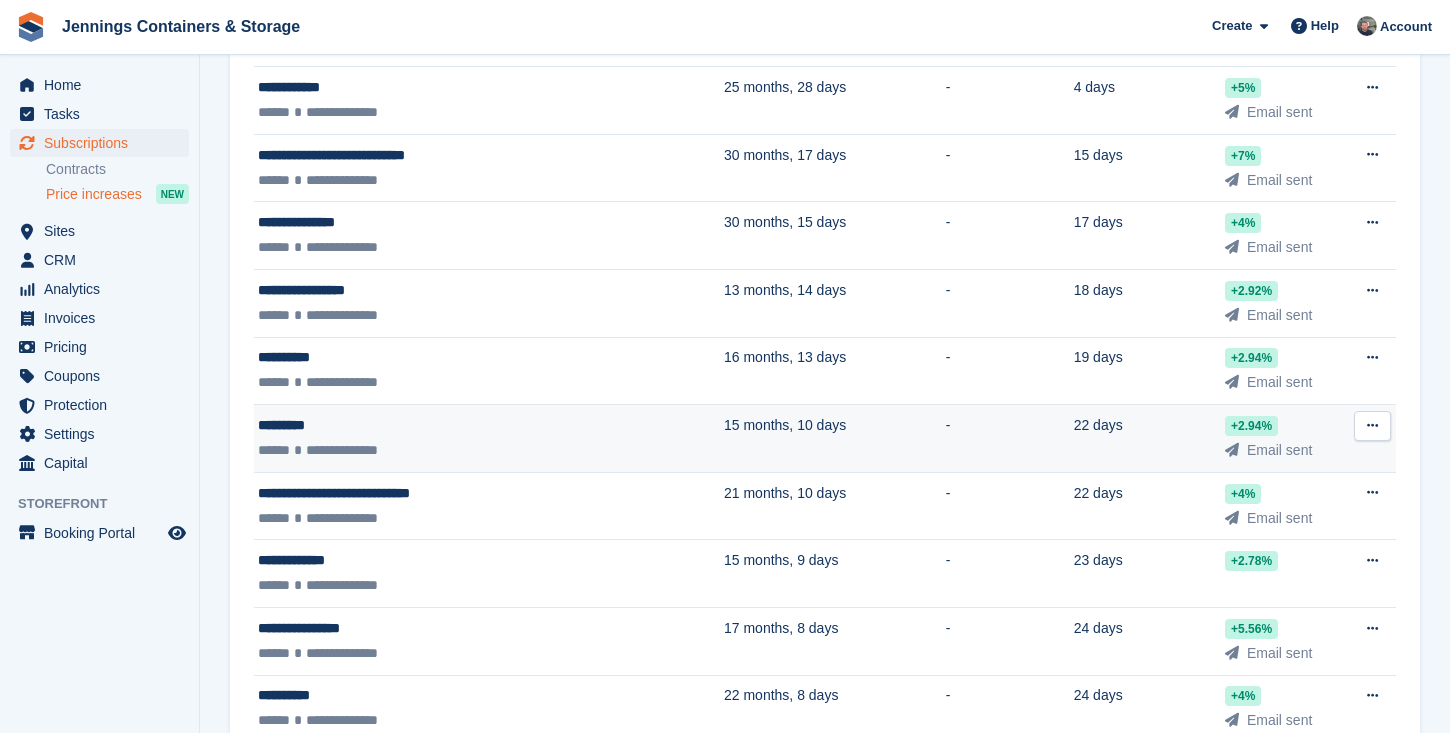 click on "**********" at bounding box center (433, 450) 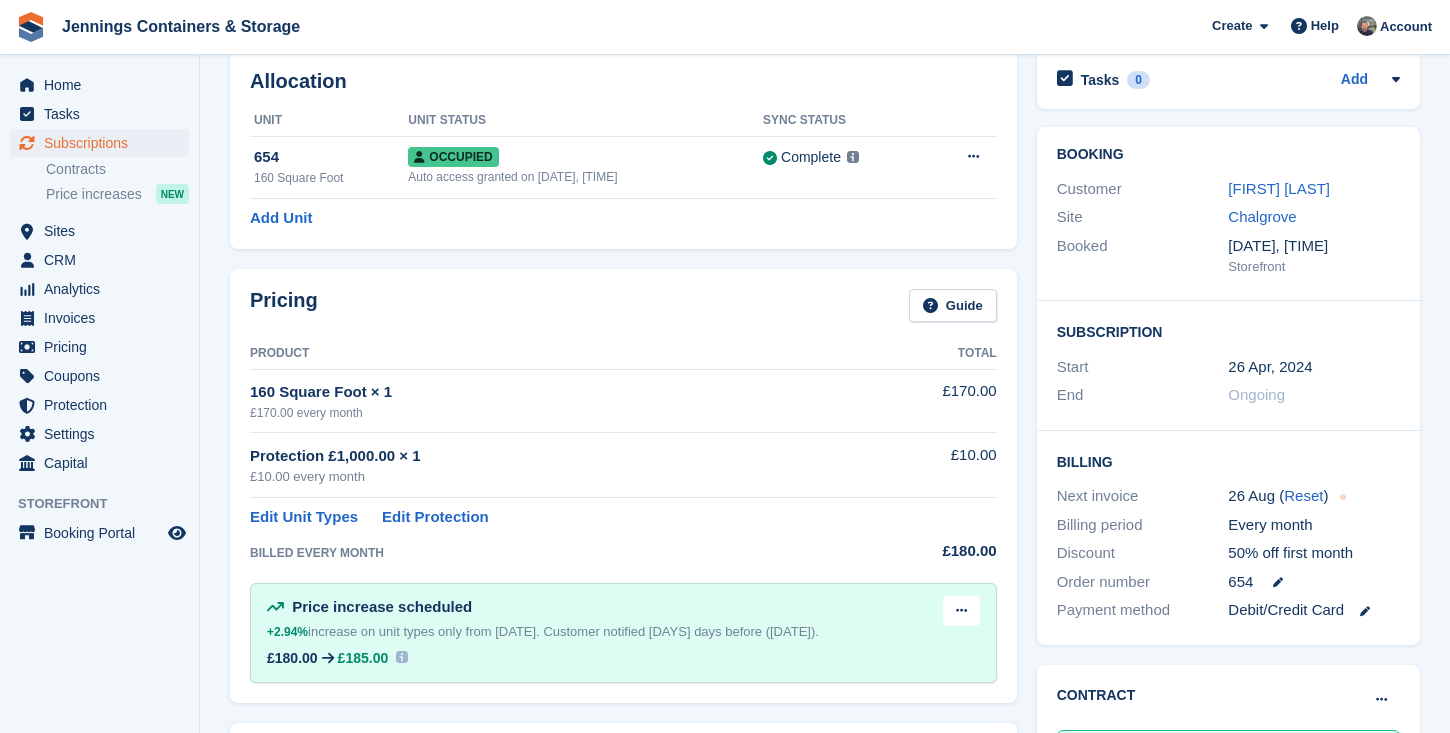 scroll, scrollTop: 488, scrollLeft: 0, axis: vertical 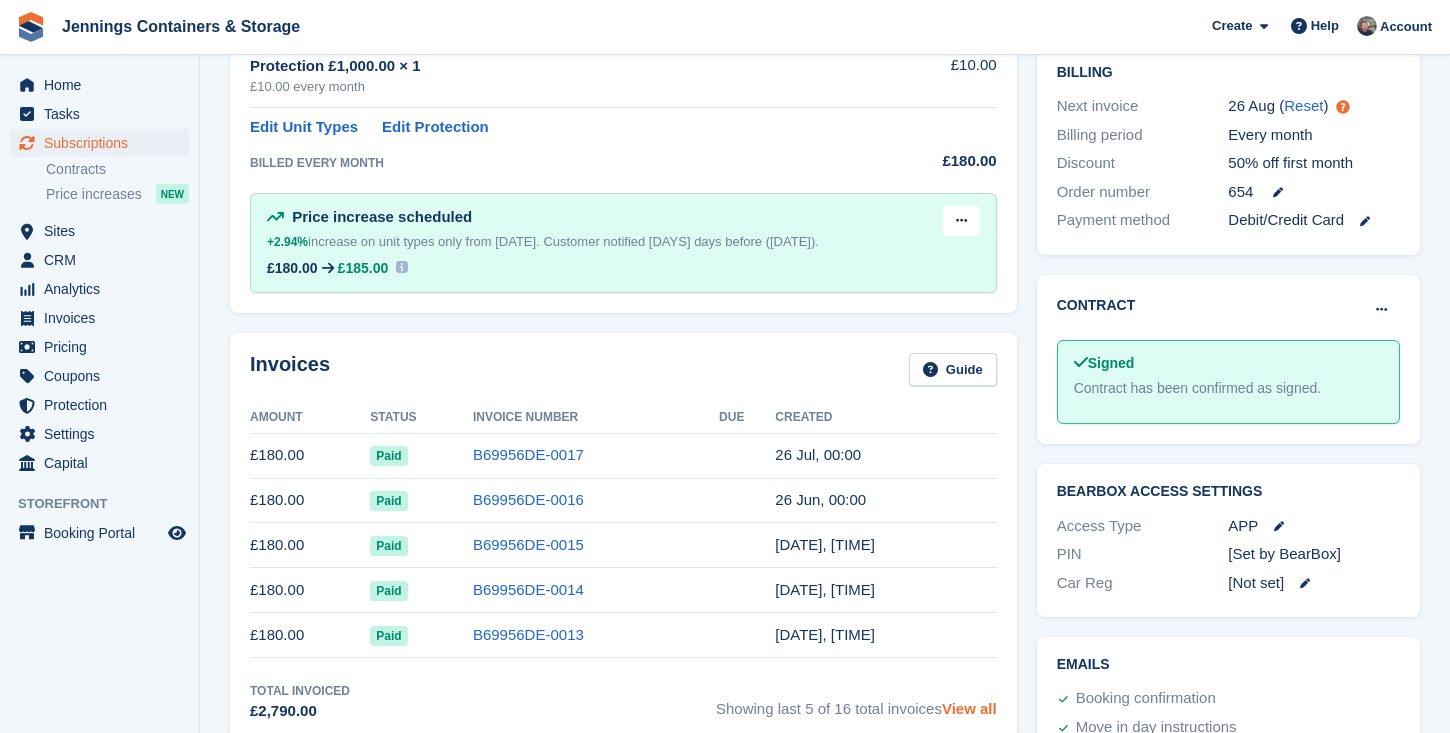 click on "View all" at bounding box center (969, 708) 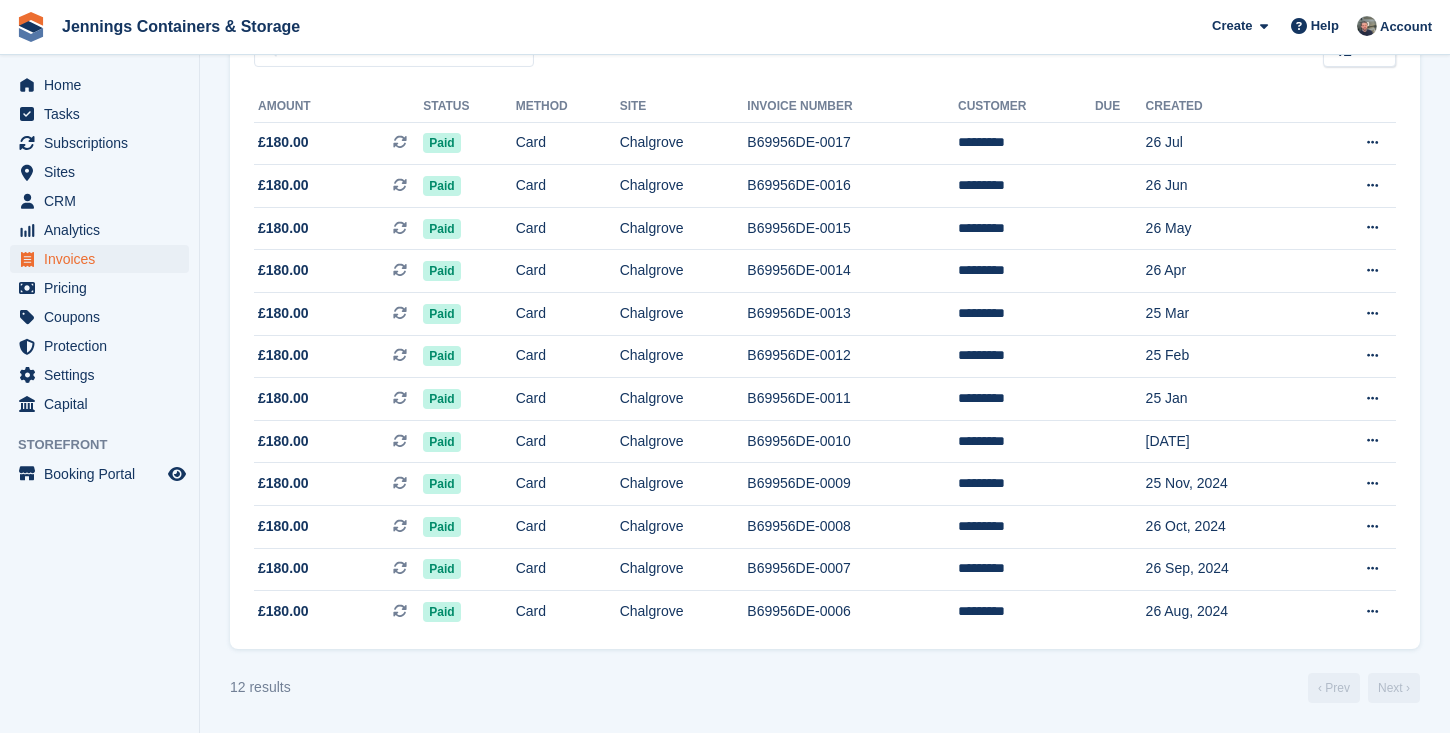 scroll, scrollTop: 0, scrollLeft: 0, axis: both 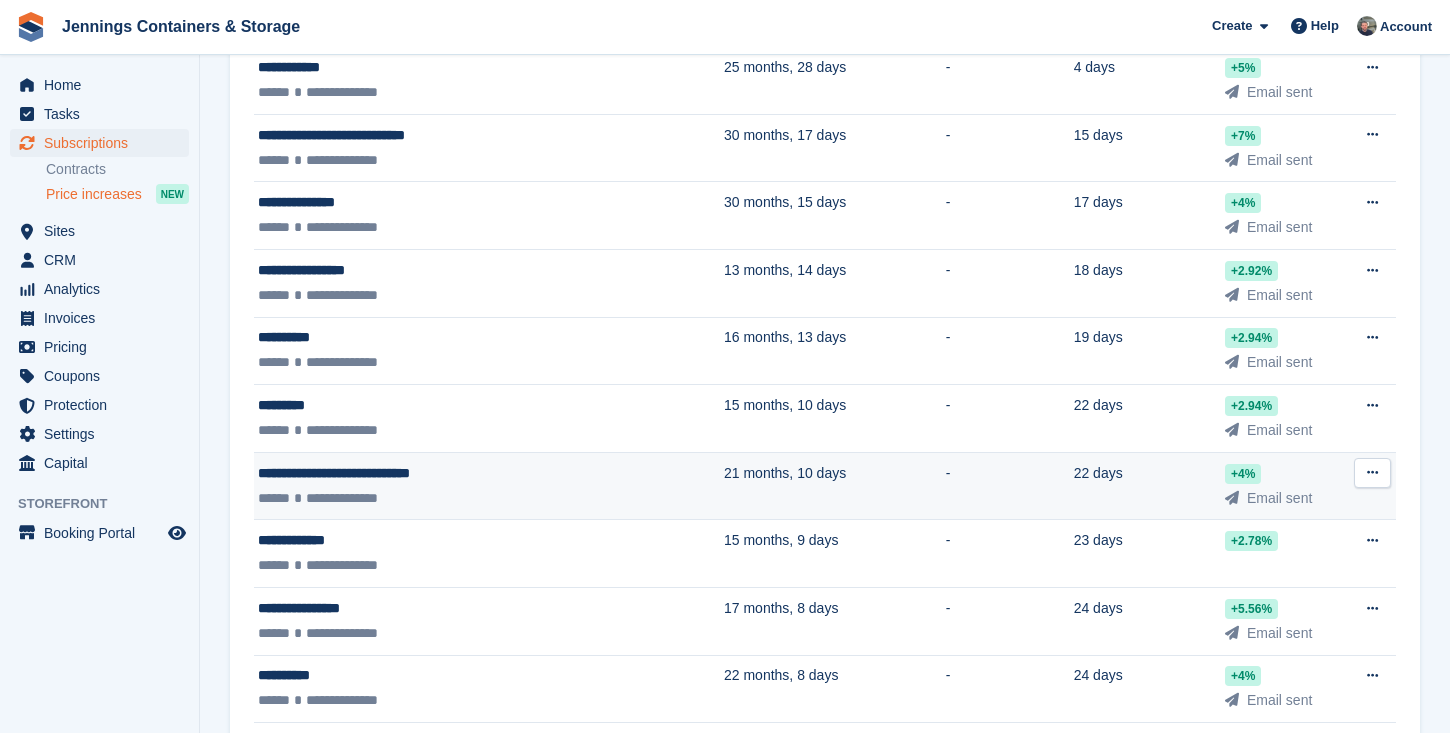 click on "**********" at bounding box center [433, 498] 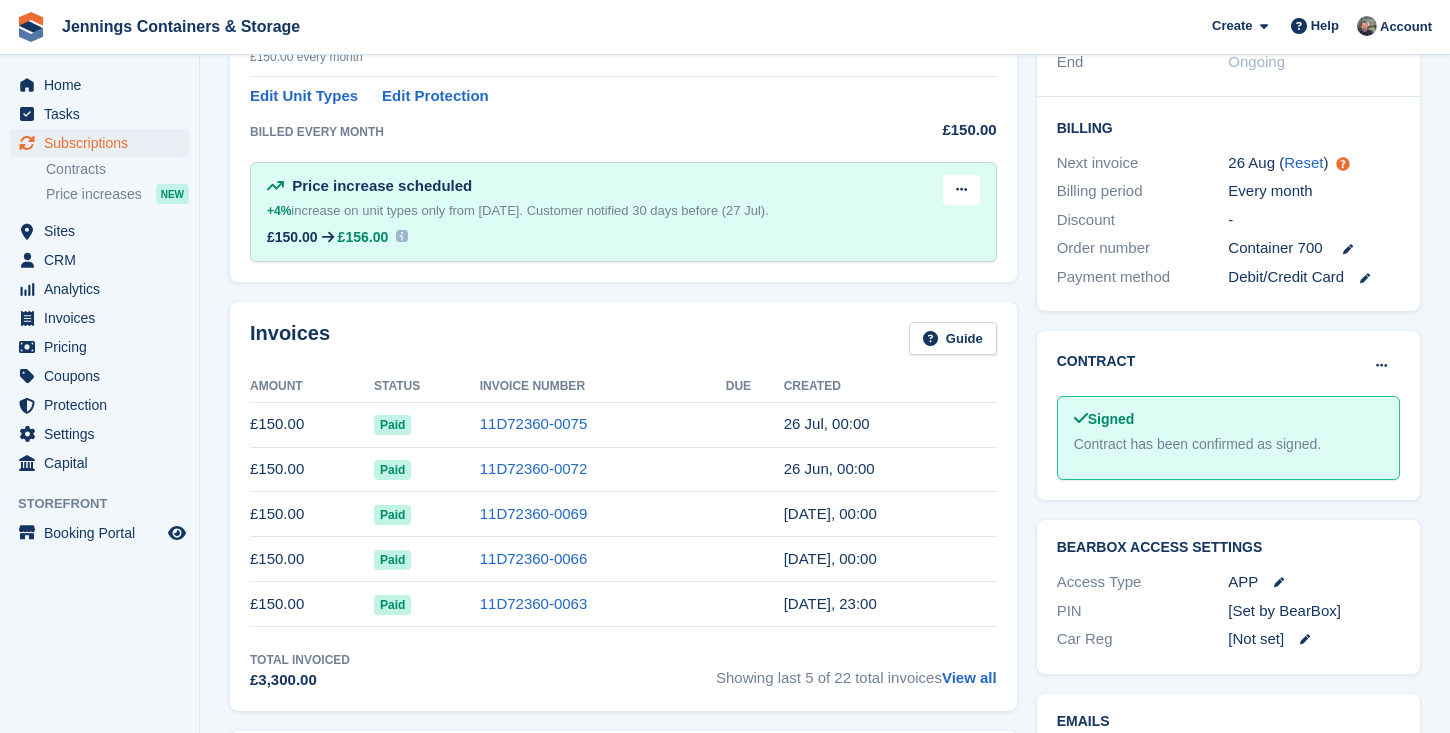 scroll, scrollTop: 500, scrollLeft: 0, axis: vertical 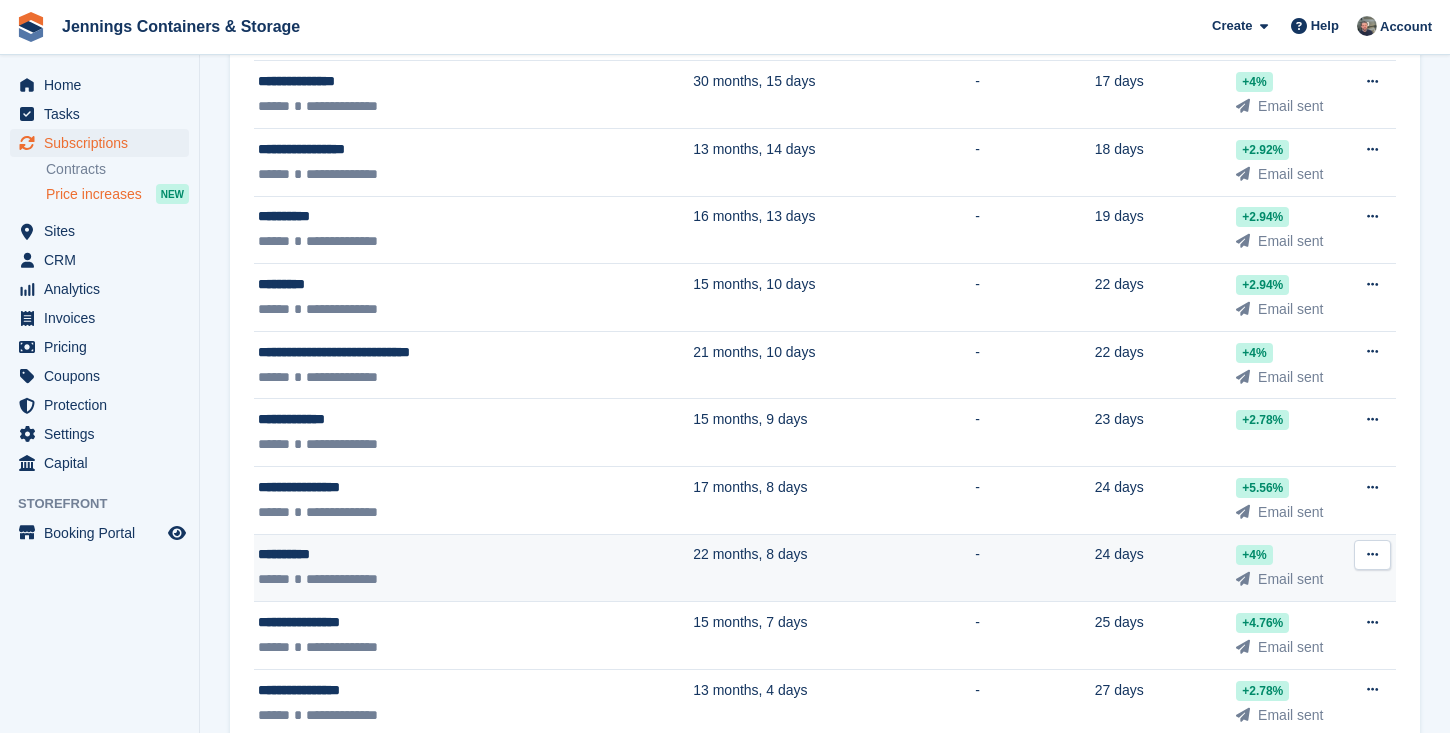 click on "**********" at bounding box center [473, 568] 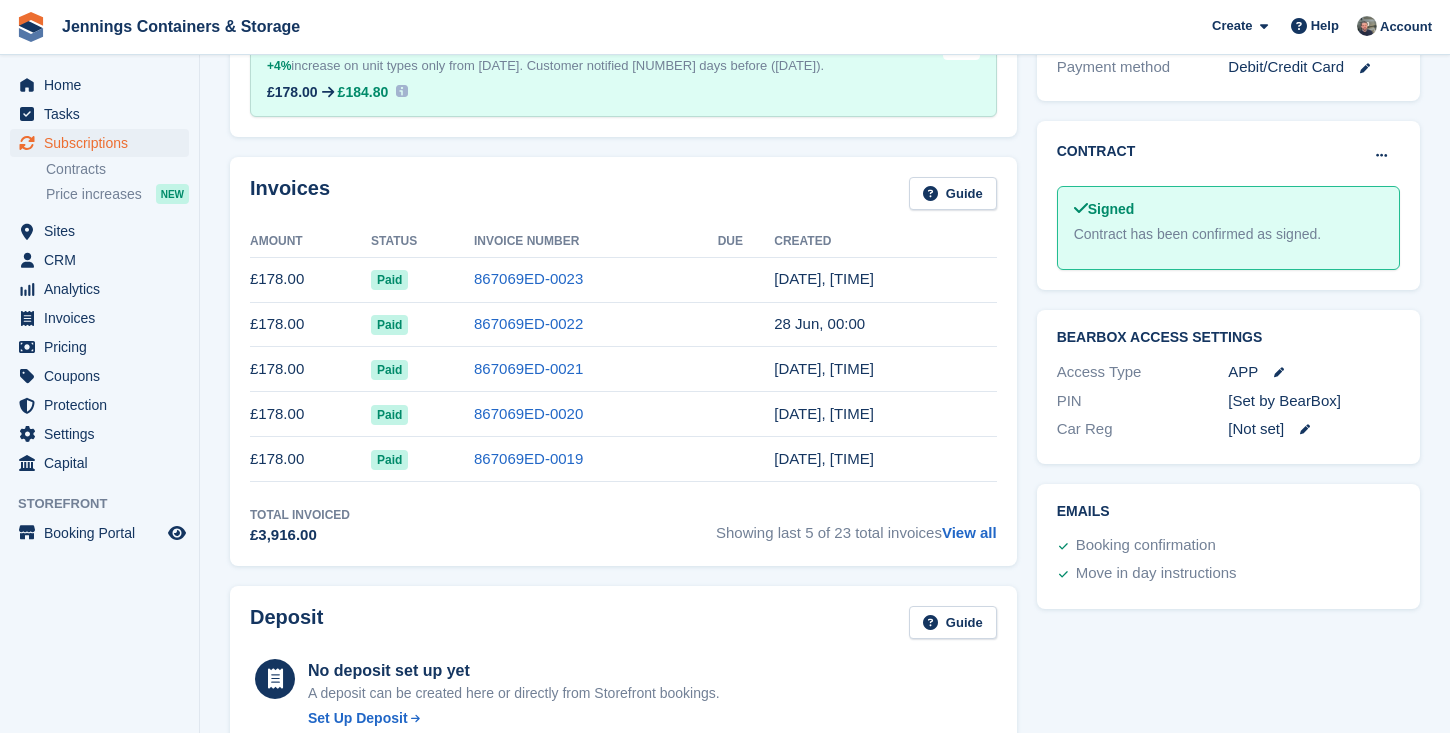scroll, scrollTop: 674, scrollLeft: 0, axis: vertical 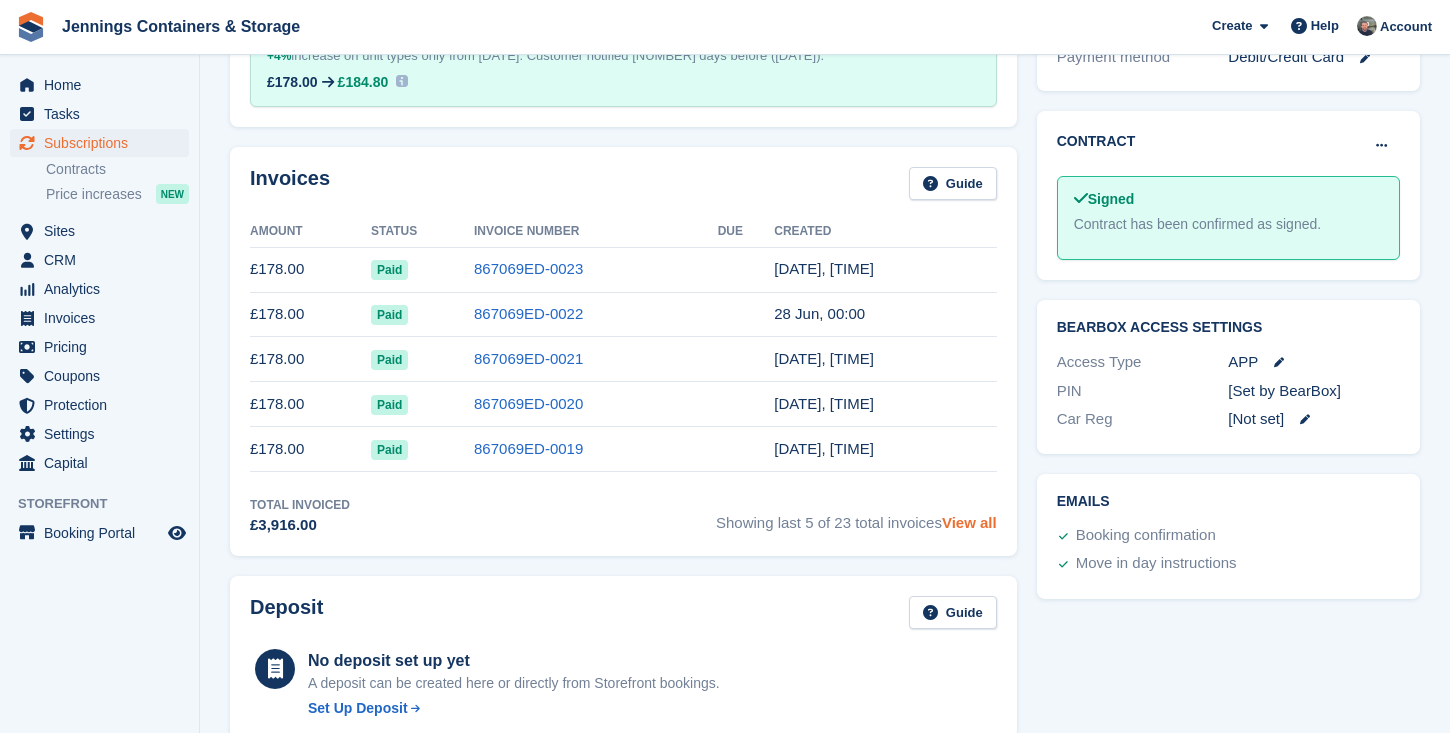 click on "View all" at bounding box center [969, 522] 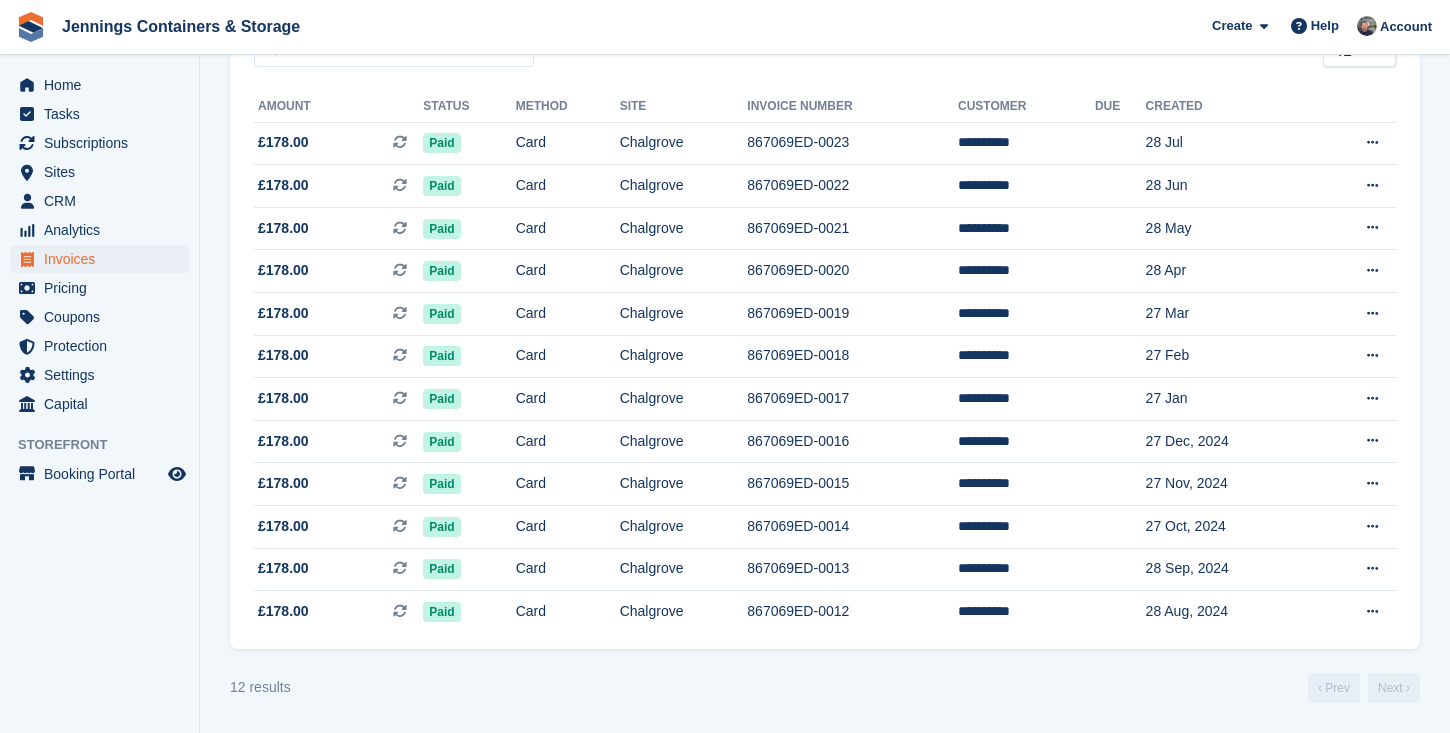 scroll, scrollTop: 0, scrollLeft: 0, axis: both 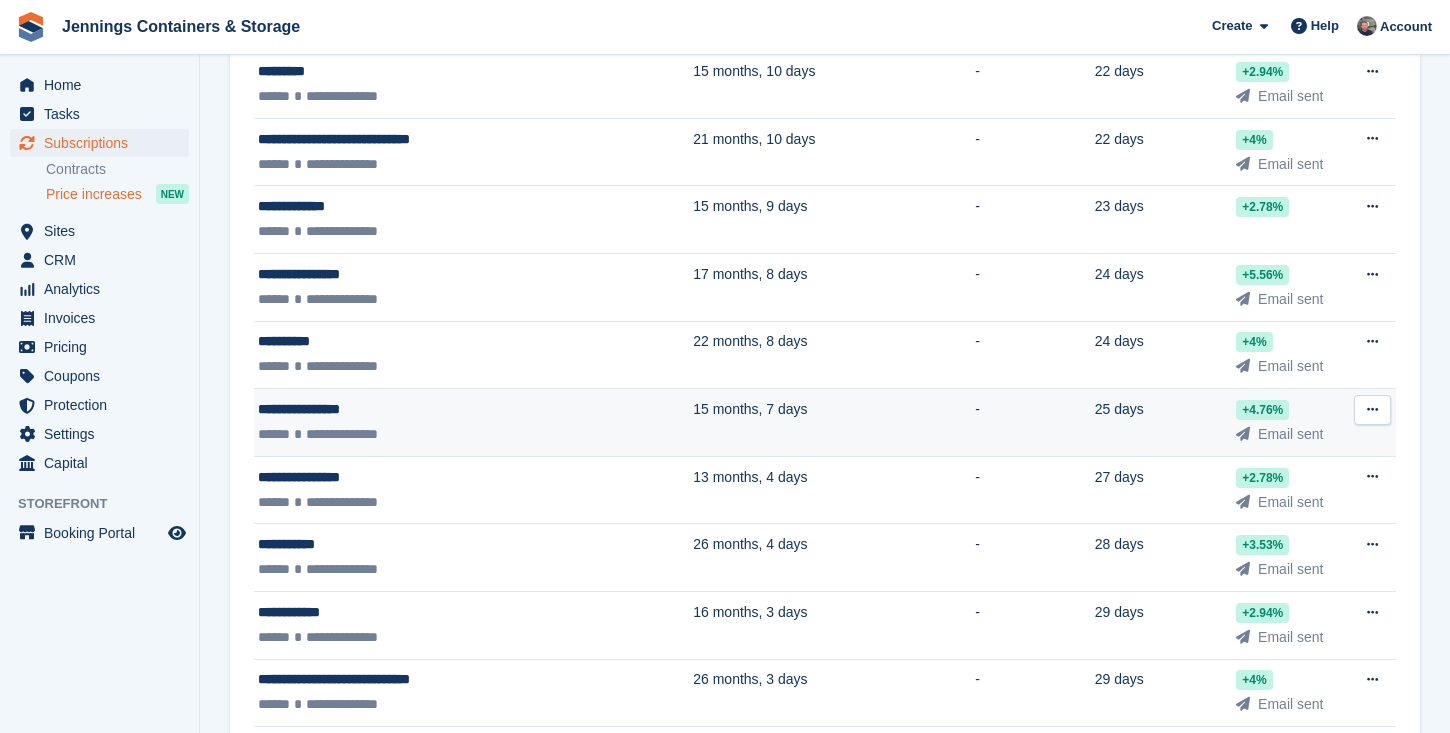 click on "**********" at bounding box center (473, 423) 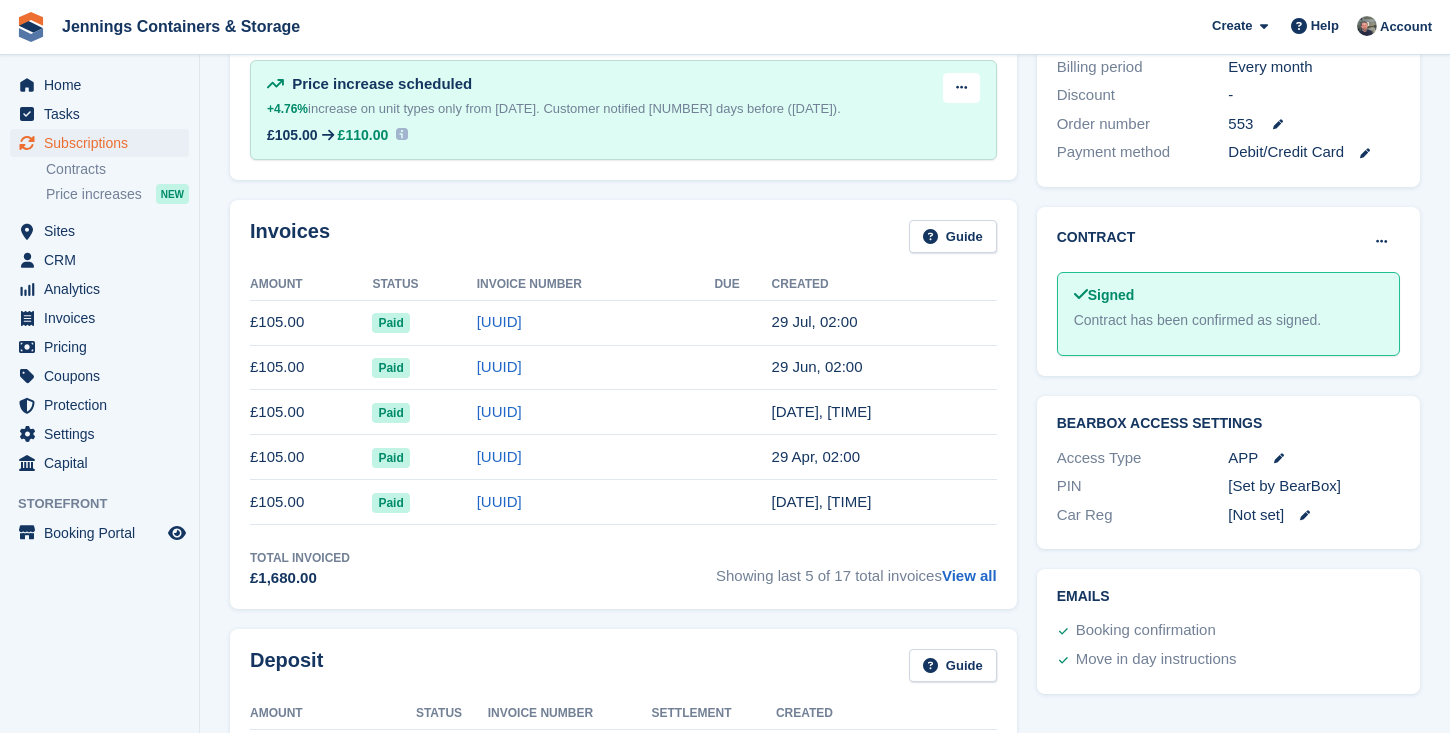 scroll, scrollTop: 560, scrollLeft: 0, axis: vertical 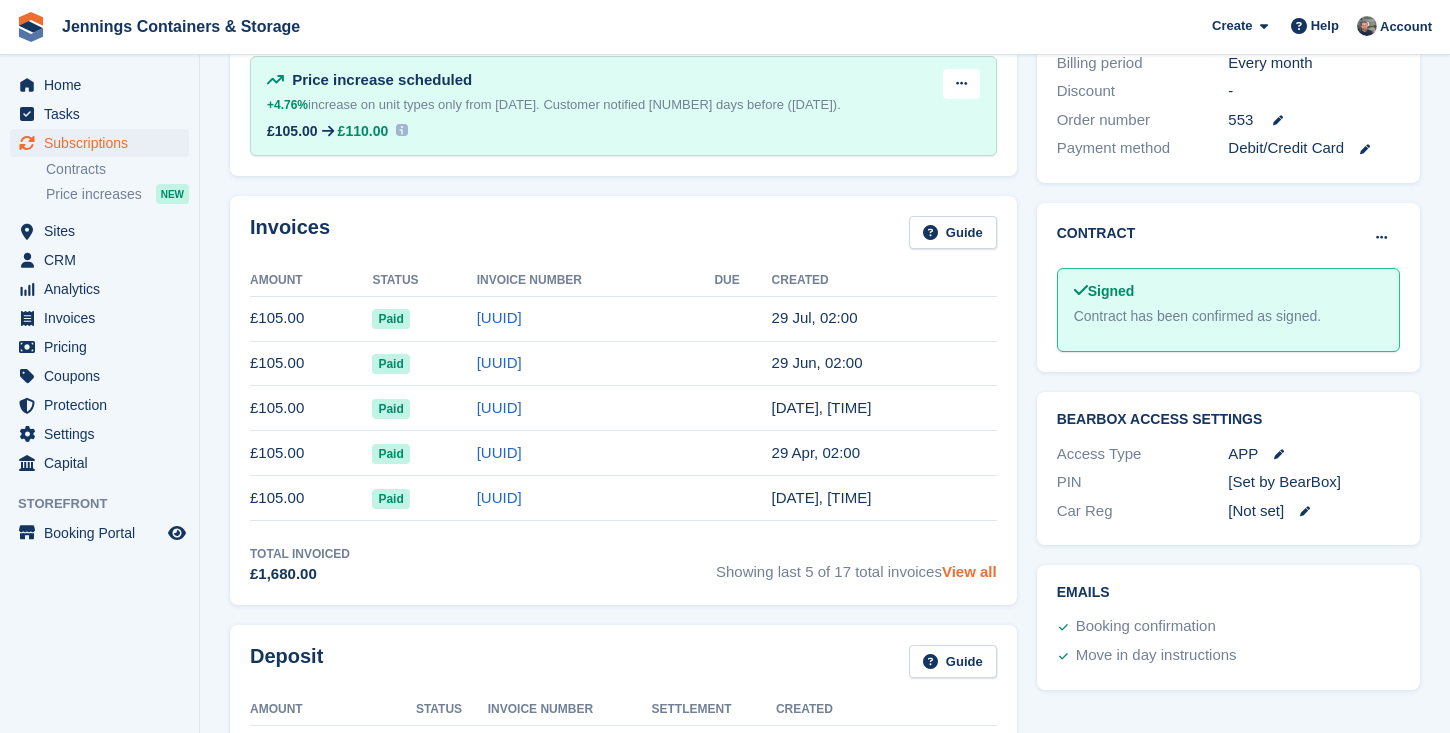click on "View all" at bounding box center (969, 571) 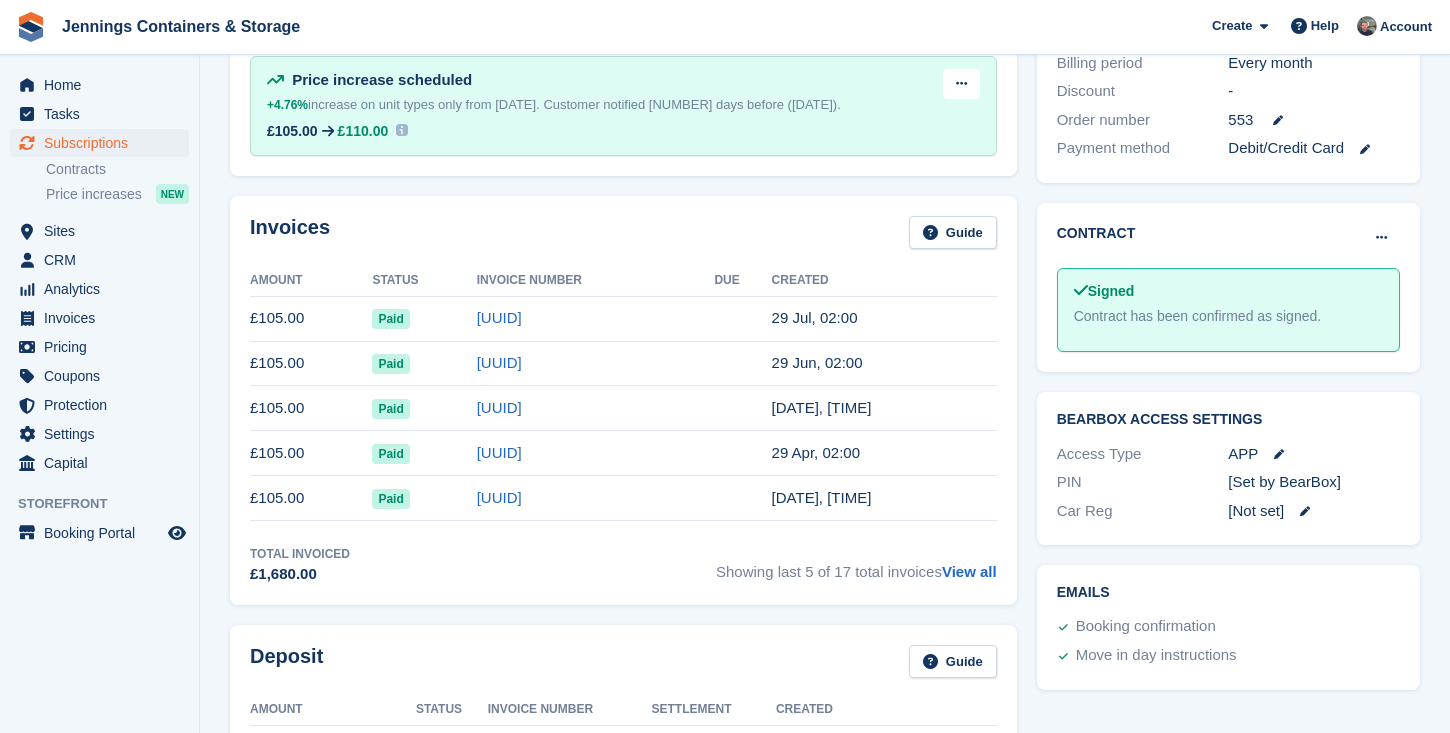 scroll, scrollTop: 0, scrollLeft: 0, axis: both 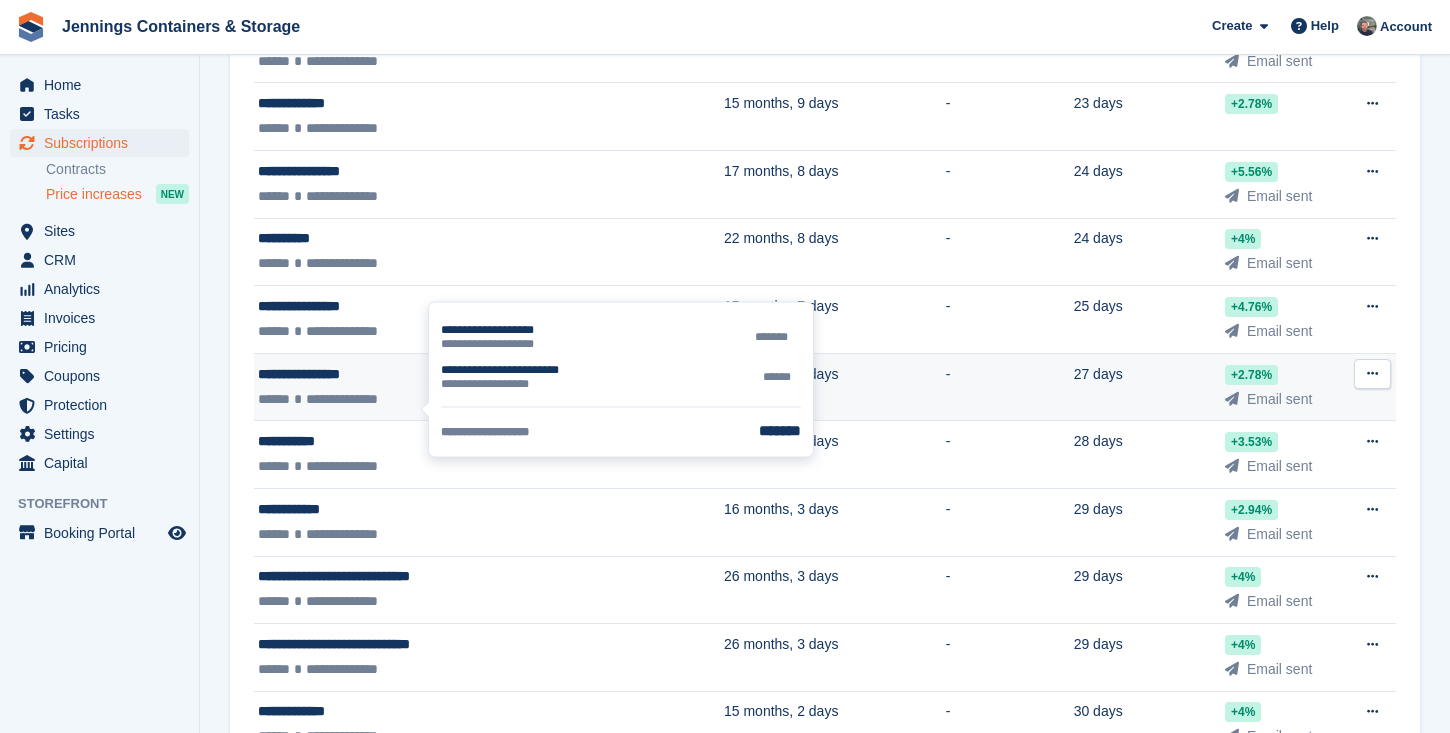 click on "**********" at bounding box center (347, 399) 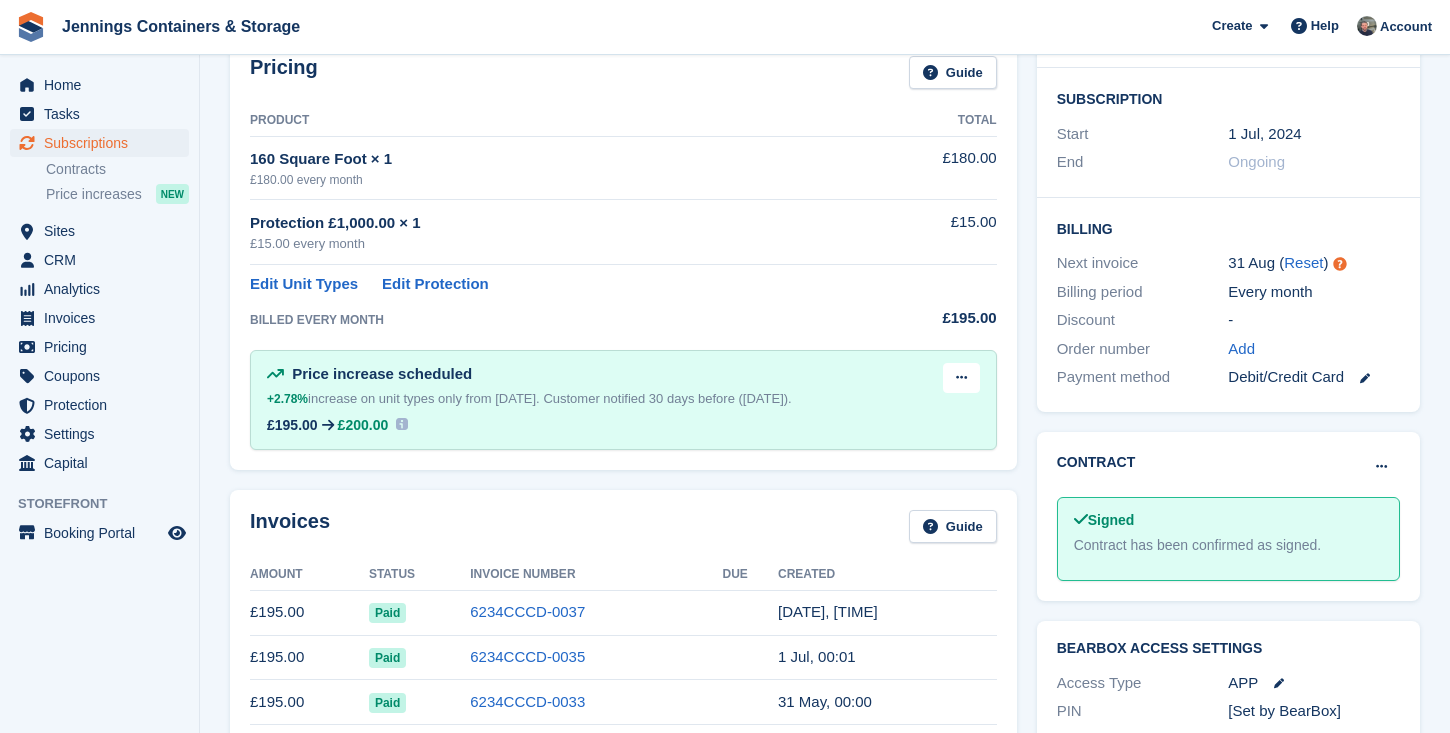 scroll, scrollTop: 573, scrollLeft: 0, axis: vertical 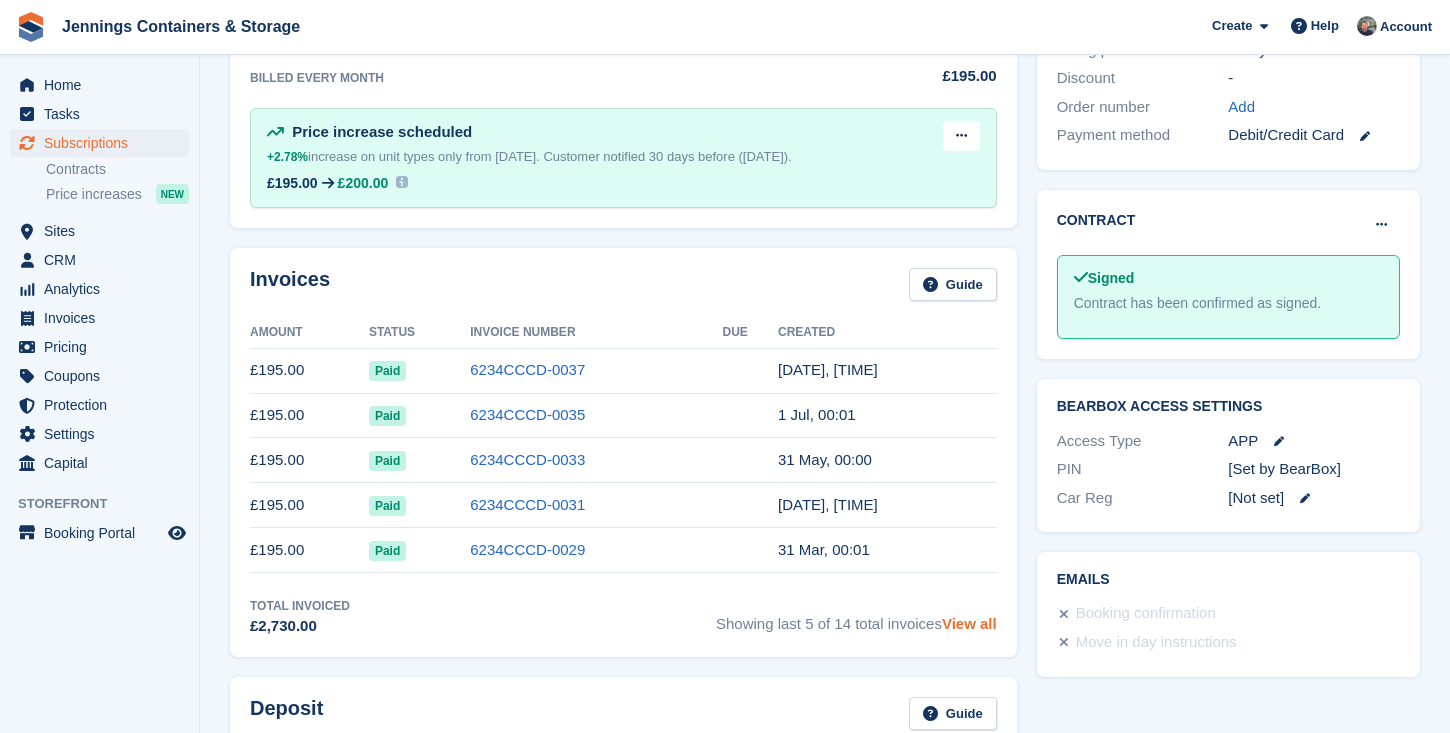 click on "View all" at bounding box center (969, 623) 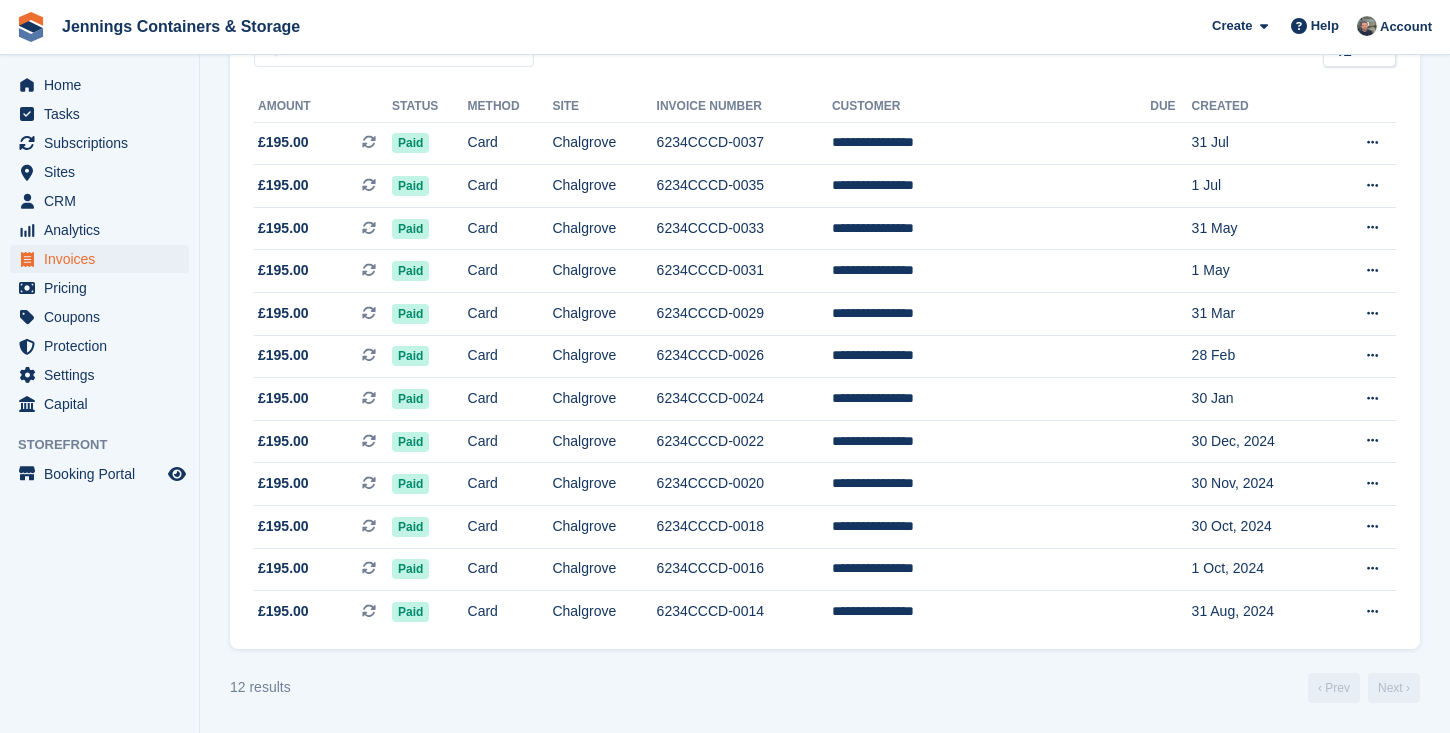 scroll, scrollTop: 0, scrollLeft: 0, axis: both 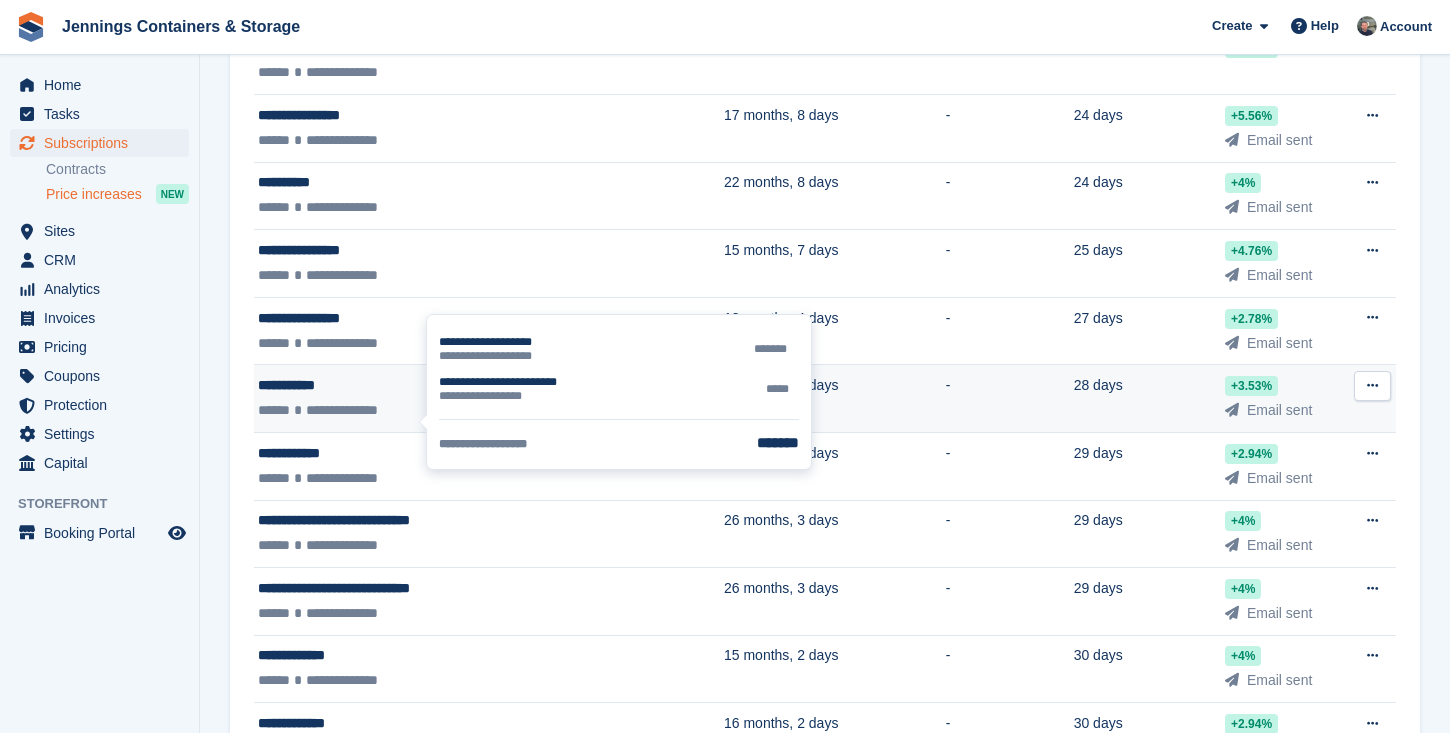 click on "**********" at bounding box center (347, 410) 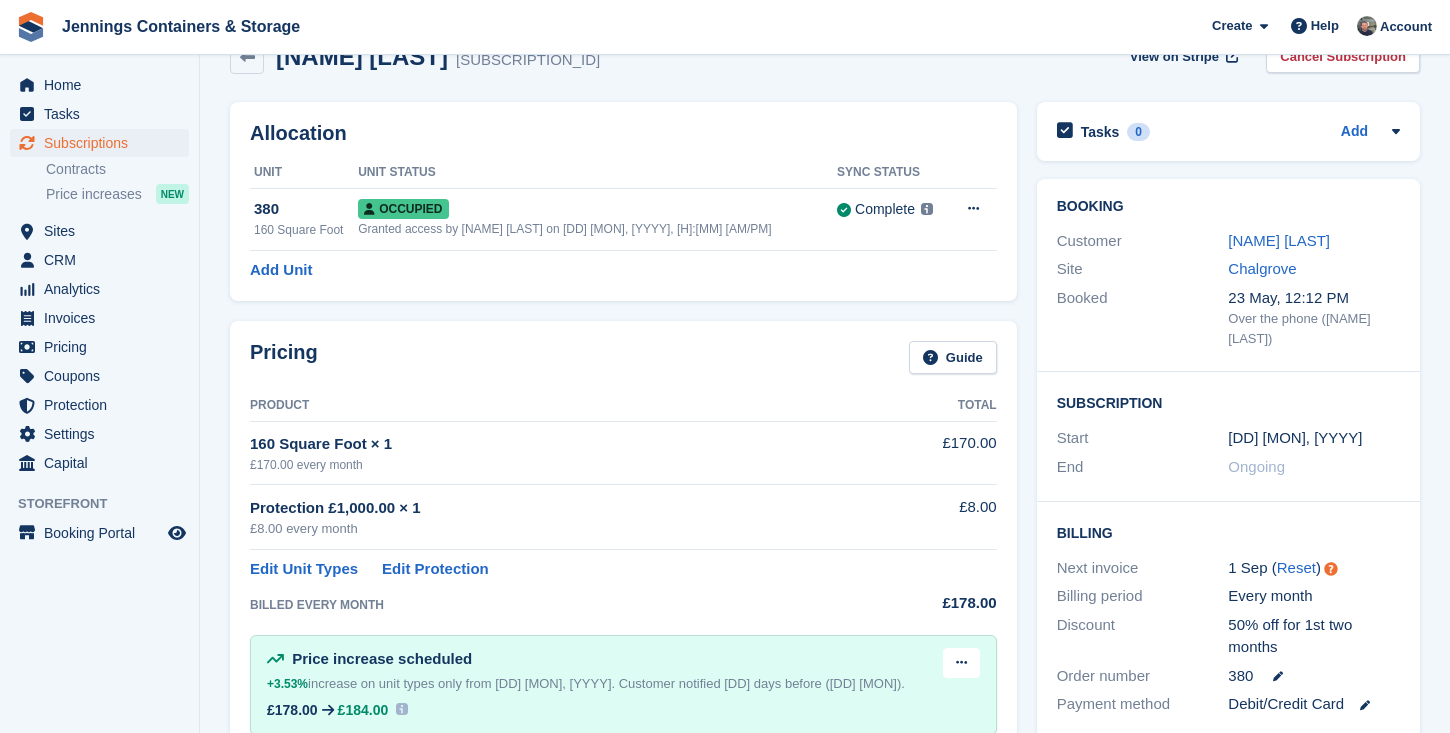 scroll, scrollTop: 51, scrollLeft: 0, axis: vertical 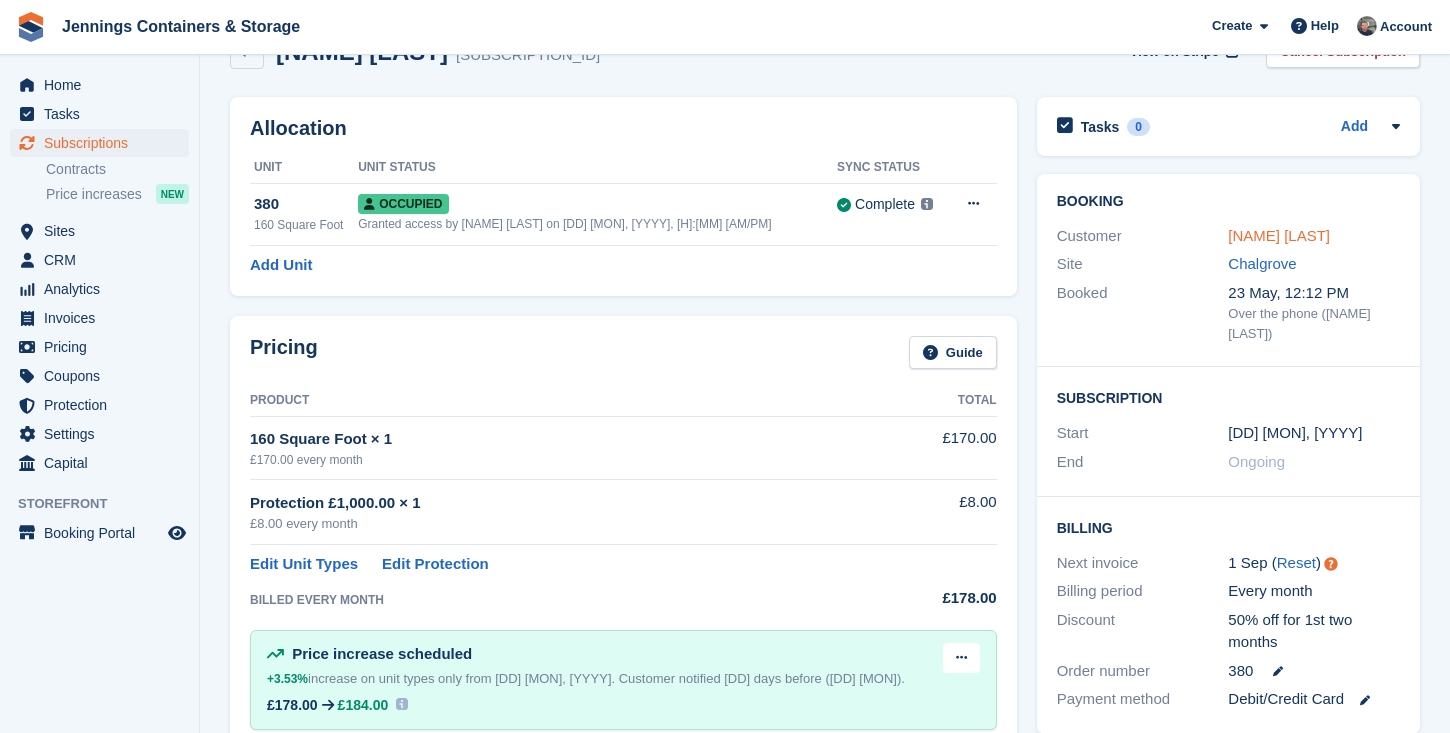 click on "Graham Hall" at bounding box center (1279, 235) 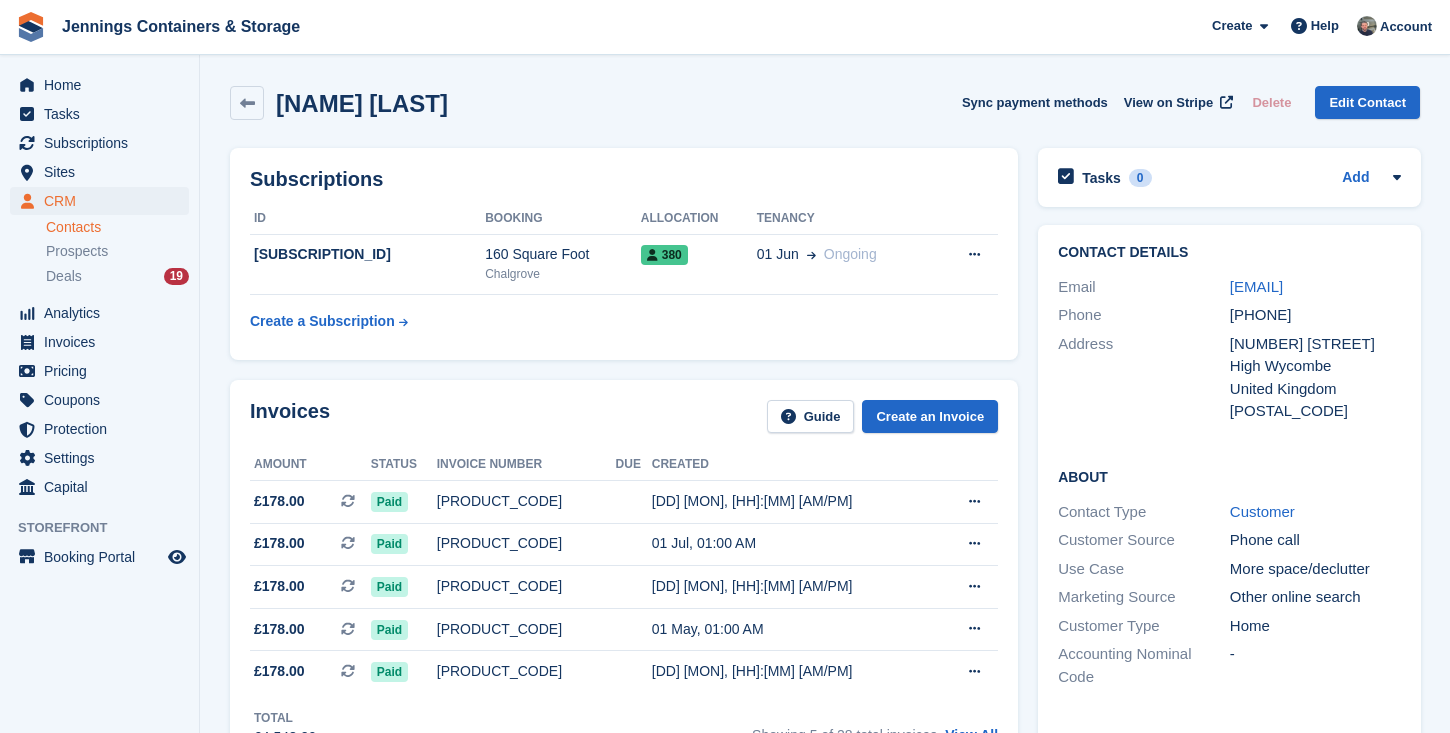 scroll, scrollTop: 259, scrollLeft: 0, axis: vertical 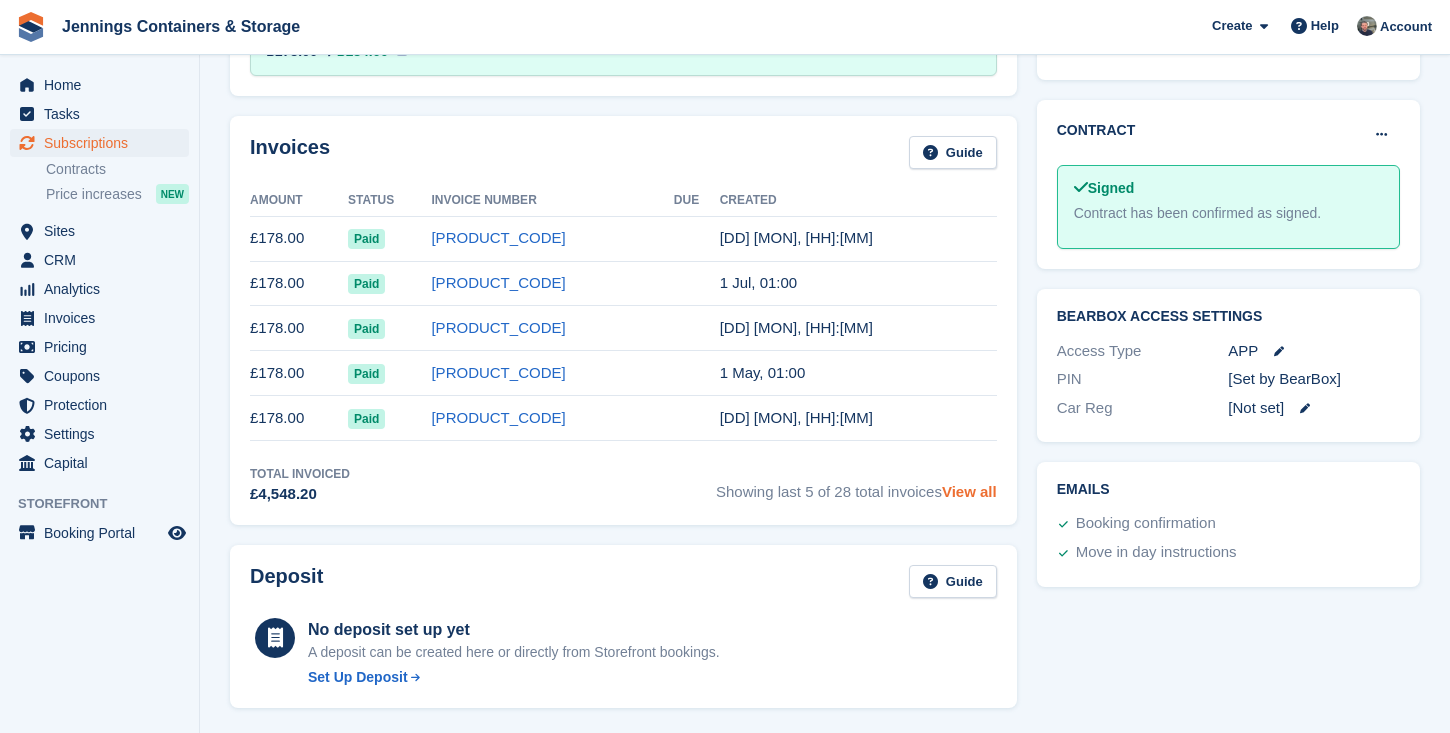 click on "View all" at bounding box center [969, 491] 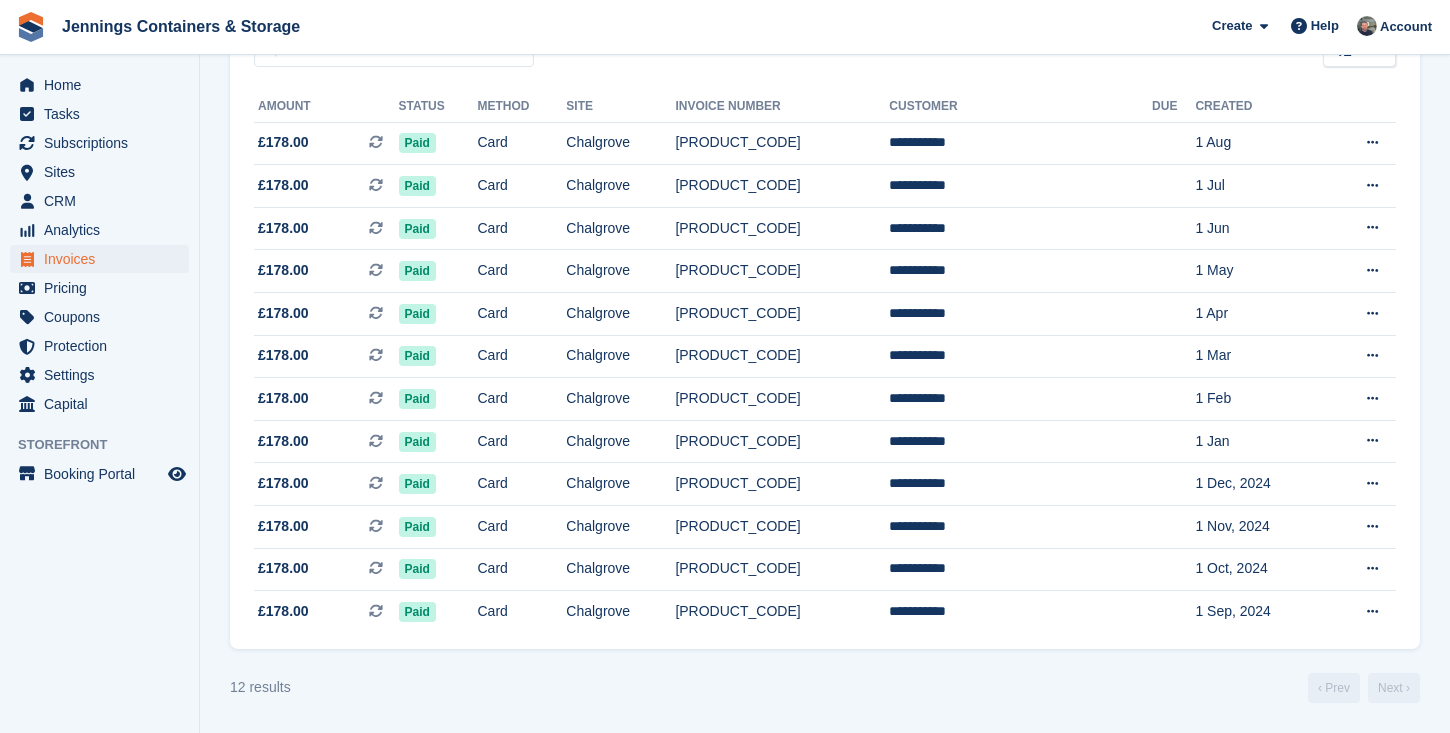 scroll, scrollTop: 705, scrollLeft: 0, axis: vertical 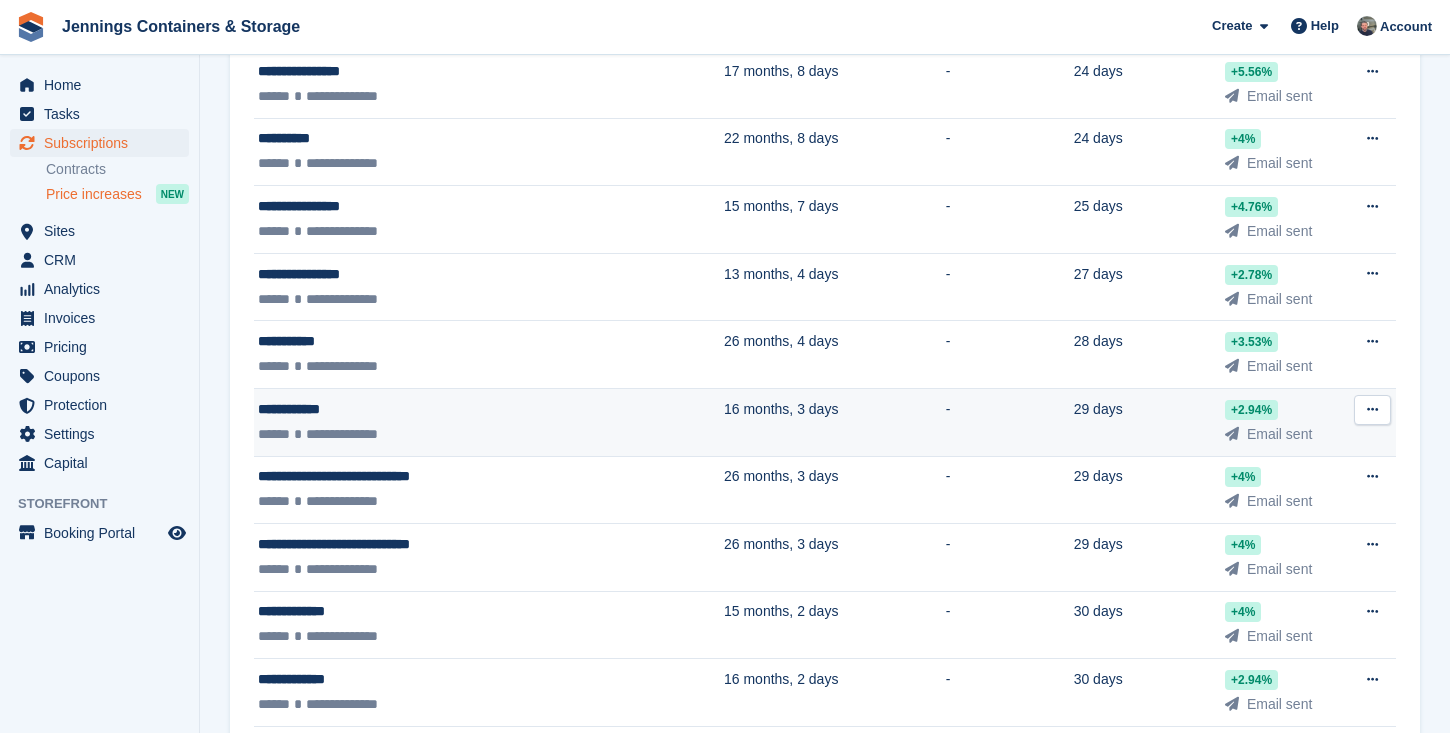 click on "**********" at bounding box center [433, 409] 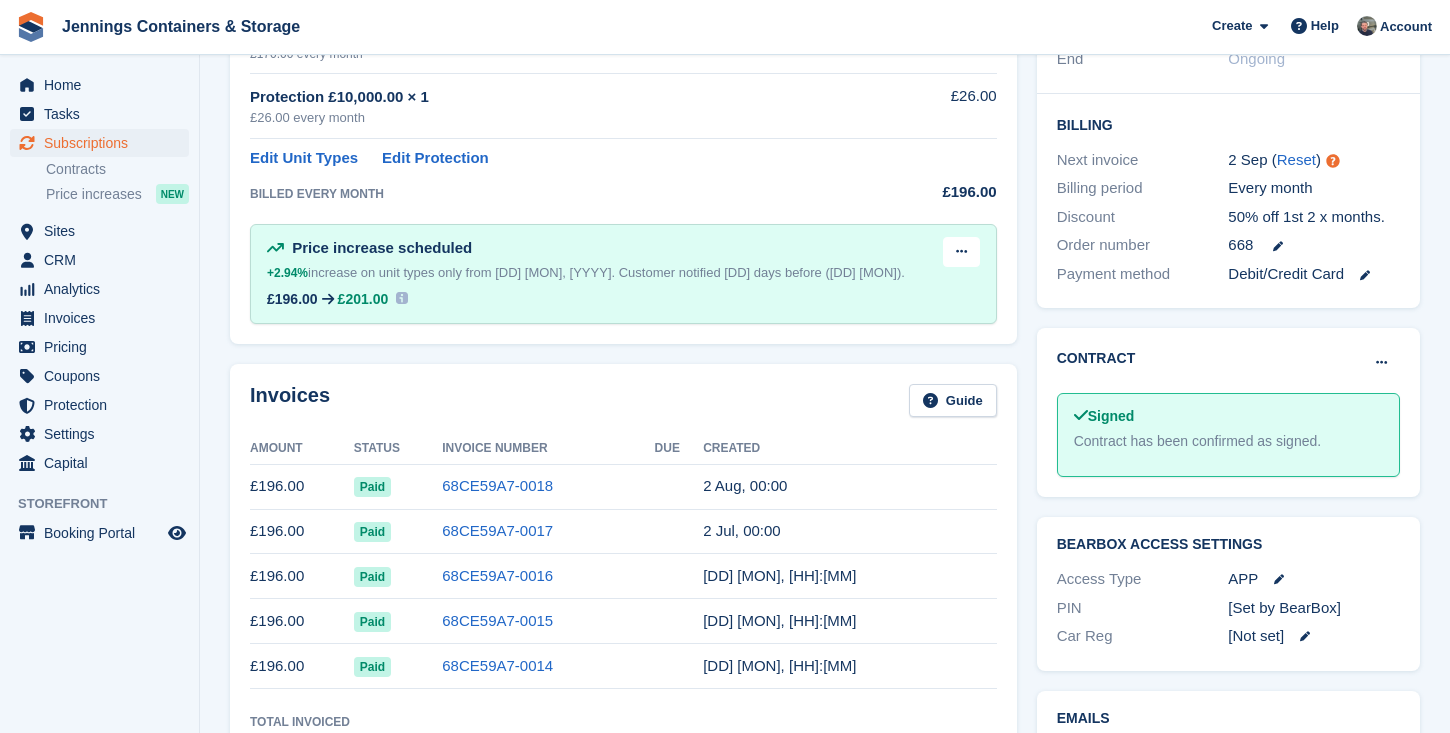 scroll, scrollTop: 594, scrollLeft: 0, axis: vertical 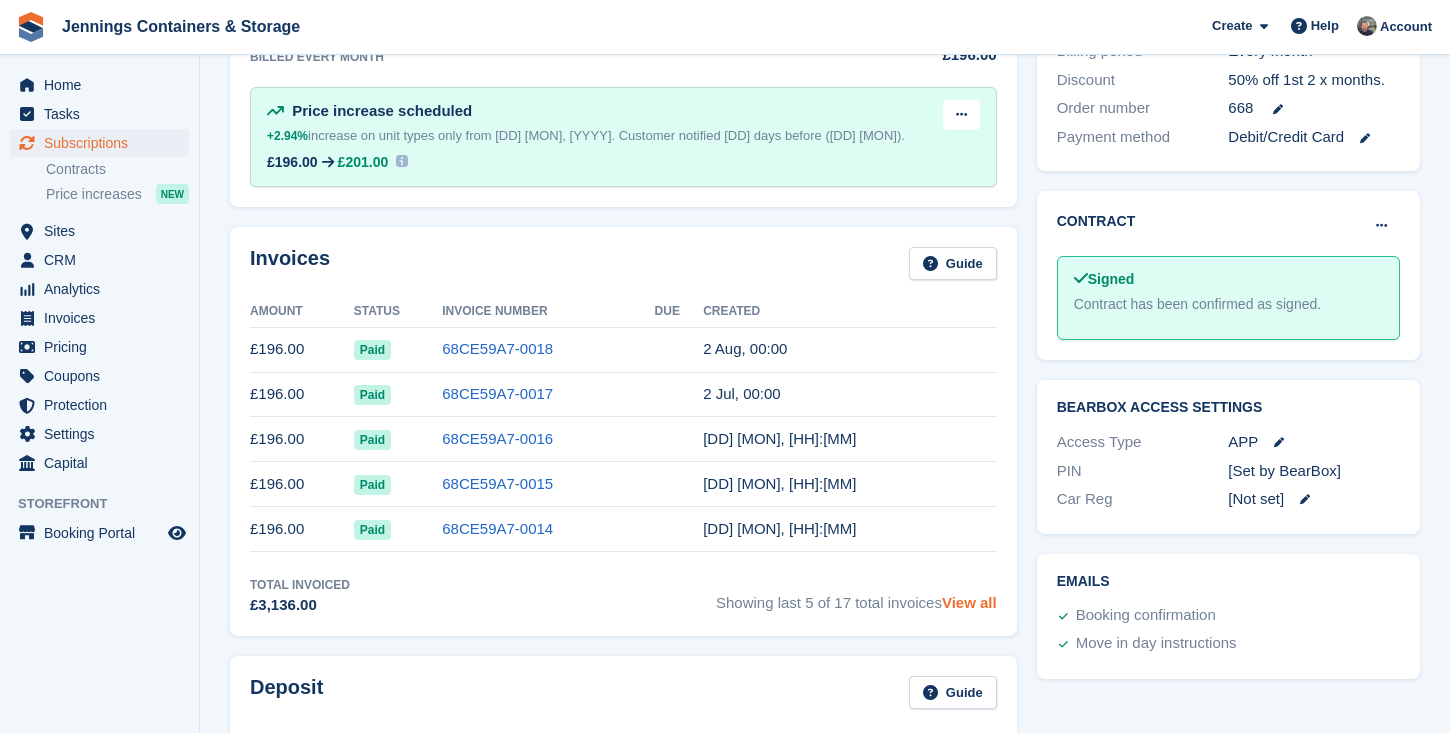 click on "View all" at bounding box center (969, 602) 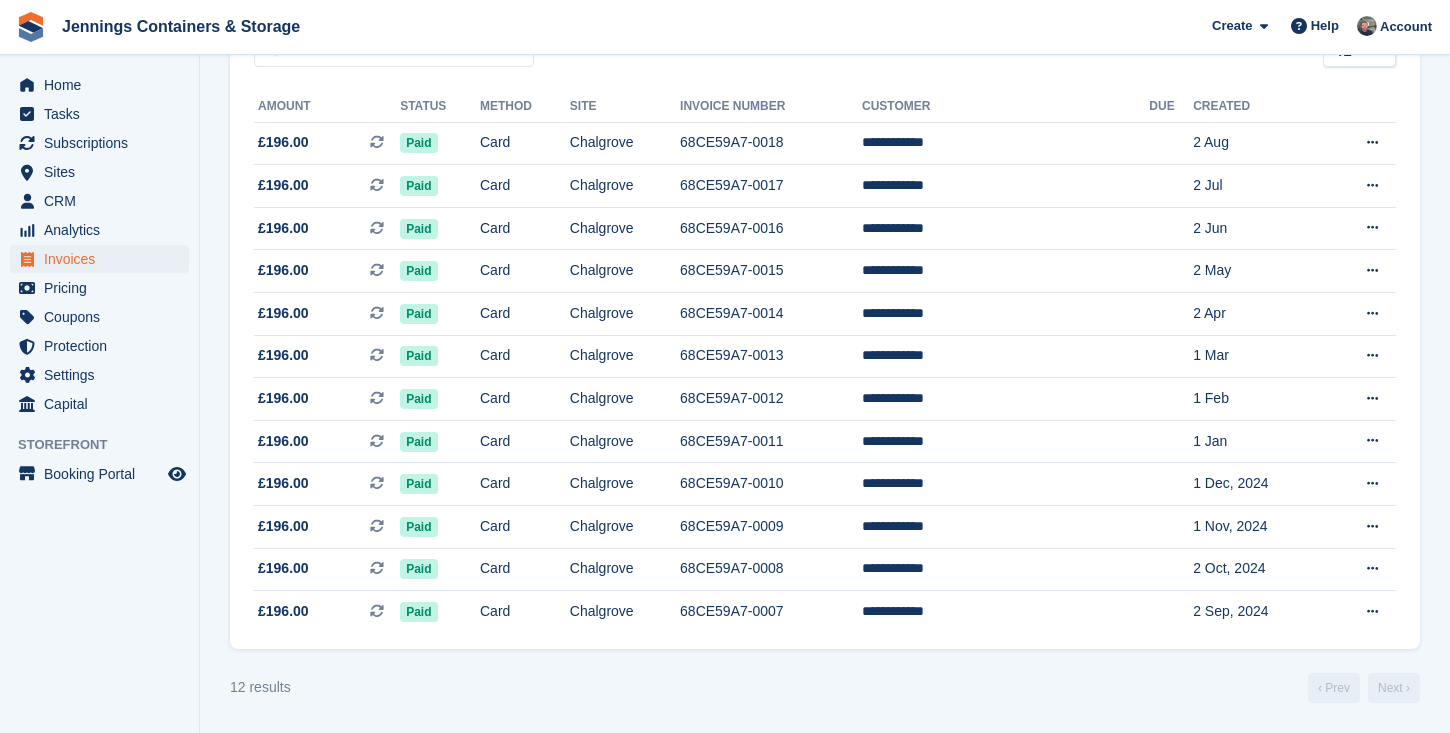 scroll, scrollTop: 594, scrollLeft: 0, axis: vertical 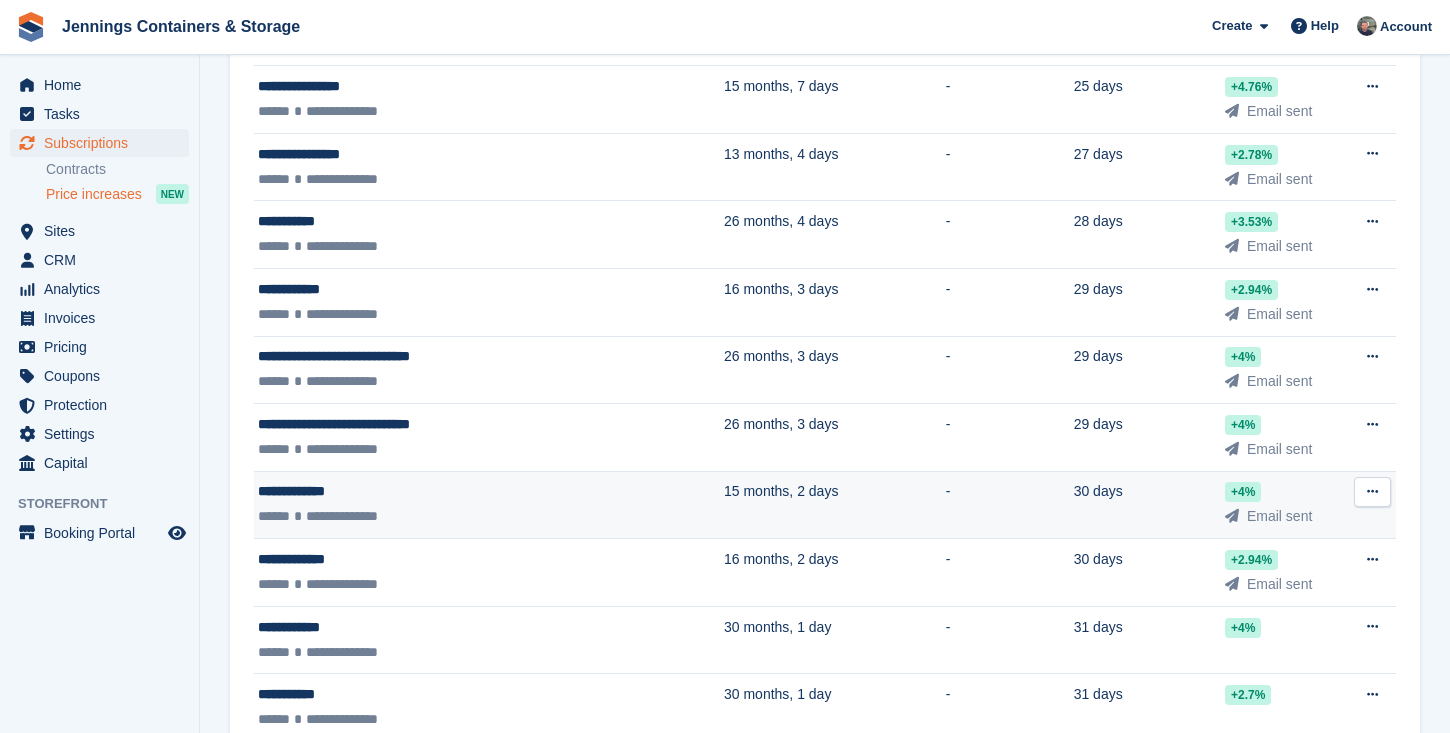 click on "**********" at bounding box center (433, 491) 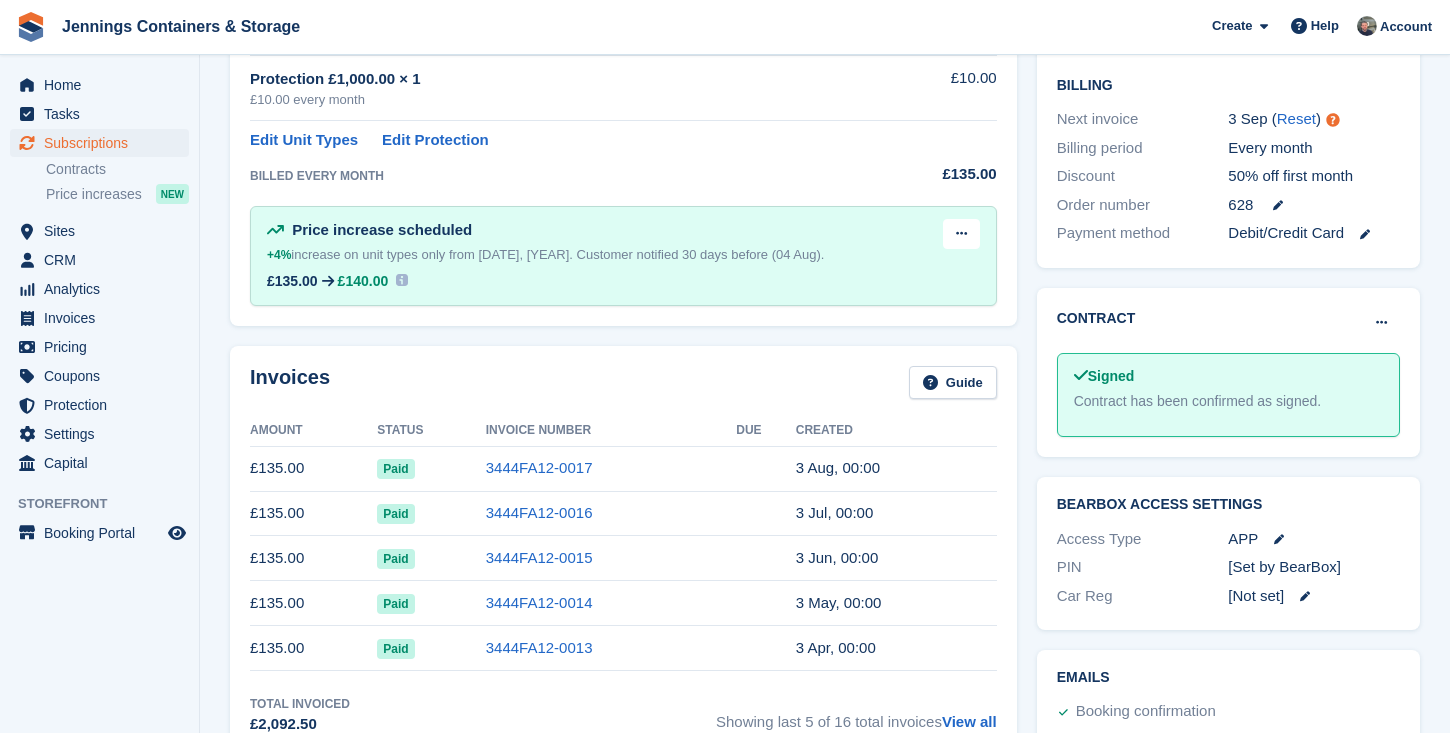 scroll, scrollTop: 583, scrollLeft: 0, axis: vertical 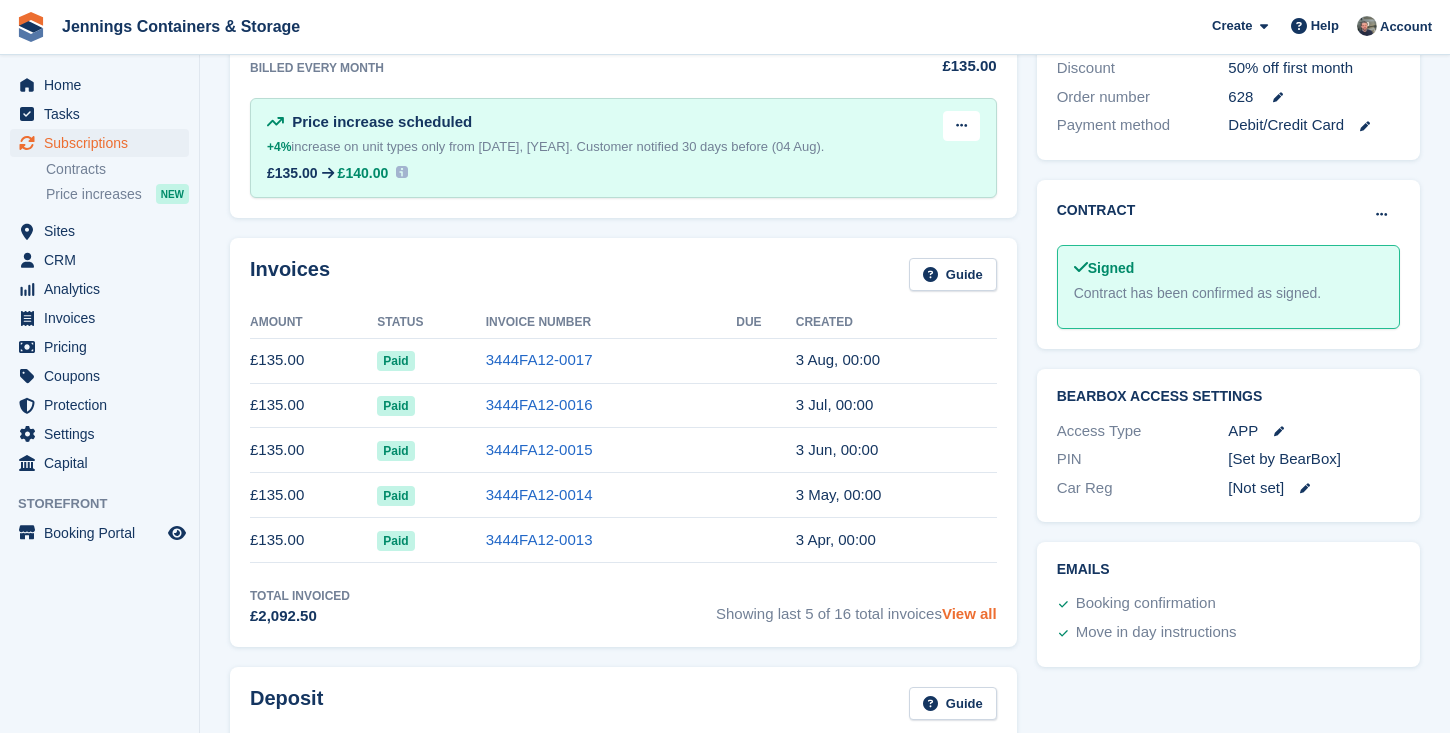 click on "View all" at bounding box center (969, 613) 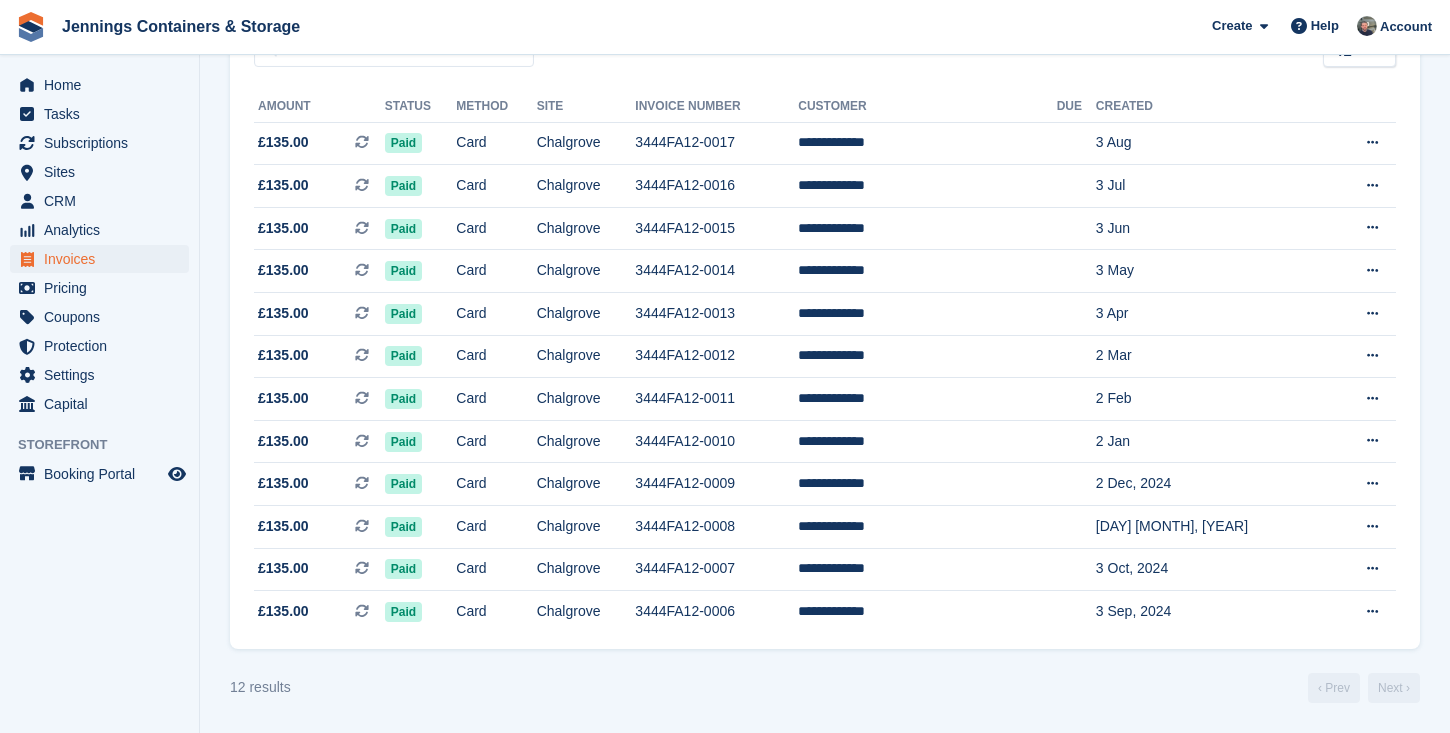 scroll, scrollTop: 0, scrollLeft: 0, axis: both 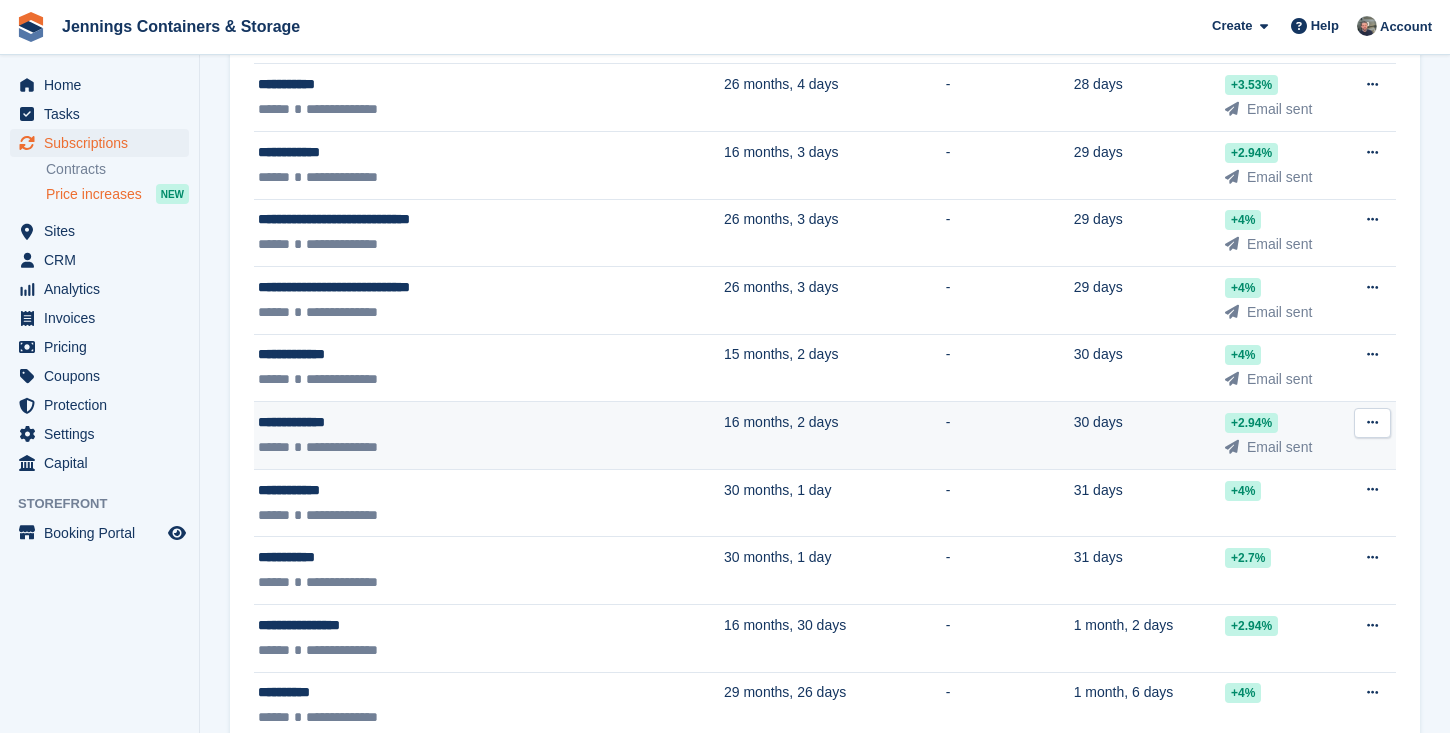 click on "**********" at bounding box center (433, 422) 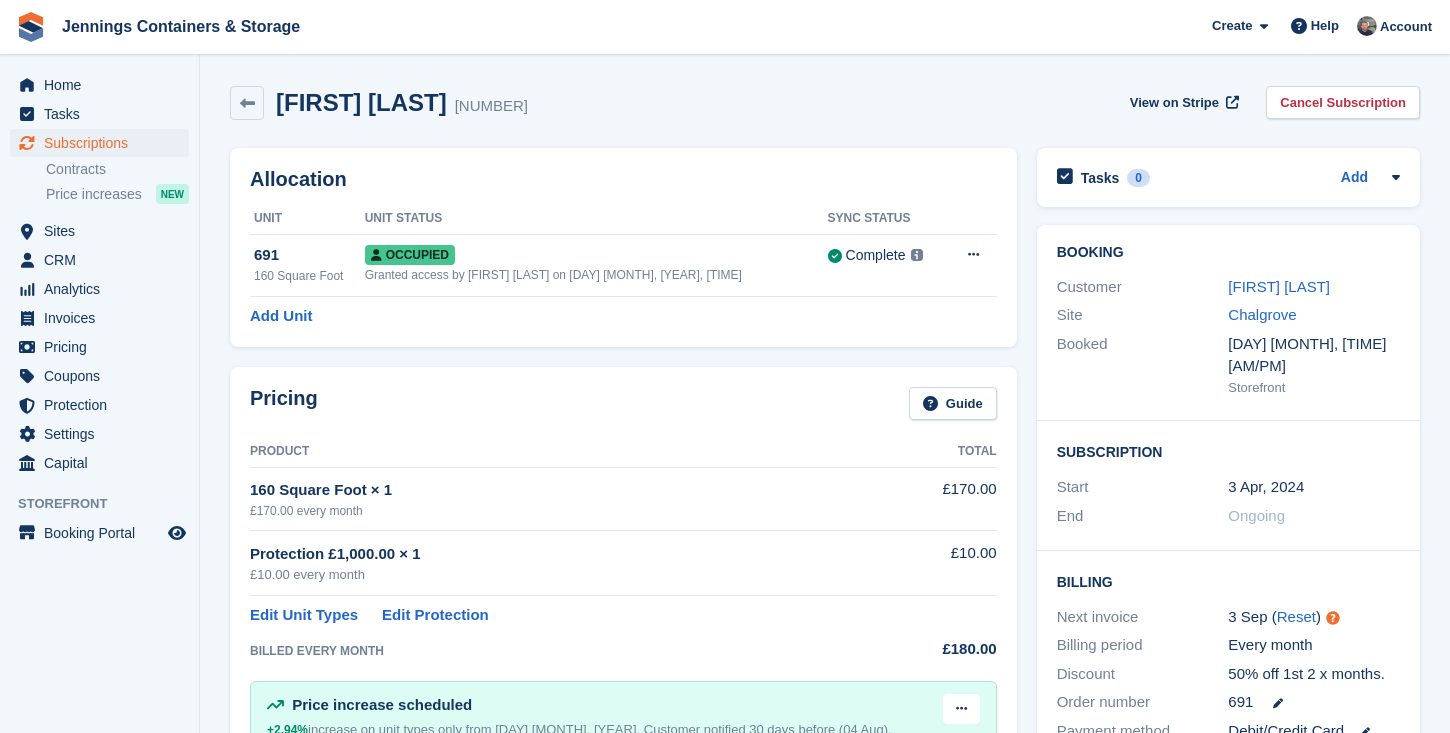 scroll, scrollTop: 603, scrollLeft: 0, axis: vertical 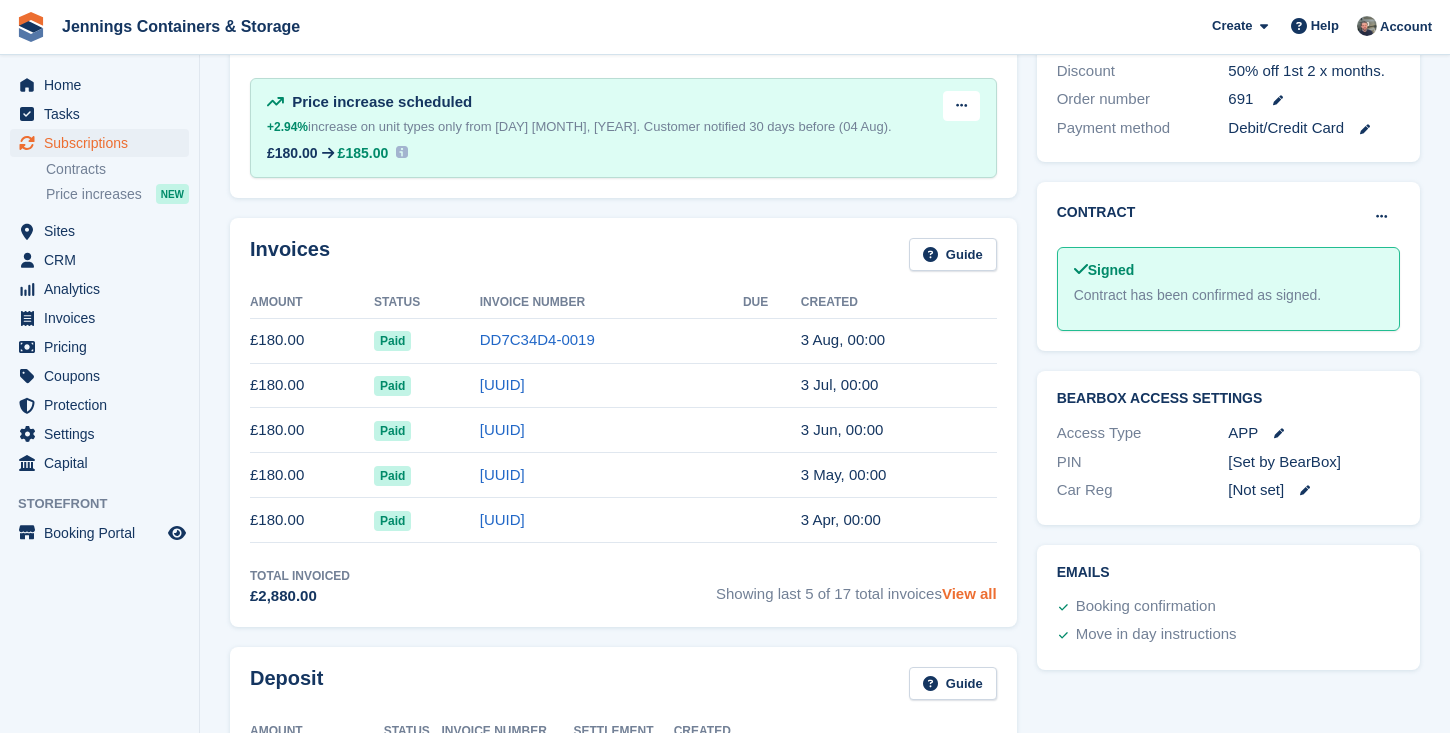 click on "View all" at bounding box center (969, 593) 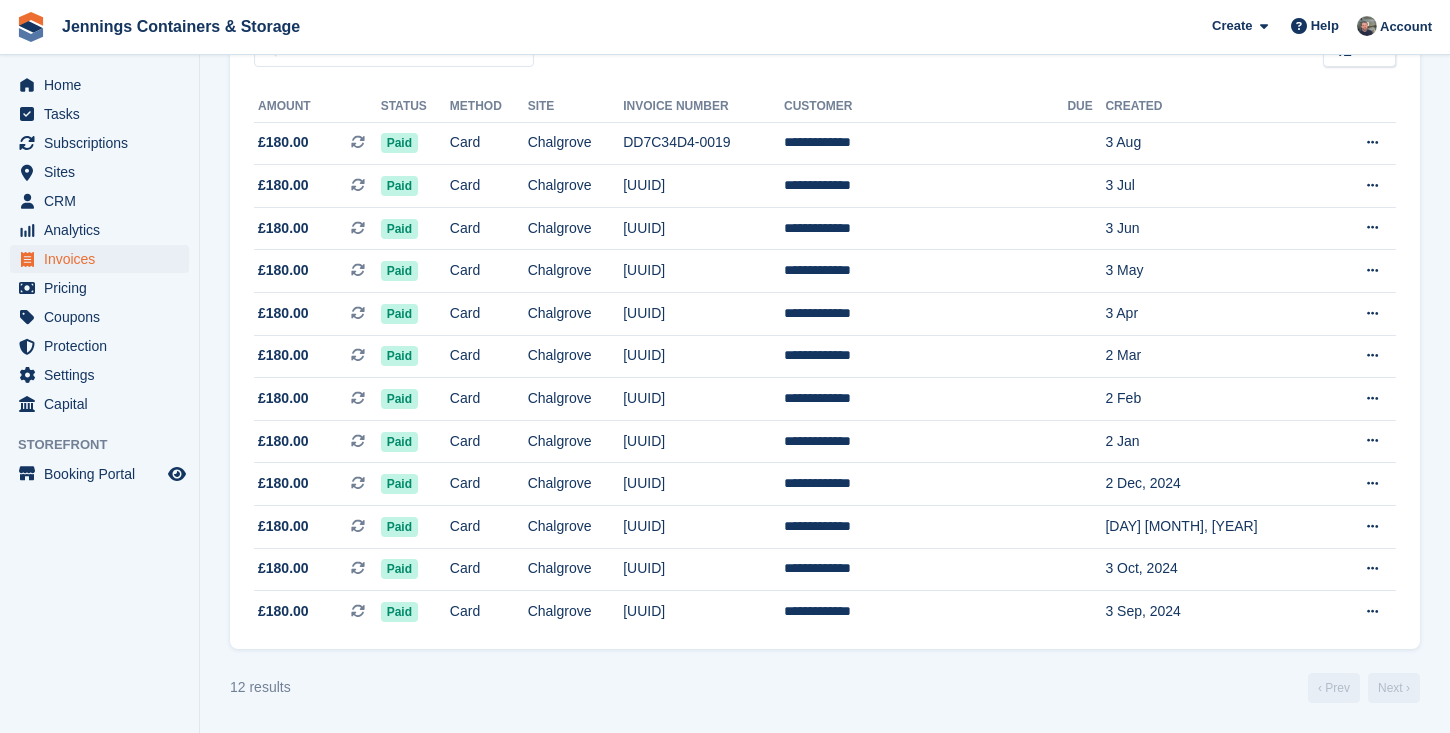 scroll, scrollTop: 0, scrollLeft: 0, axis: both 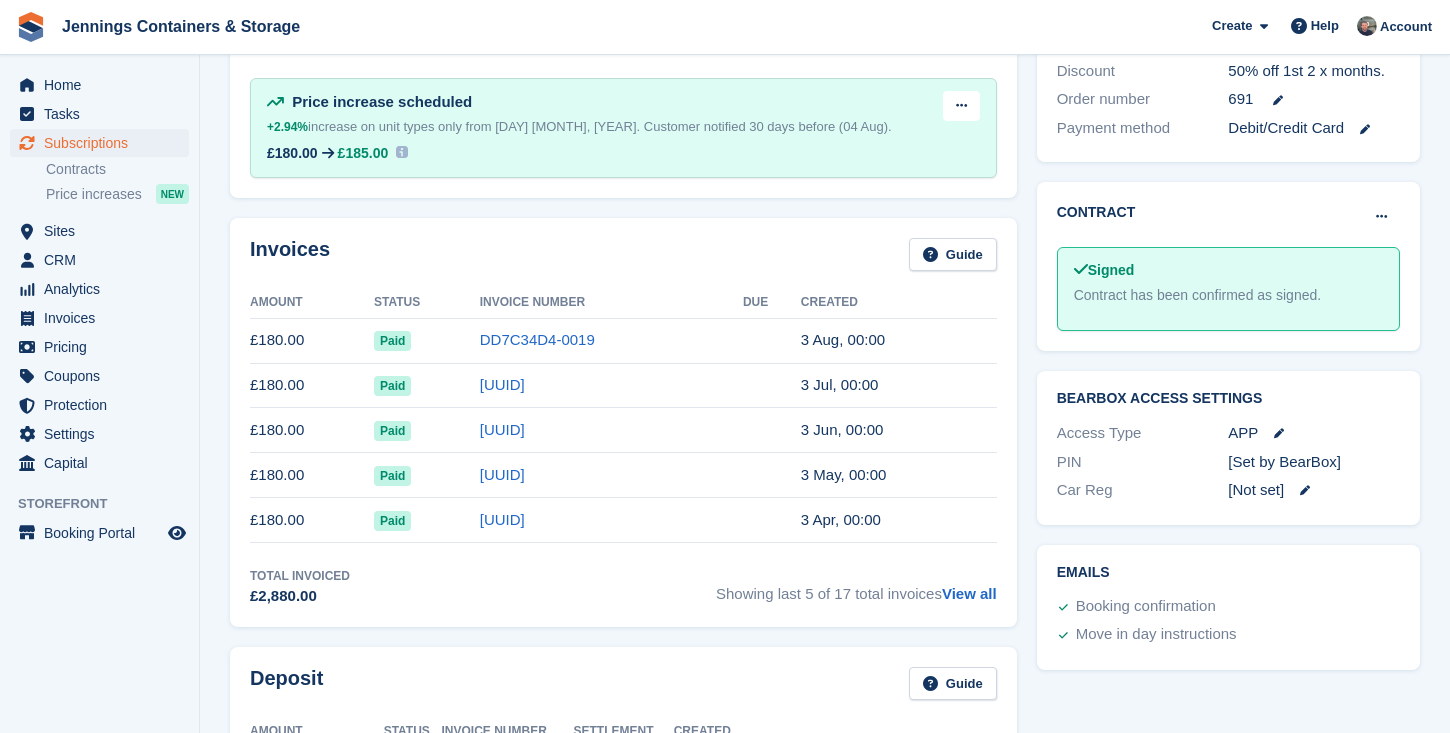 click on "Subscriptions" at bounding box center [104, 143] 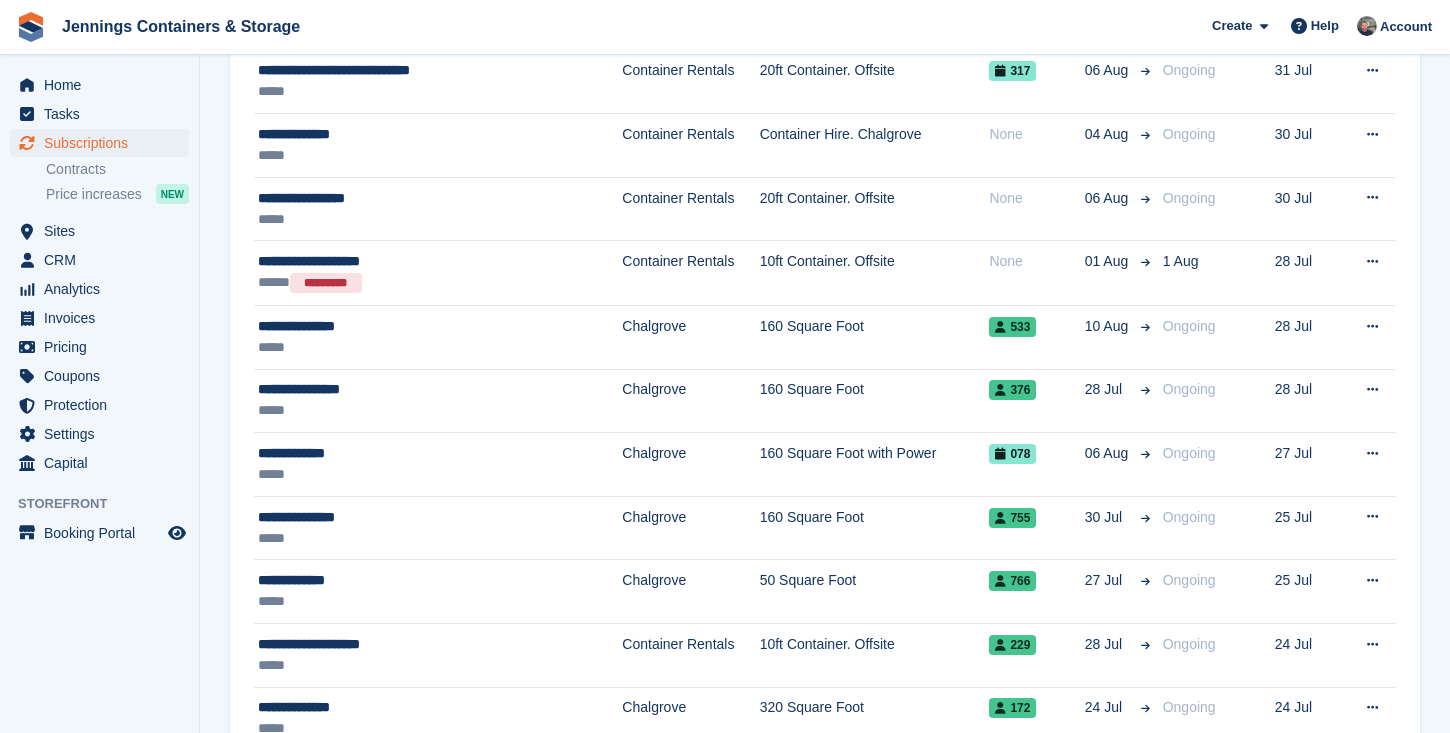 scroll, scrollTop: 0, scrollLeft: 0, axis: both 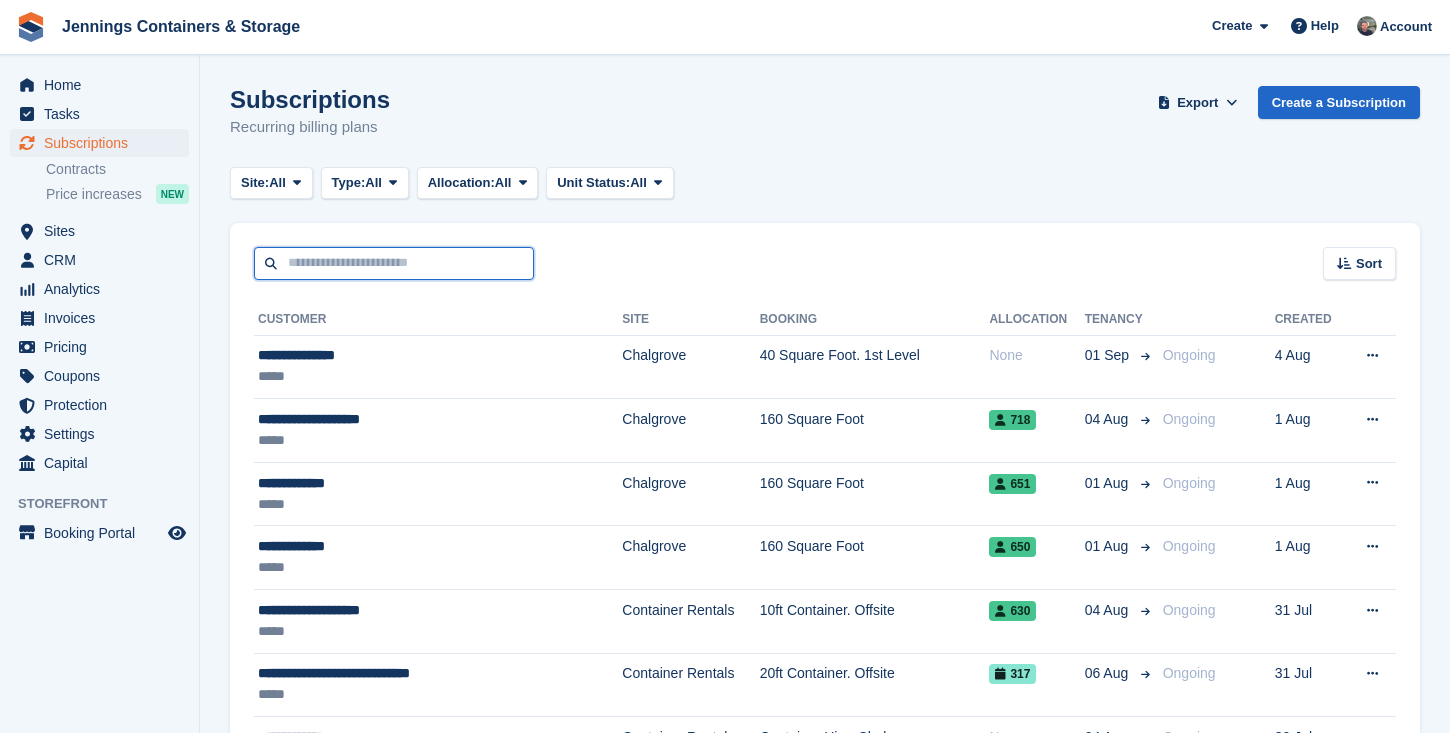 click at bounding box center (394, 263) 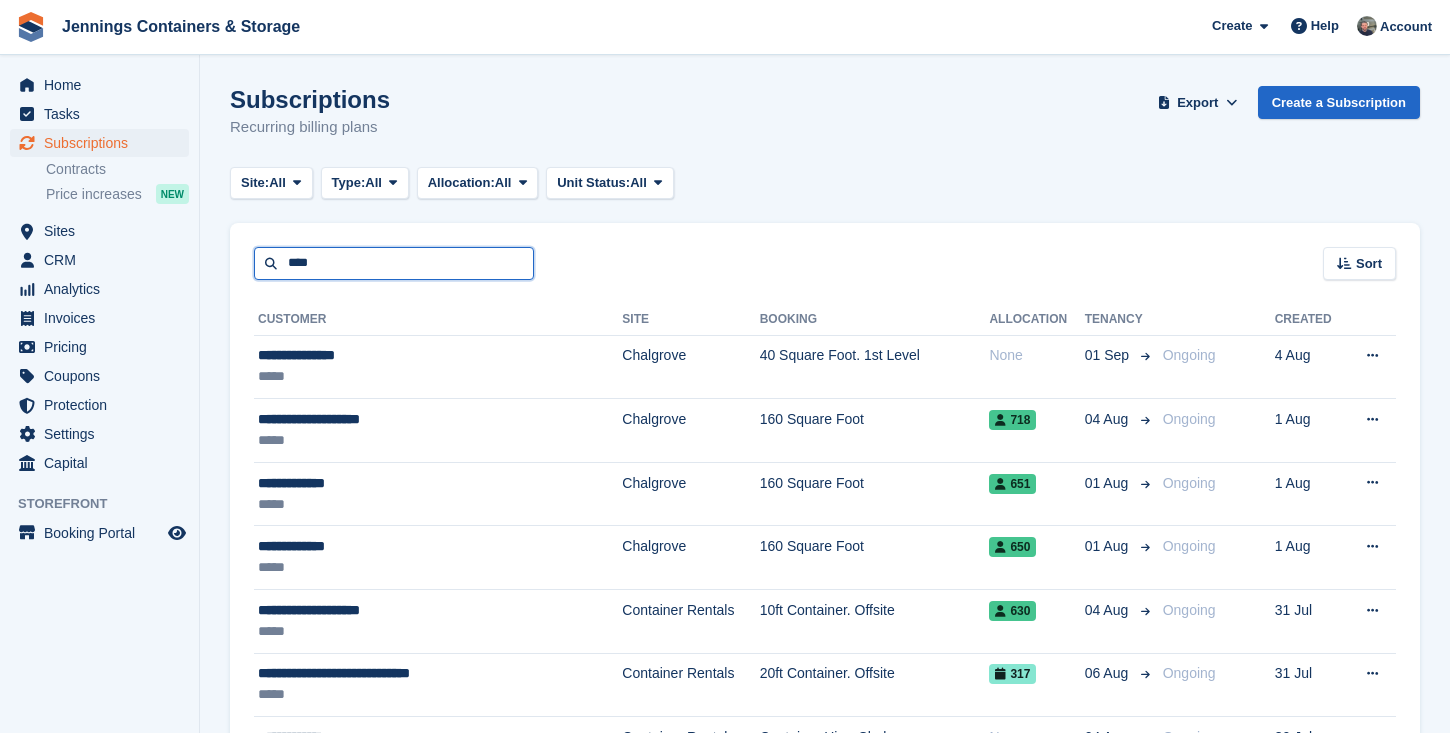 type on "****" 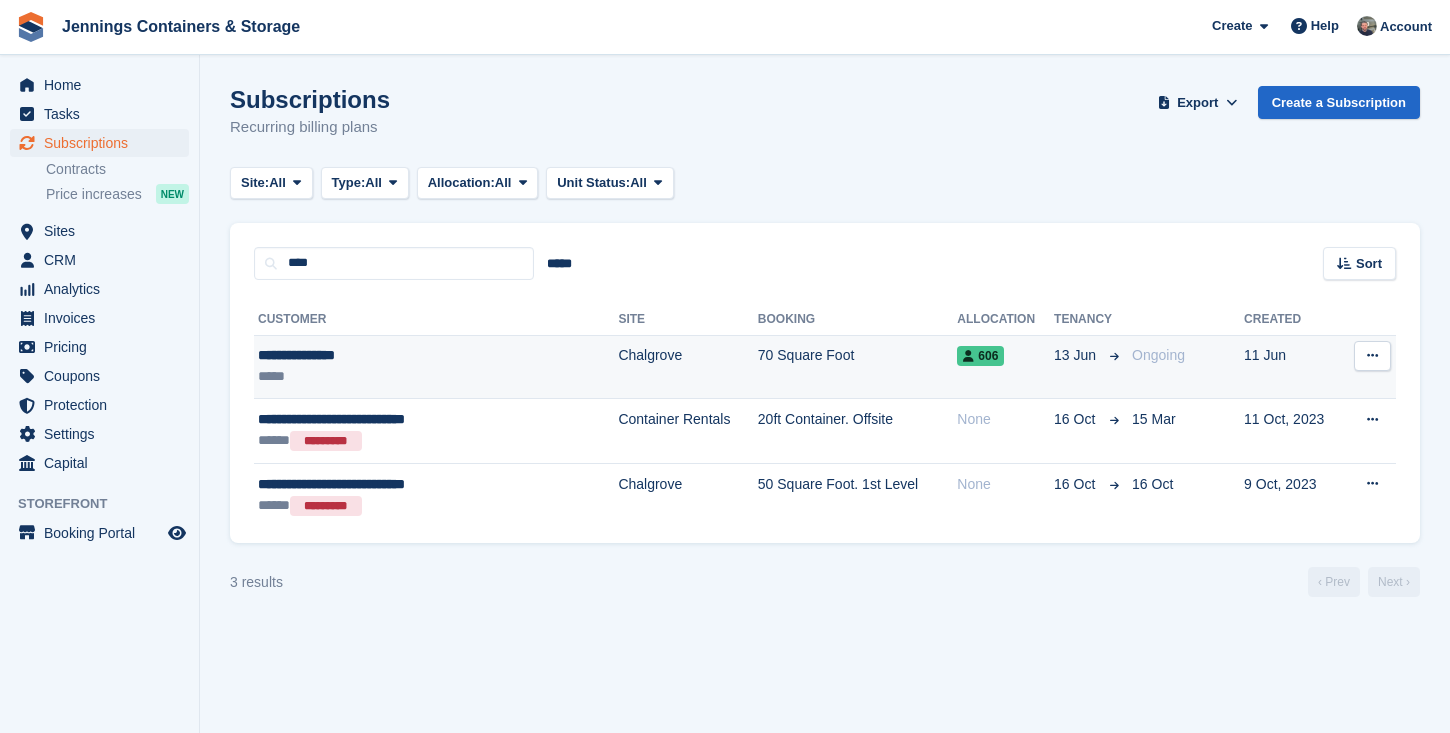 click on "**********" at bounding box center (402, 355) 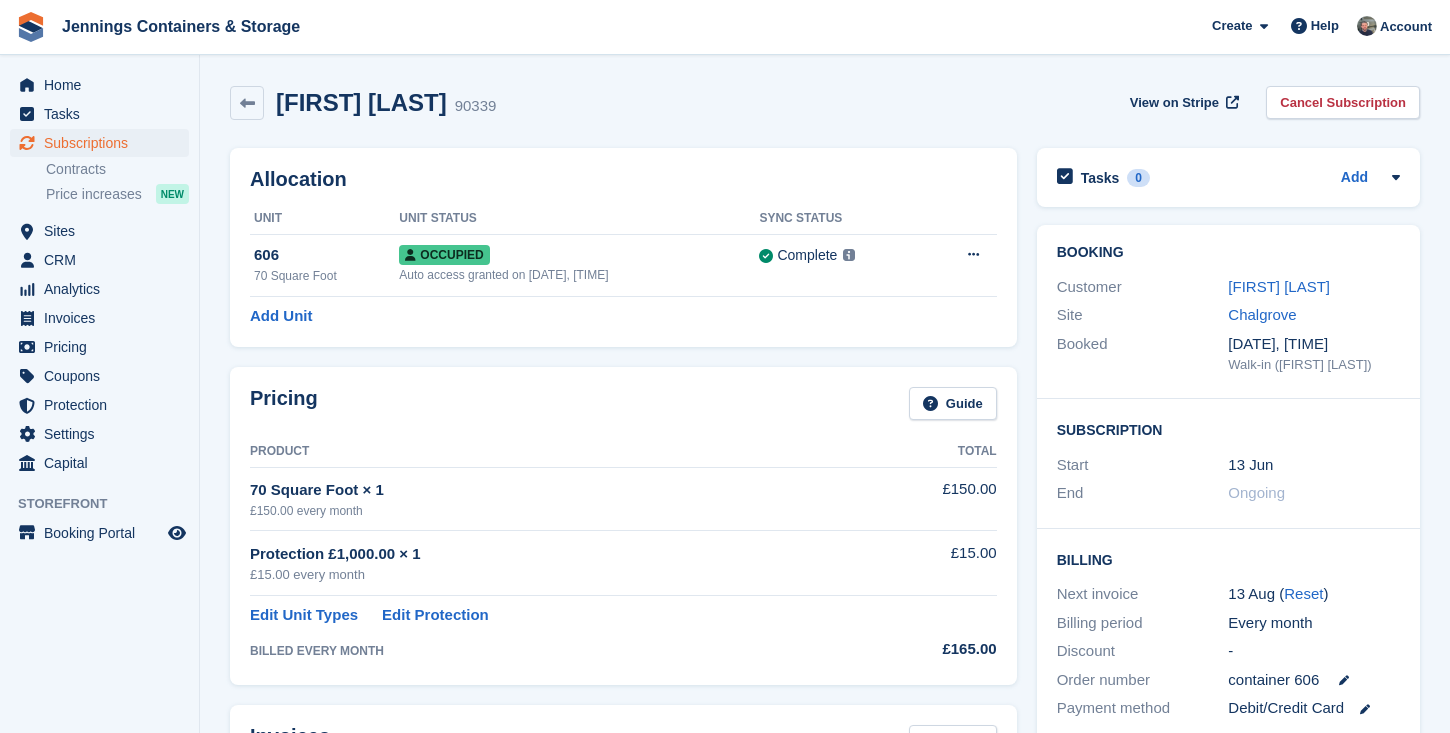 scroll, scrollTop: 0, scrollLeft: 0, axis: both 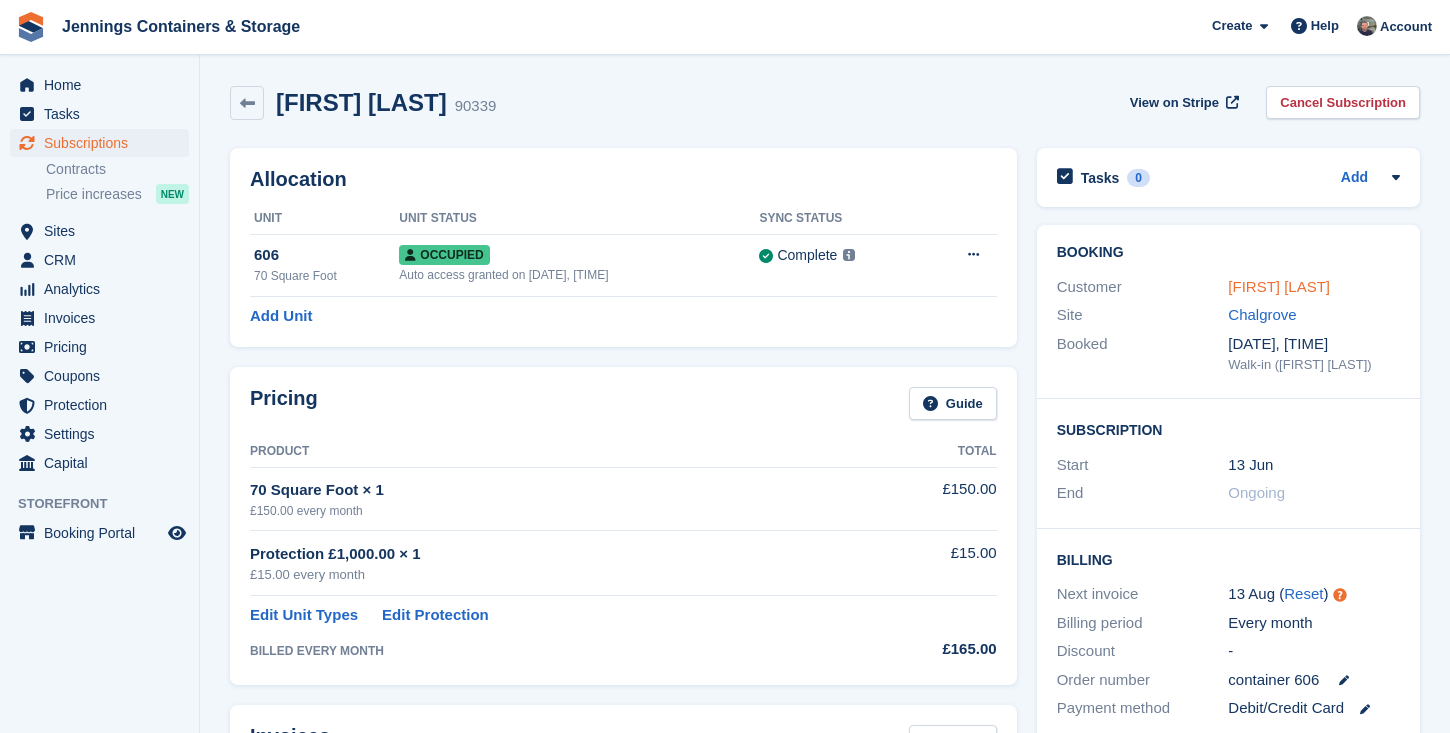 click on "Matheus Machado" at bounding box center (1279, 286) 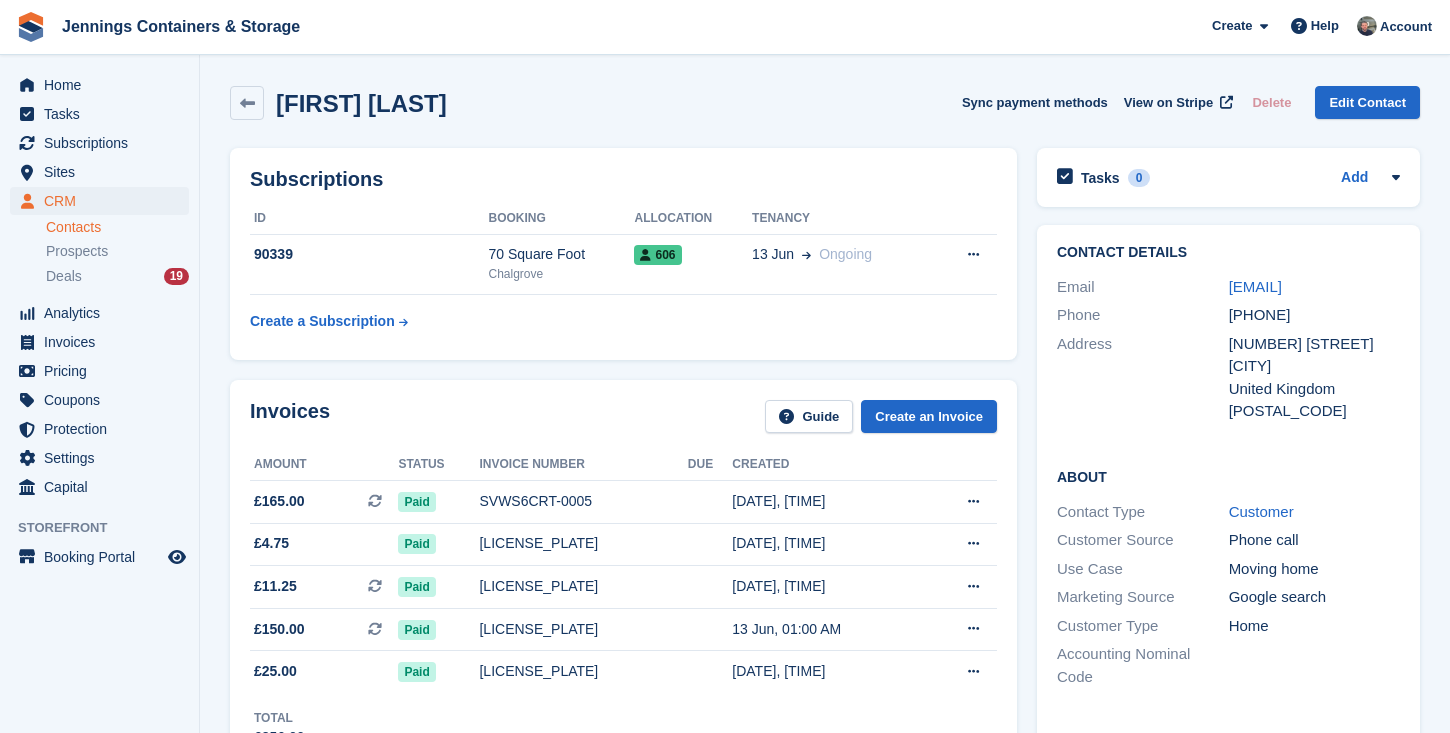 scroll, scrollTop: 0, scrollLeft: 0, axis: both 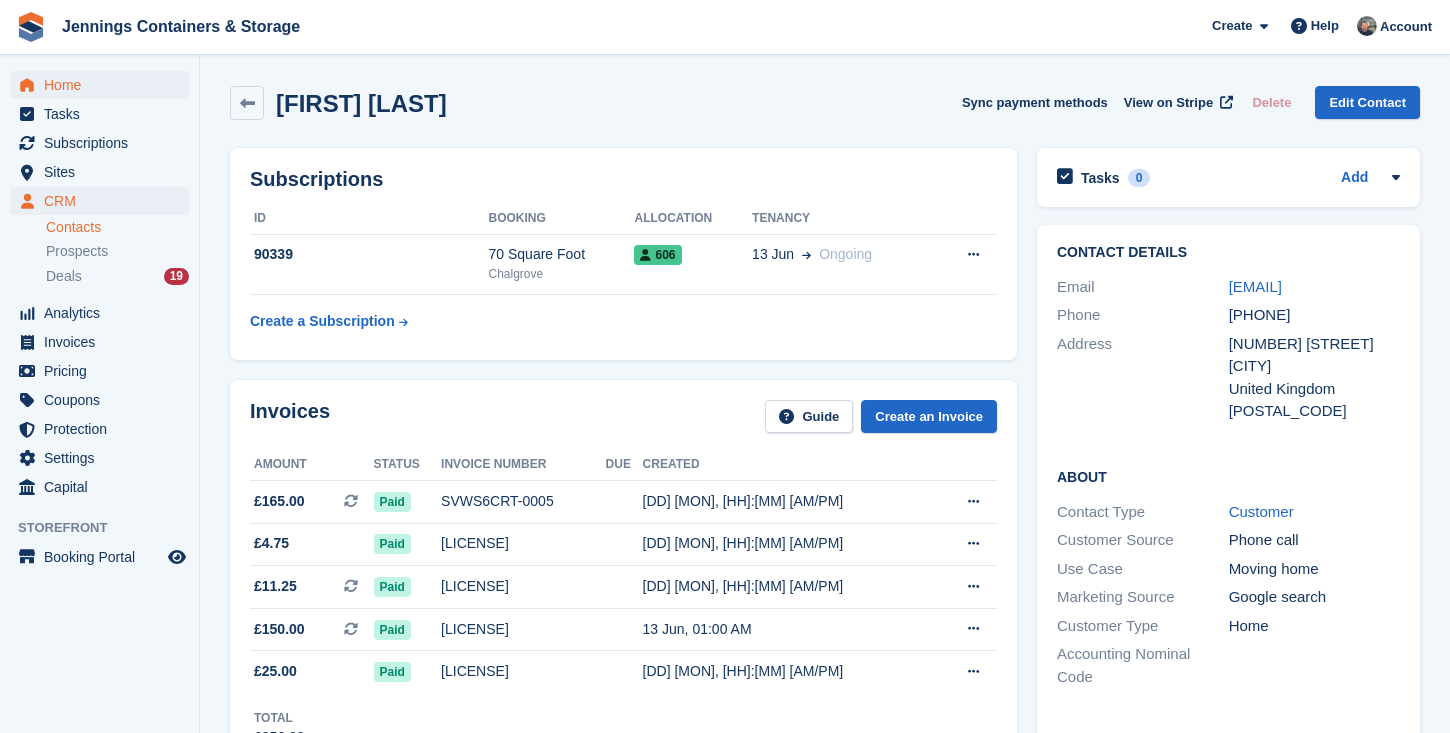 click on "Home" at bounding box center [104, 85] 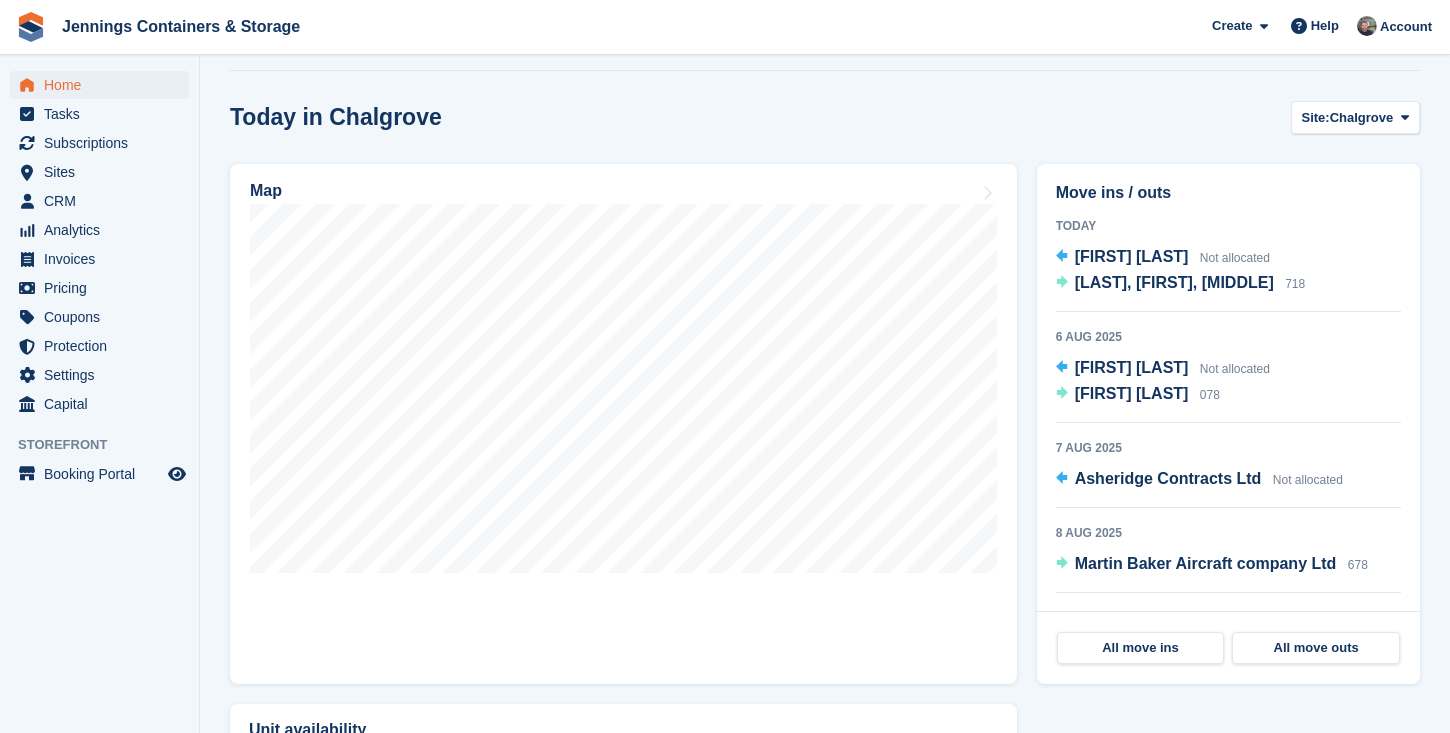 scroll, scrollTop: 579, scrollLeft: 0, axis: vertical 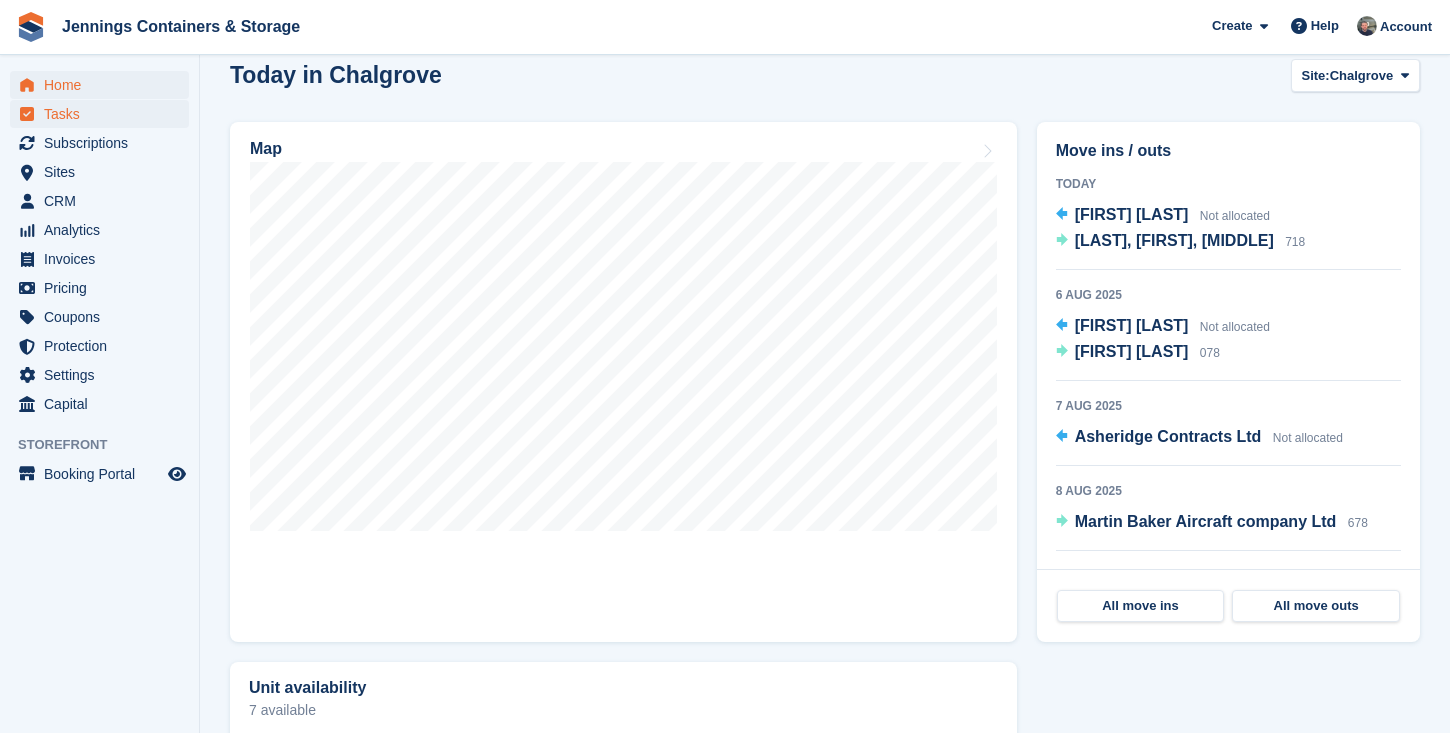 click on "Tasks" at bounding box center [104, 114] 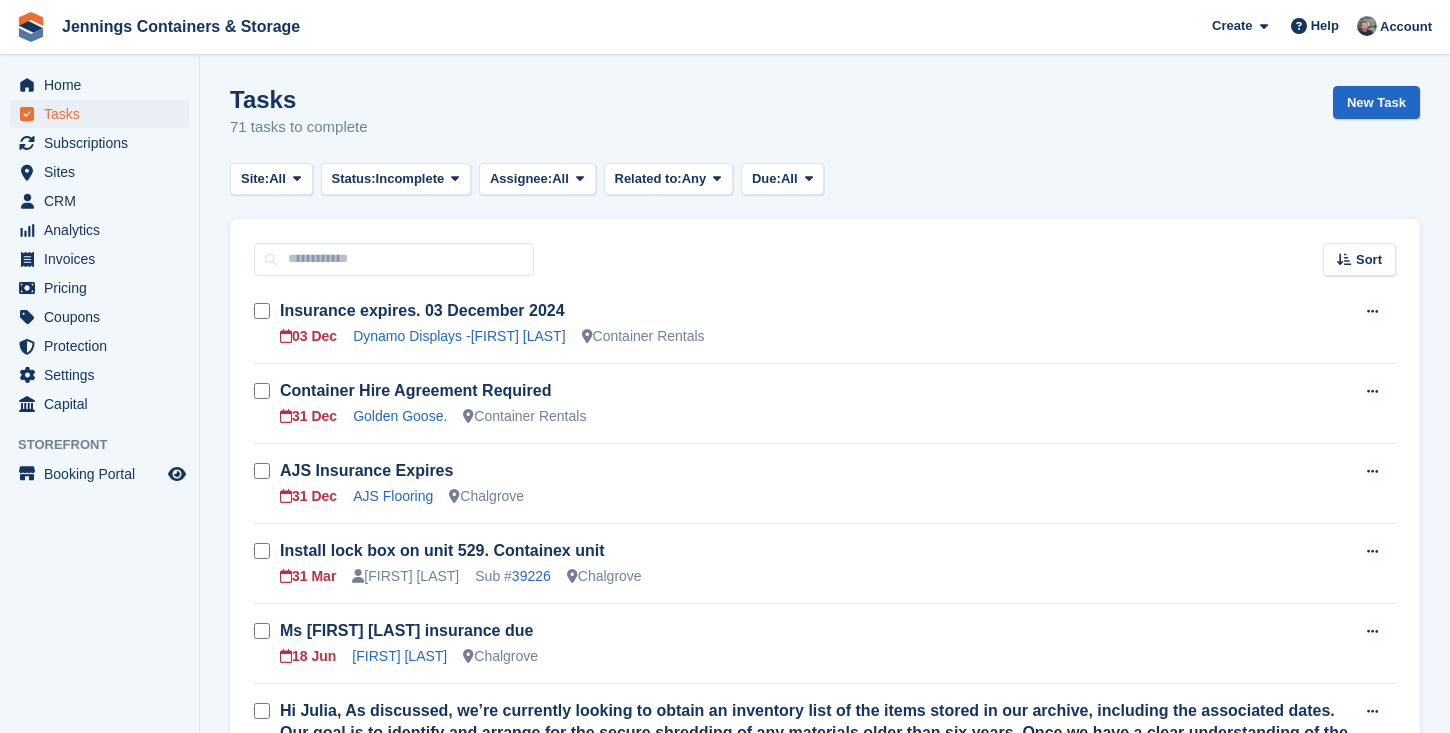 scroll, scrollTop: 0, scrollLeft: 0, axis: both 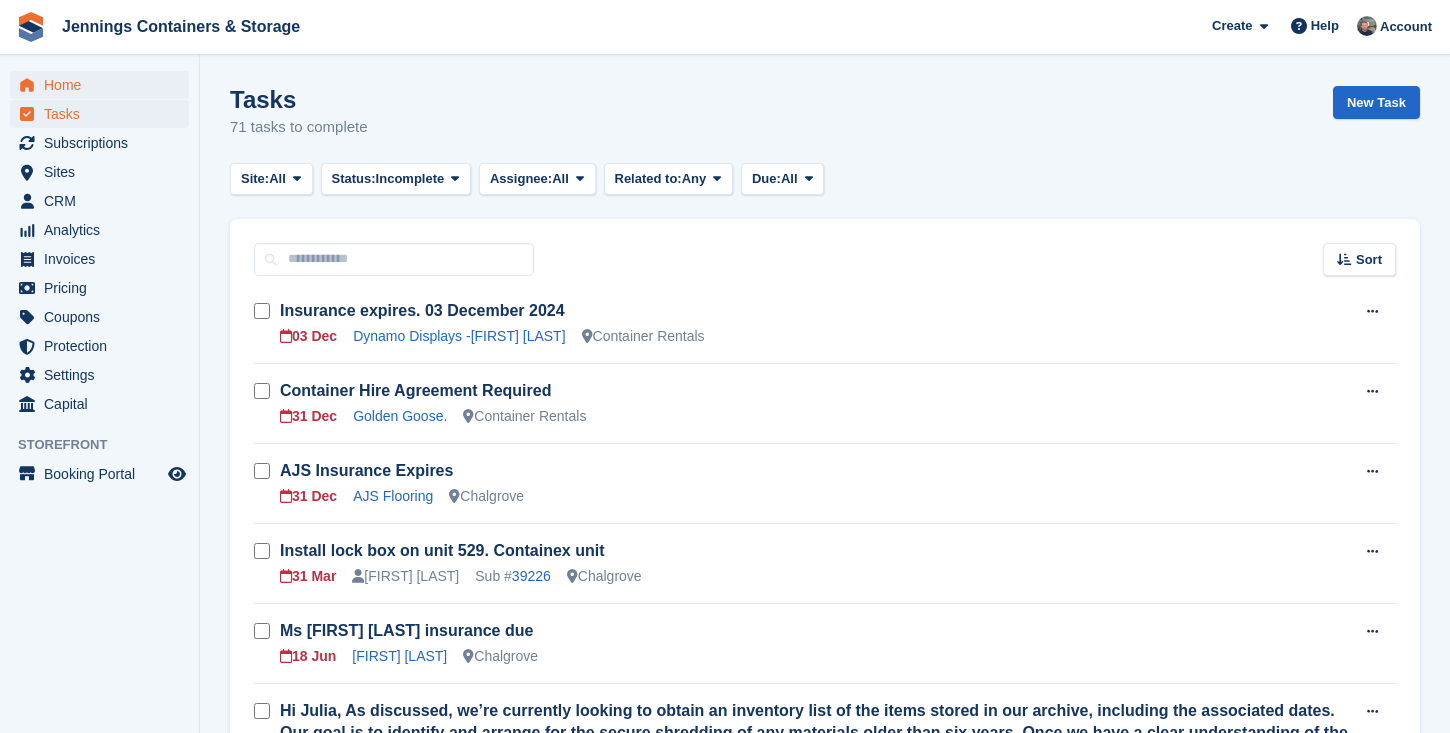 click on "Home" at bounding box center (104, 85) 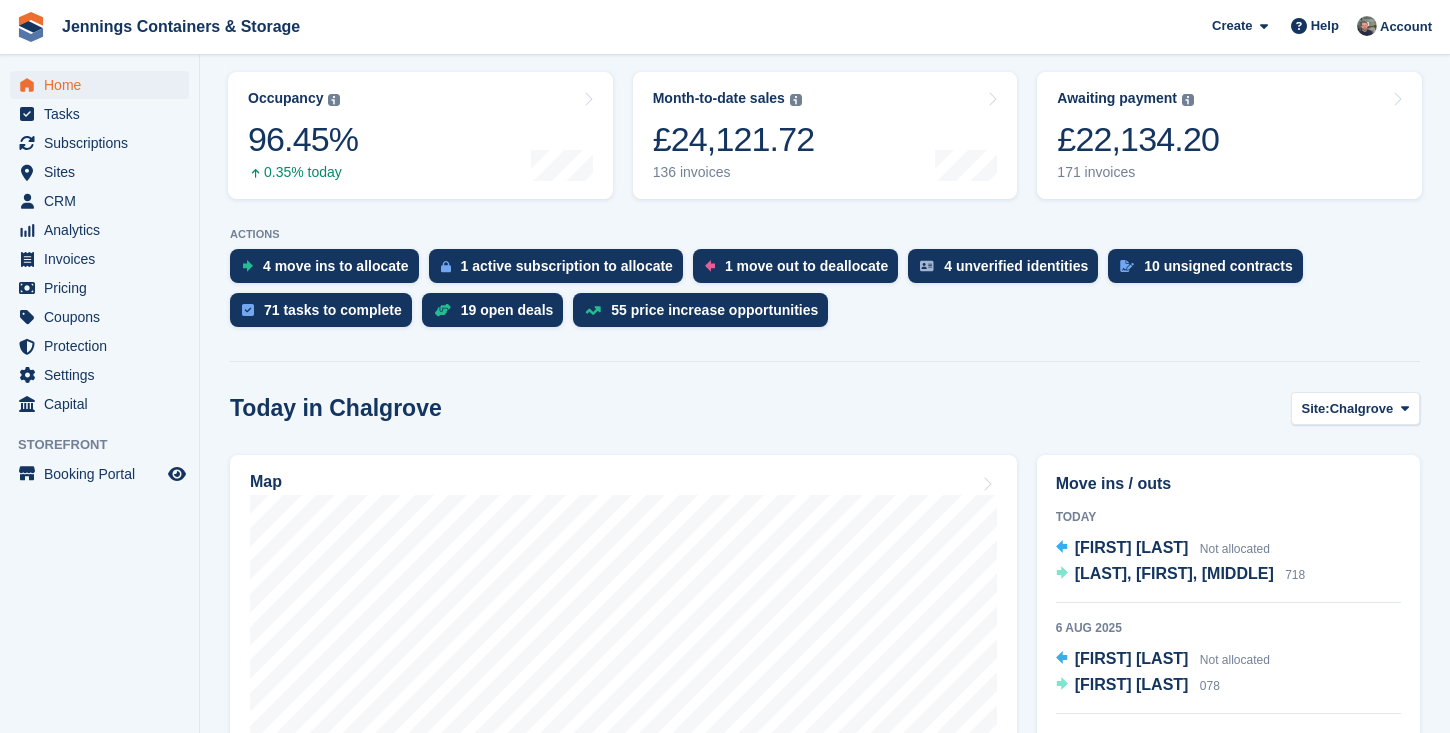 scroll, scrollTop: 608, scrollLeft: 0, axis: vertical 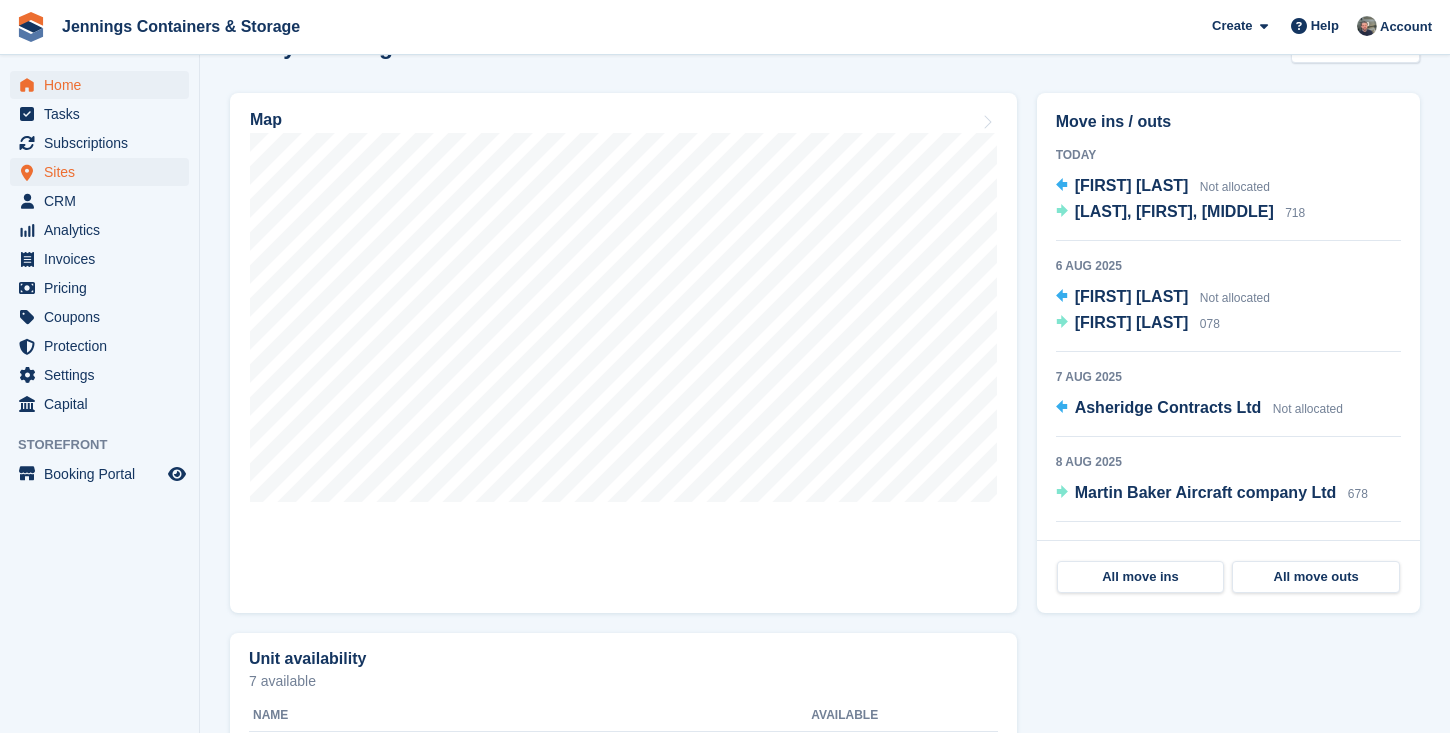 click on "Sites" at bounding box center [104, 172] 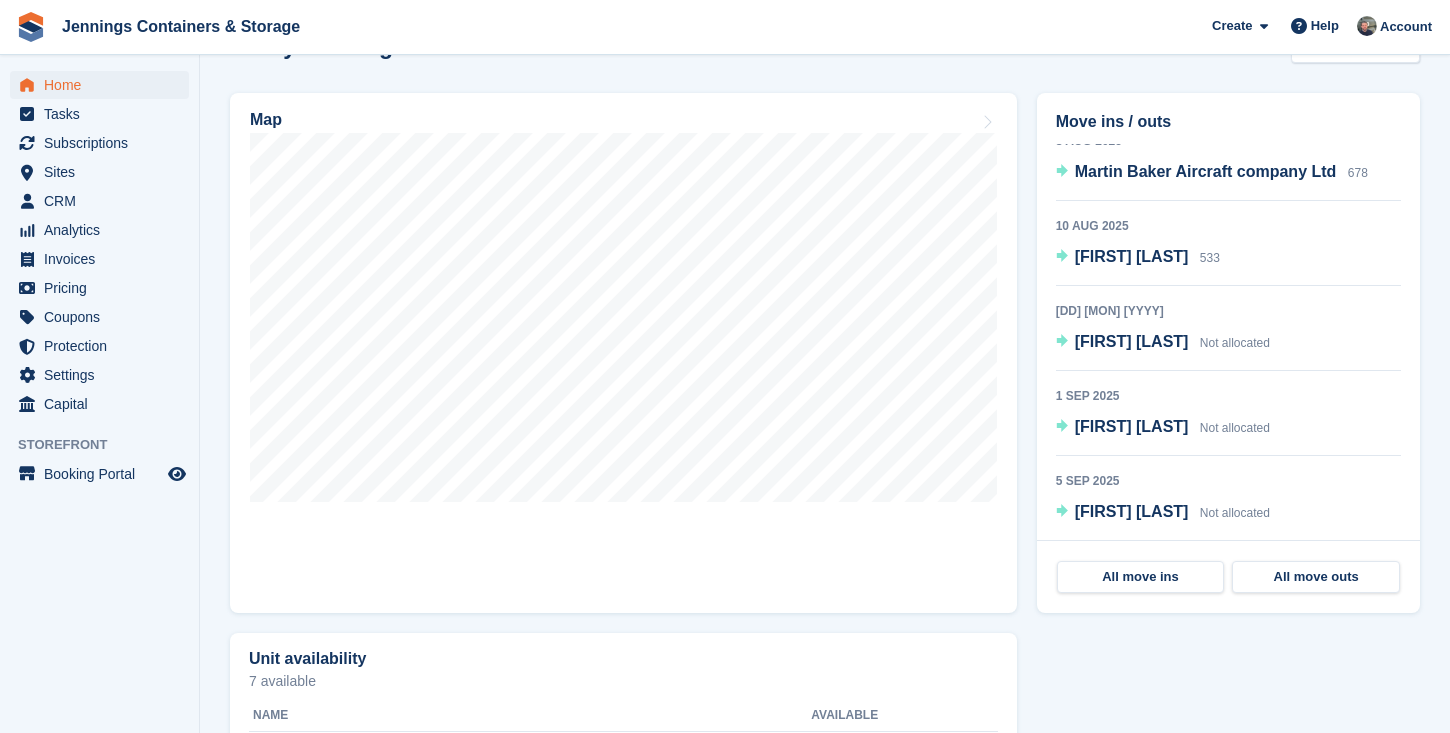 scroll, scrollTop: 322, scrollLeft: 0, axis: vertical 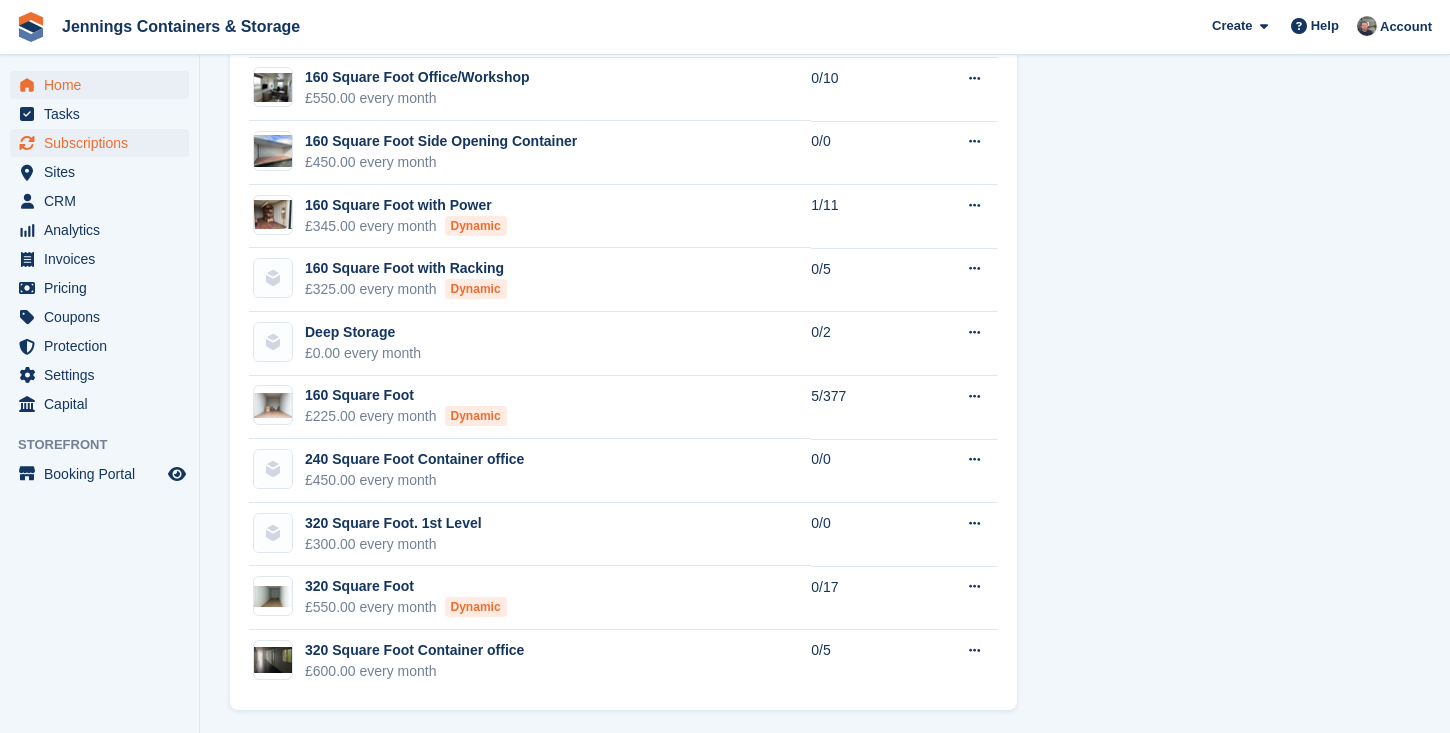 click on "Subscriptions" at bounding box center [104, 143] 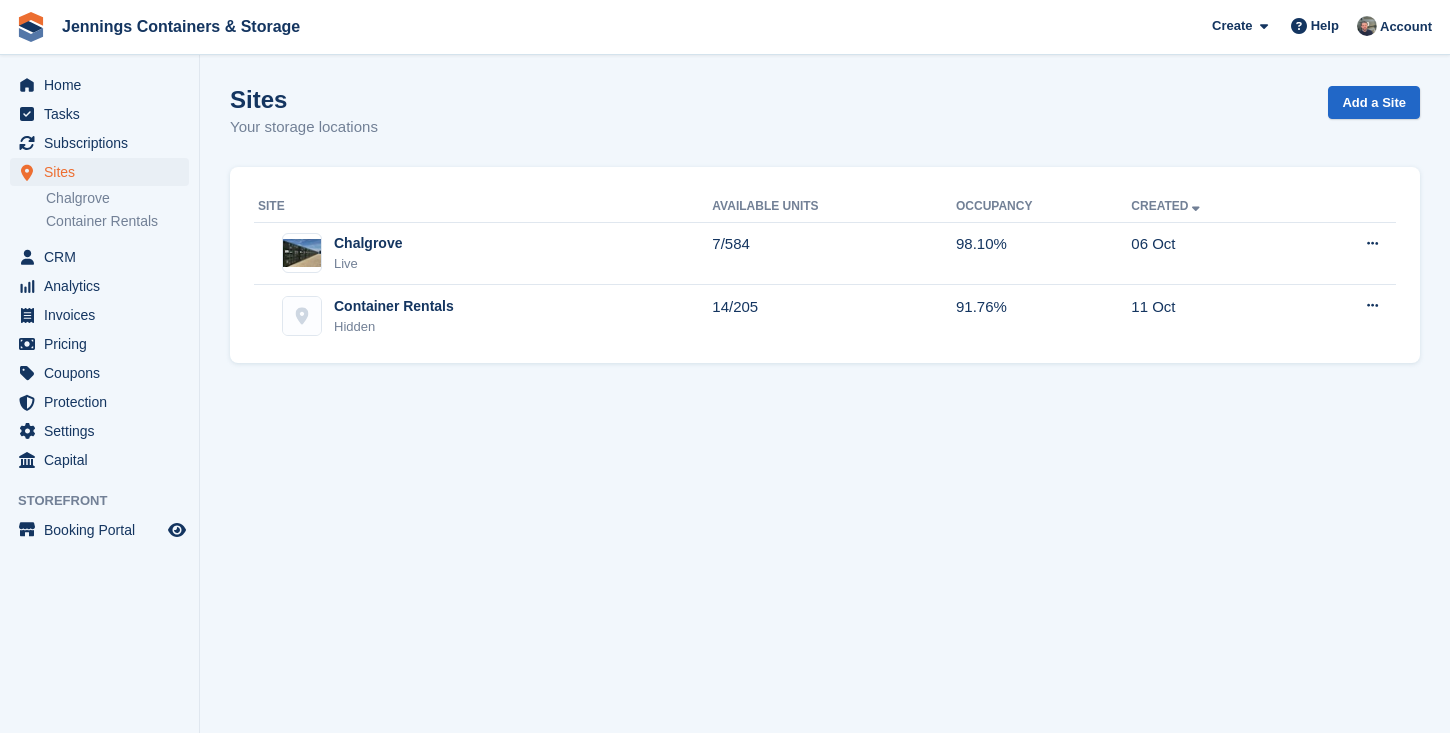 scroll, scrollTop: 0, scrollLeft: 0, axis: both 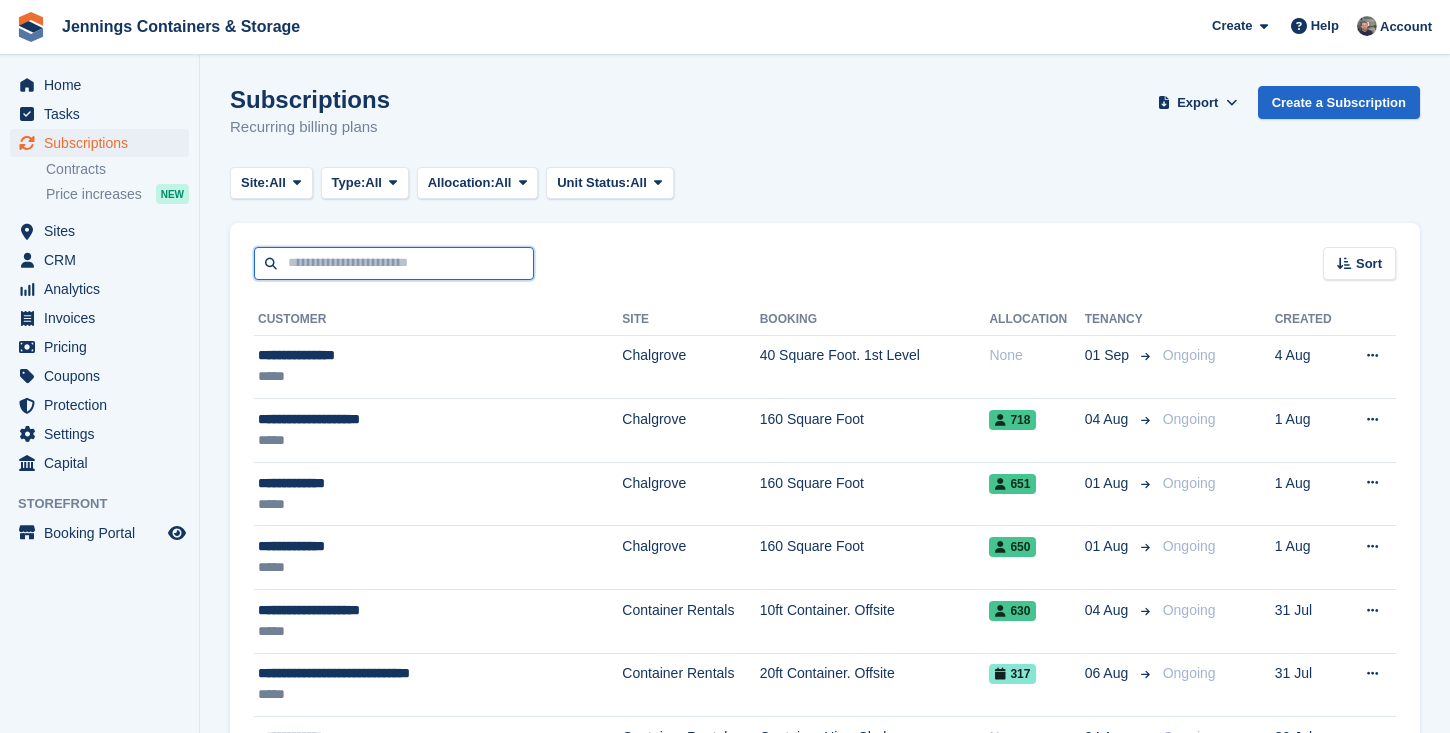 click at bounding box center [394, 263] 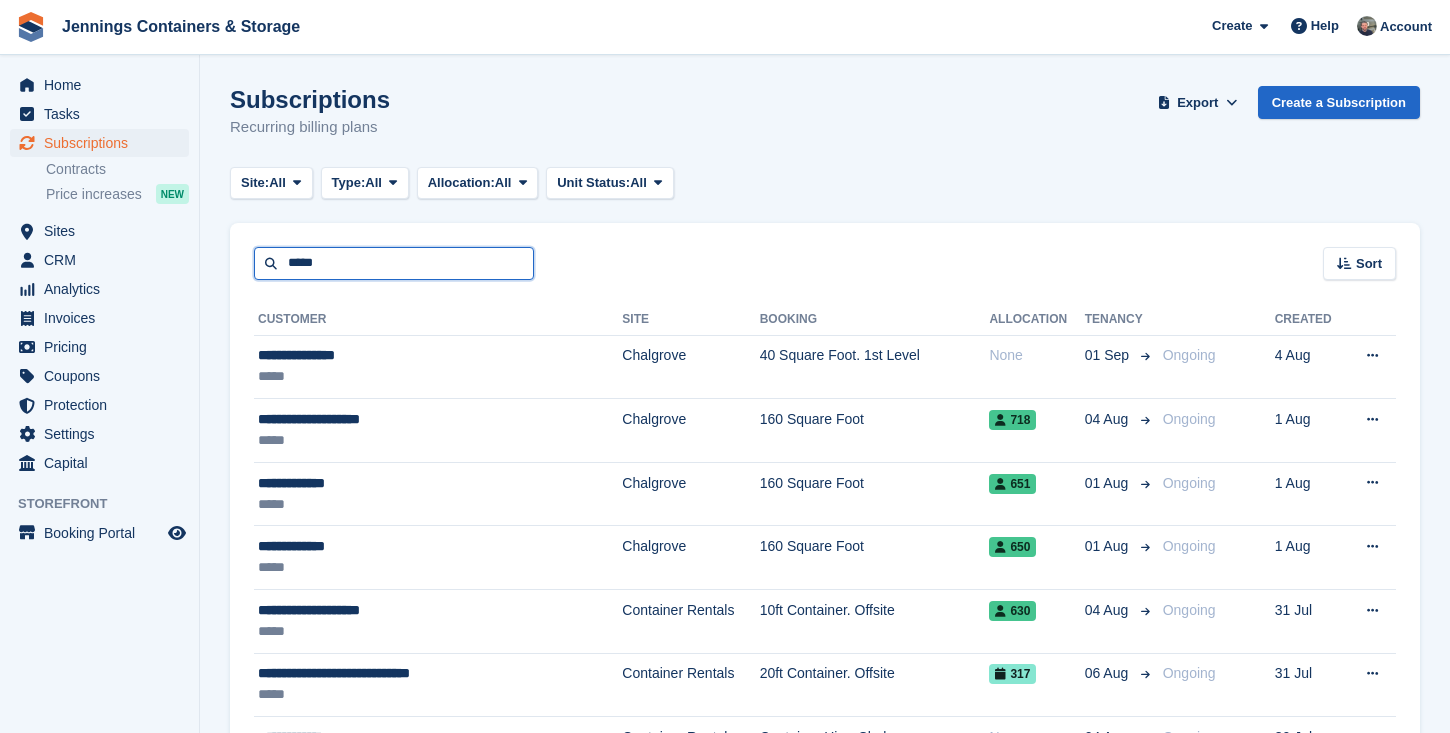 type on "*****" 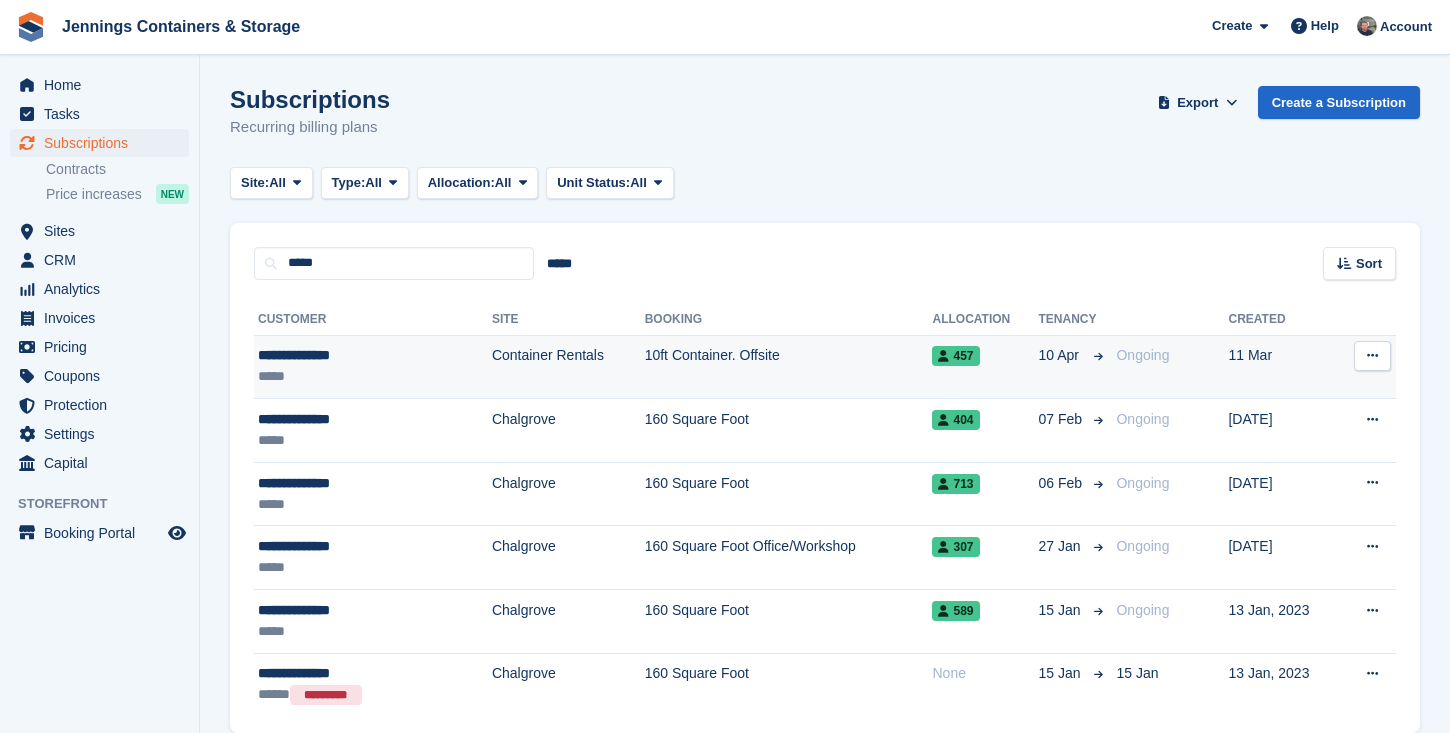 click on "10ft Container. Offsite" at bounding box center [789, 367] 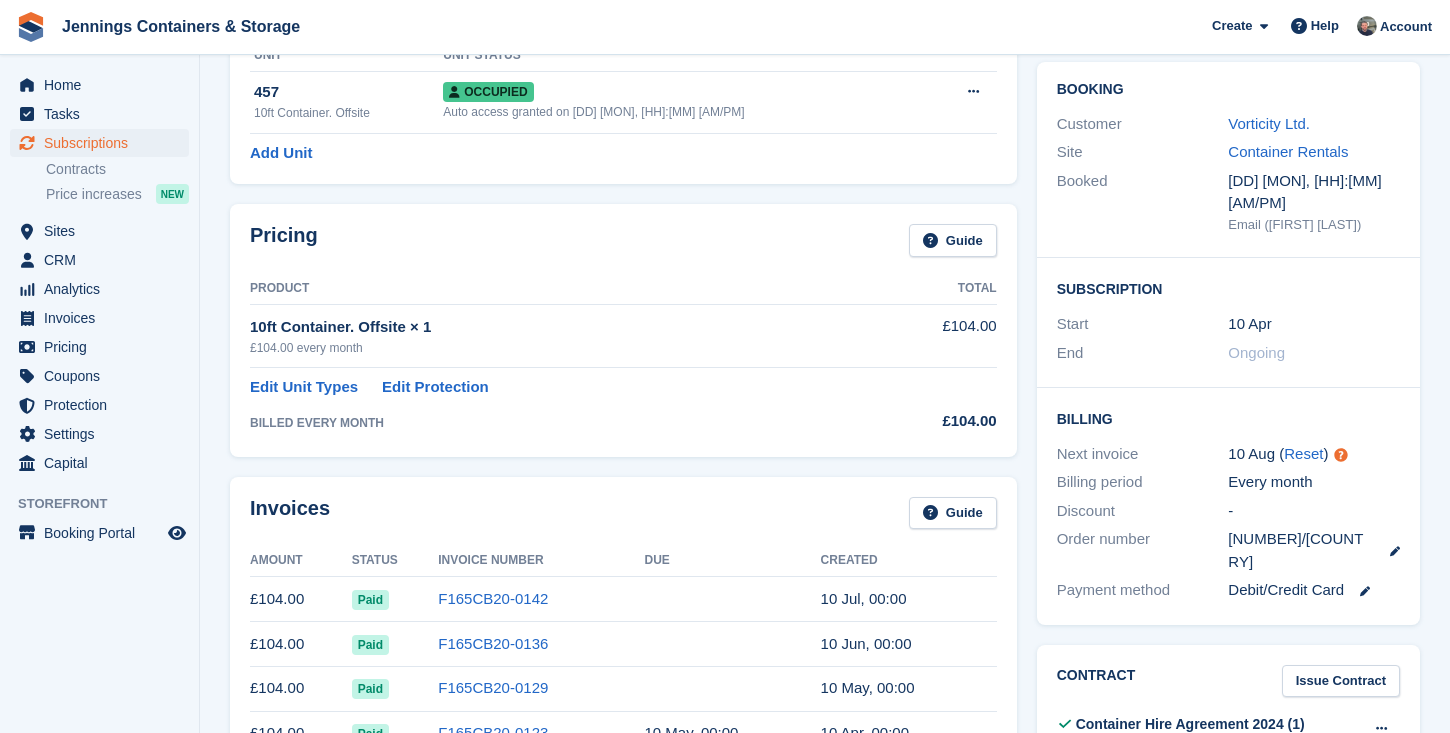 scroll, scrollTop: 108, scrollLeft: 0, axis: vertical 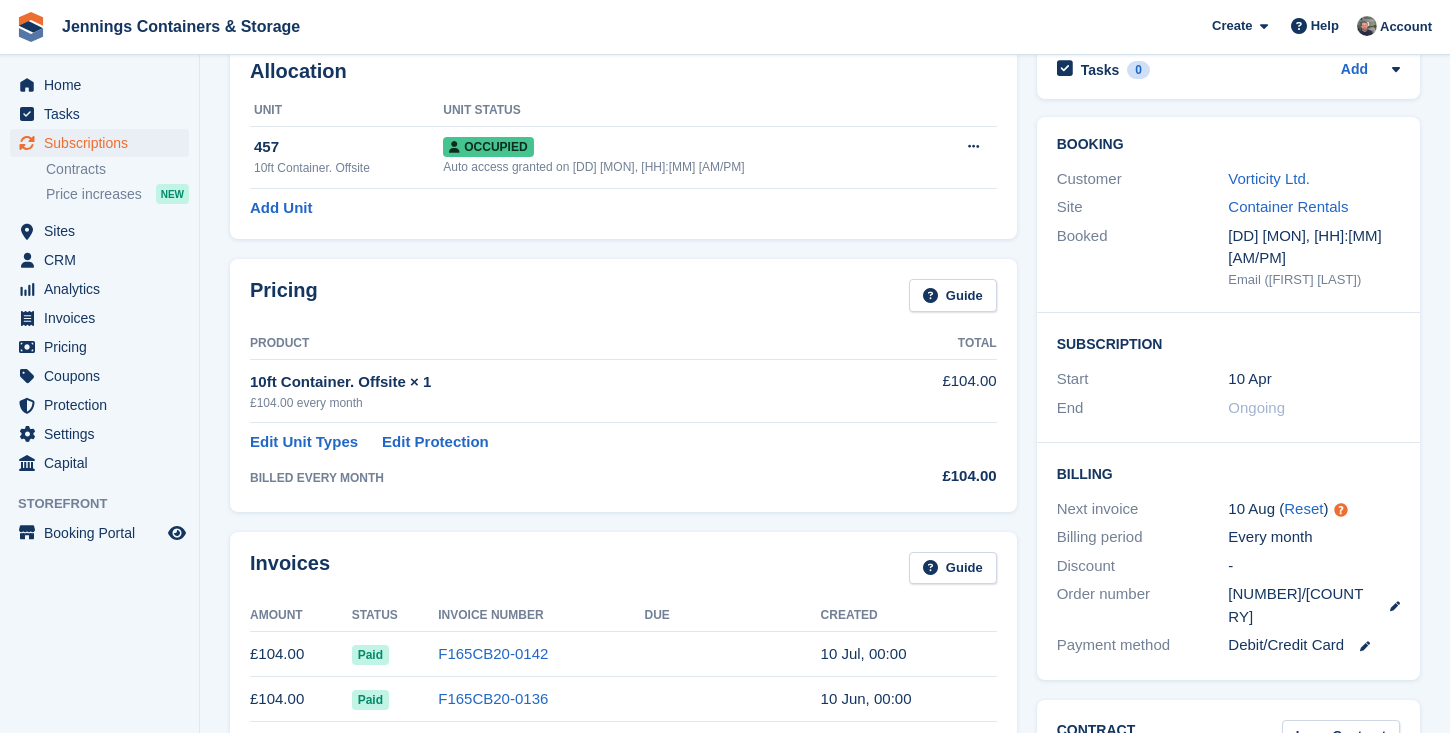 click on "Vorticity Ltd." at bounding box center [1314, 179] 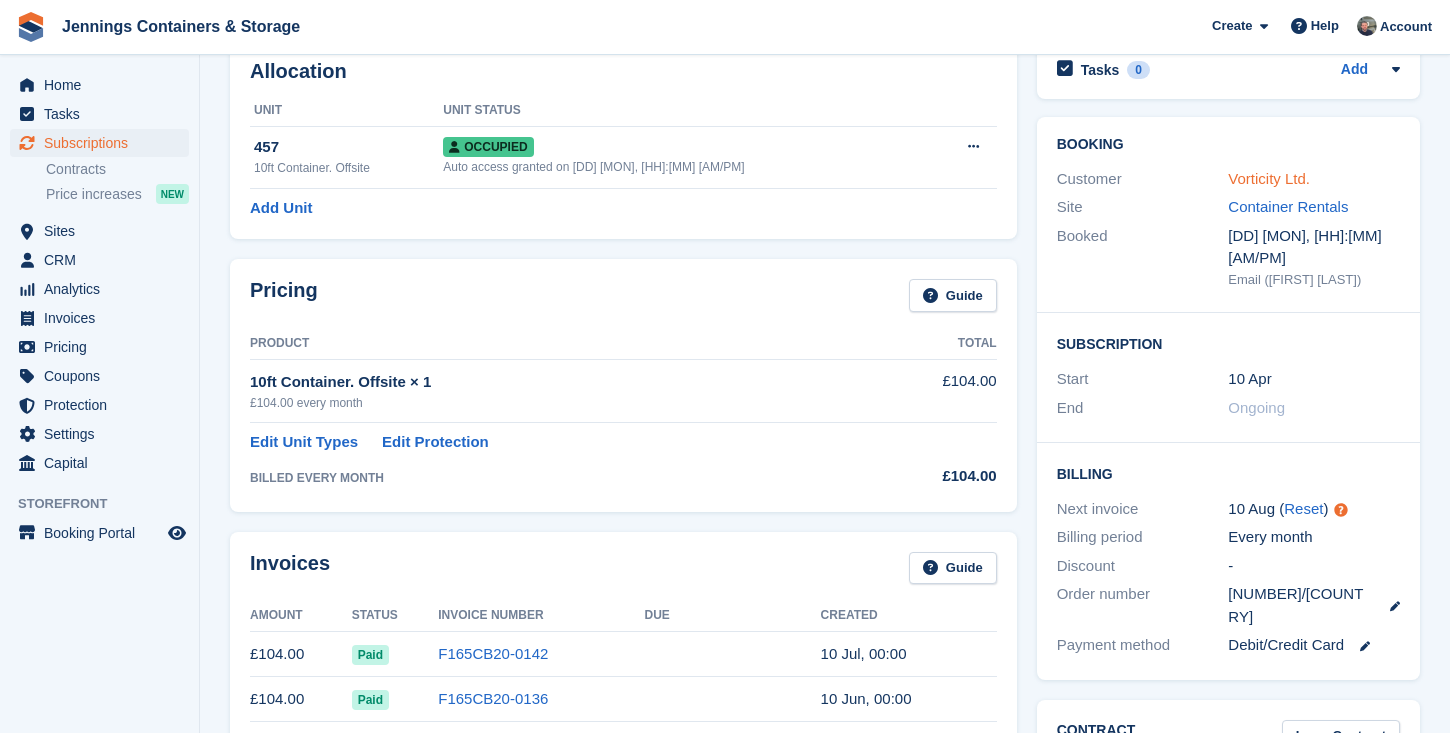 click on "Vorticity Ltd." at bounding box center [1269, 178] 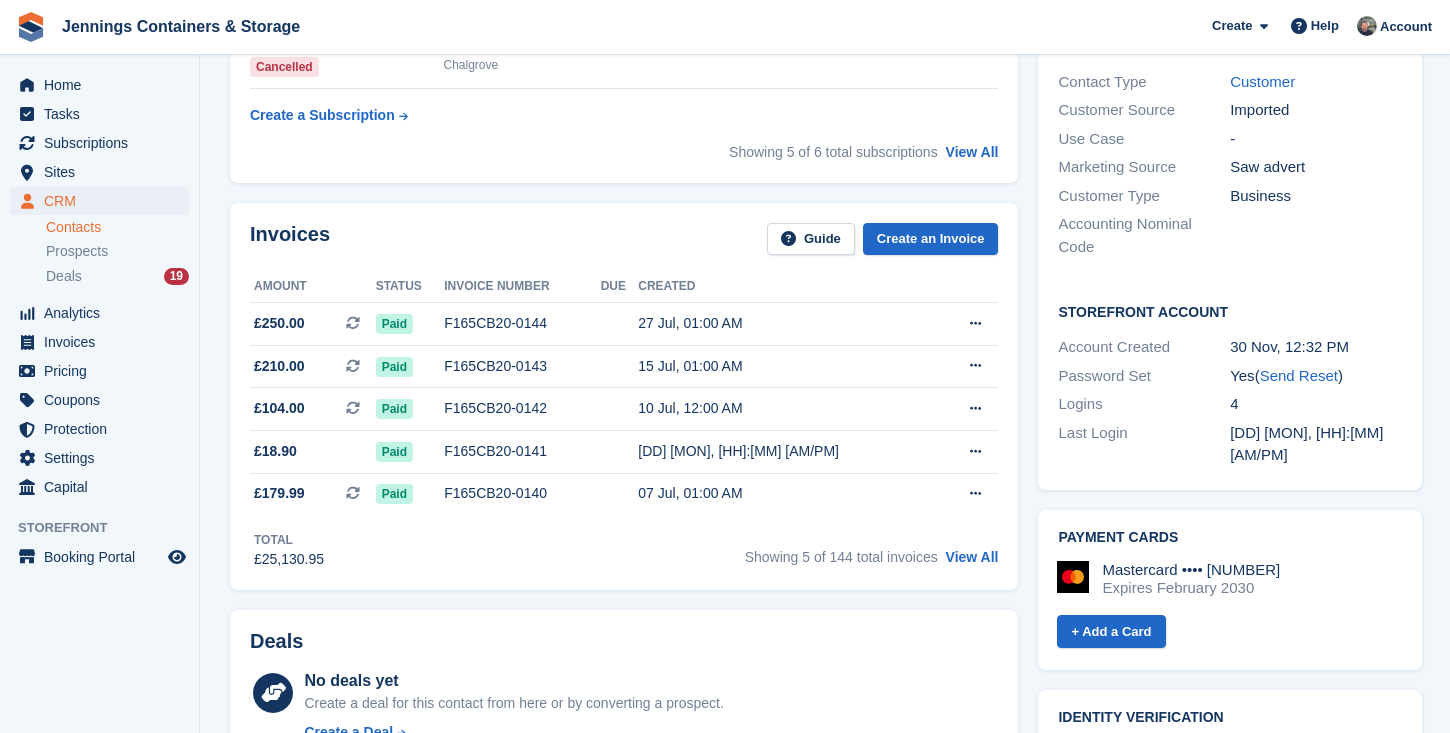 scroll, scrollTop: 750, scrollLeft: 0, axis: vertical 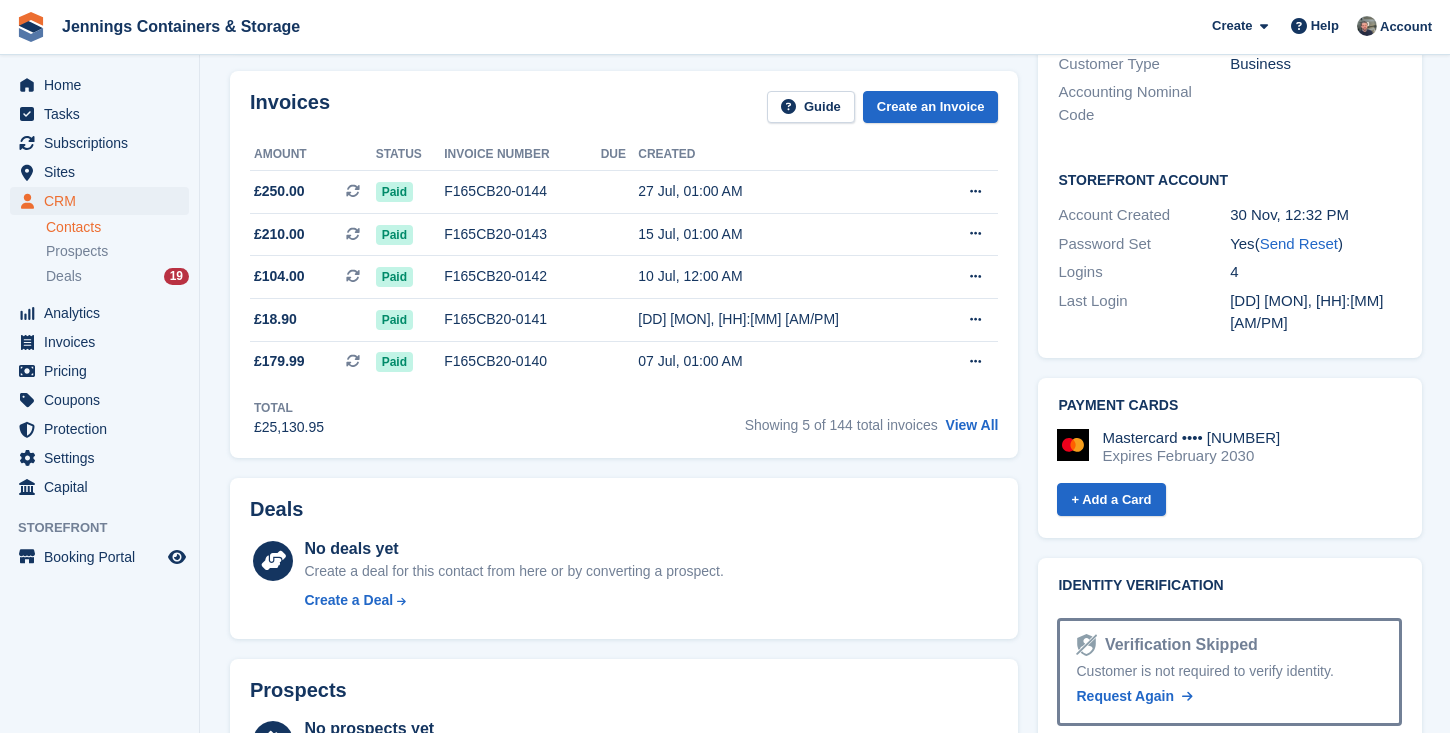 click on "Showing 5 of 144 total invoices
View All" at bounding box center [872, 422] 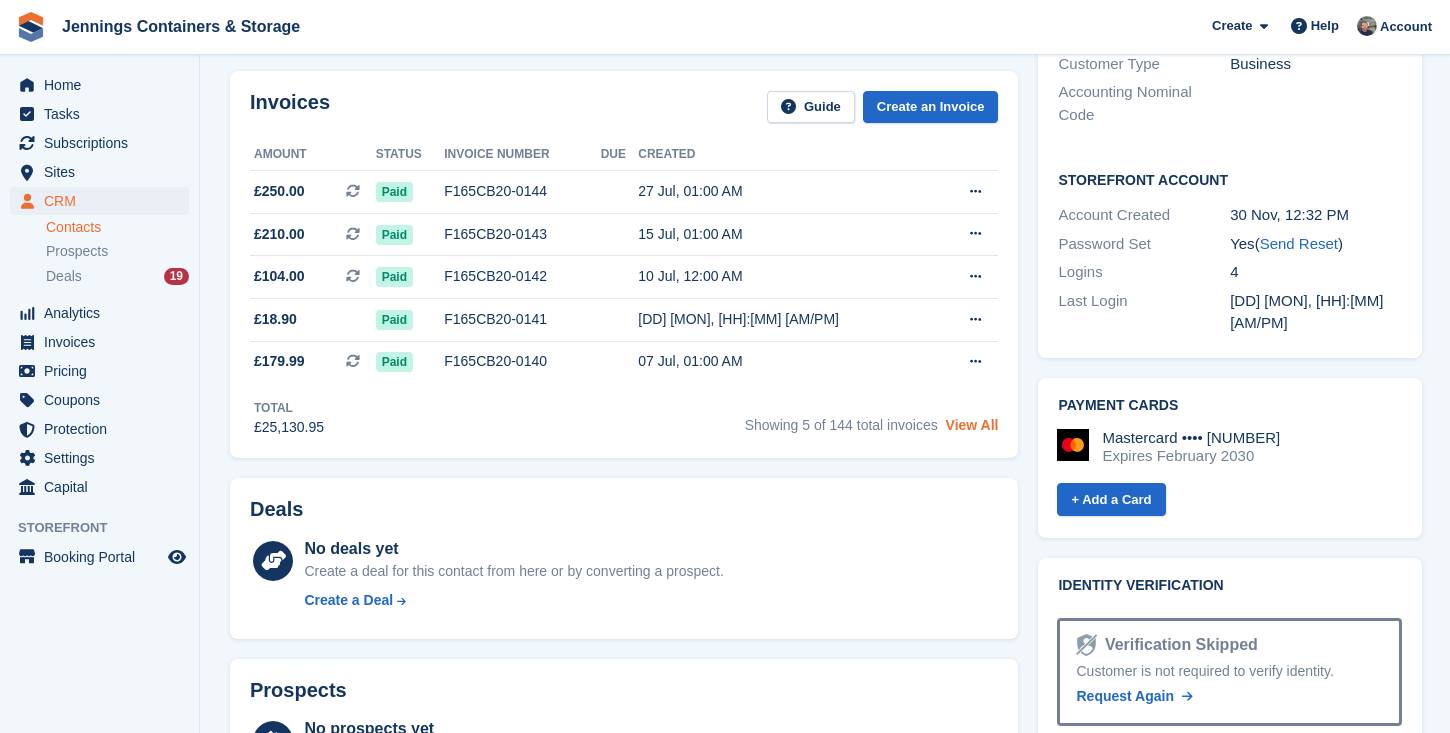 click on "View All" at bounding box center [972, 425] 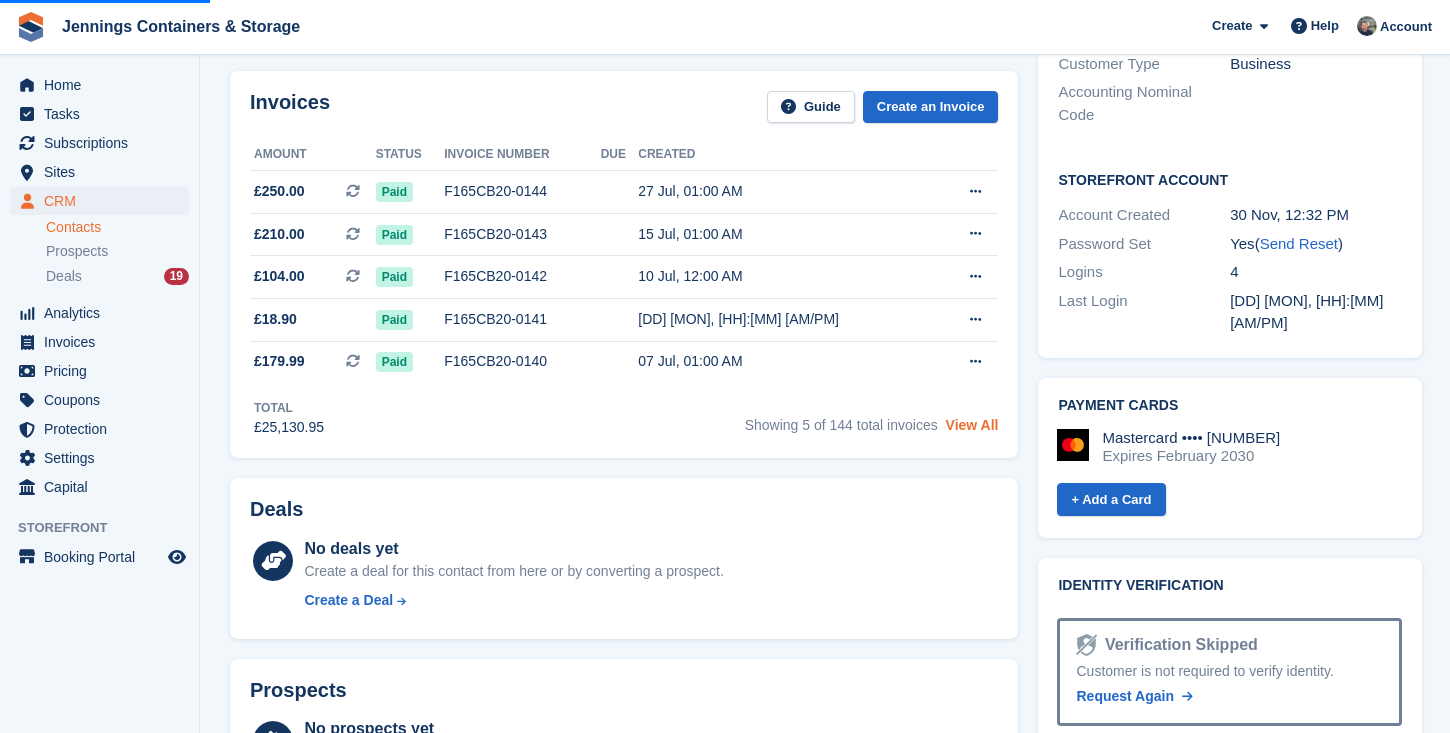 click on "View All" at bounding box center (972, 425) 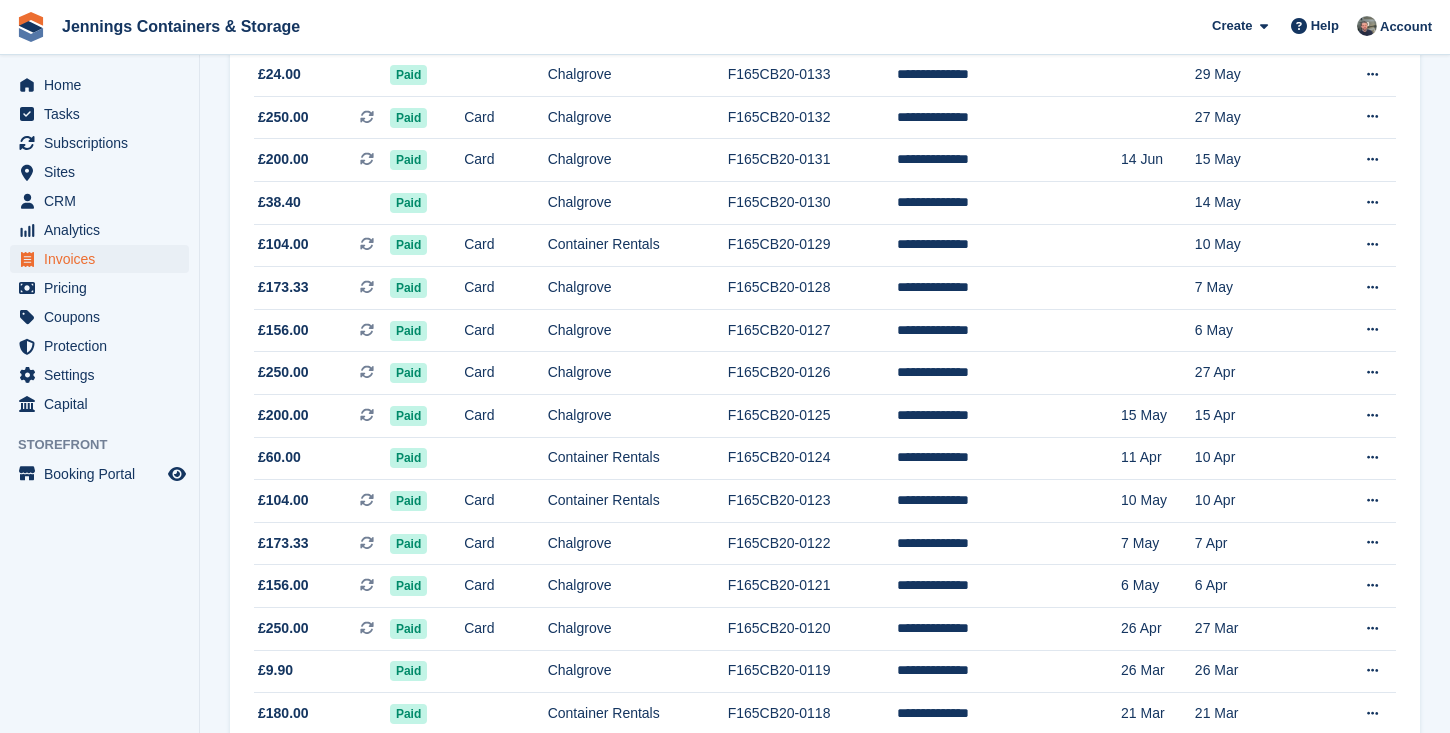 scroll, scrollTop: 0, scrollLeft: 0, axis: both 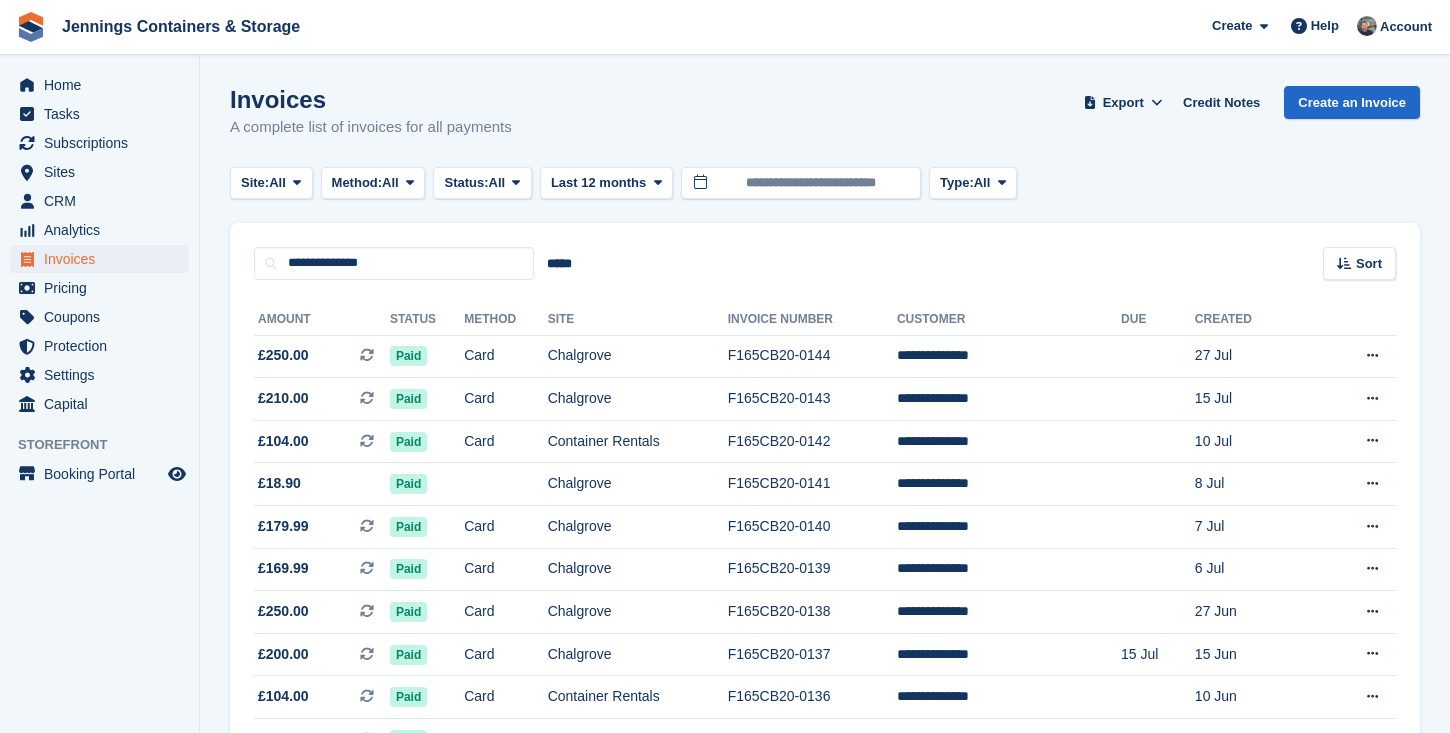 click on "Invoices
A complete list of invoices for all payments
Export
Export Invoices
Export a CSV of all Invoices which match the current filters.
Please allow time for large exports.
Export Formatted for Sage 50
Export Formatted for Xero
Start Export
Credit Notes
Create an Invoice
Site:
All
All
Chalgrove
Container Rentals
Method:
All
All
Bank Transfer
Cash" at bounding box center [825, 1310] 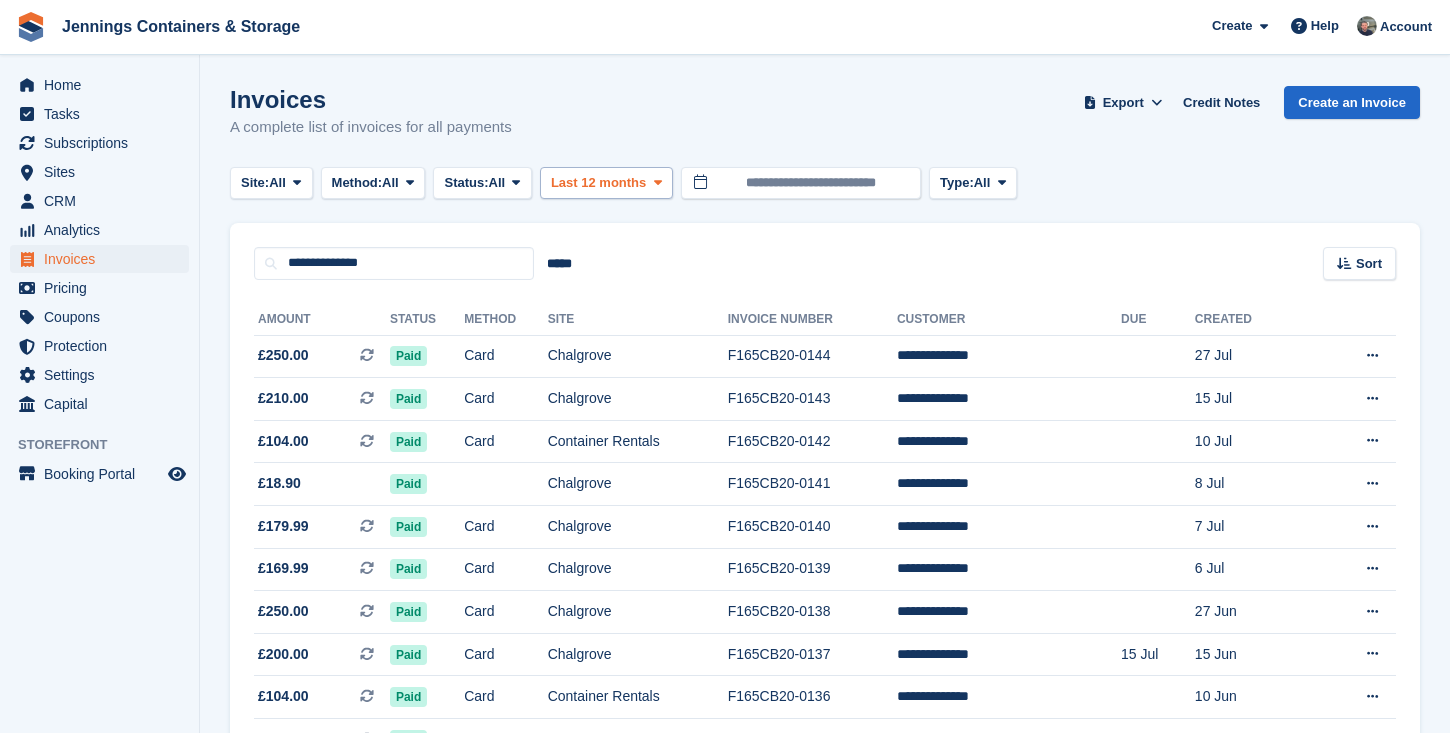 click on "Last 12 months" at bounding box center [598, 183] 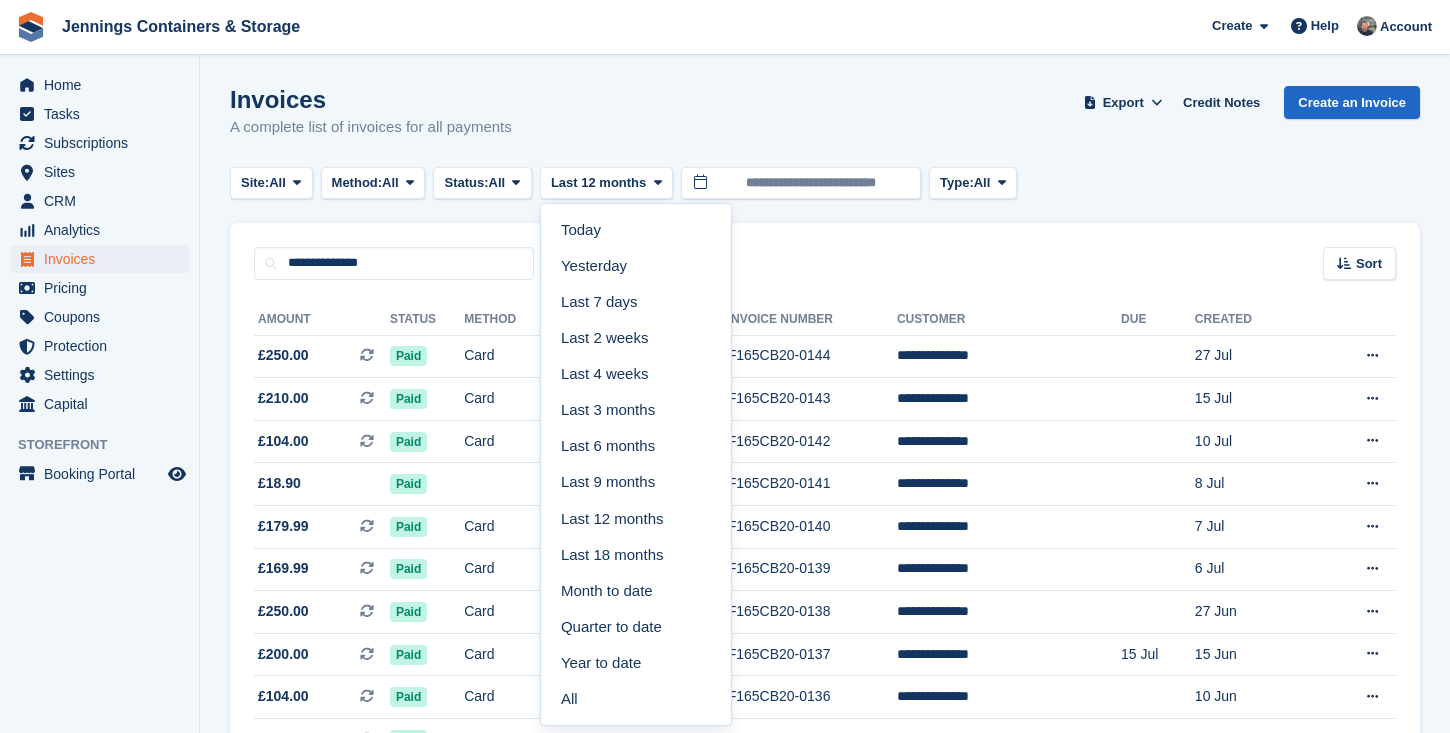 click on "Invoices
A complete list of invoices for all payments
Export
Export Invoices
Export a CSV of all Invoices which match the current filters.
Please allow time for large exports.
Export Formatted for Sage 50
Export Formatted for Xero
Start Export
Credit Notes
Create an Invoice" at bounding box center [825, 124] 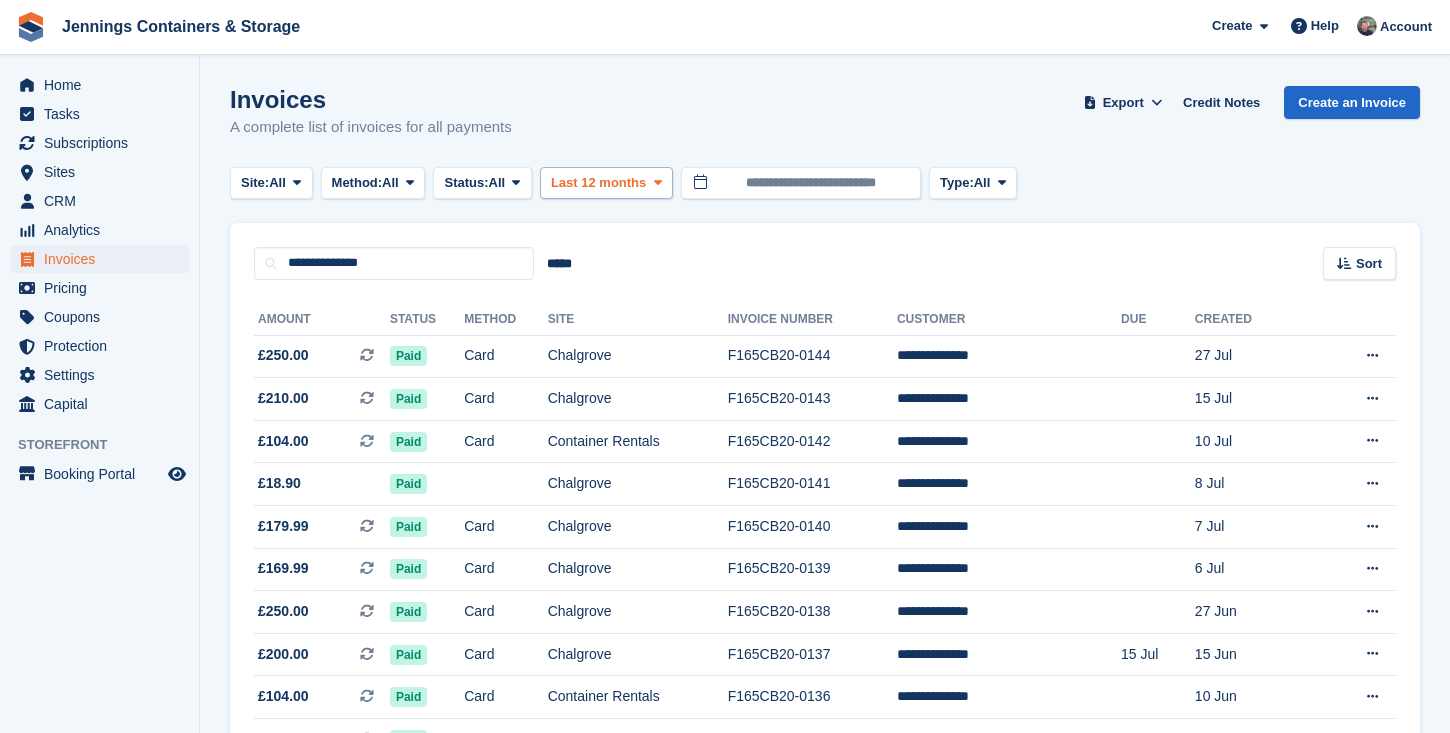 scroll, scrollTop: -1, scrollLeft: 0, axis: vertical 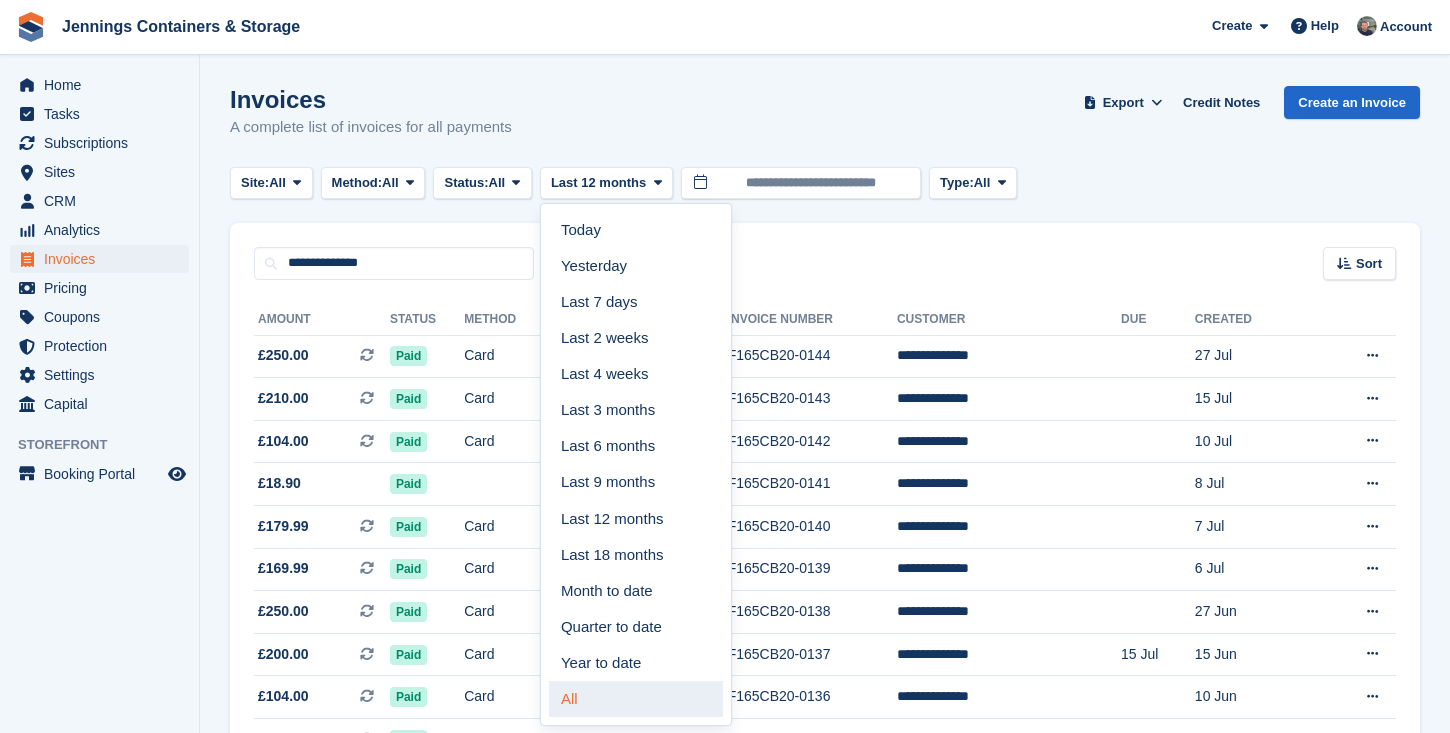 click on "All" at bounding box center [636, 699] 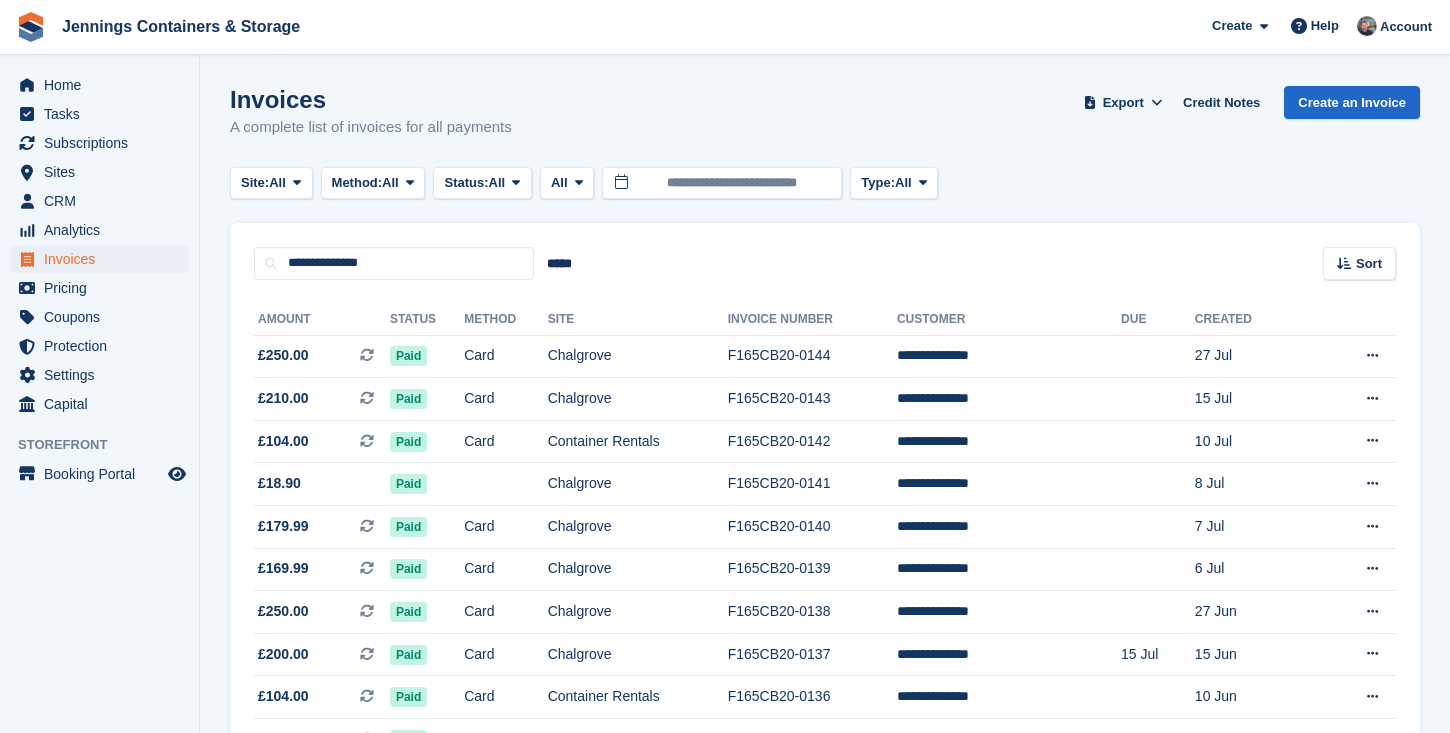 scroll, scrollTop: 0, scrollLeft: 0, axis: both 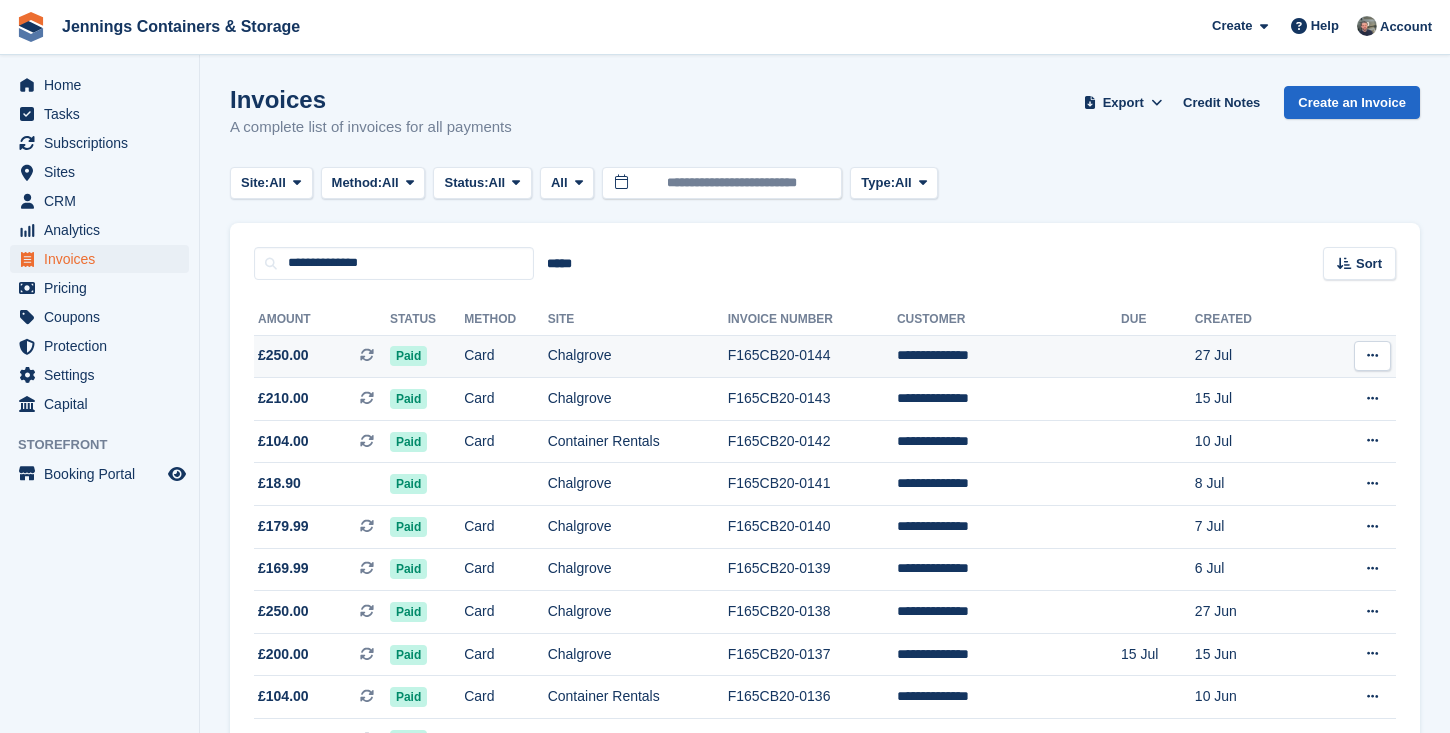 click on "Card" at bounding box center (506, 356) 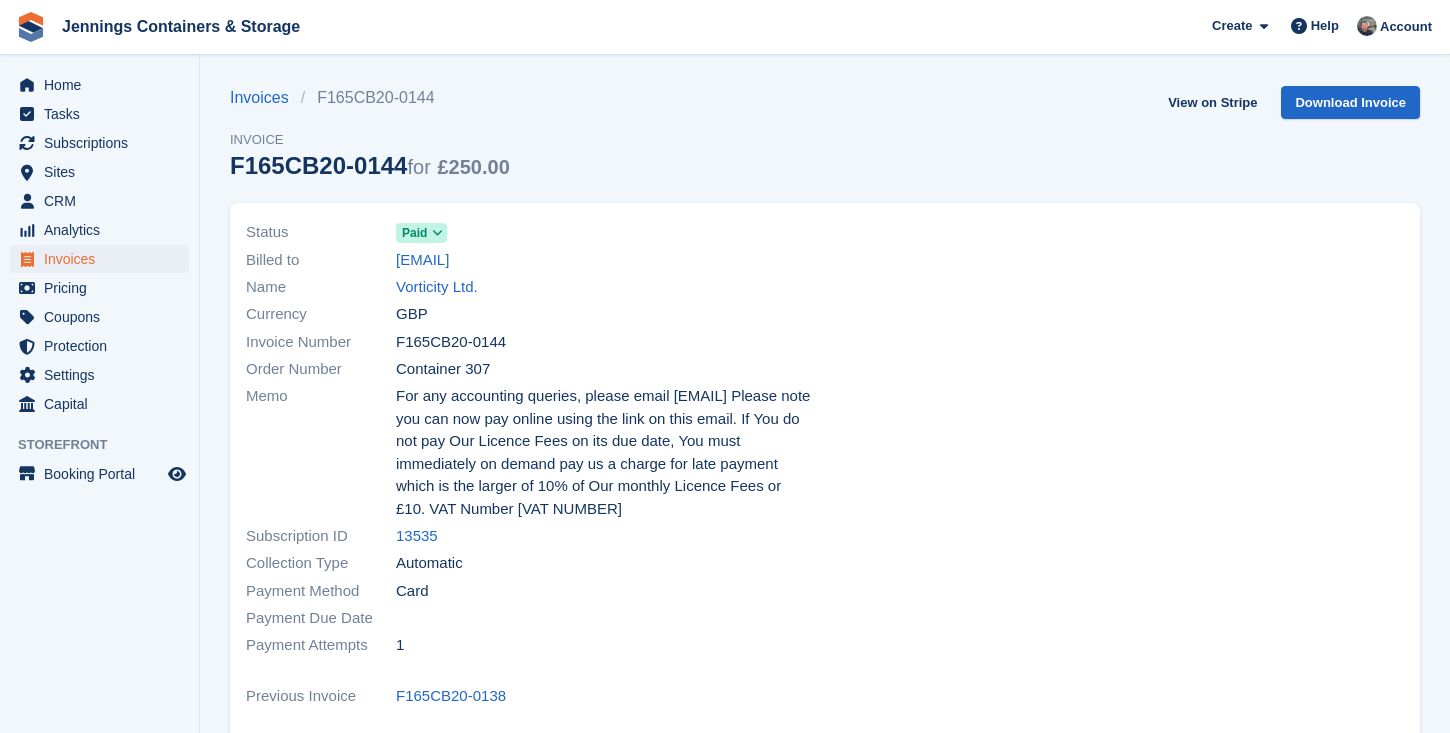 scroll, scrollTop: 0, scrollLeft: 0, axis: both 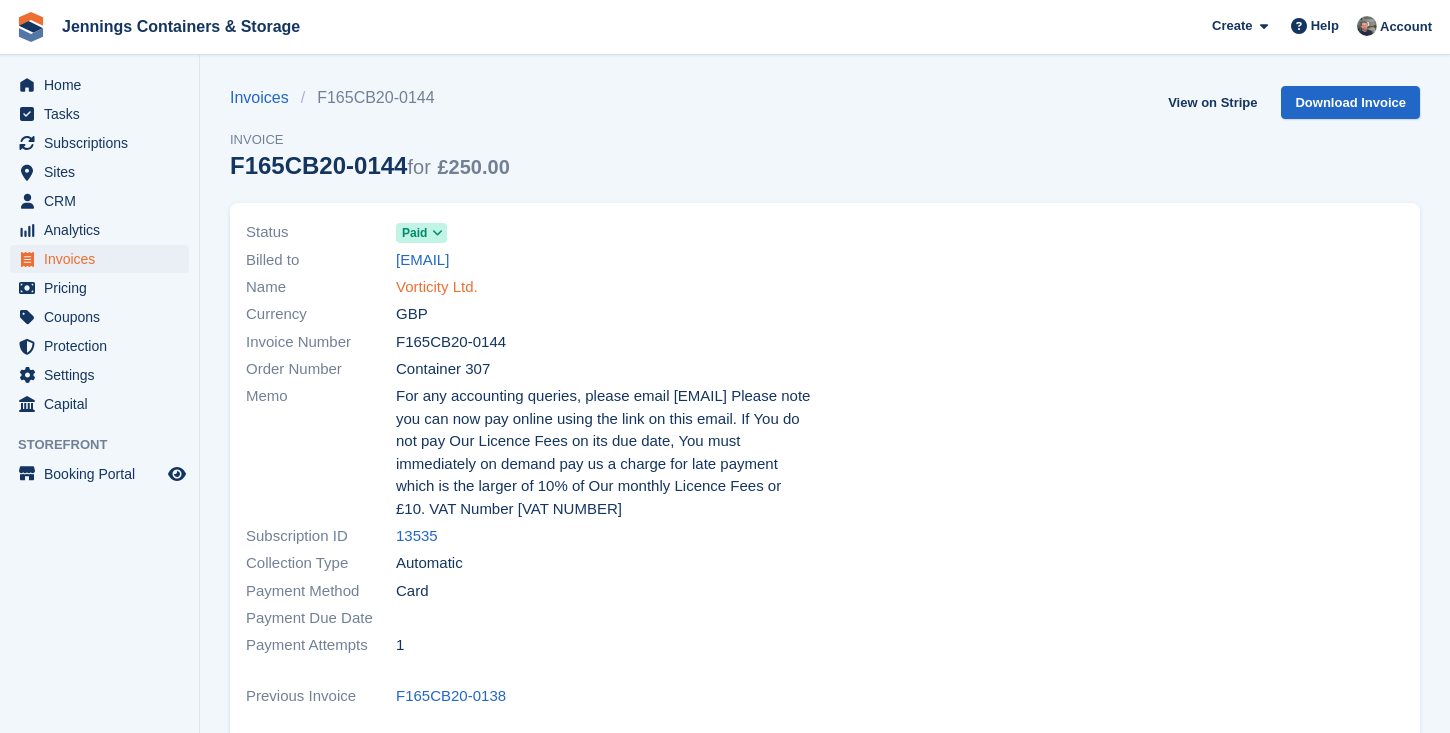 click on "Vorticity Ltd." at bounding box center (437, 287) 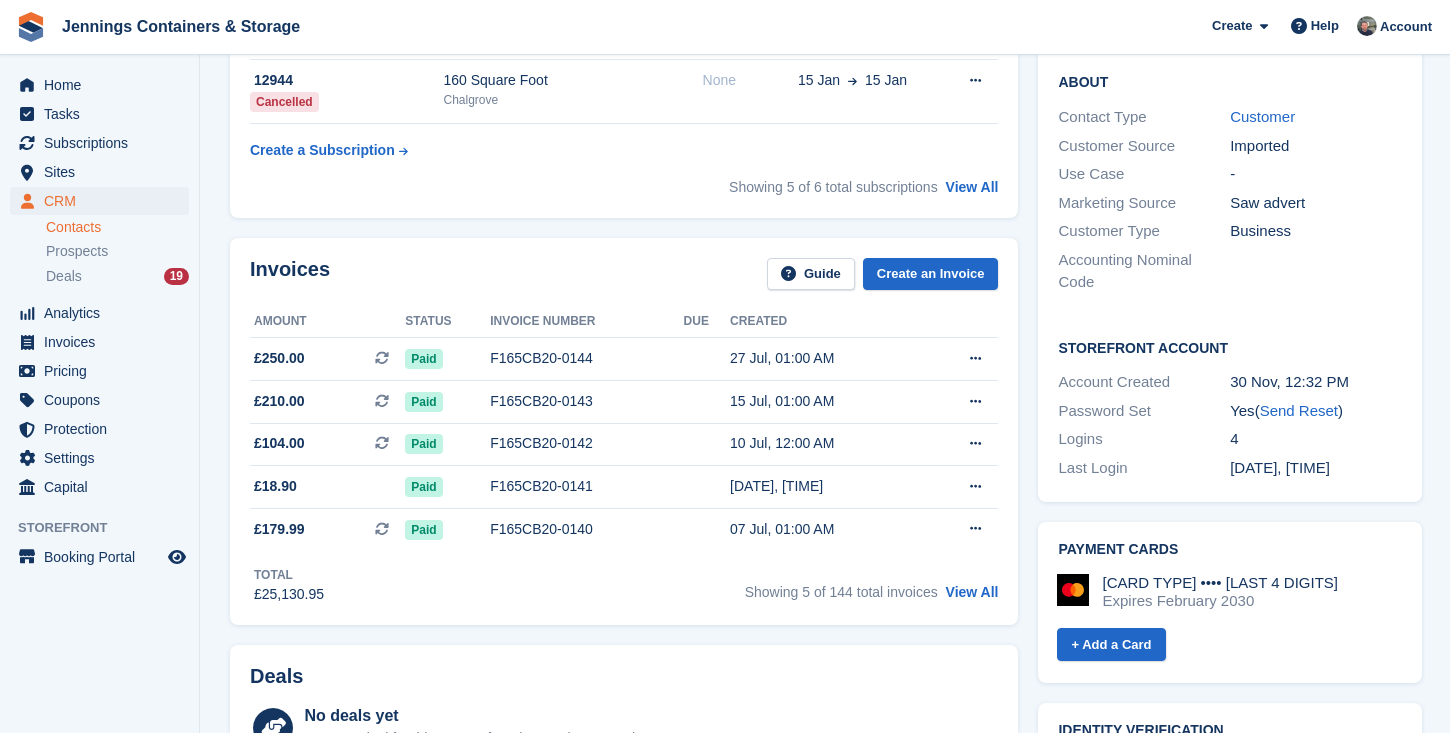 scroll, scrollTop: 698, scrollLeft: 0, axis: vertical 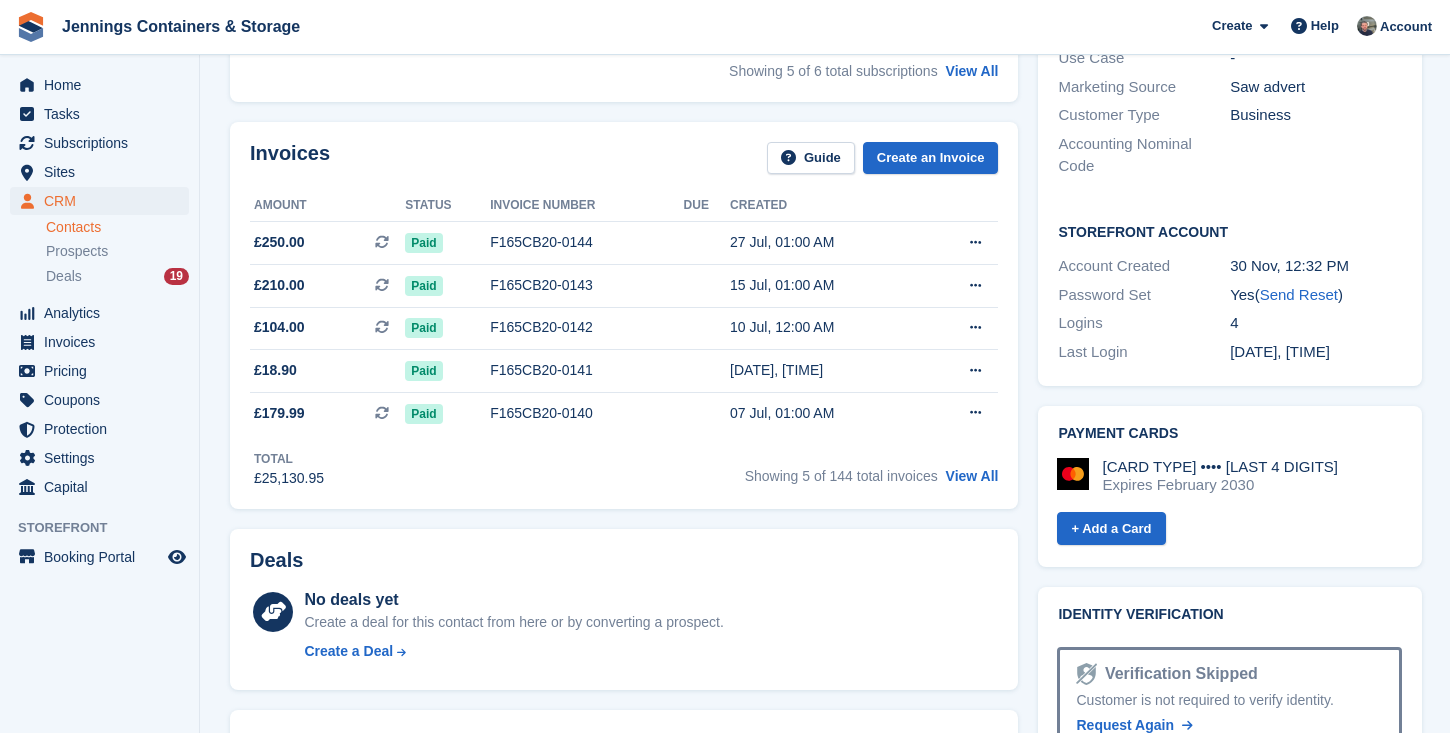 click on "Showing 5 of 144 total invoices
View All" at bounding box center [872, 473] 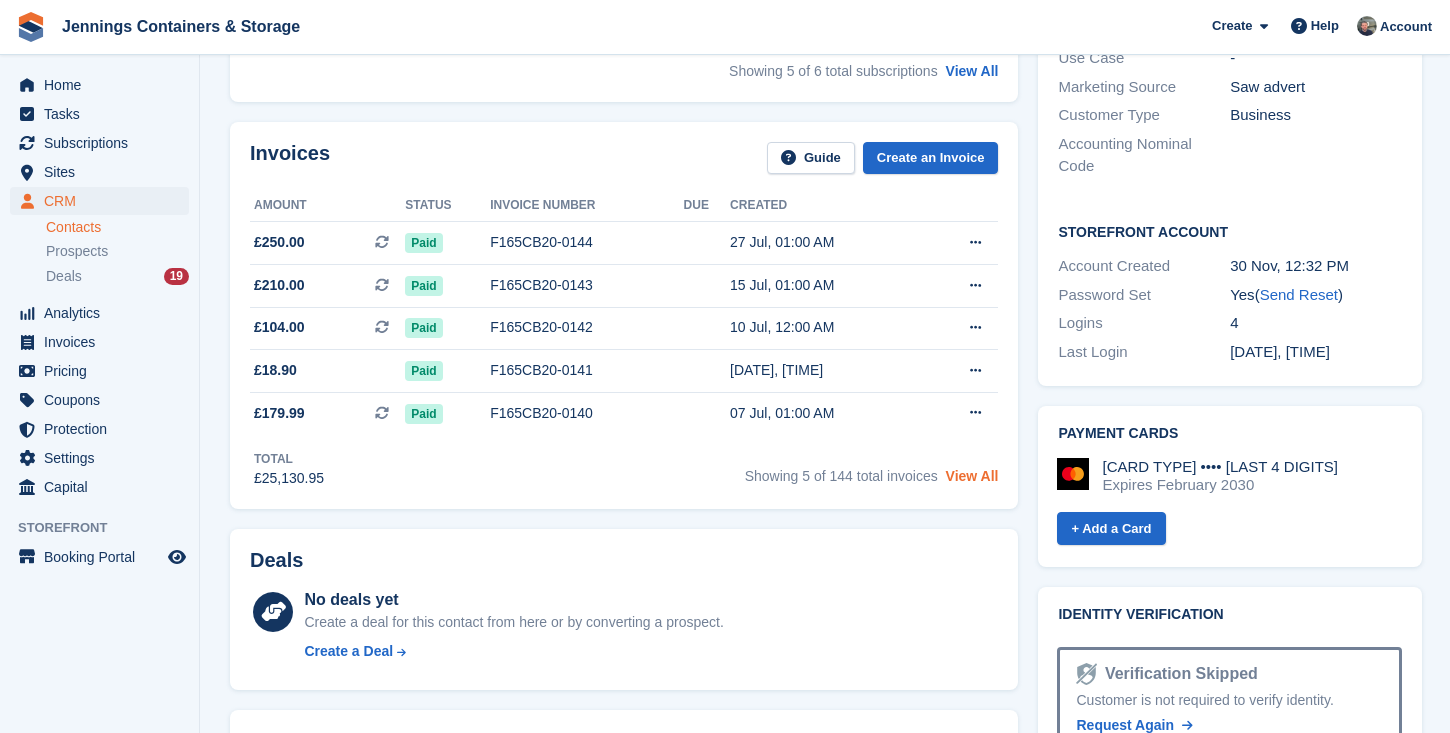 click on "View All" at bounding box center (972, 476) 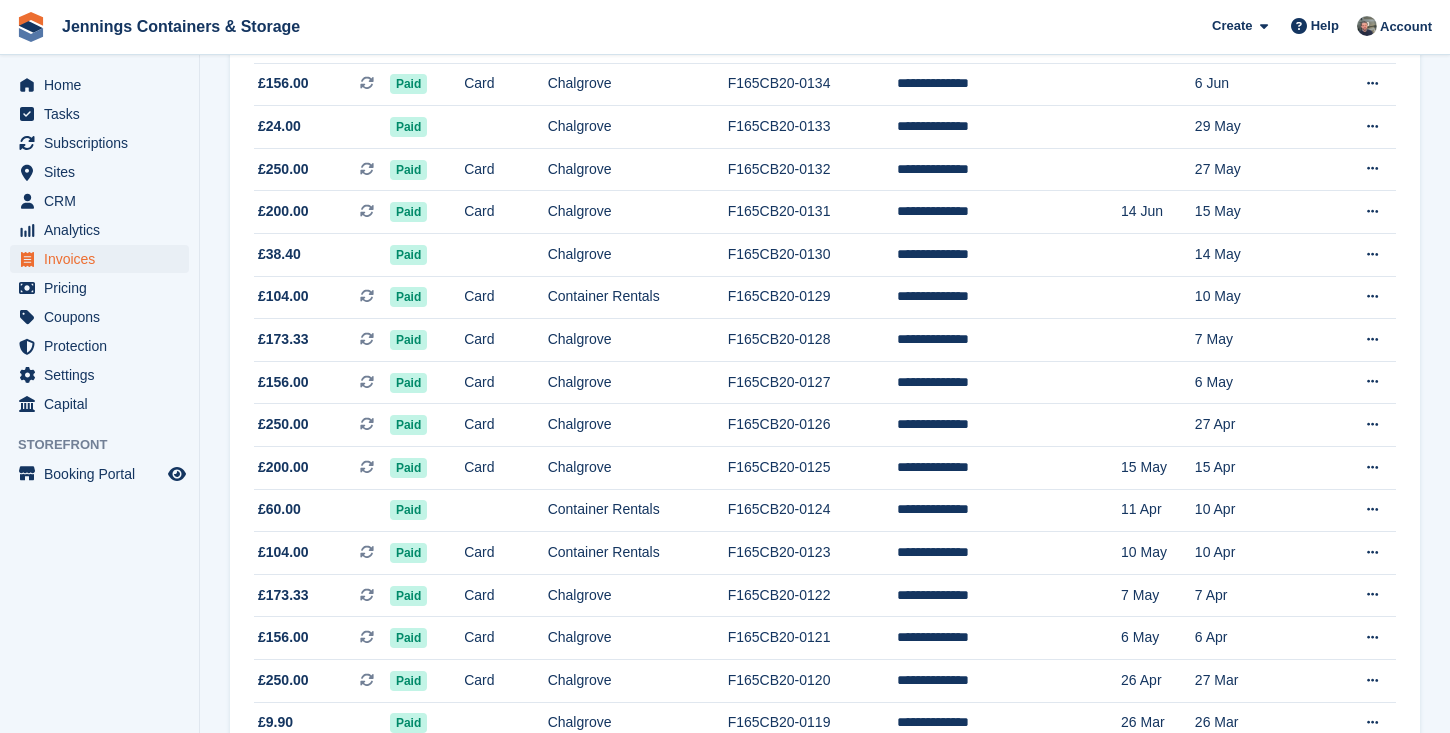 scroll, scrollTop: 0, scrollLeft: 0, axis: both 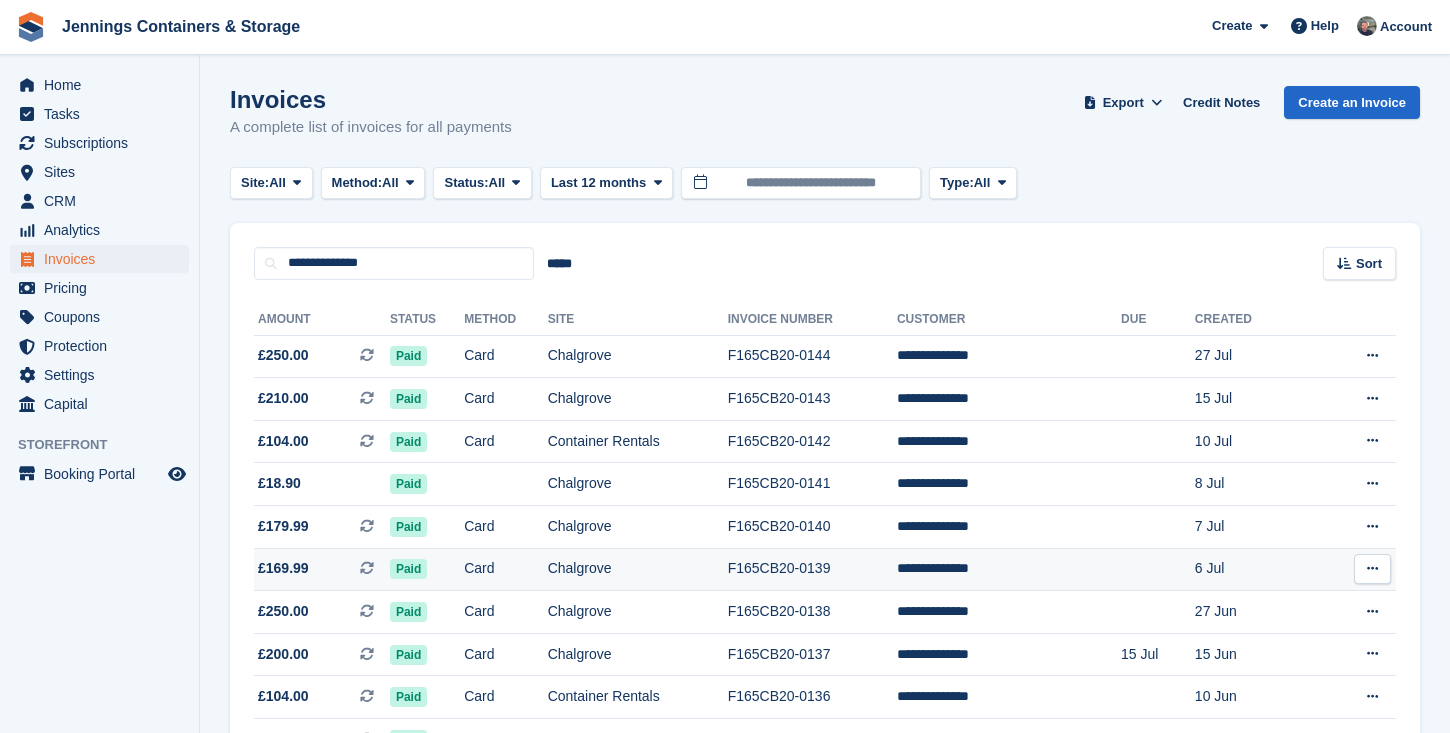 click on "£169.99
This is a recurring subscription invoice." at bounding box center [322, 568] 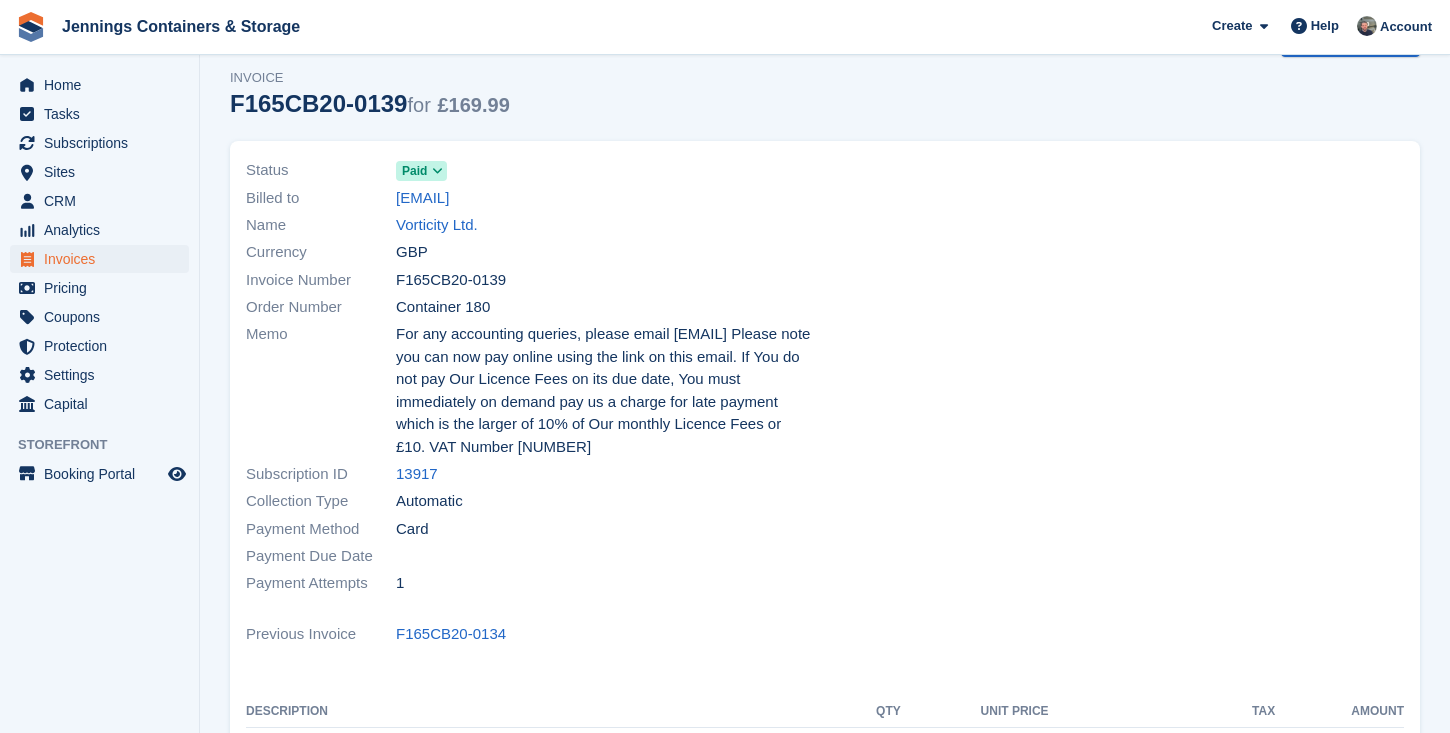 scroll, scrollTop: 128, scrollLeft: 0, axis: vertical 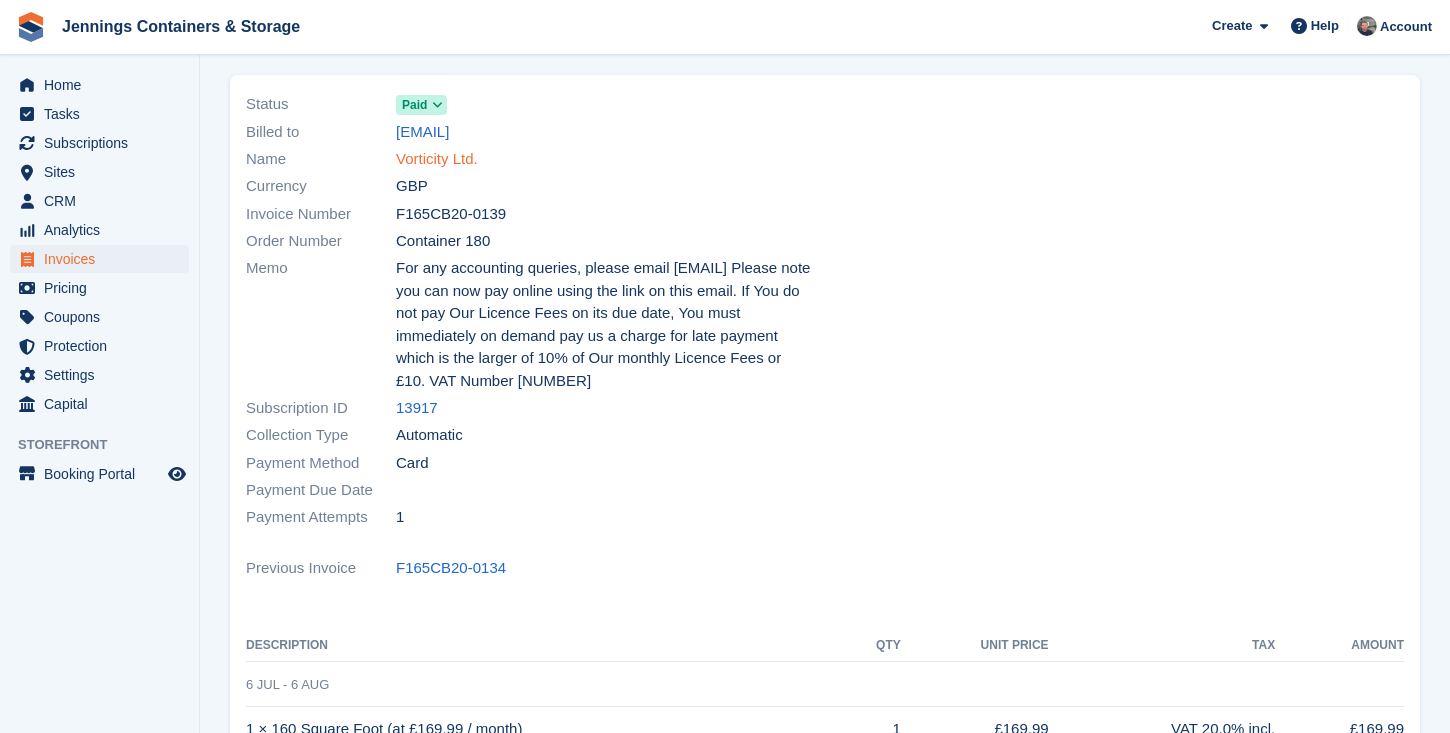 click on "Vorticity Ltd." at bounding box center (437, 159) 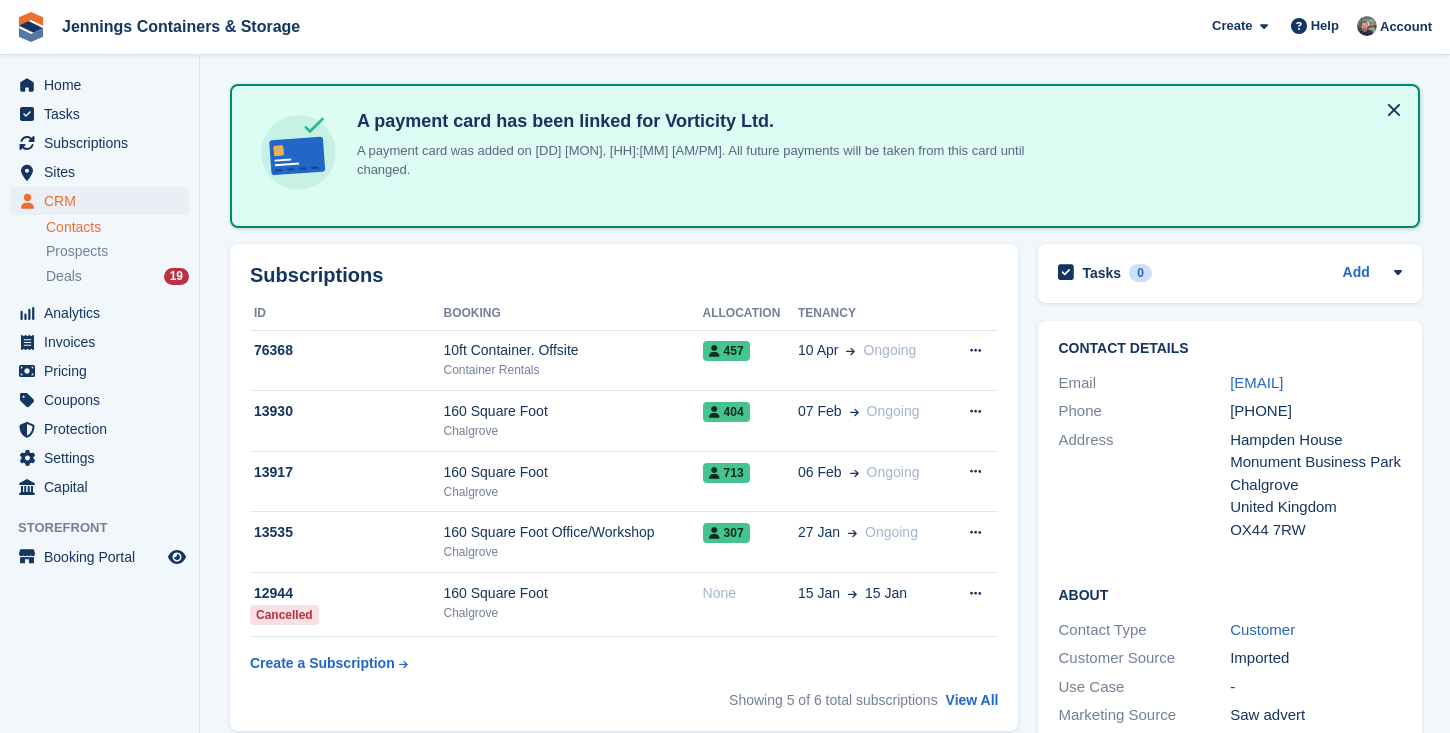 scroll, scrollTop: 617, scrollLeft: 0, axis: vertical 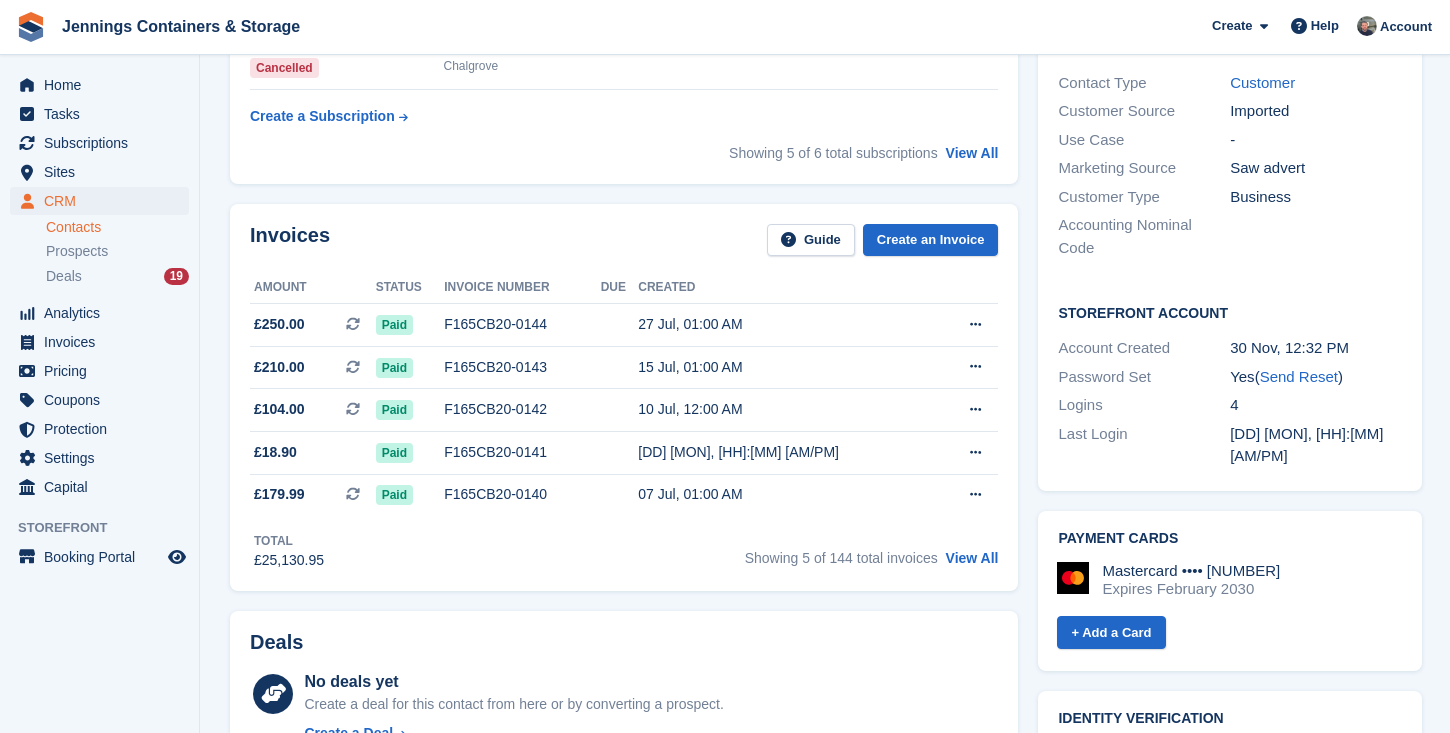 click on "Amount
Status
Invoice number
Due
Created
£250.00
This is a recurring subscription invoice.
Paid
F165CB20-0144
[DD] [MON], [HH]:[MM] [AM/PM]" at bounding box center [624, 398] 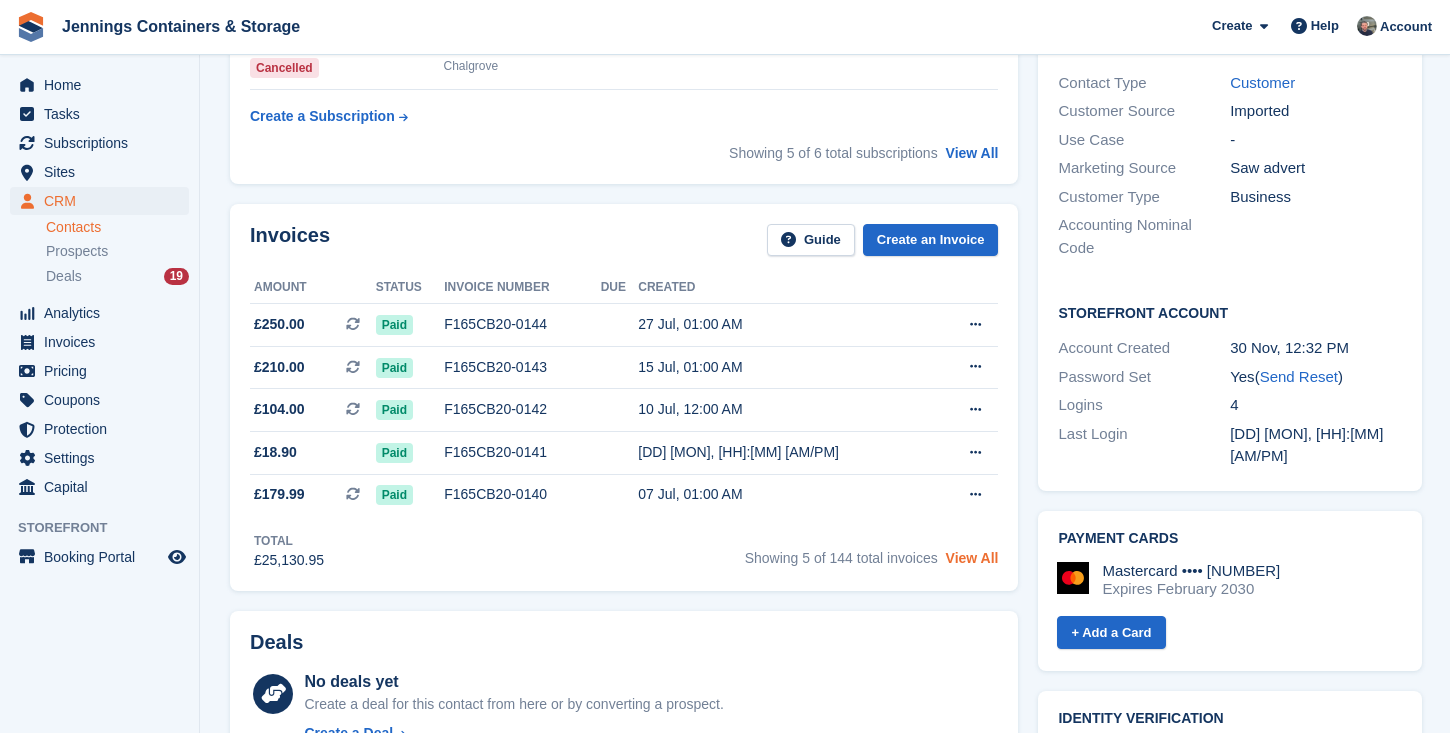 click on "View All" at bounding box center (972, 558) 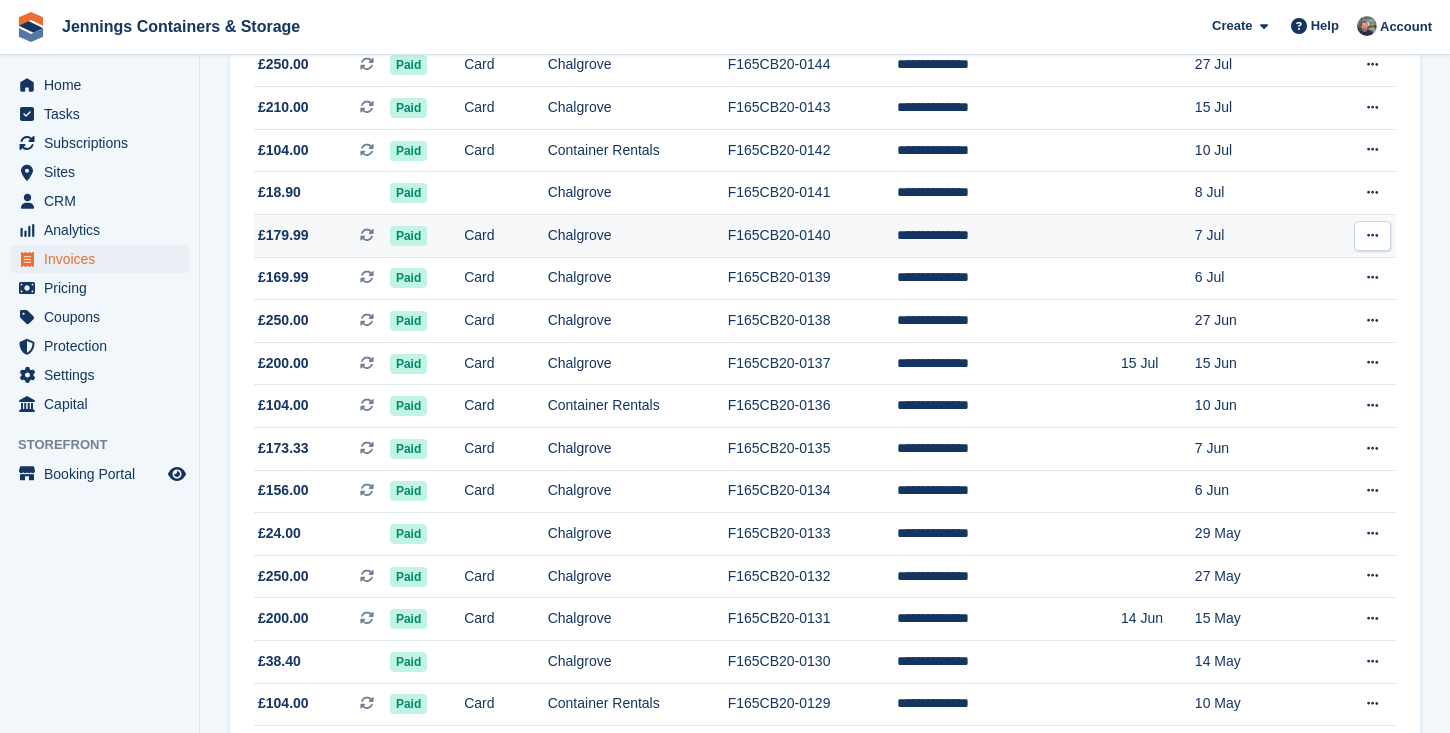 scroll, scrollTop: 287, scrollLeft: 0, axis: vertical 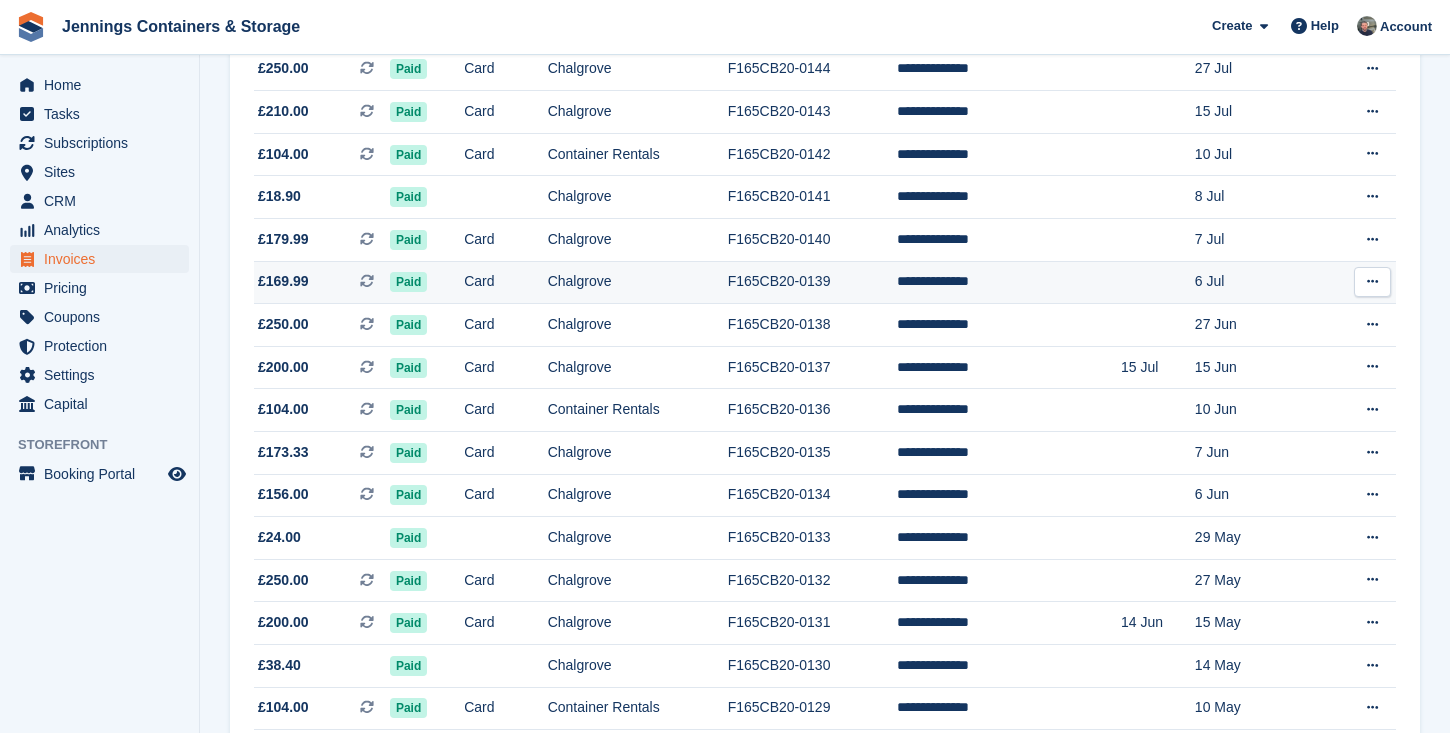 click on "£169.99
This is a recurring subscription invoice." at bounding box center (322, 281) 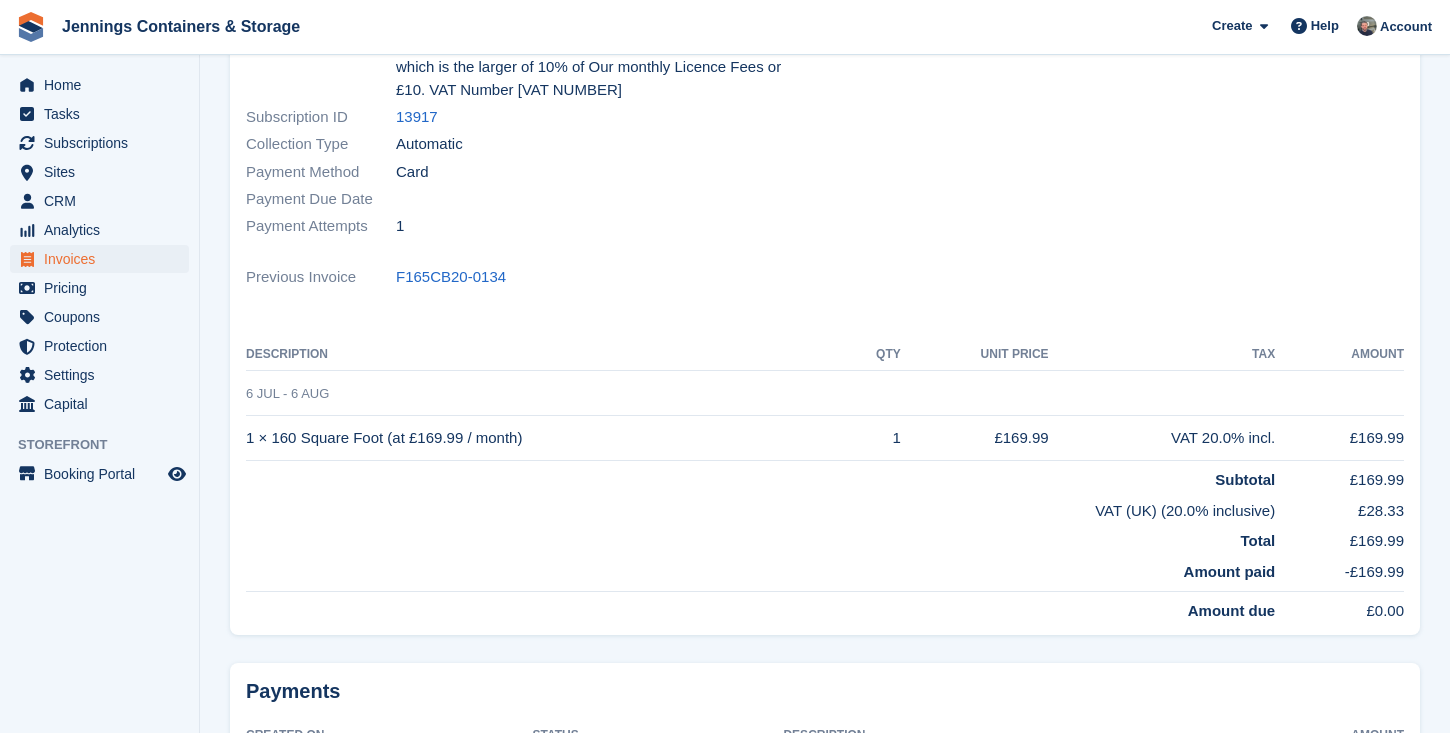 scroll, scrollTop: 226, scrollLeft: 0, axis: vertical 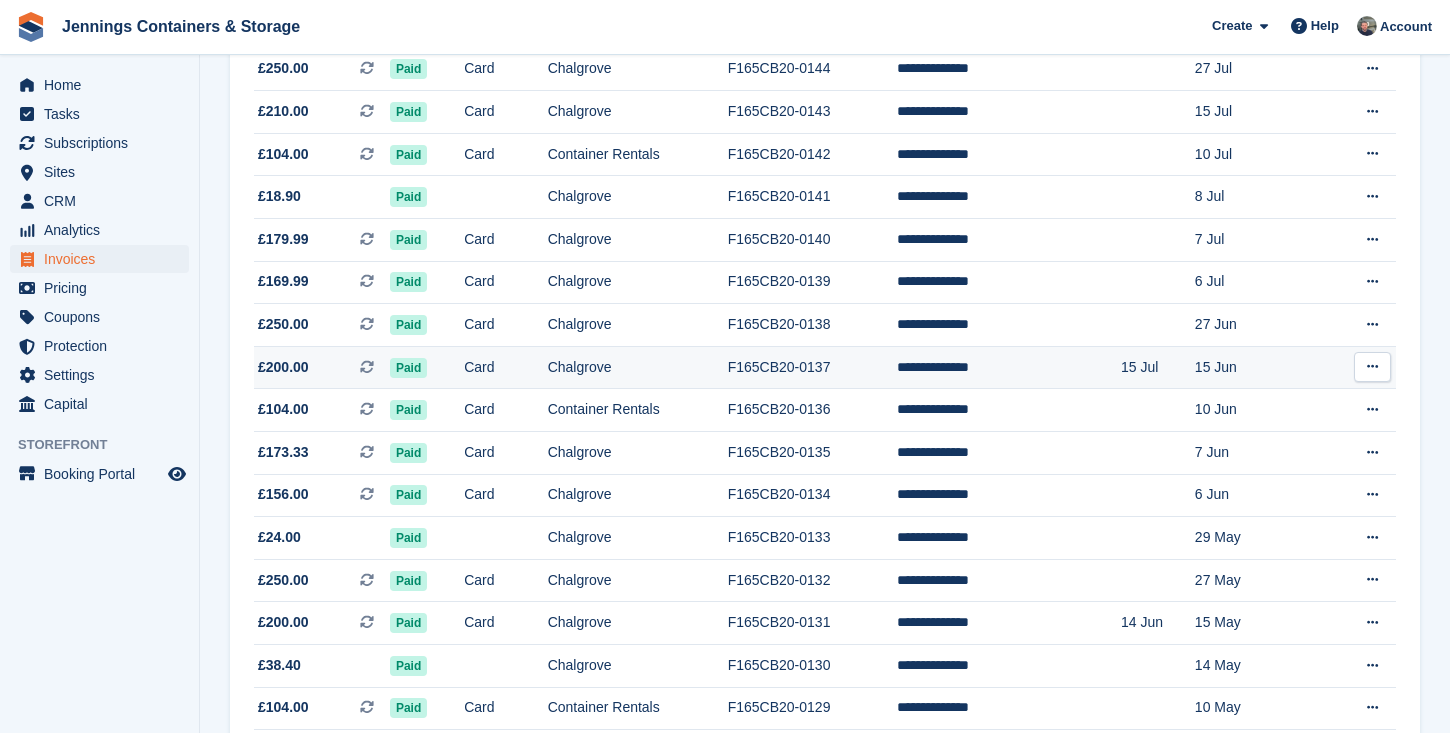 click on "£200.00" at bounding box center (283, 367) 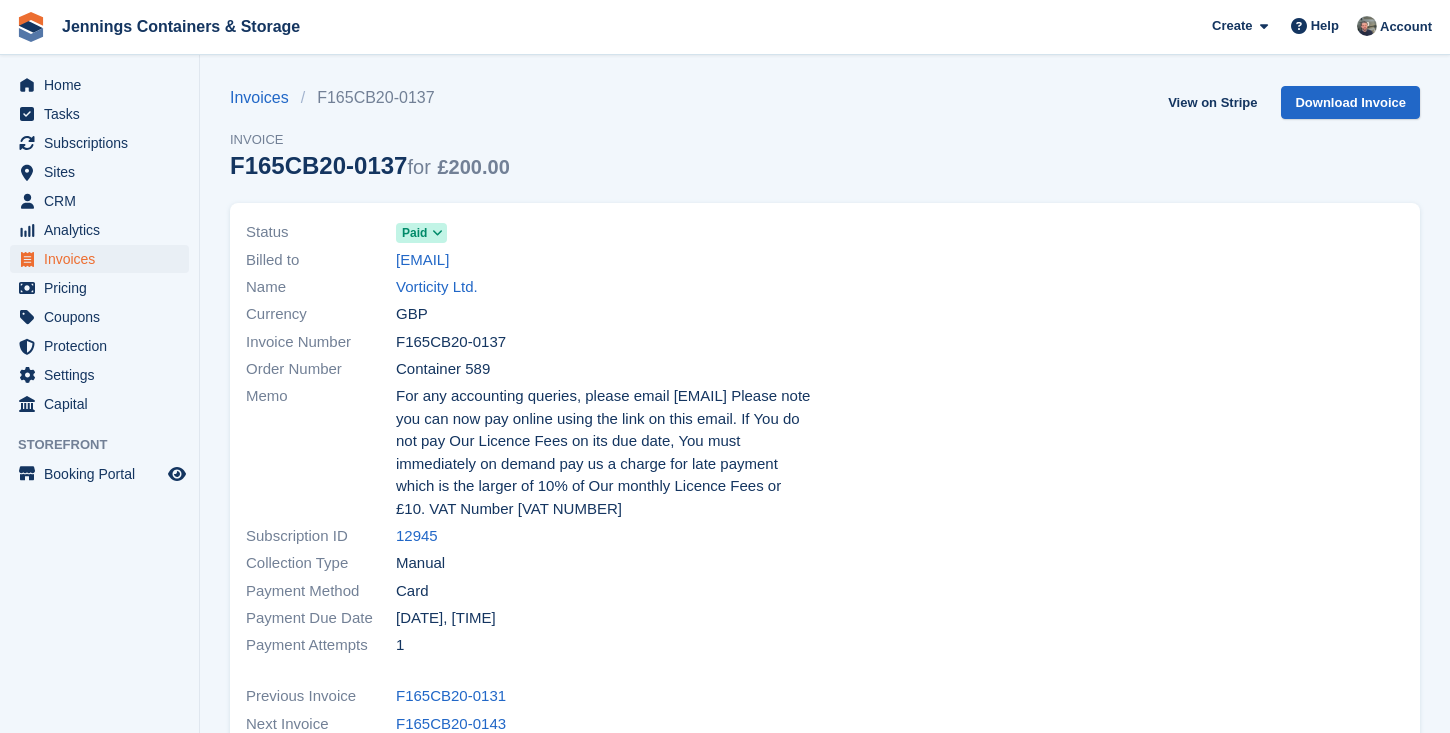 scroll, scrollTop: 406, scrollLeft: 0, axis: vertical 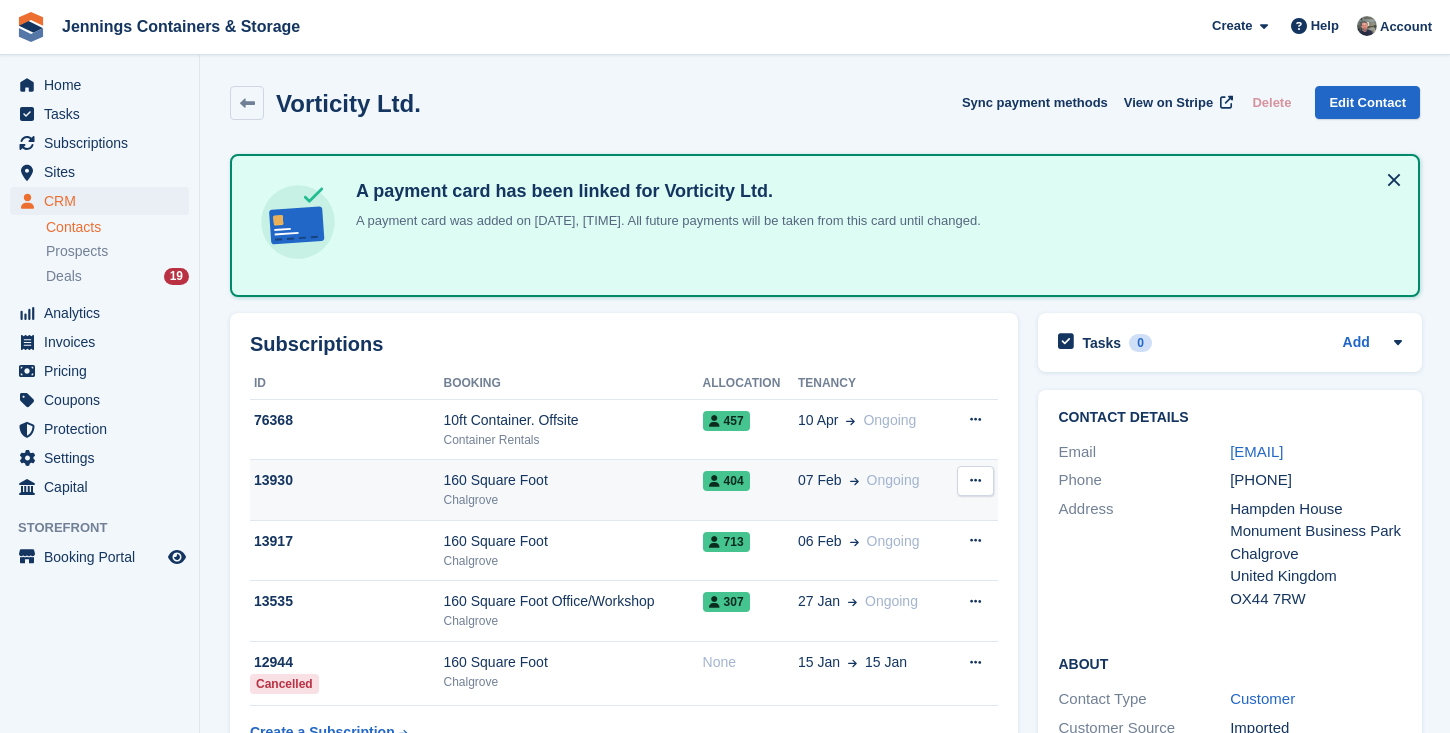 click on "Chalgrove" at bounding box center [572, 500] 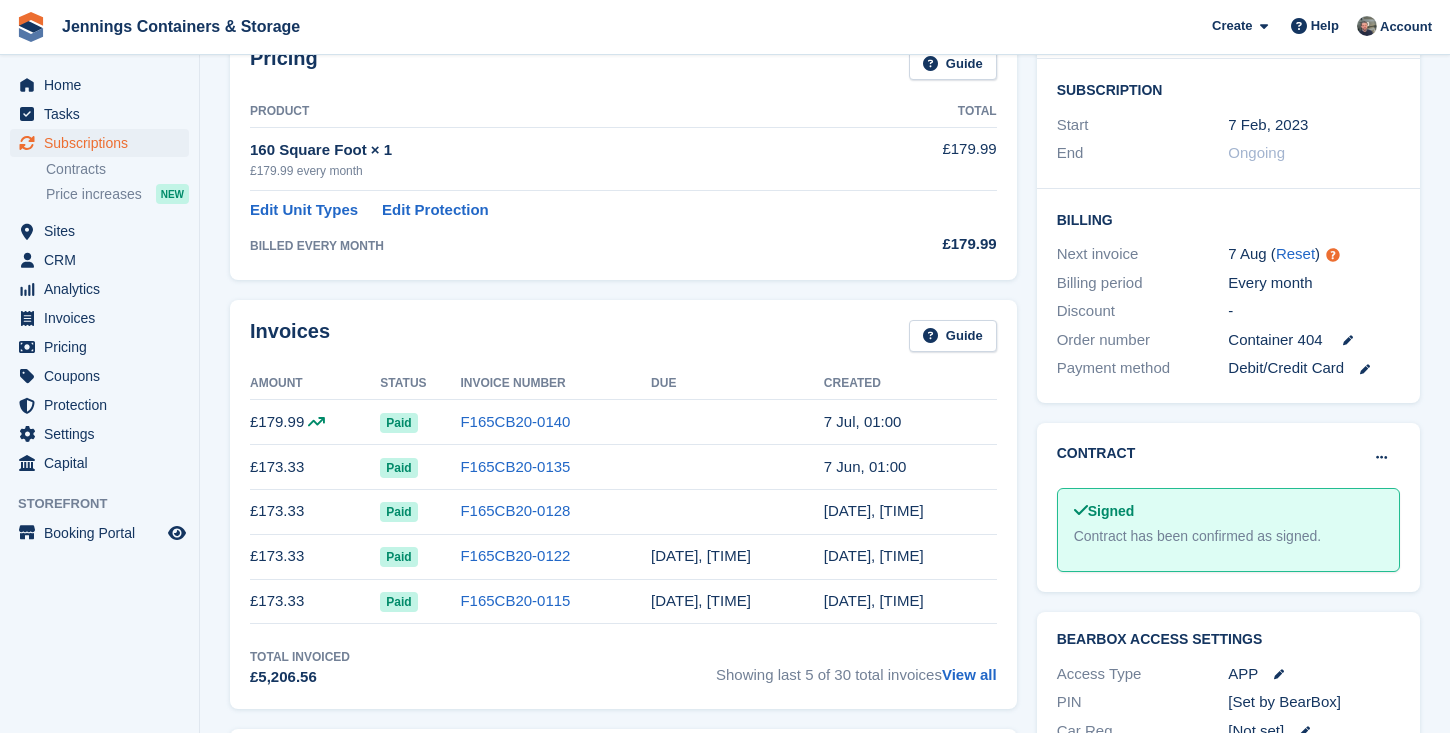 scroll, scrollTop: 420, scrollLeft: 0, axis: vertical 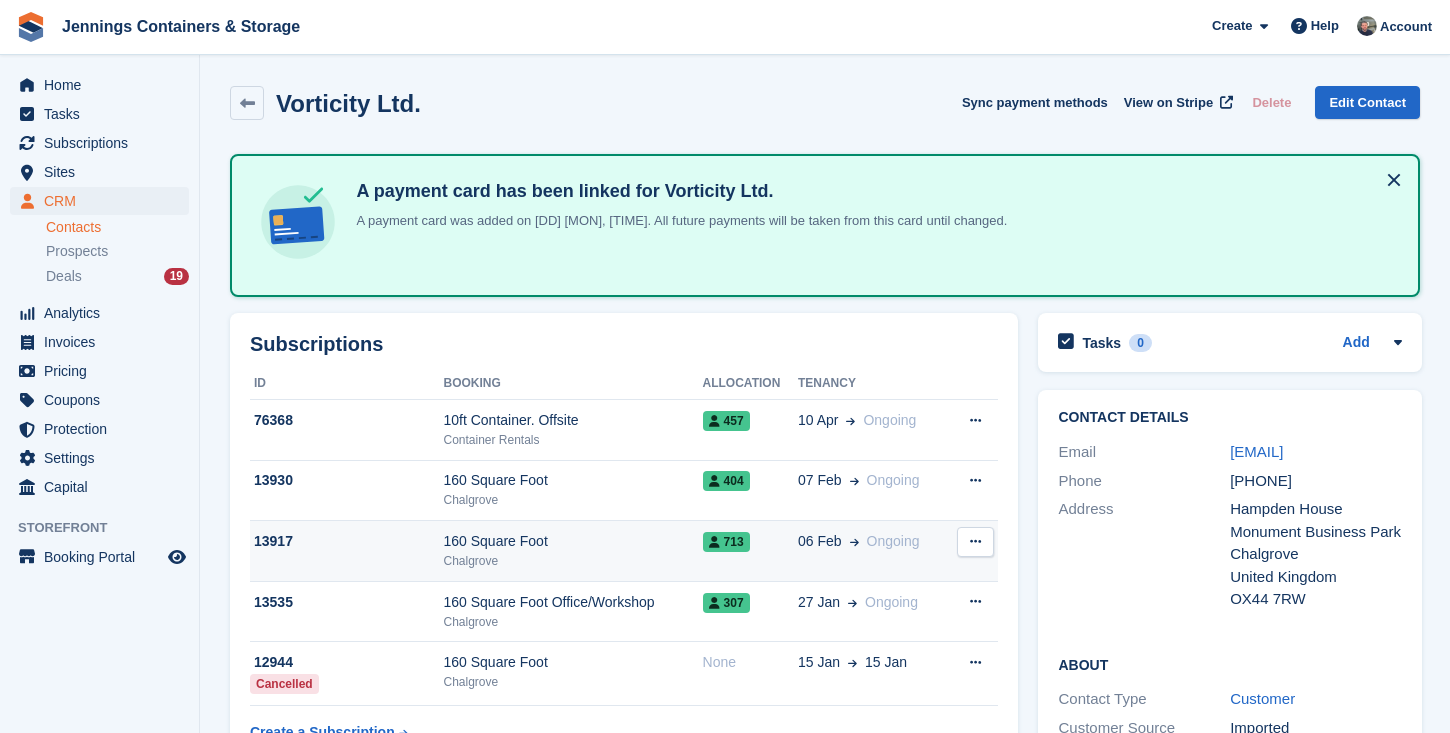 click on "160 Square Foot" at bounding box center (572, 541) 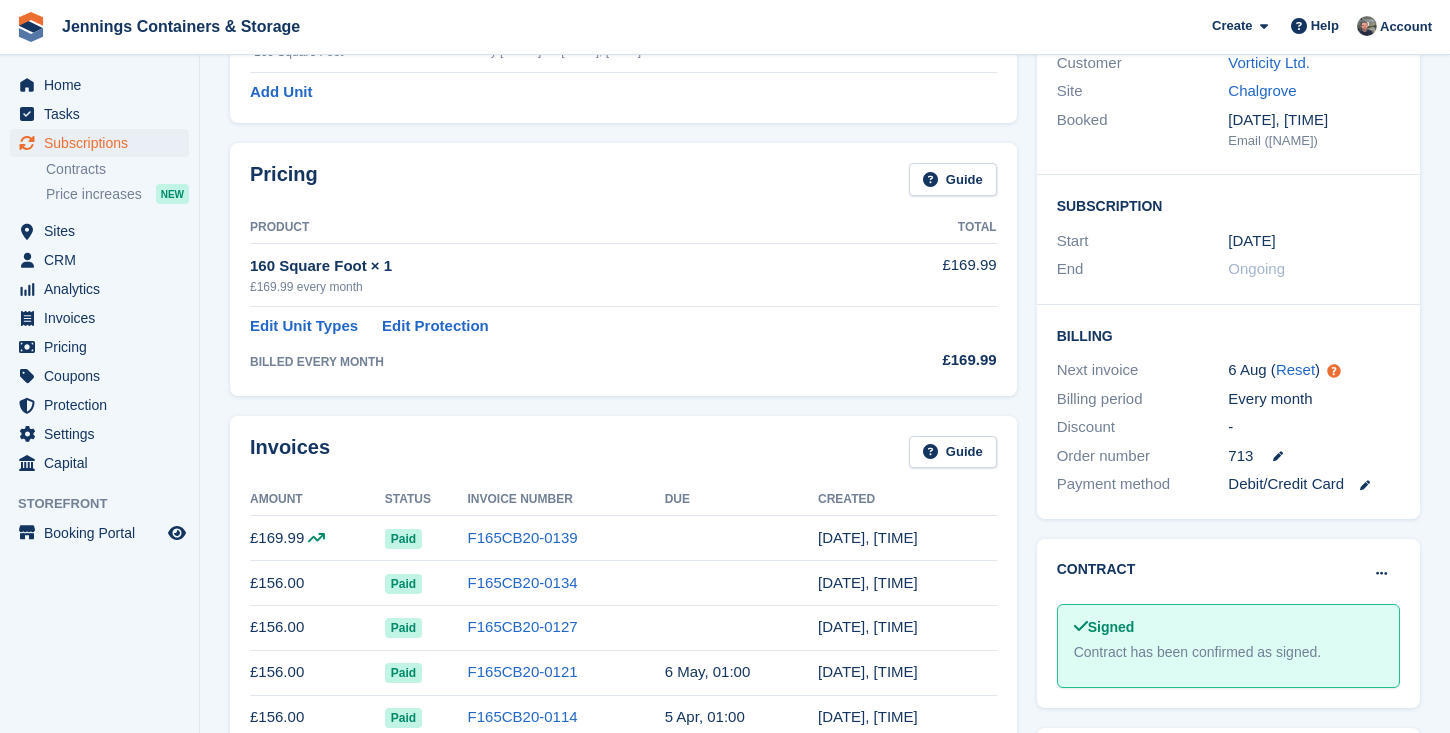 scroll, scrollTop: 235, scrollLeft: 0, axis: vertical 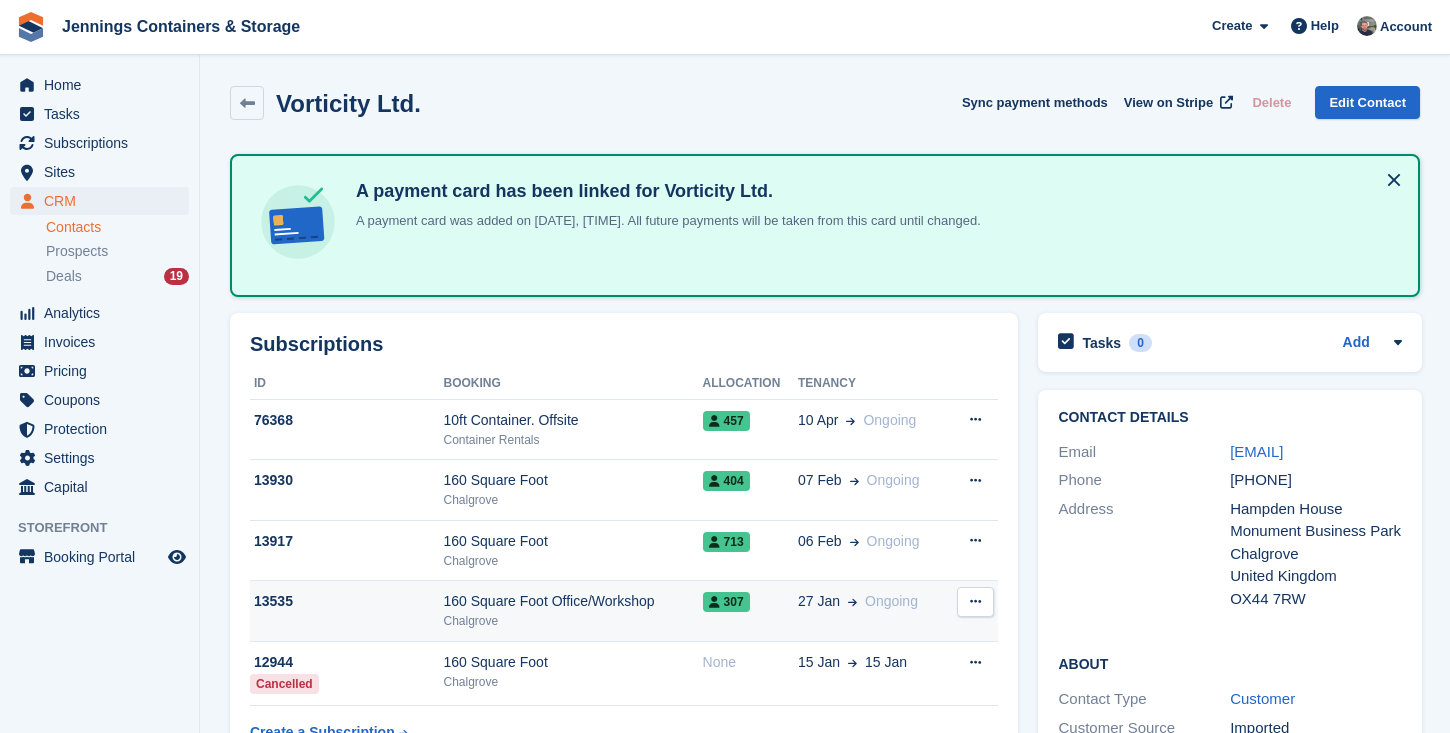 click on "13535" at bounding box center [346, 611] 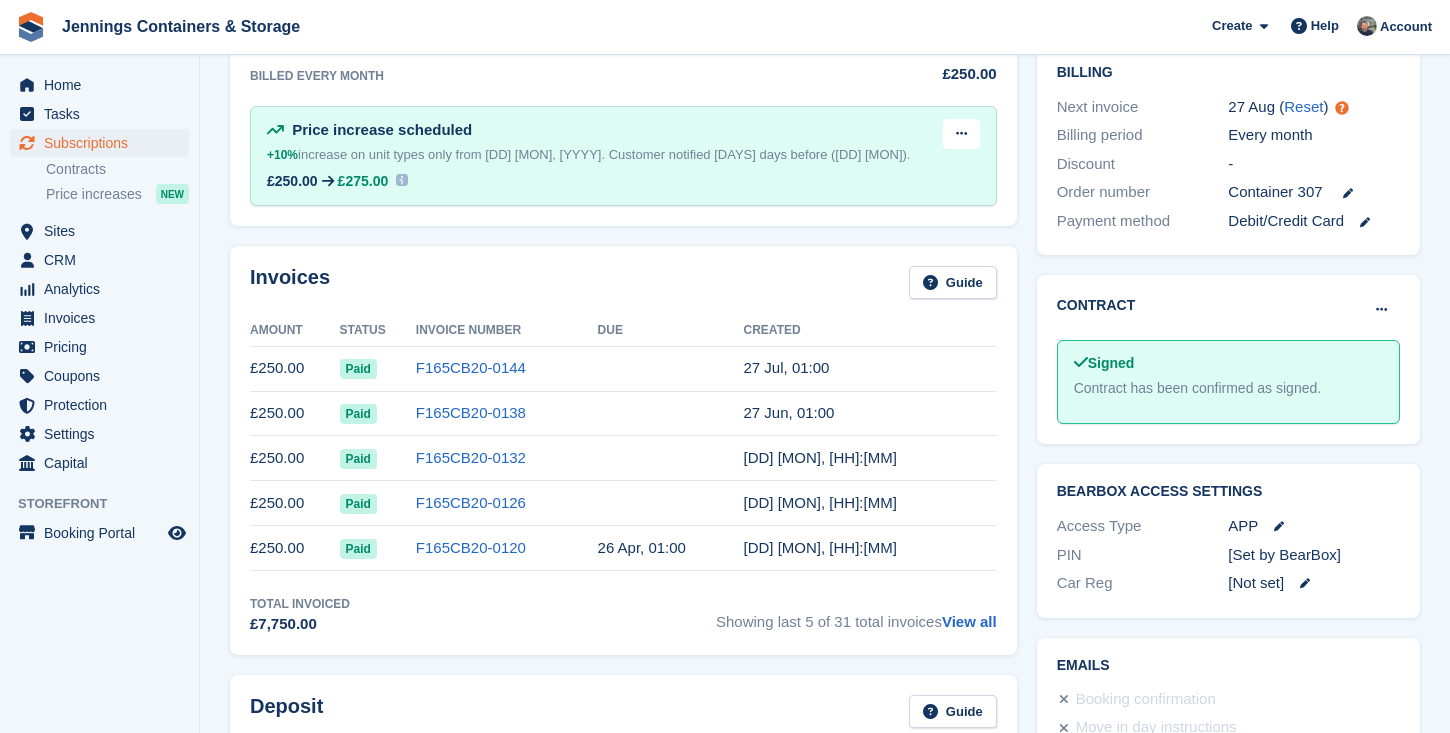 scroll, scrollTop: 536, scrollLeft: 0, axis: vertical 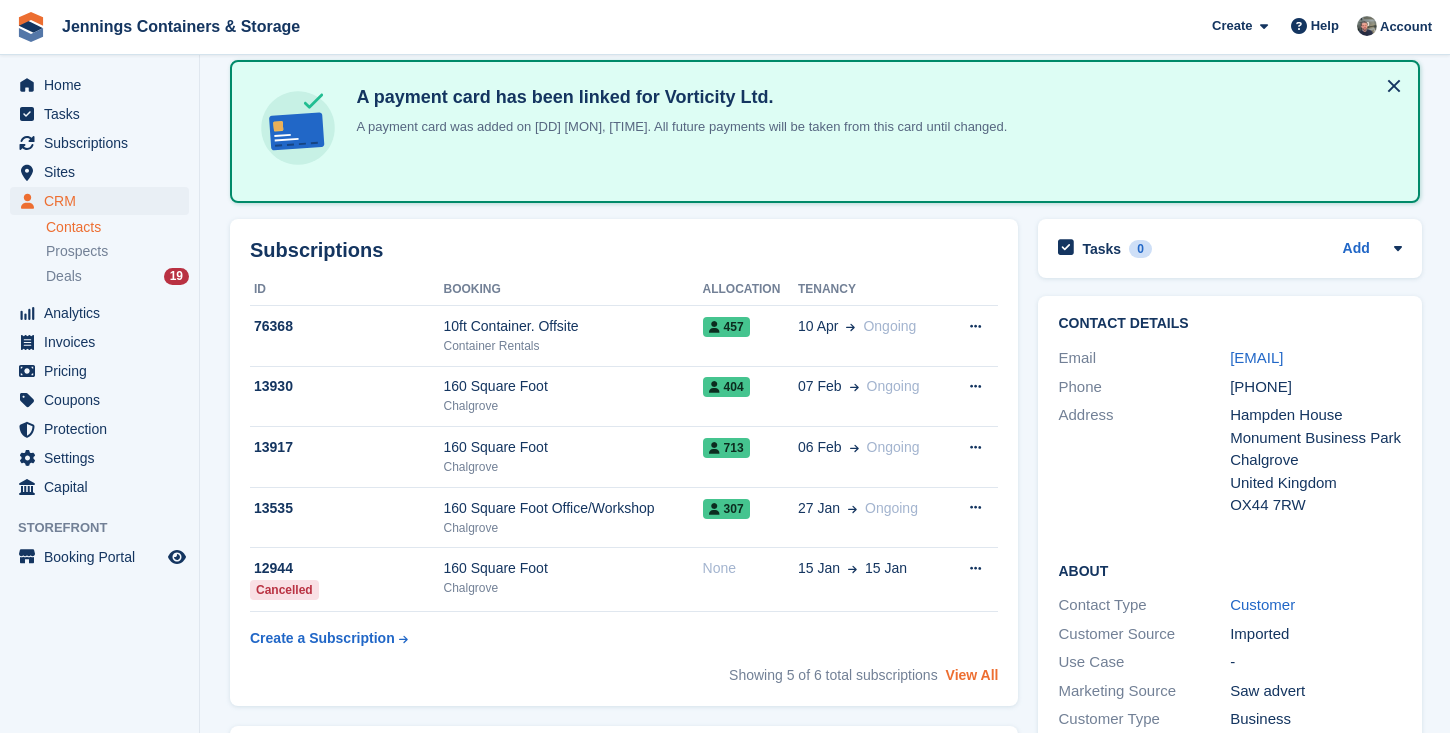 click on "View All" at bounding box center [972, 675] 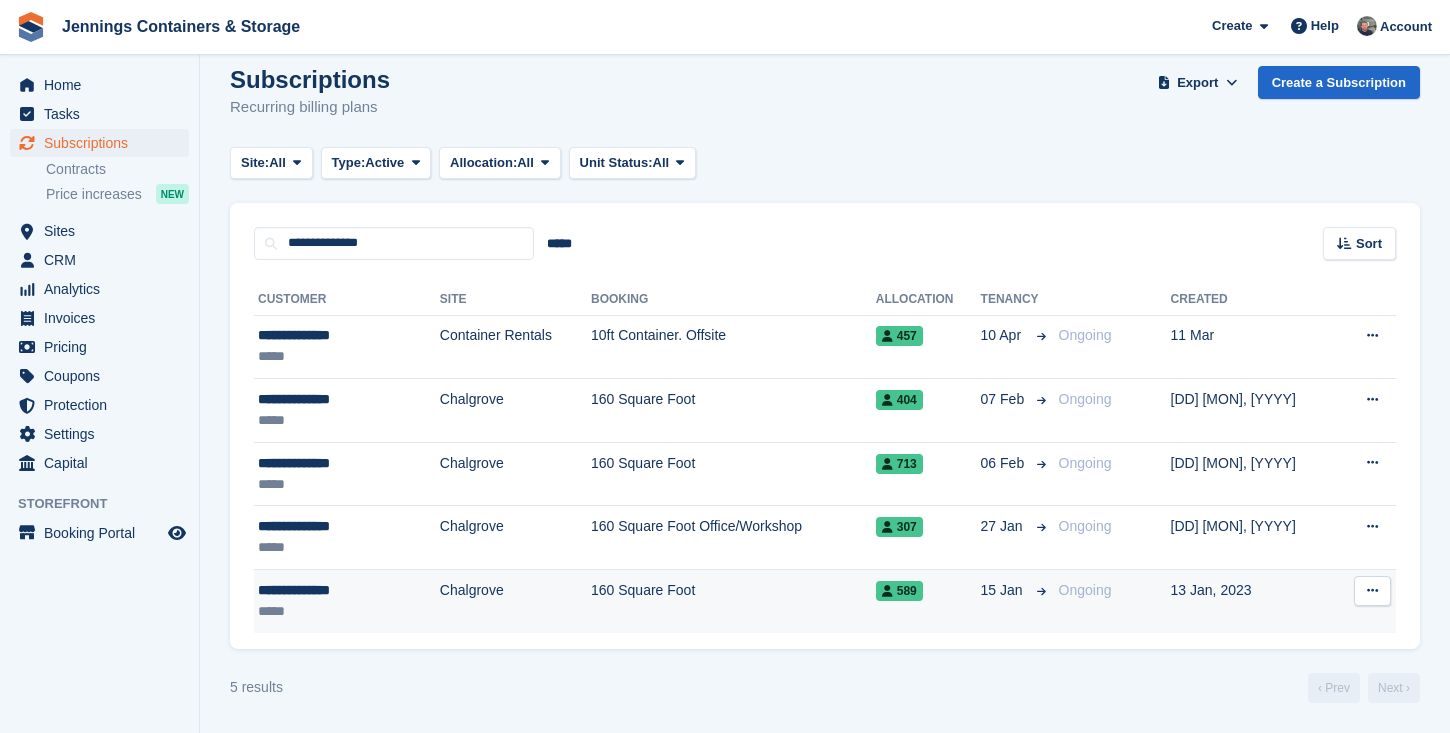 scroll, scrollTop: 19, scrollLeft: 0, axis: vertical 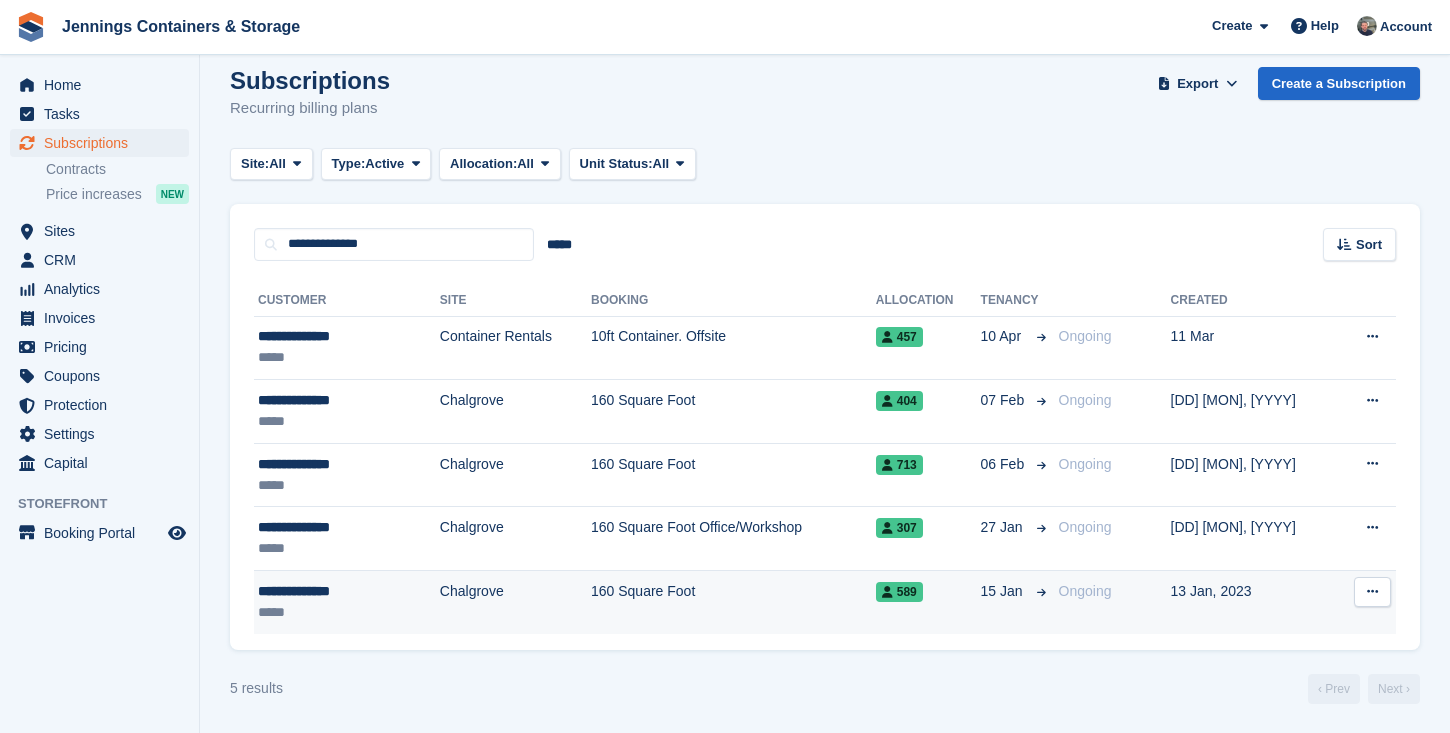 click on "Chalgrove" at bounding box center [515, 602] 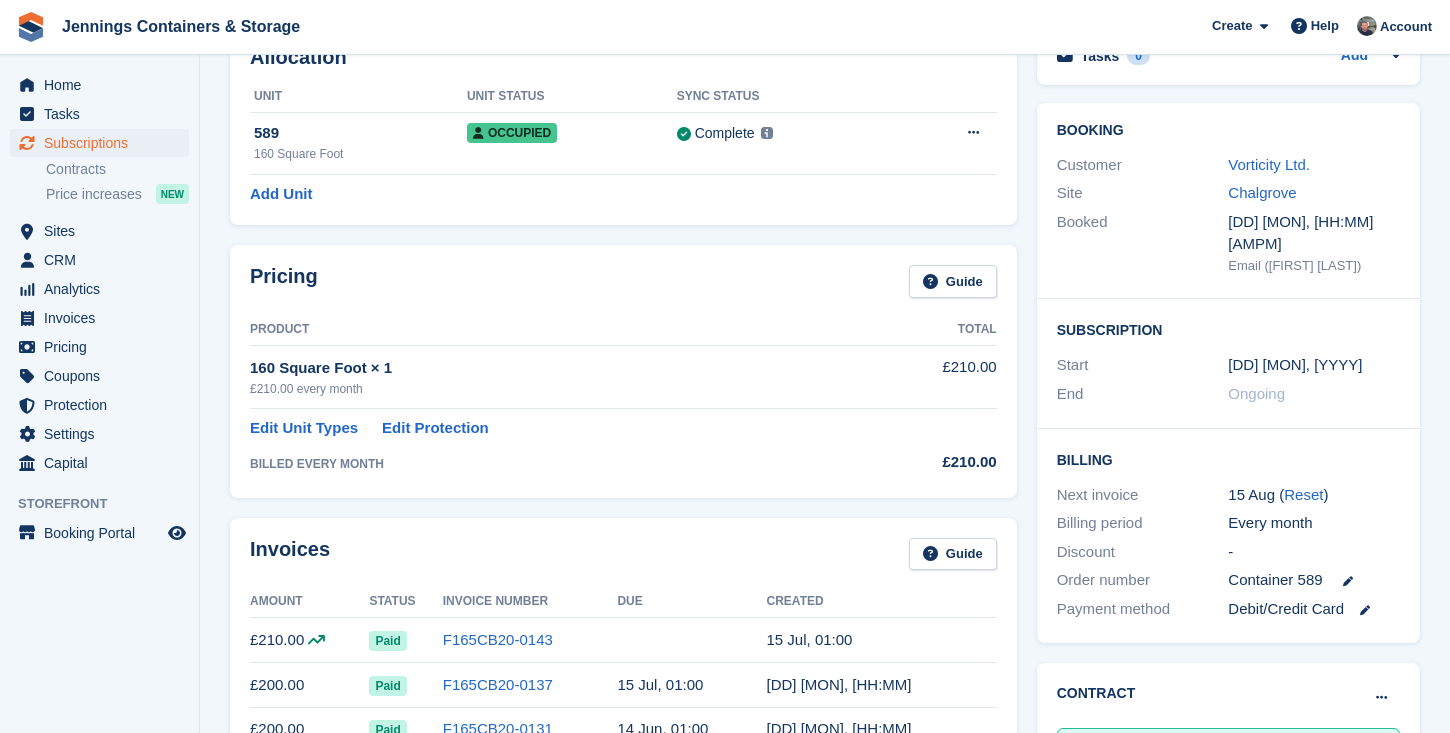 scroll, scrollTop: 228, scrollLeft: 0, axis: vertical 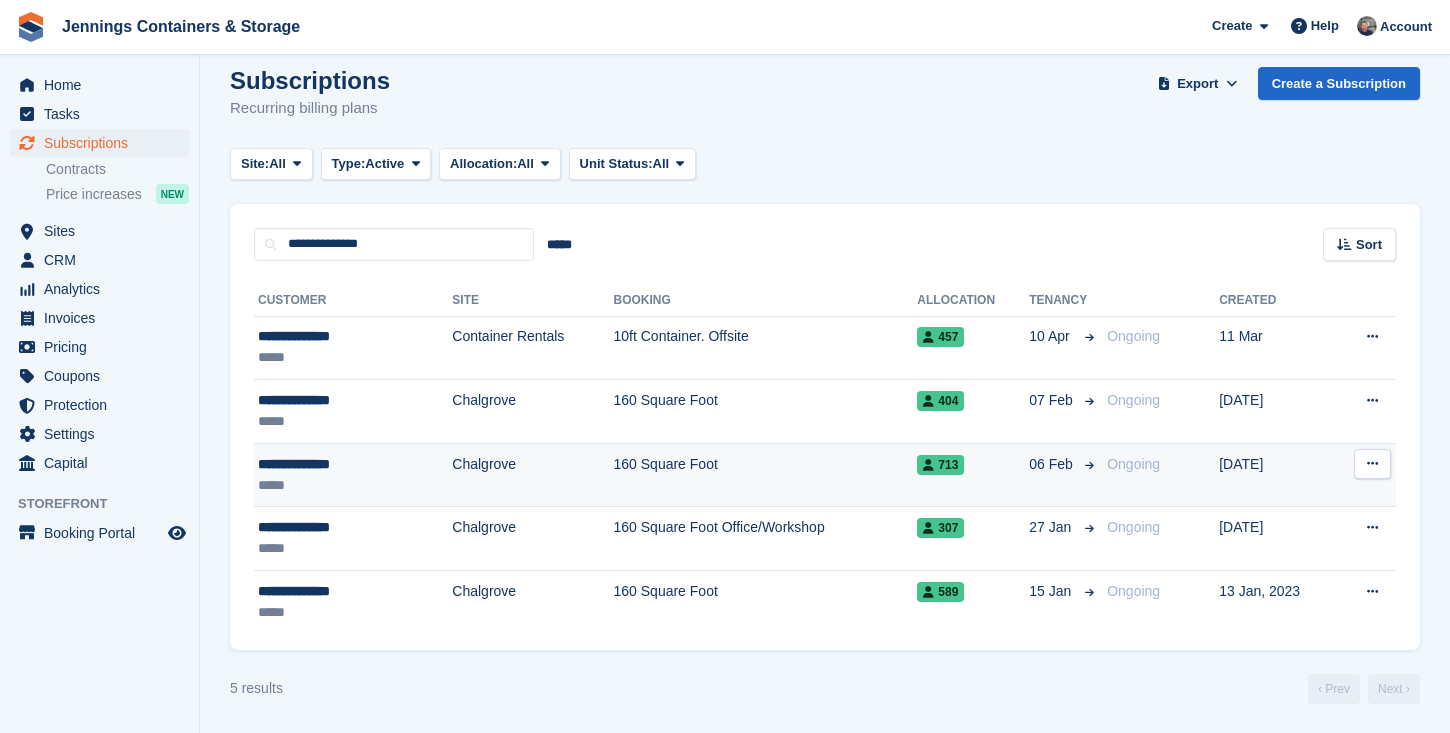 click on "Chalgrove" at bounding box center (532, 475) 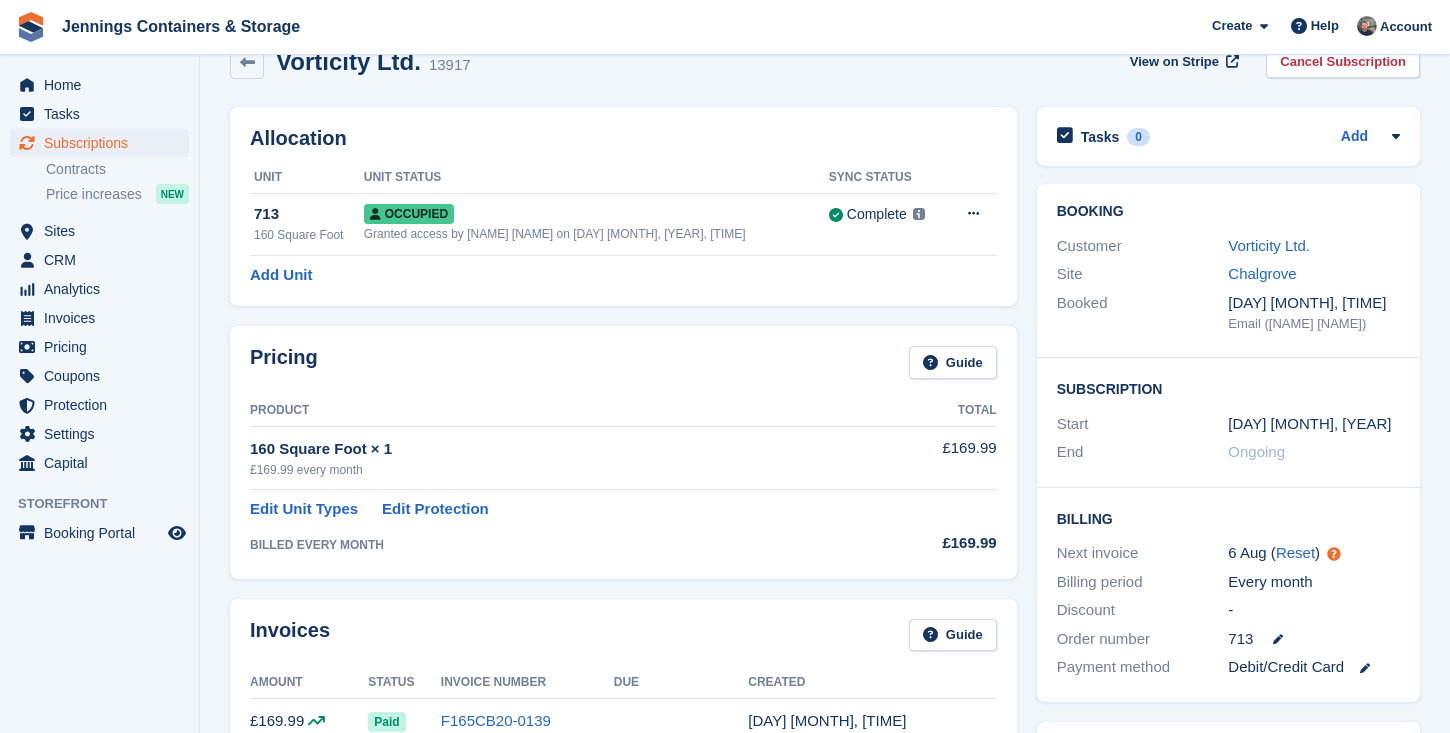 scroll, scrollTop: 161, scrollLeft: 0, axis: vertical 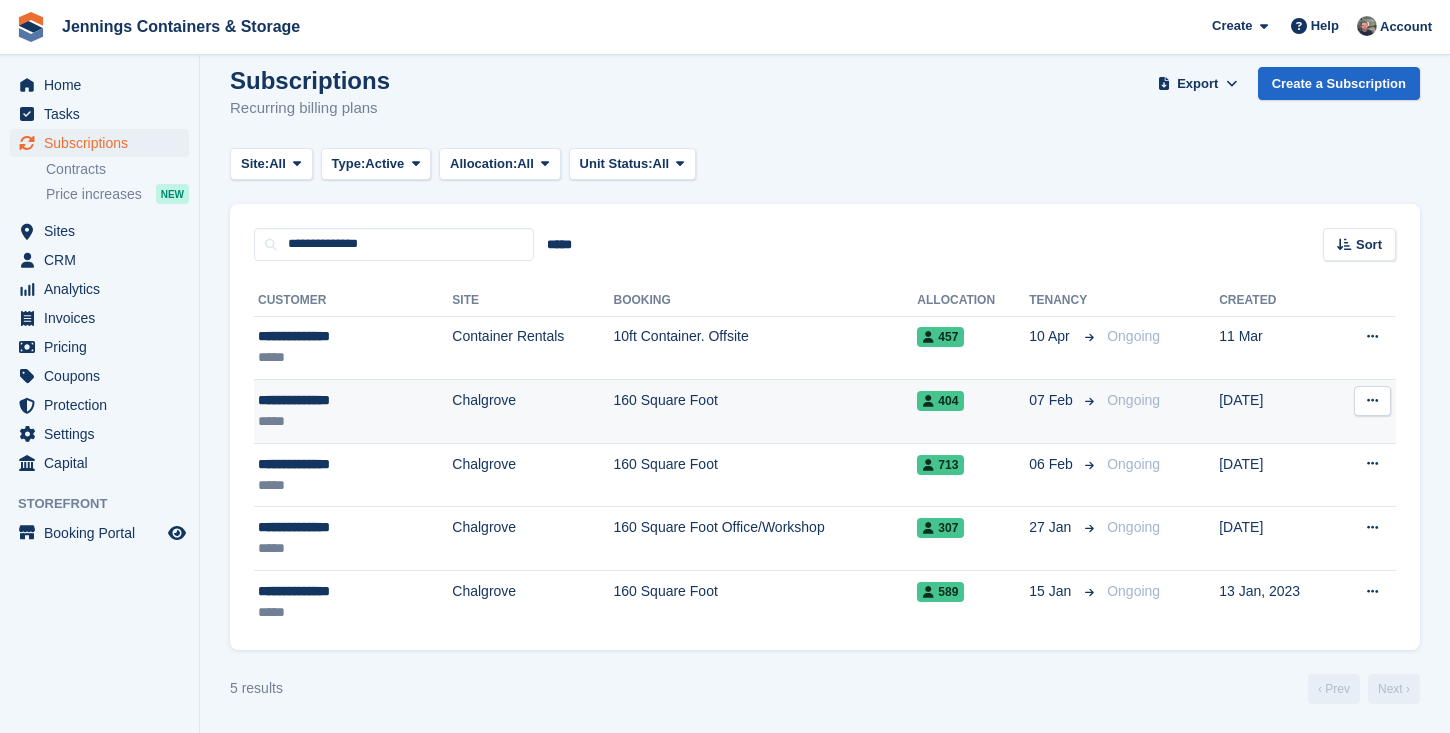 click on "Chalgrove" at bounding box center (532, 412) 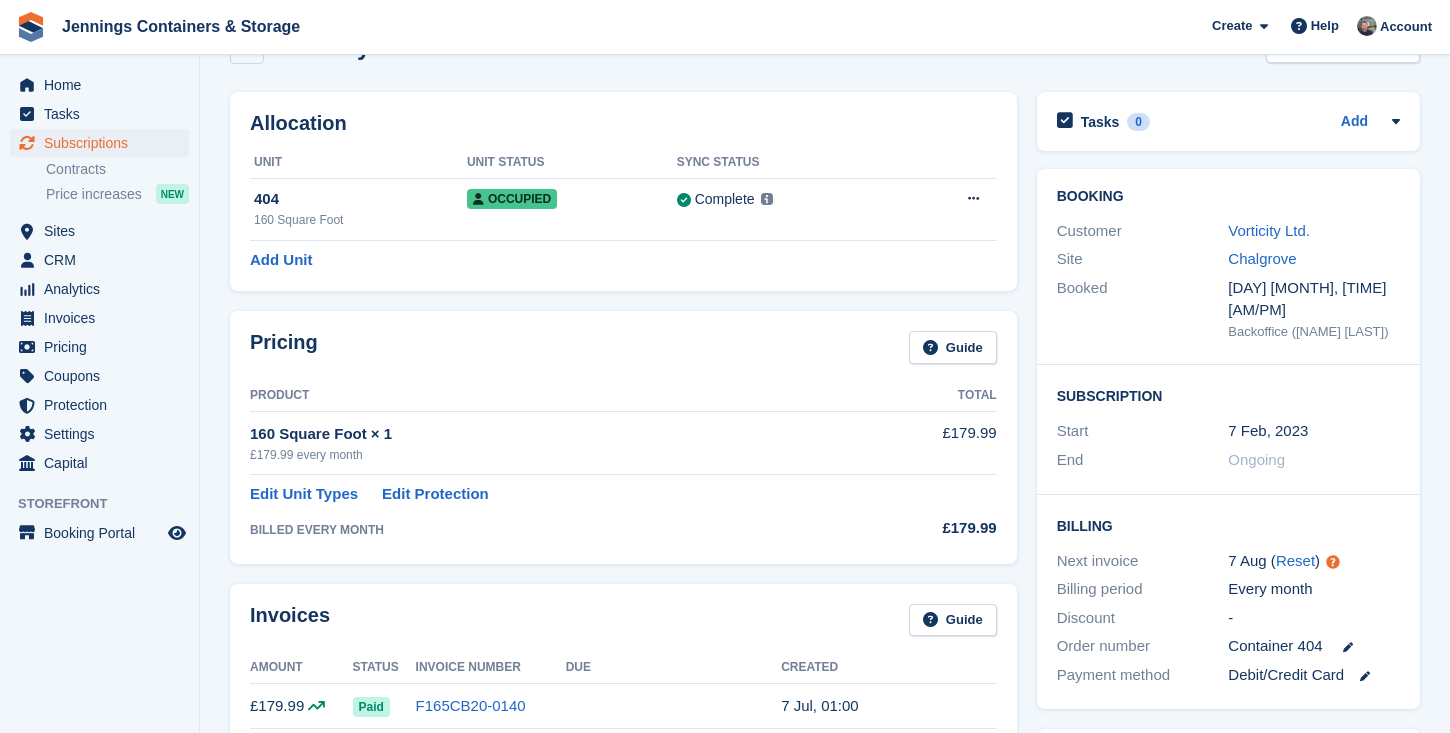 scroll, scrollTop: 328, scrollLeft: 0, axis: vertical 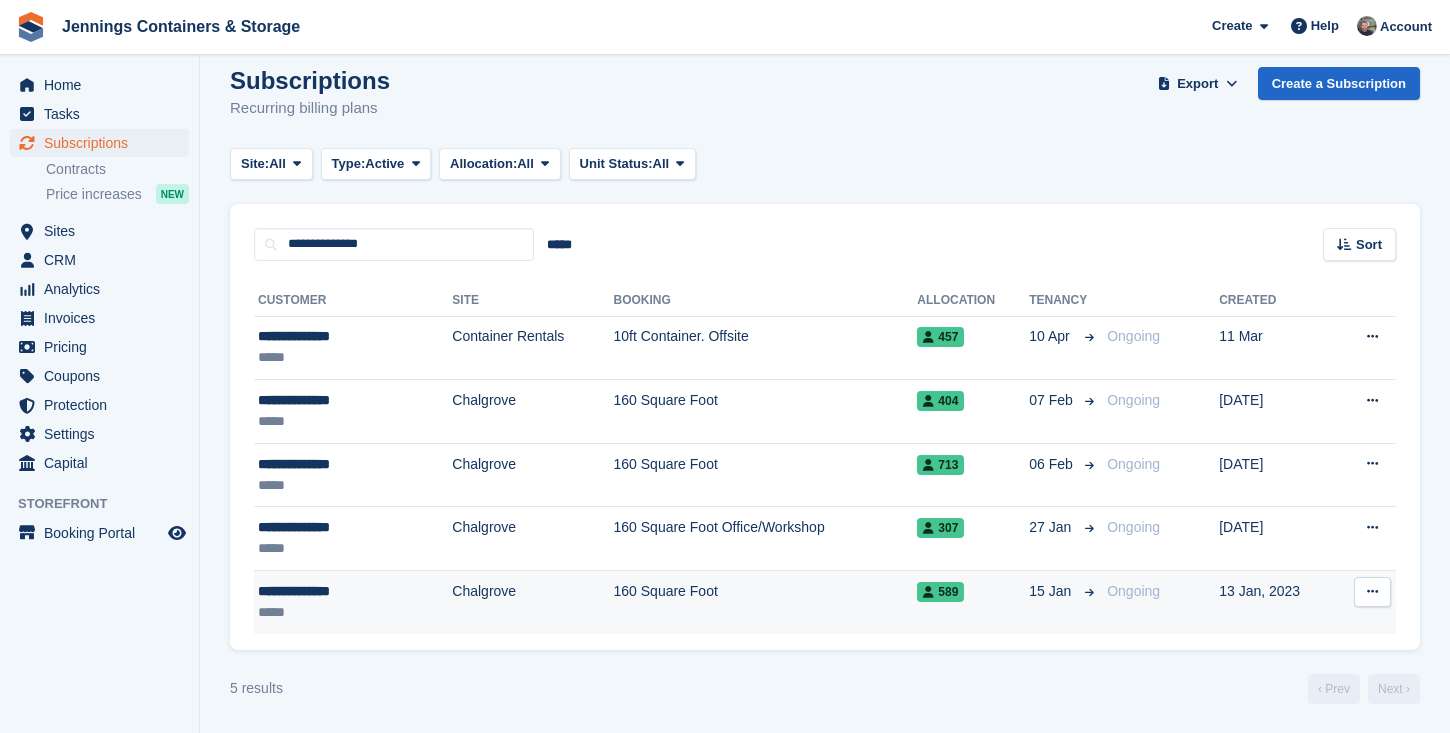 click on "Chalgrove" at bounding box center [532, 602] 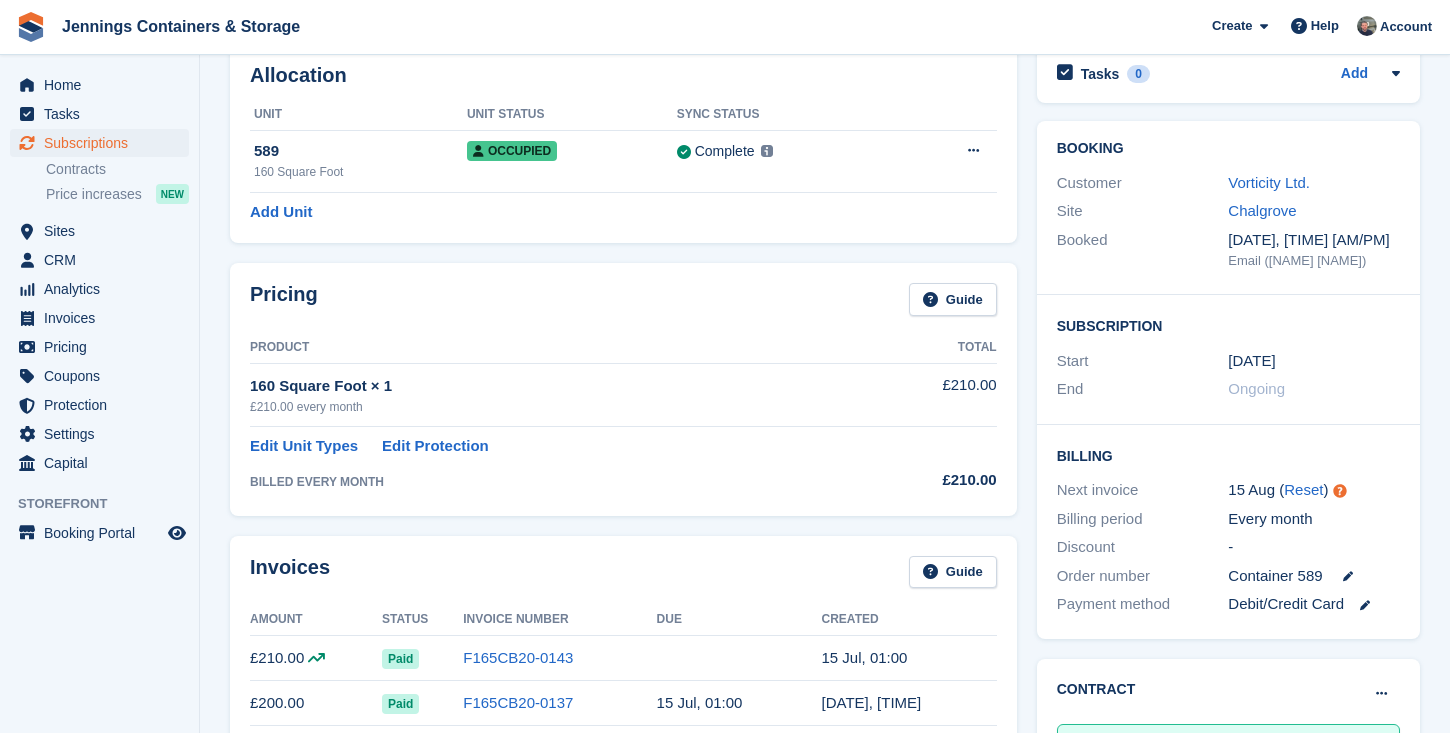 scroll, scrollTop: 108, scrollLeft: 0, axis: vertical 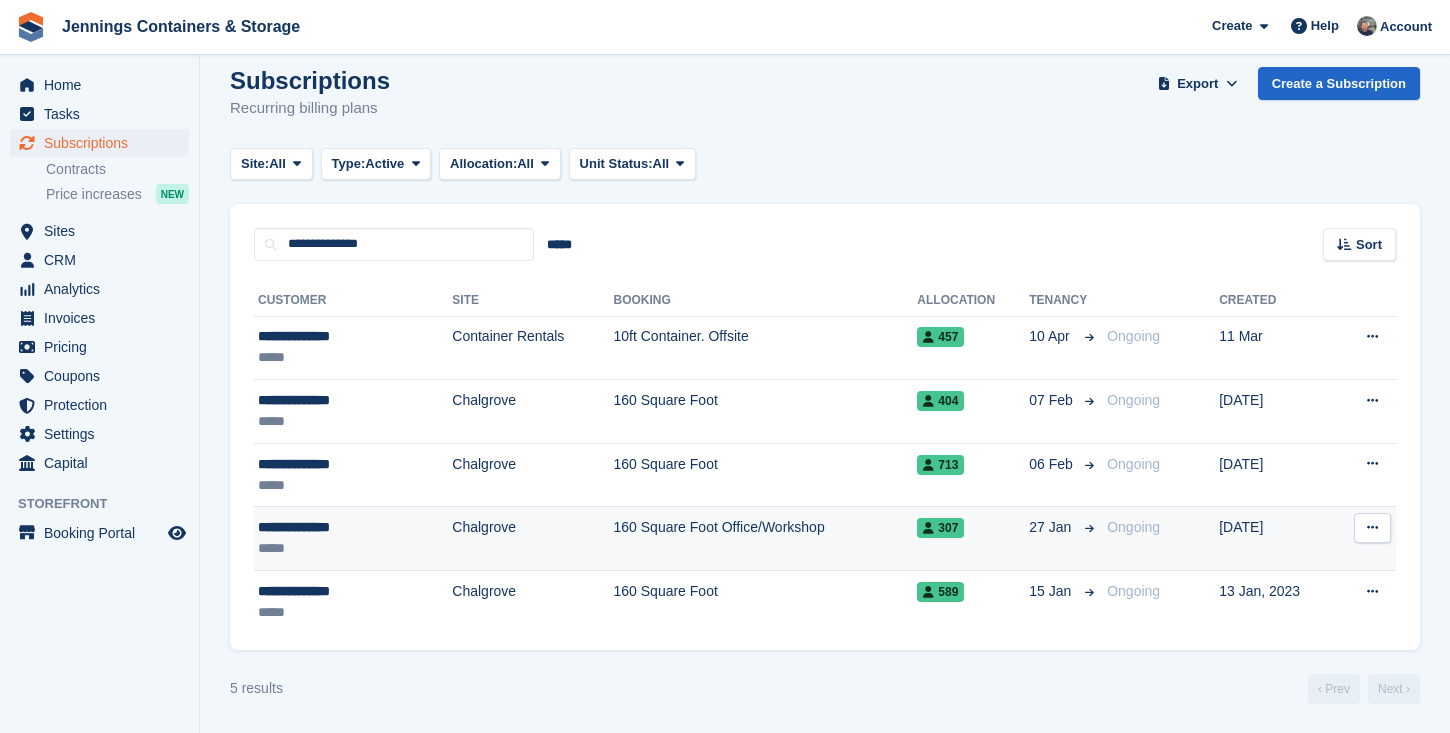 click on "Chalgrove" at bounding box center [532, 539] 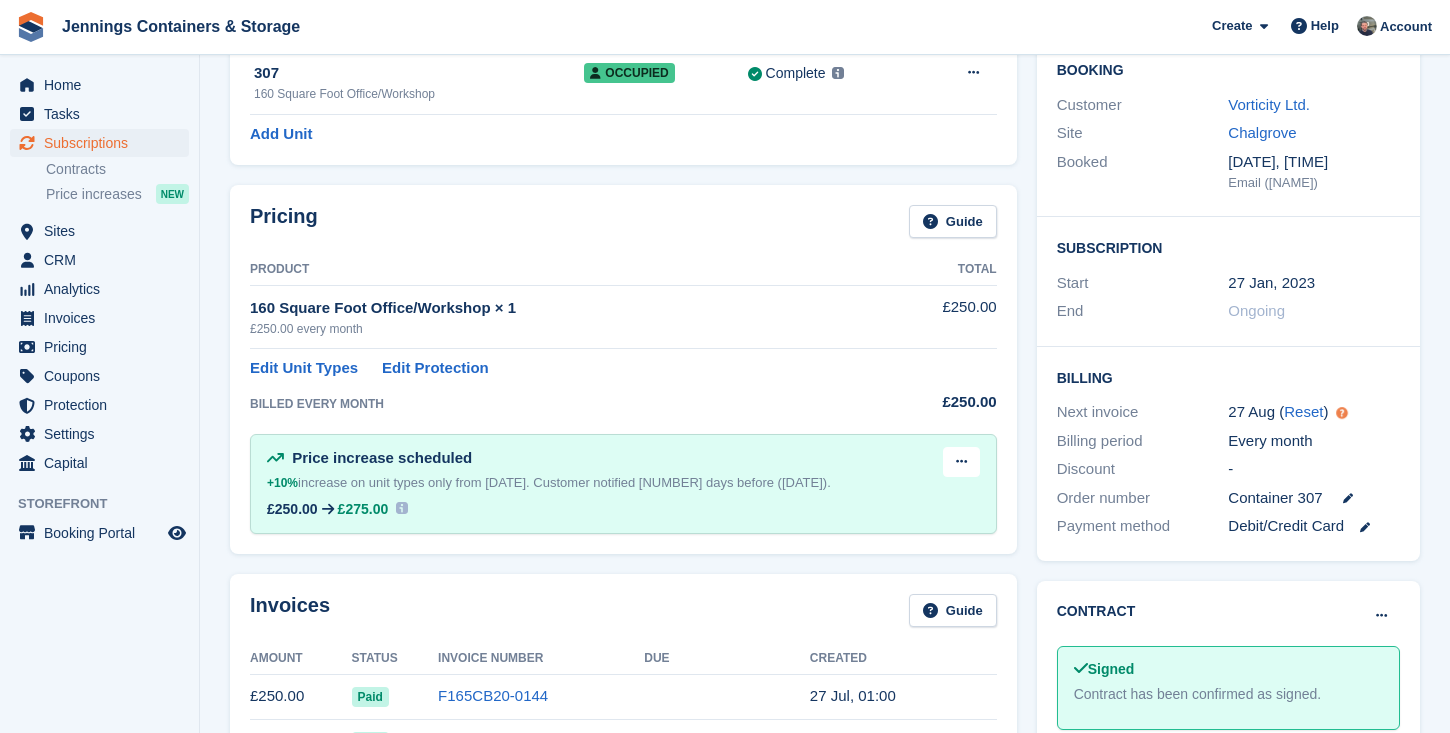 scroll, scrollTop: 387, scrollLeft: 0, axis: vertical 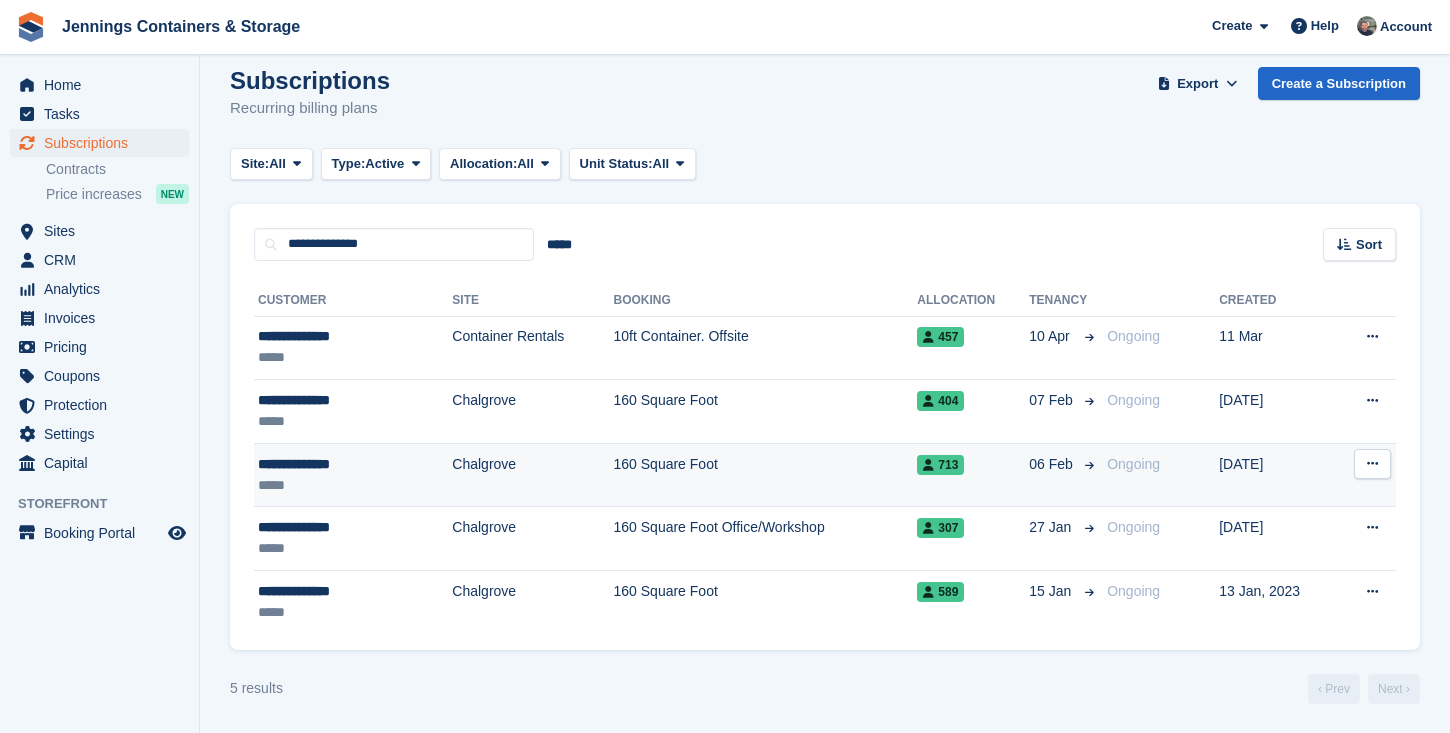 click on "Chalgrove" at bounding box center [532, 475] 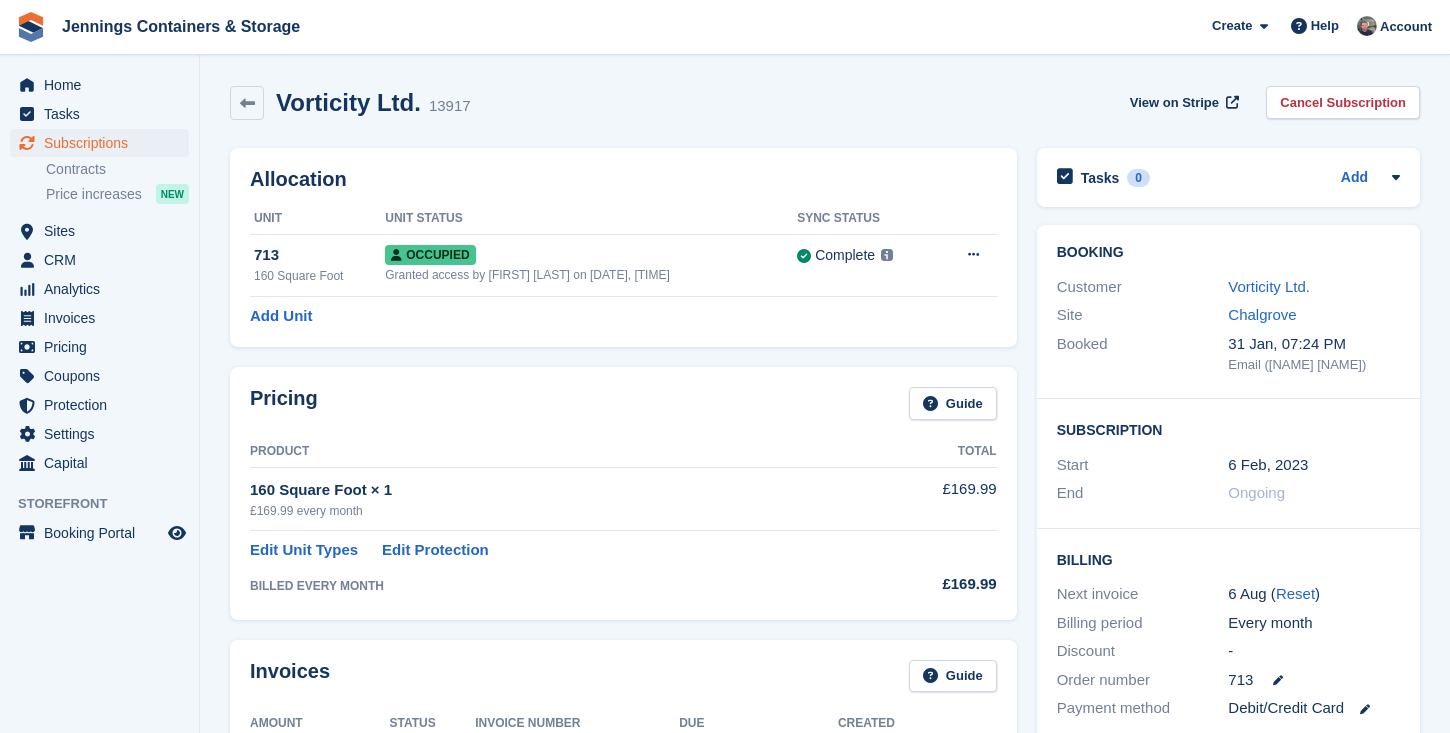 scroll, scrollTop: 0, scrollLeft: 0, axis: both 